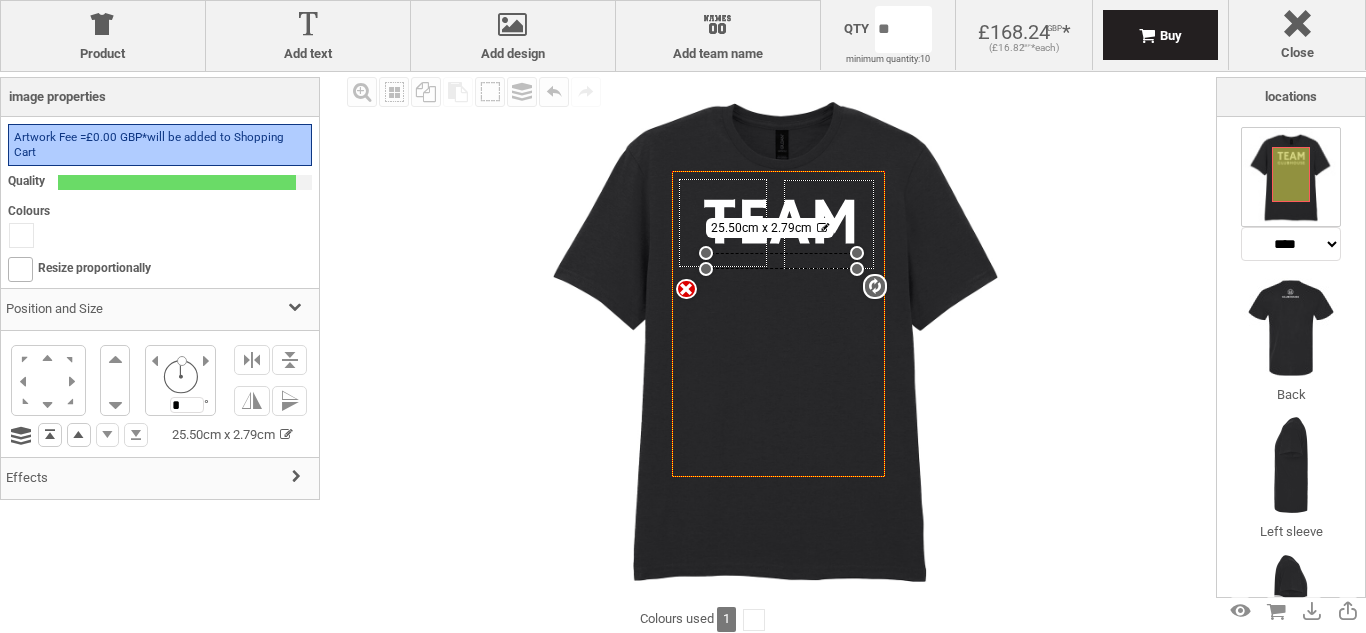 scroll, scrollTop: 0, scrollLeft: 0, axis: both 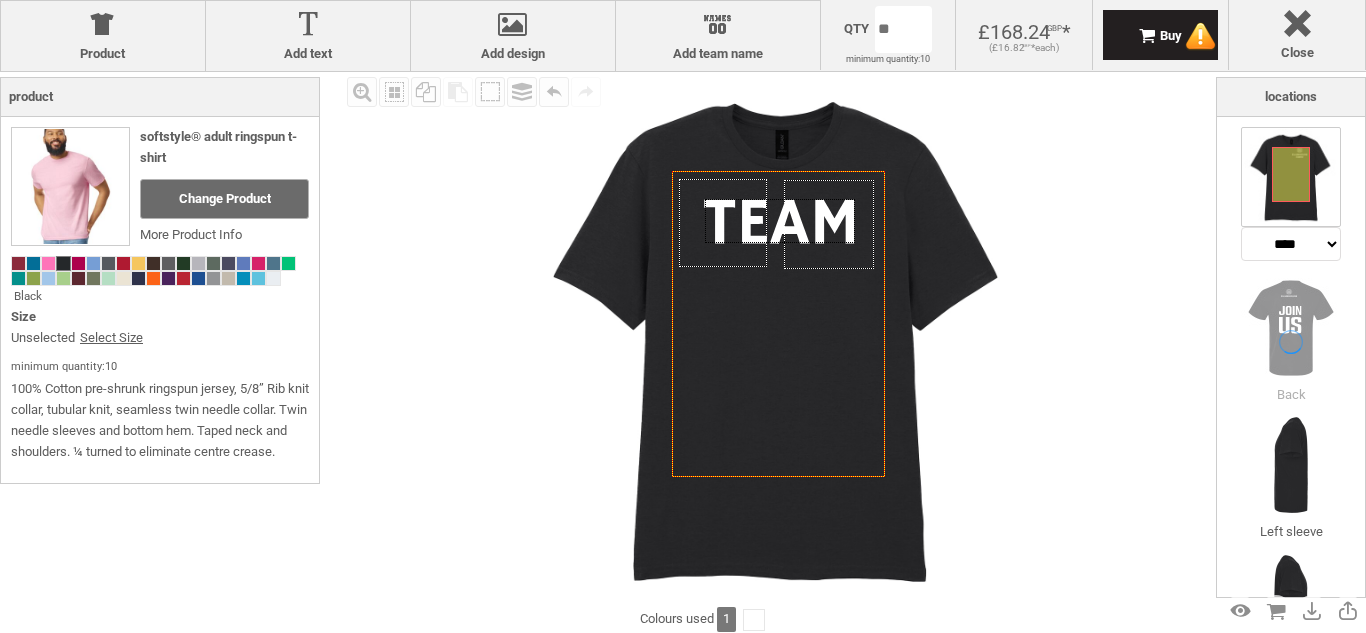 click at bounding box center [780, 221] 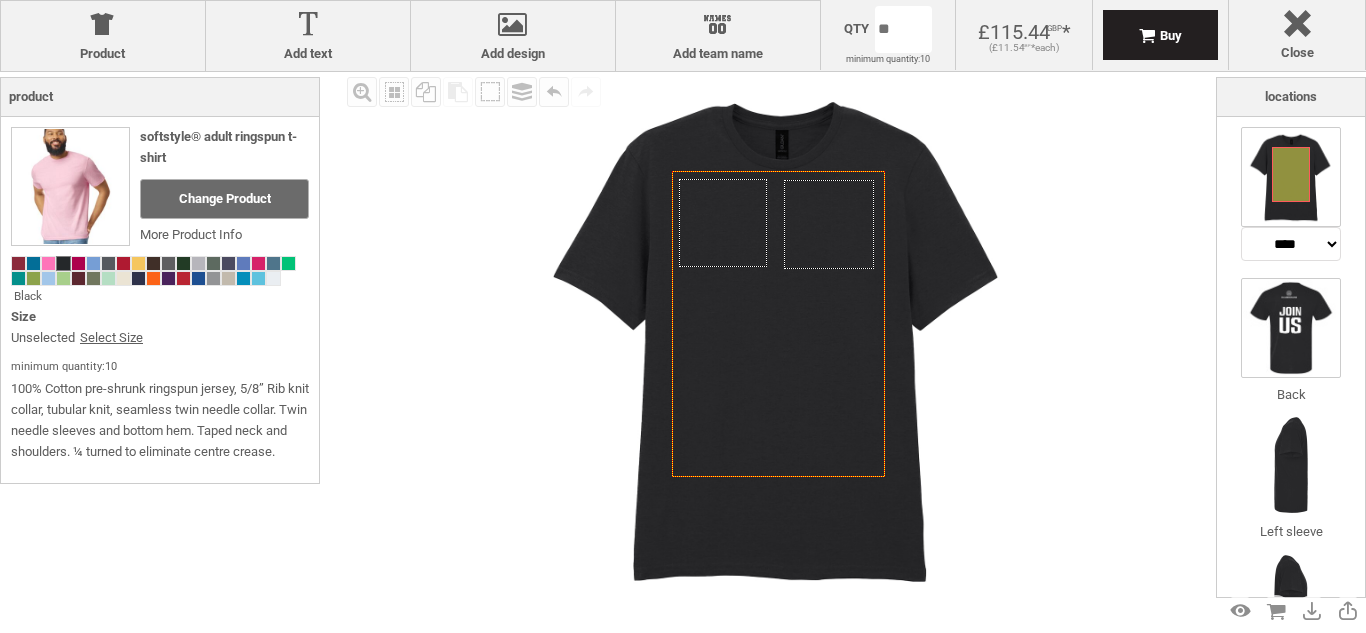 click at bounding box center [1291, 328] 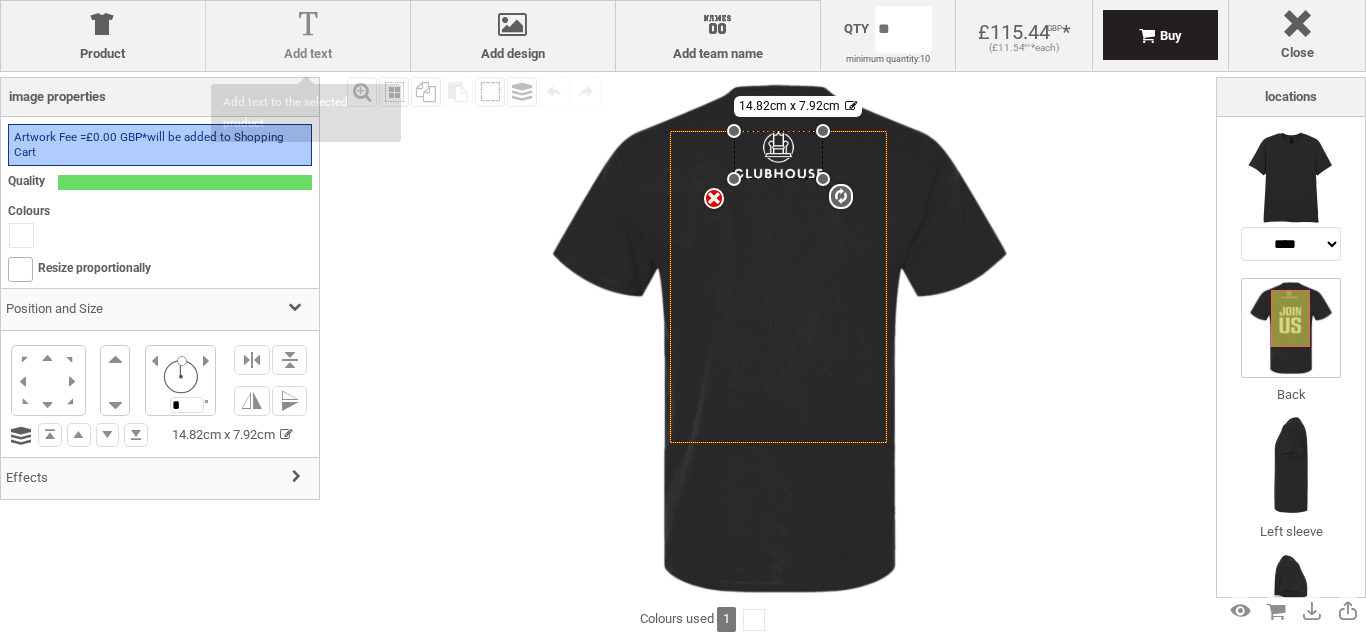 click on "Add text" at bounding box center [308, 54] 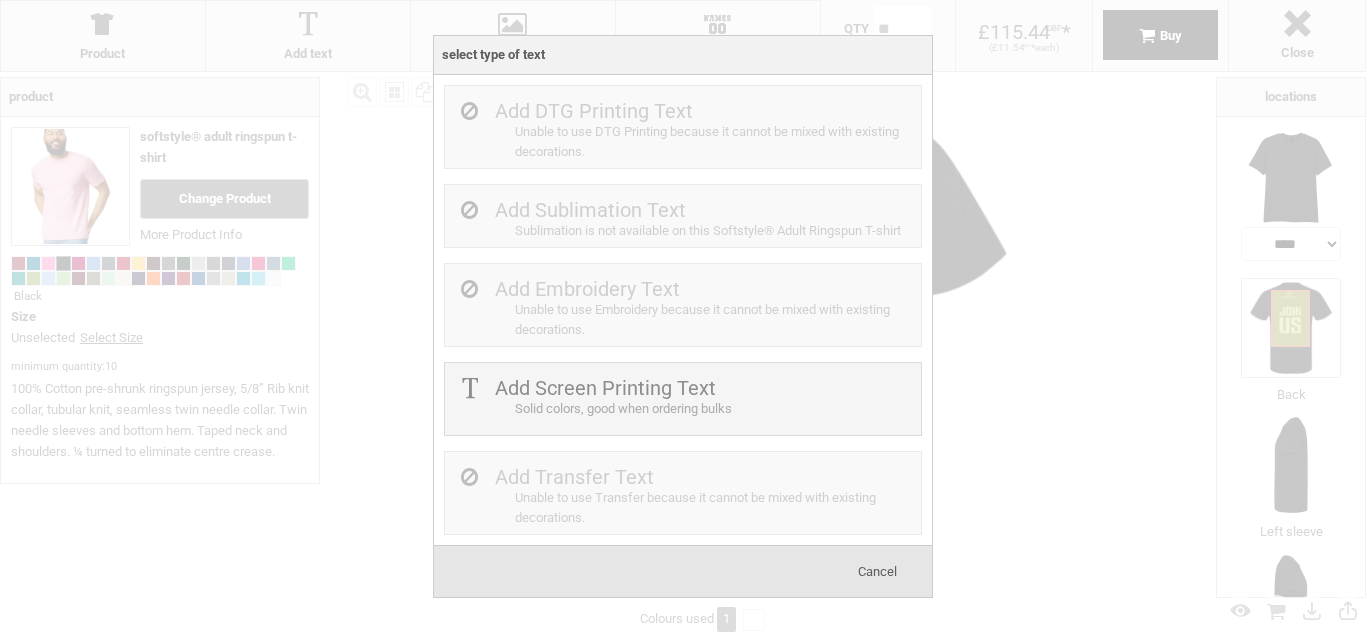 click on "Cancel" at bounding box center (877, 571) 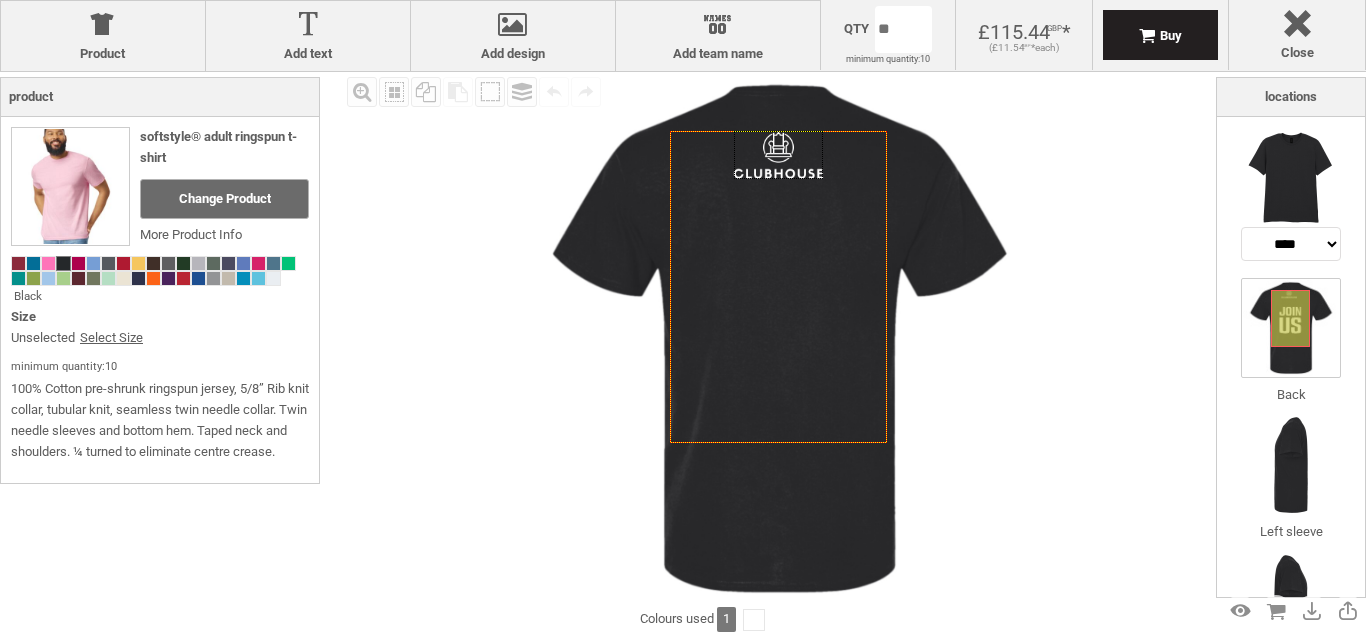 click at bounding box center (778, 155) 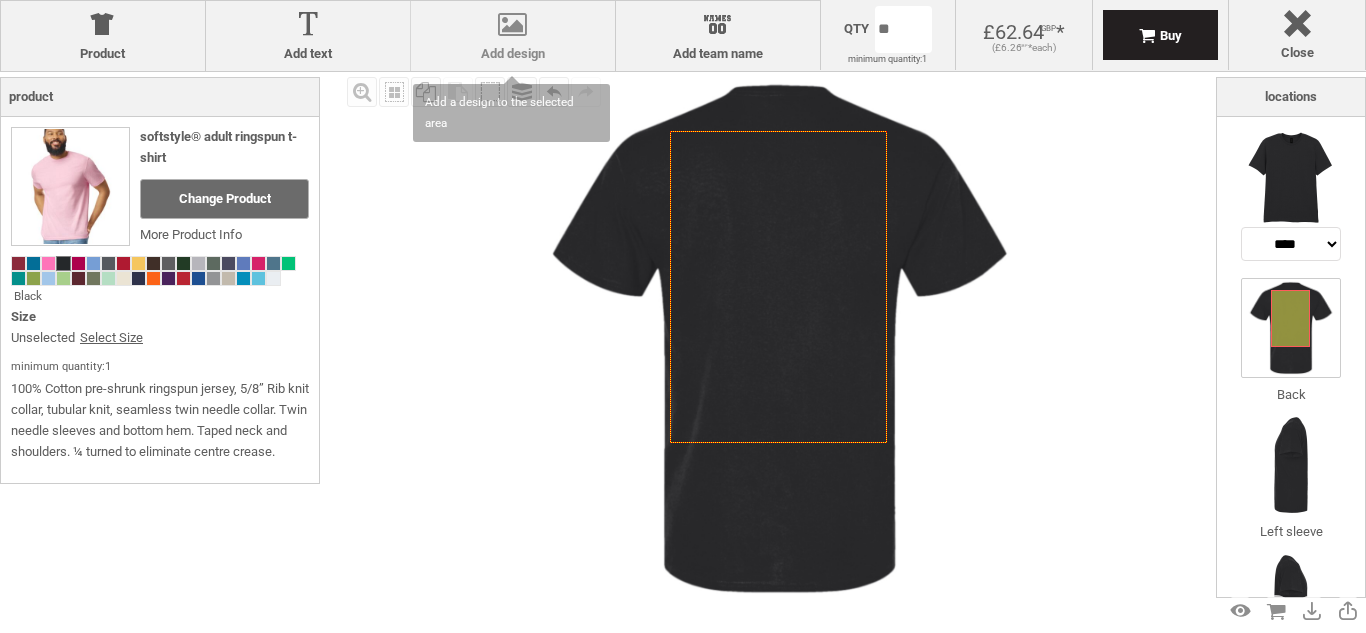 click at bounding box center [513, 28] 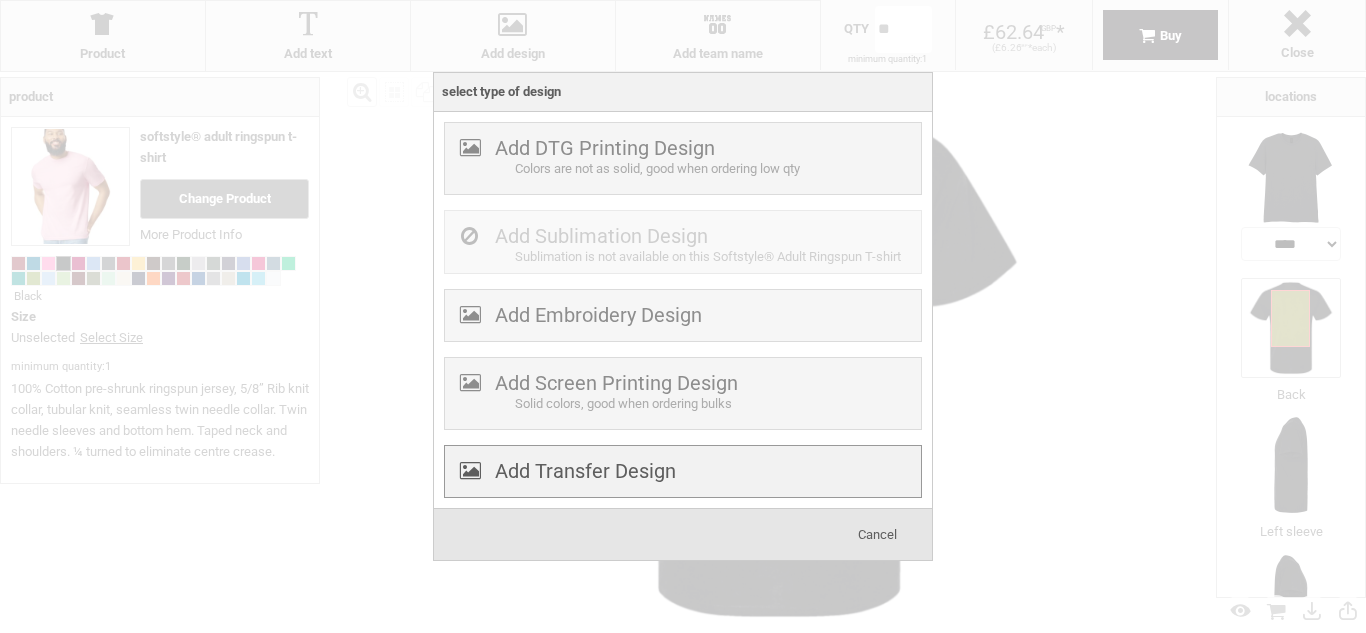 click on "Add Transfer Design" at bounding box center (585, 471) 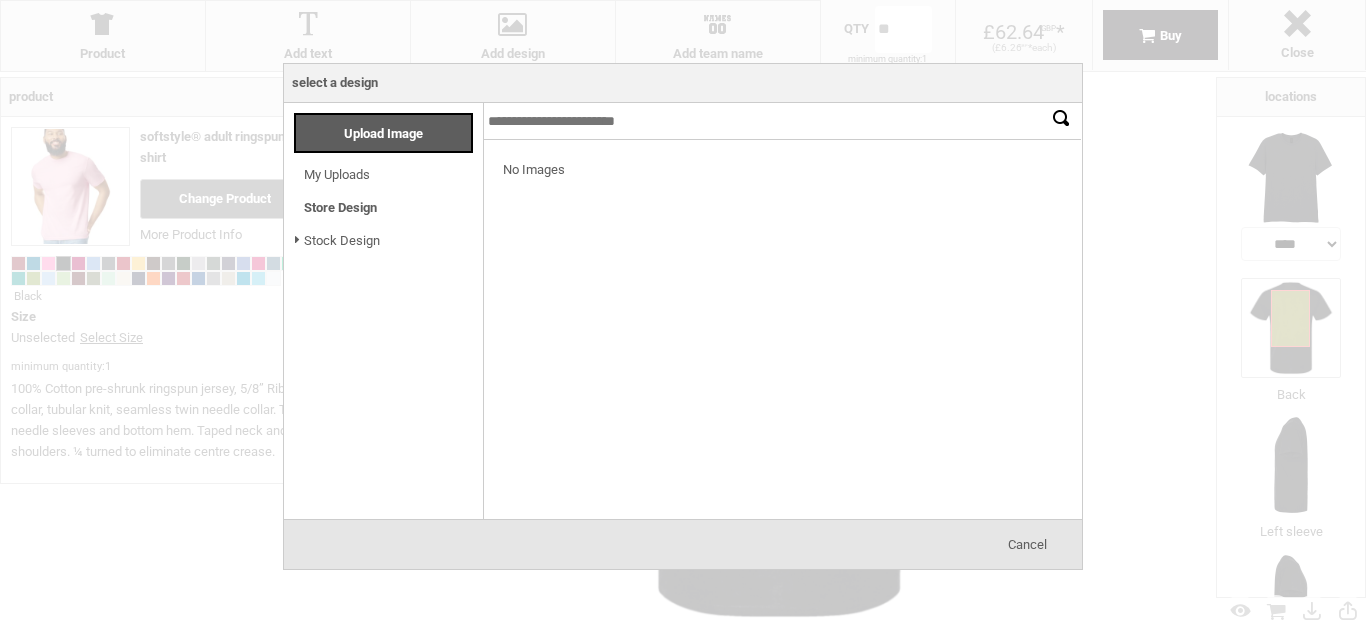 click on "My Uploads" at bounding box center [337, 174] 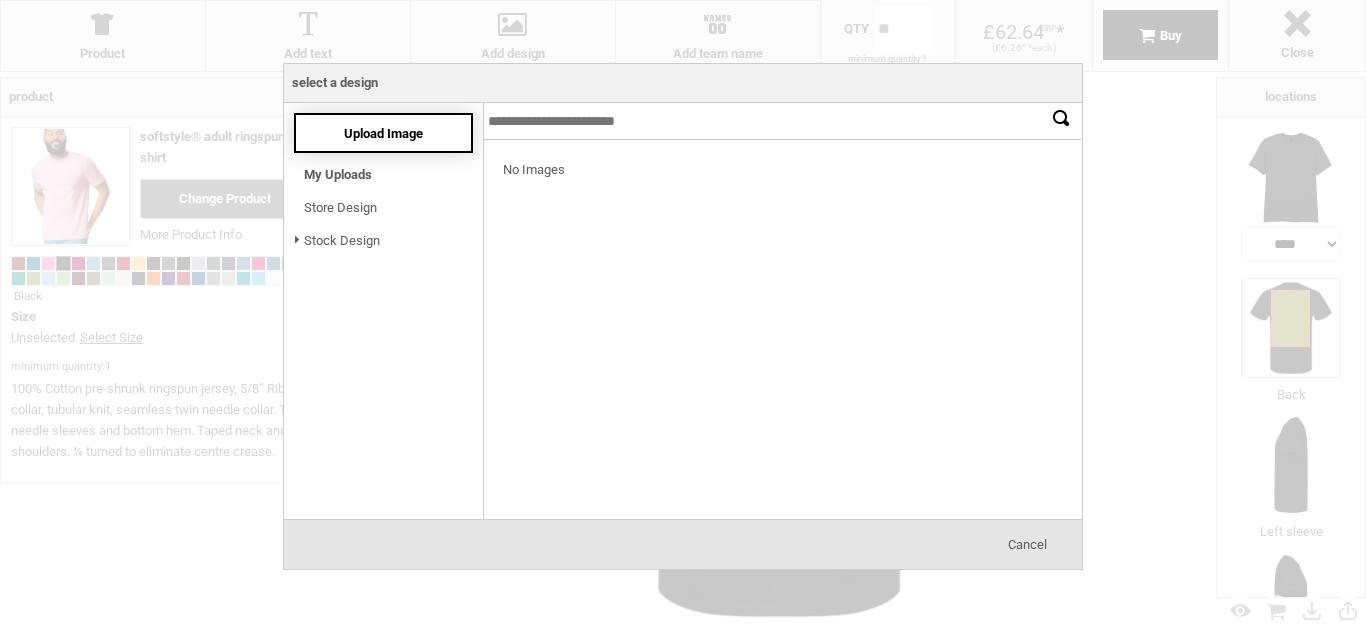 click on "Upload Image" at bounding box center [383, 133] 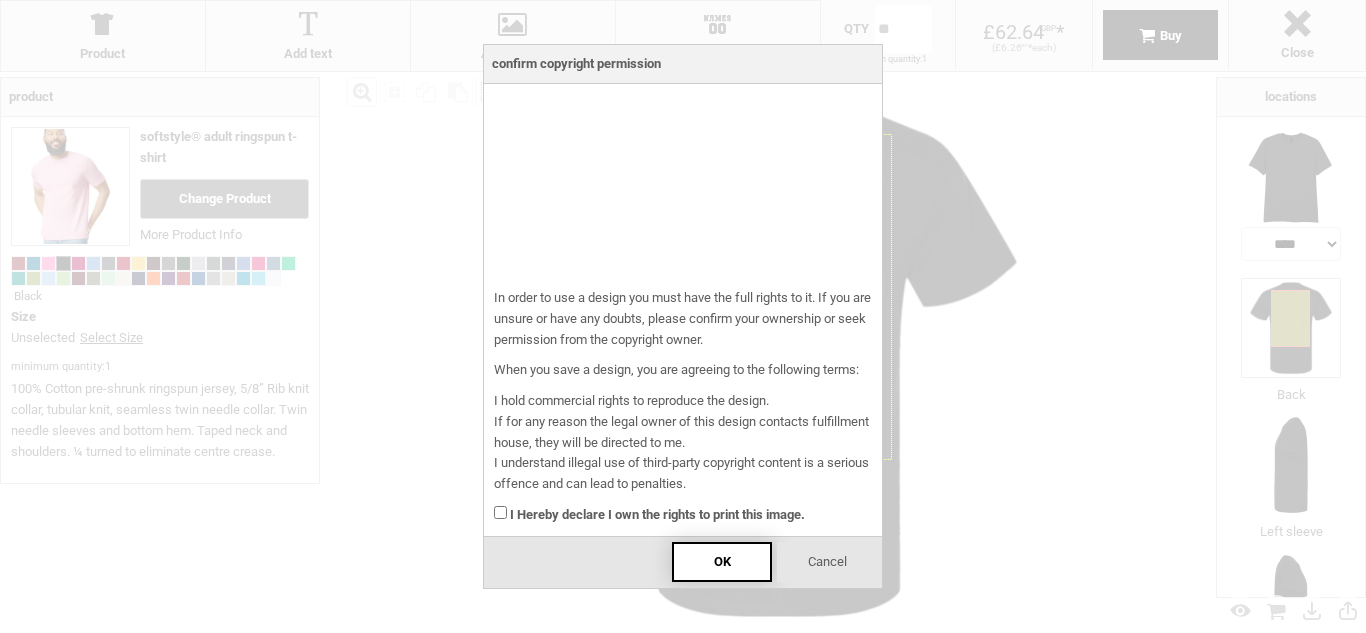 click on "OK" at bounding box center (722, 562) 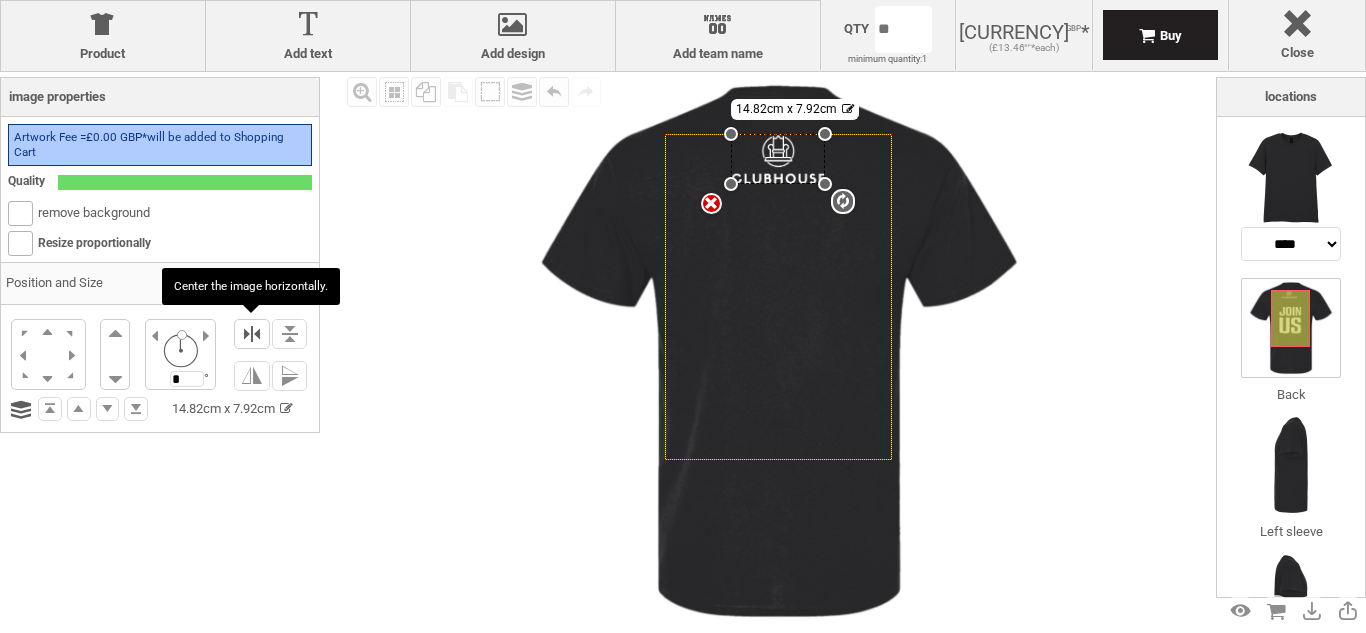 click at bounding box center (252, 334) 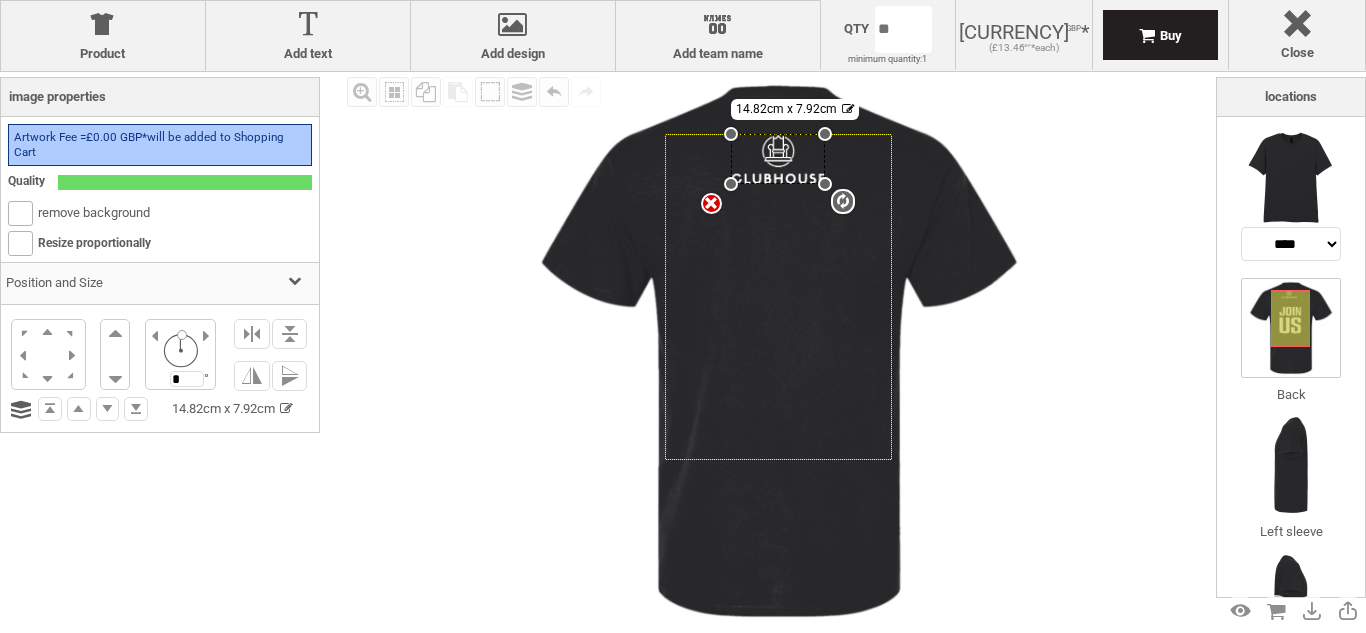click on "Fill Background
Zoom in
Zoom out
Select All
Copy
All
Selected
Paste
Off
On
Group
Group
Undo
Redo
Created with Raphaël 2.1.2 Created with Raphaël 2.1.2 Created with Raphaël 2.1.2 Created with Raphaël 2.1.2 Created with Raphaël 2.1.2 Created with Raphaël 2.1.2 Created with Raphaël 2.1.2 Created with Raphaël 2.1.2 Created with Raphaël 2.1.2 Created with Raphaël 2.1.2 Created with Raphaël 2.1.2 Created with Raphaël 2.1.2 Created with Raphaël 2.1.2 Created with Raphaël 2.1.2 Created with Raphaël 2.1.2 Created with Raphaël 2.1.2         settings 14.82cm x 7.92cm" at bounding box center (779, 351) 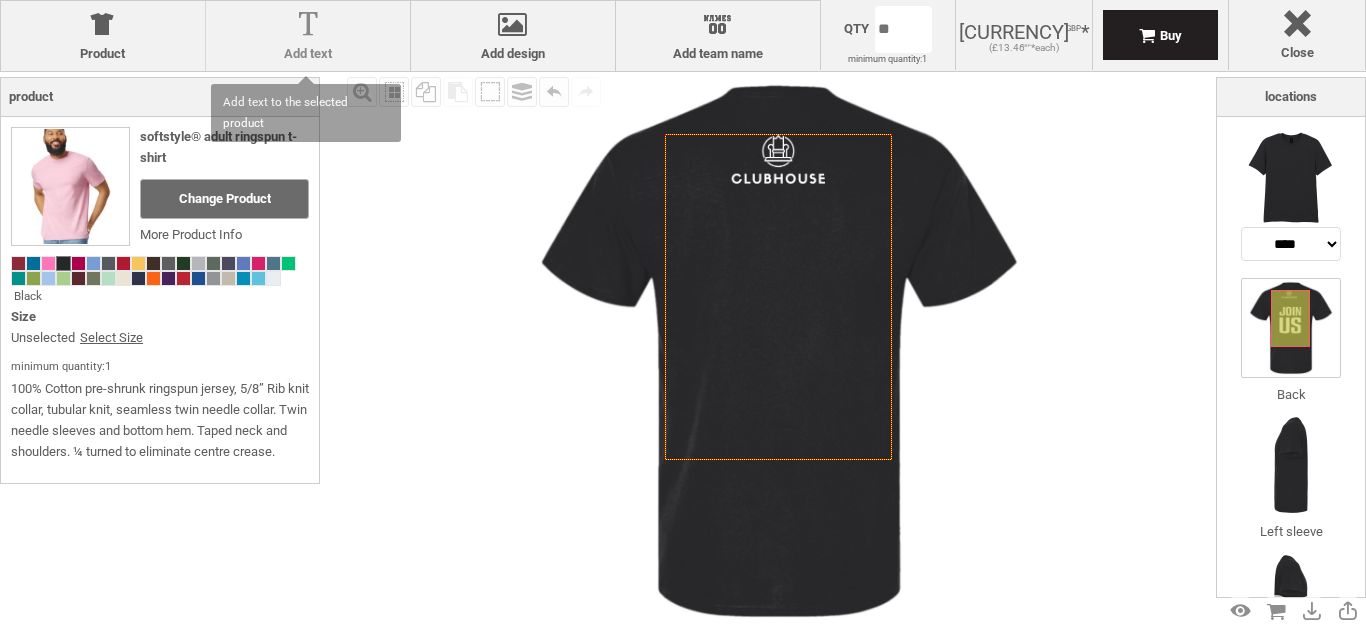 click at bounding box center [308, 28] 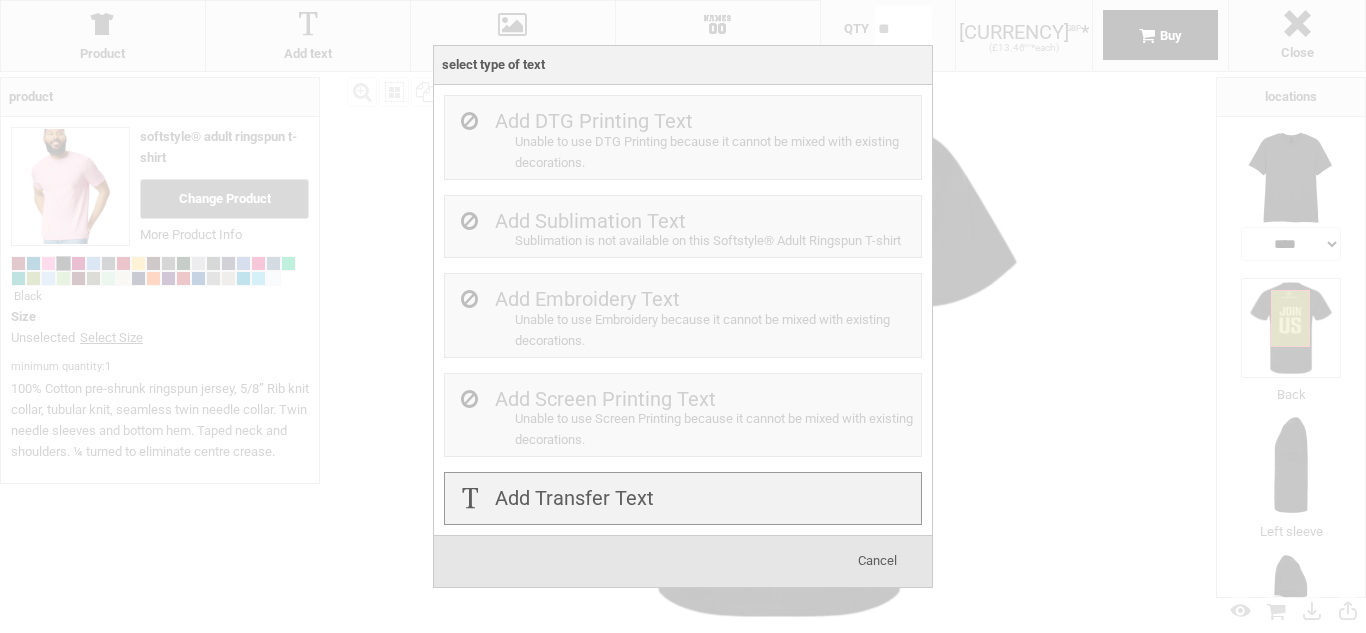 click on "Add Transfer Text
Unable to use Transfer because it cannot be mixed with existing decorations." at bounding box center [683, 498] 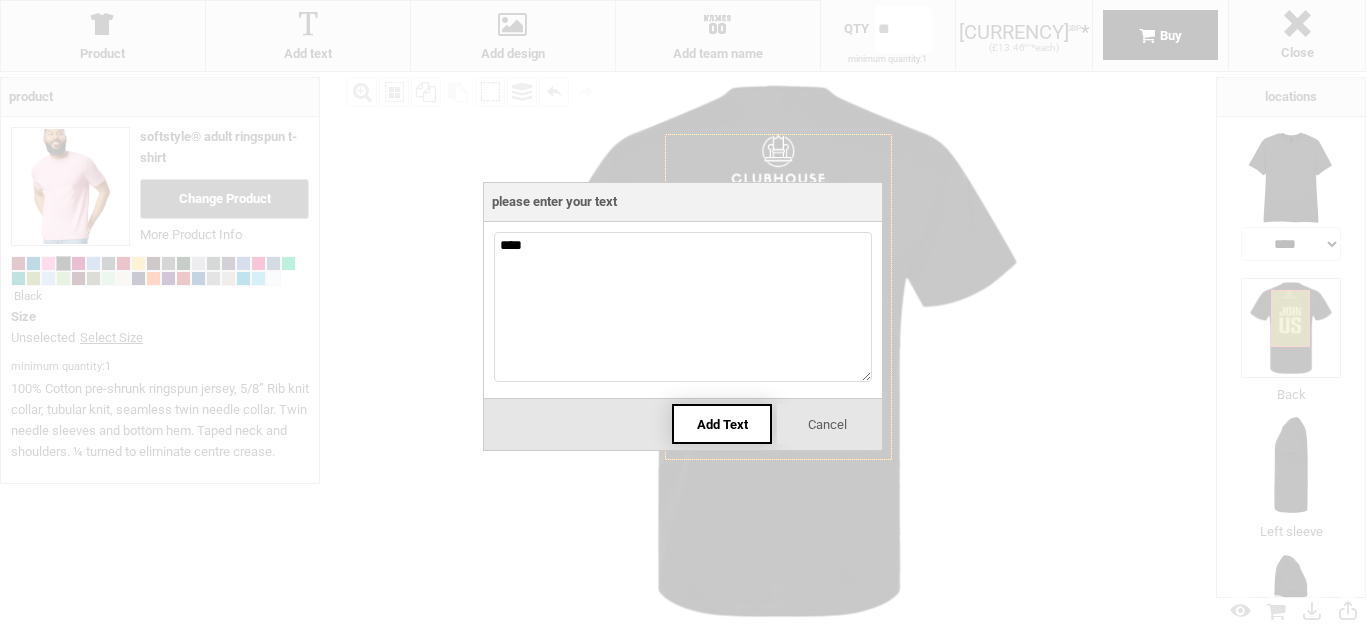 click on "Add Text" at bounding box center [722, 424] 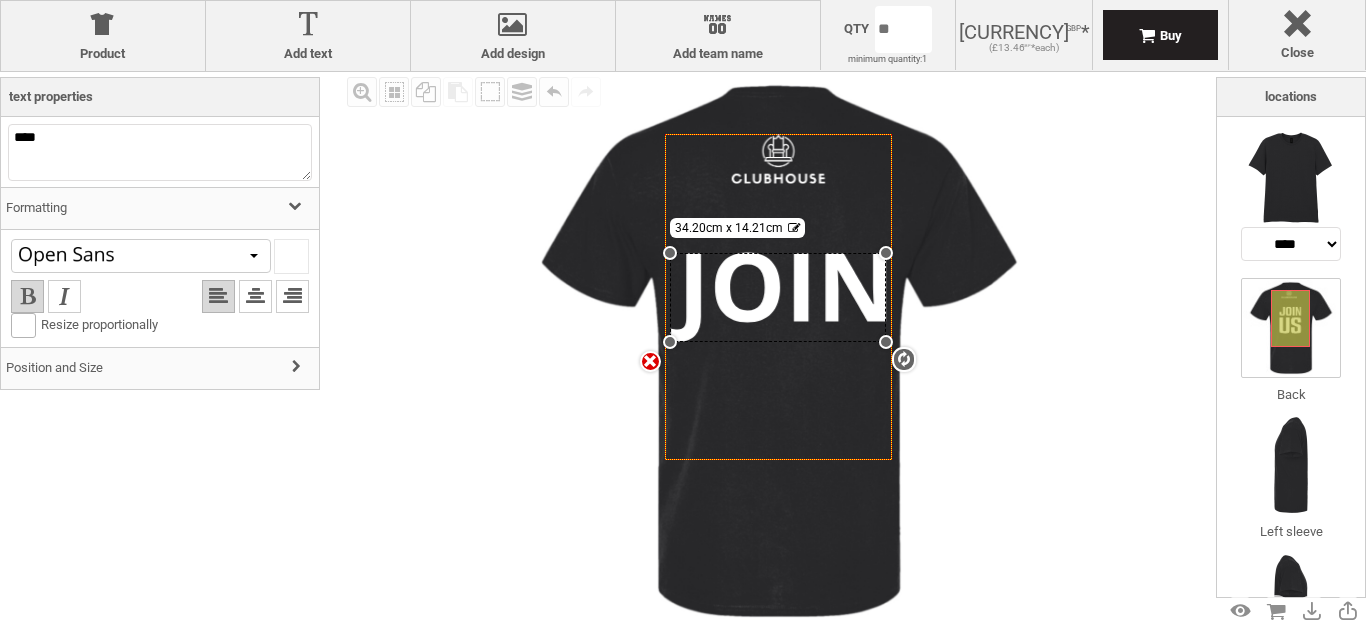 click at bounding box center (141, 256) 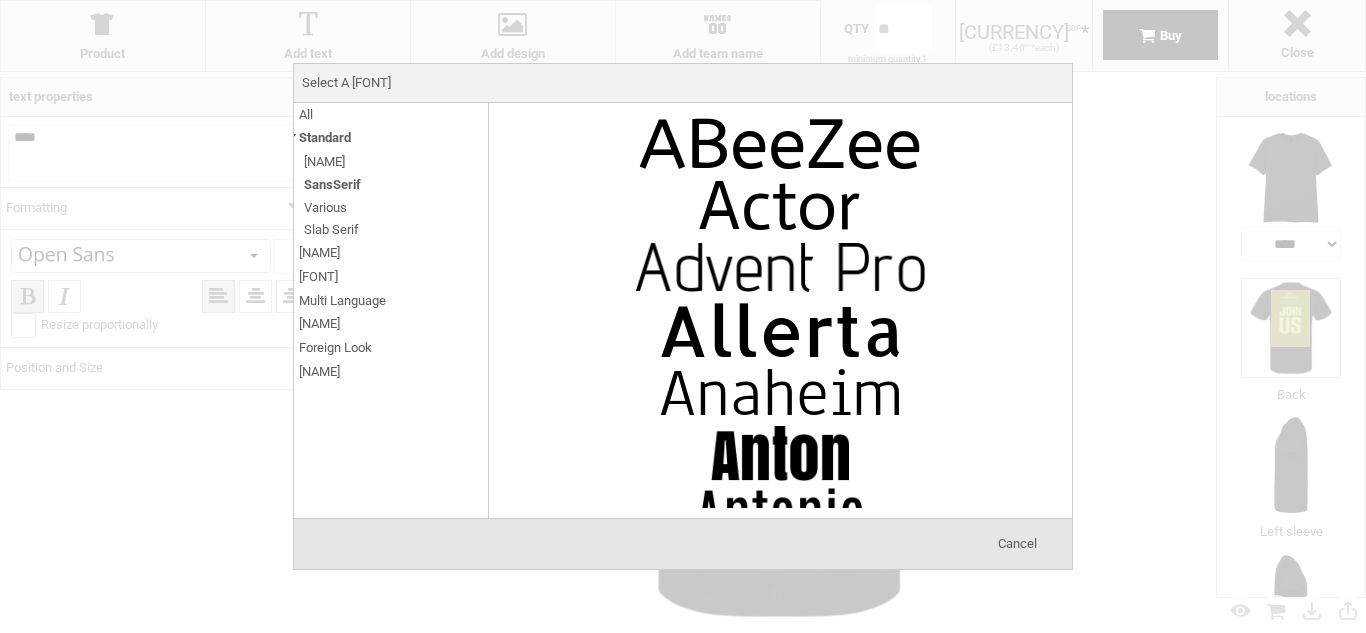 click on "All" at bounding box center [306, 114] 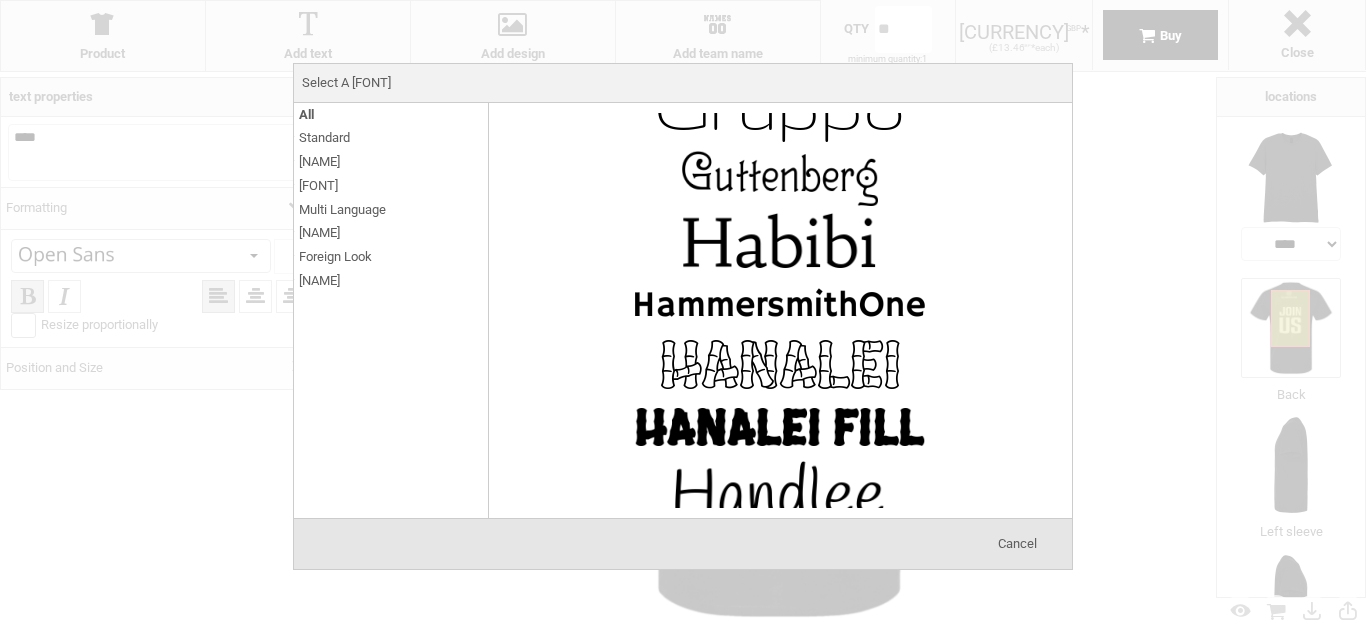 scroll, scrollTop: 17266, scrollLeft: 0, axis: vertical 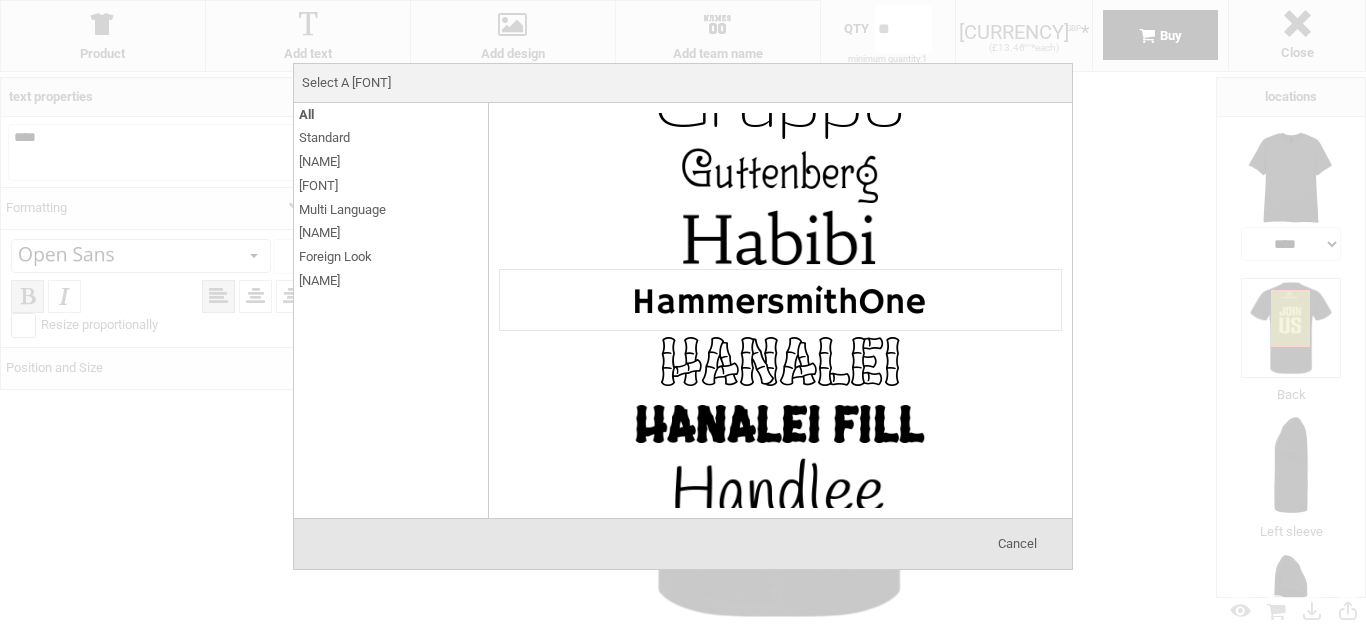 click at bounding box center [780, 300] 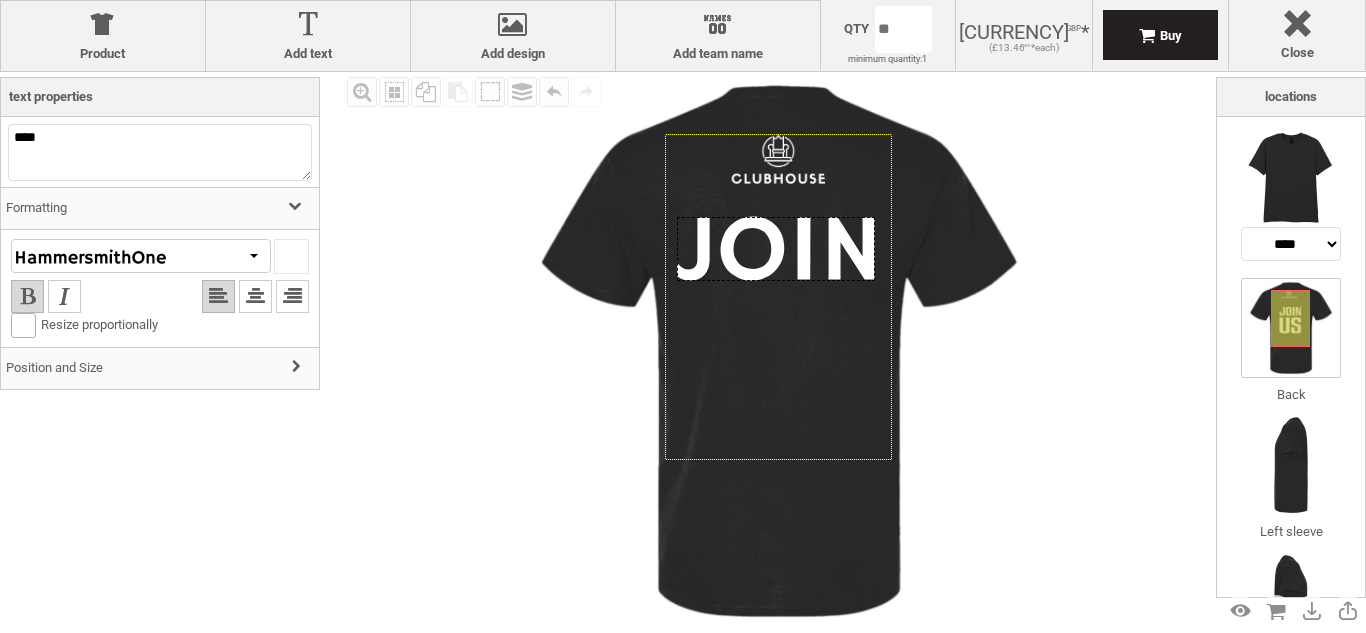 drag, startPoint x: 783, startPoint y: 296, endPoint x: 781, endPoint y: 248, distance: 48.04165 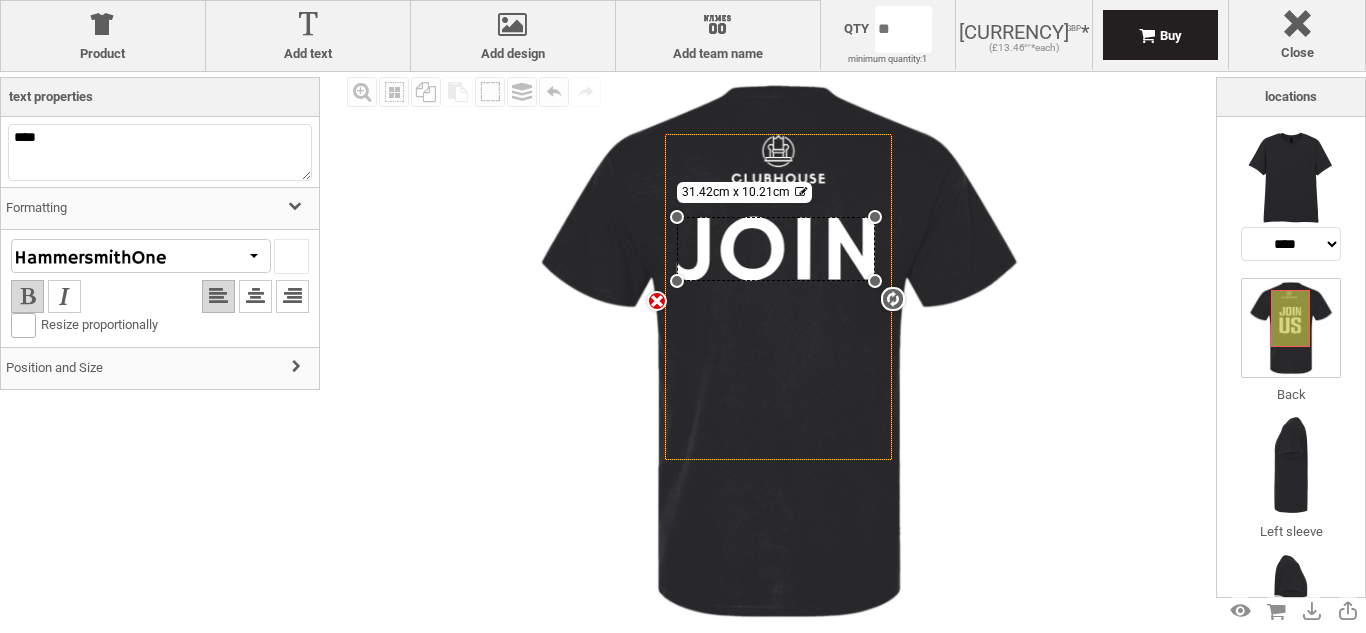 click on "settings [DIMENSION] x [DIMENSION]" at bounding box center [779, 351] 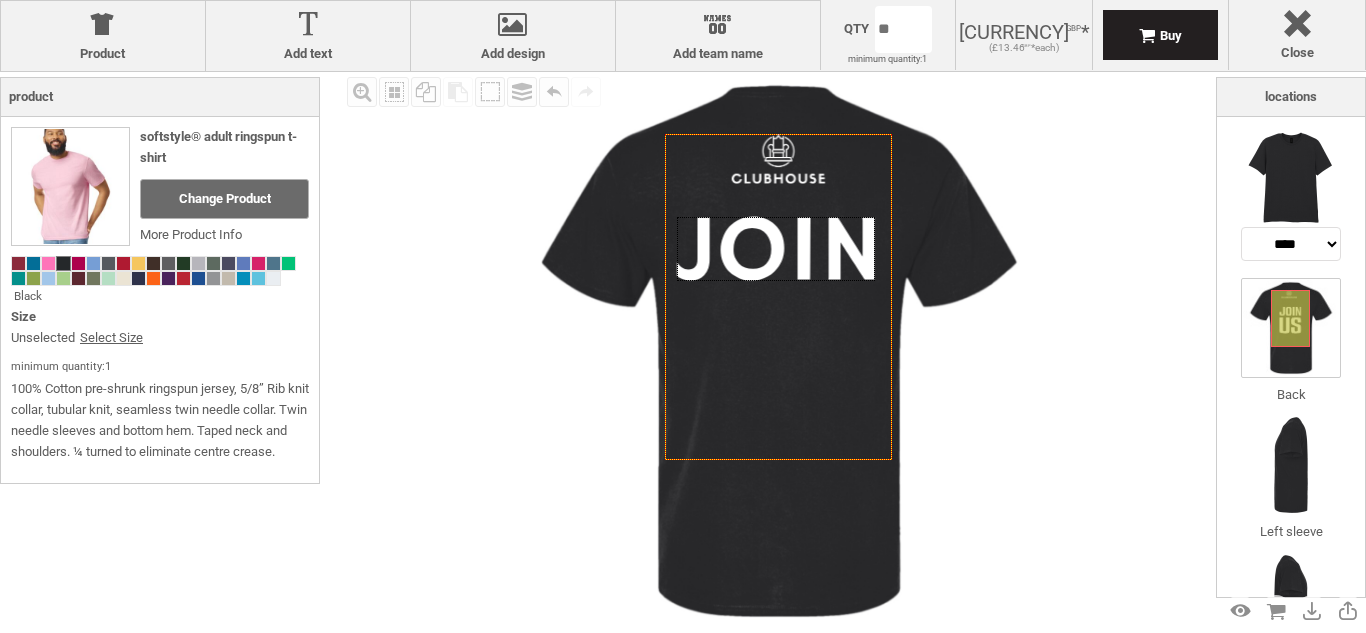 click at bounding box center (776, 249) 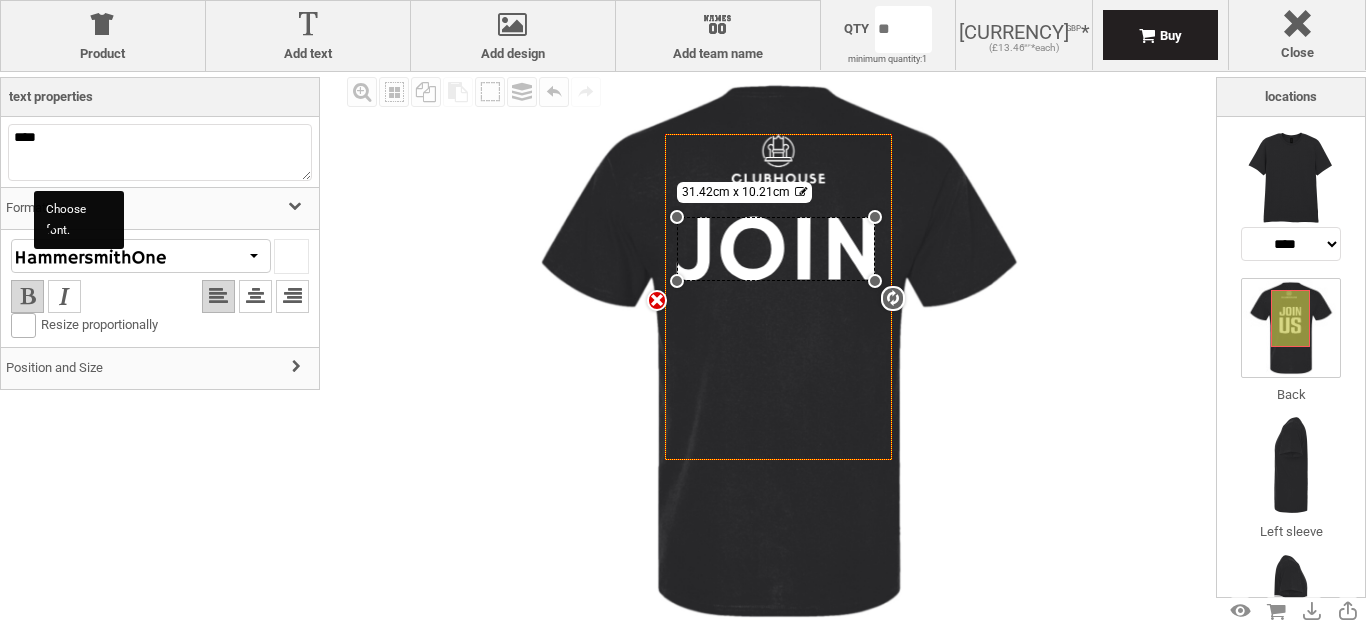 click on "Formatting" at bounding box center (160, 208) 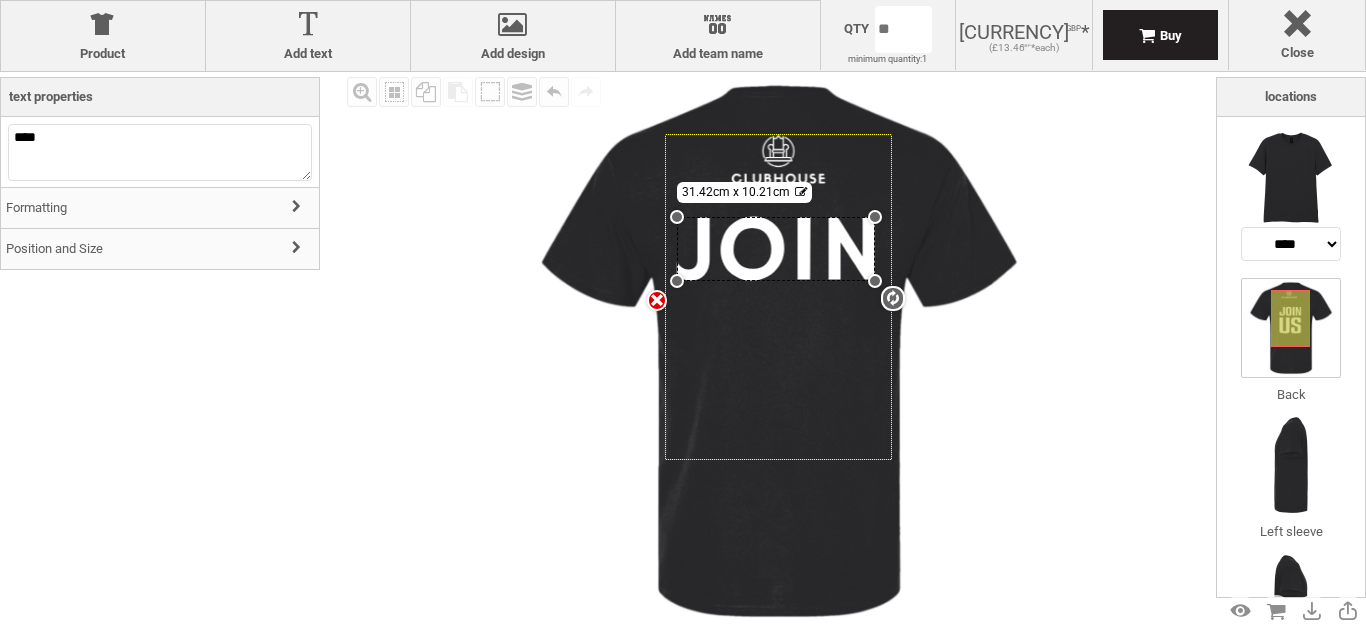 click on "Position and Size" at bounding box center [160, 249] 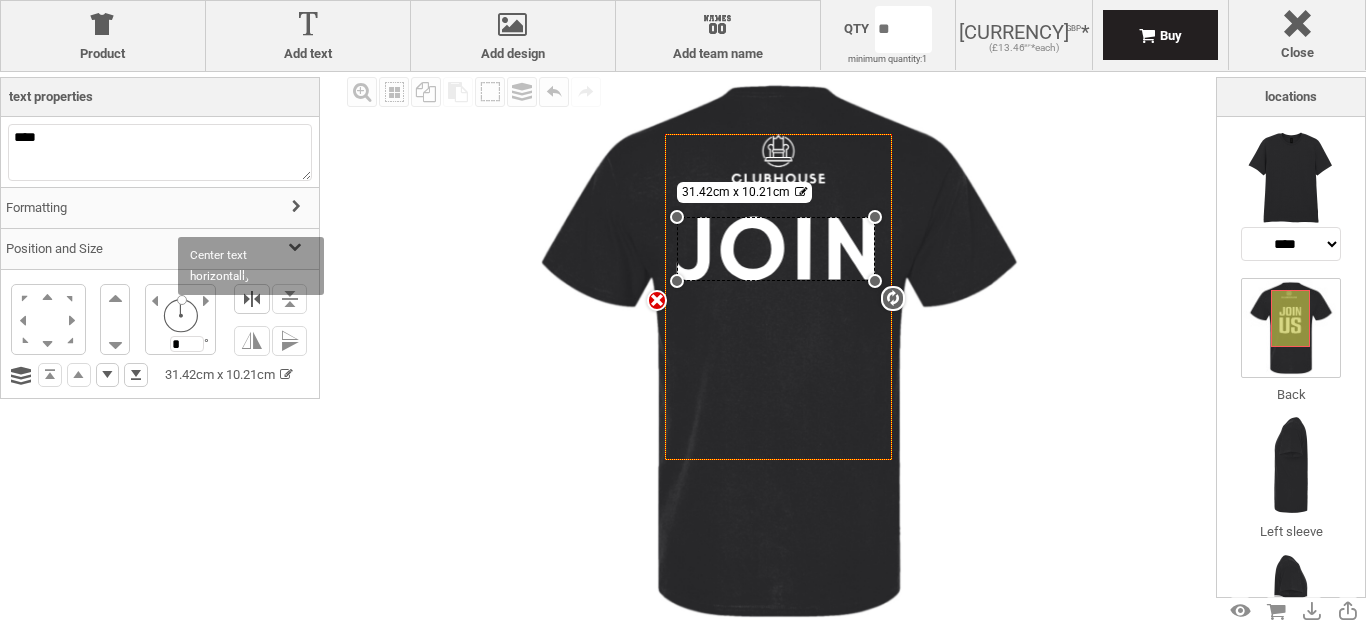 click at bounding box center (252, 299) 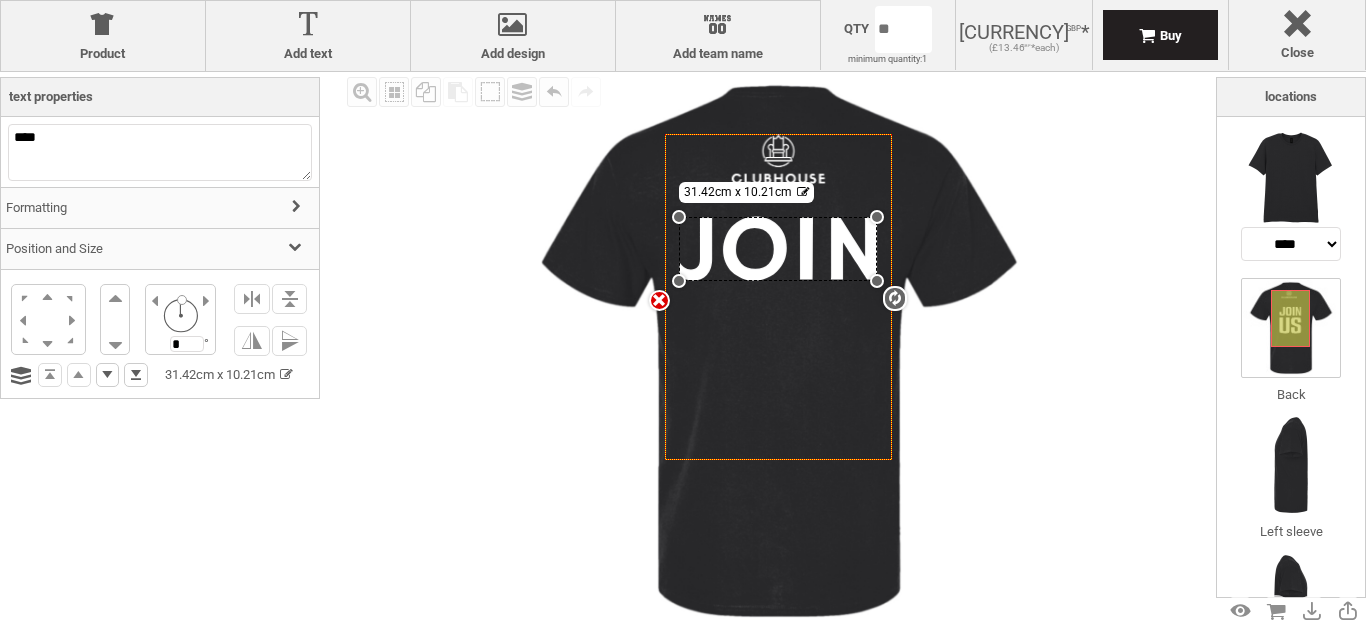 click at bounding box center (779, 351) 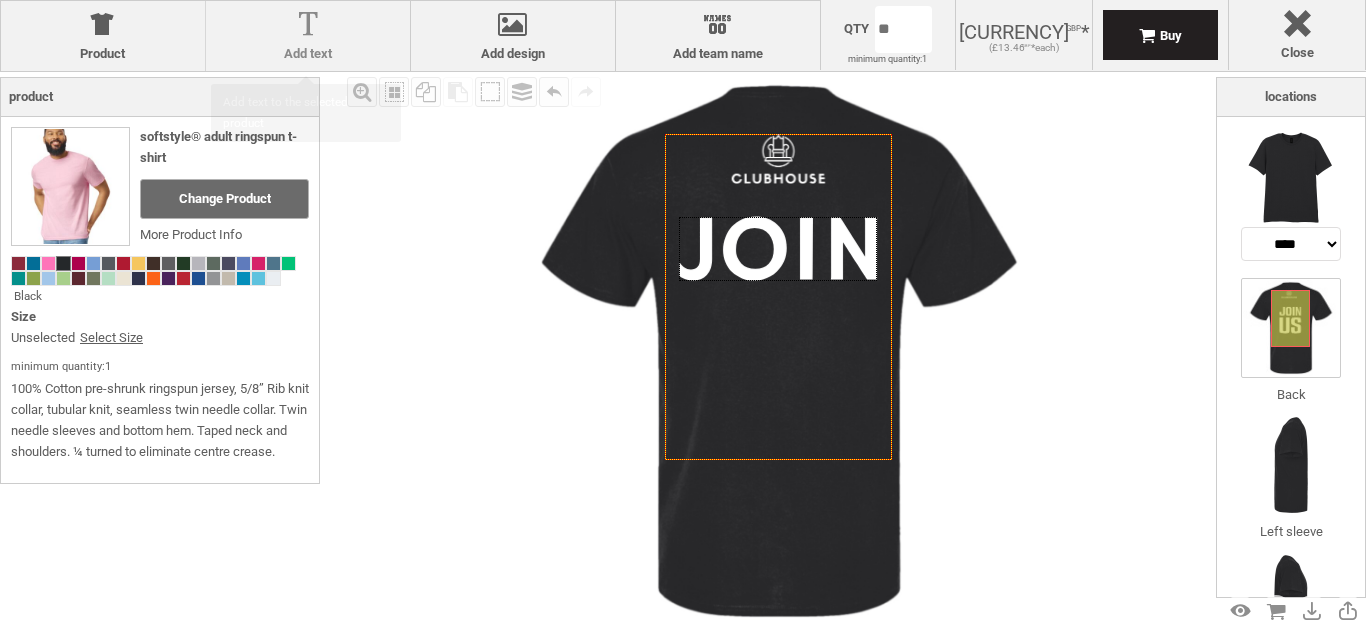 click on "Add text" at bounding box center [308, 54] 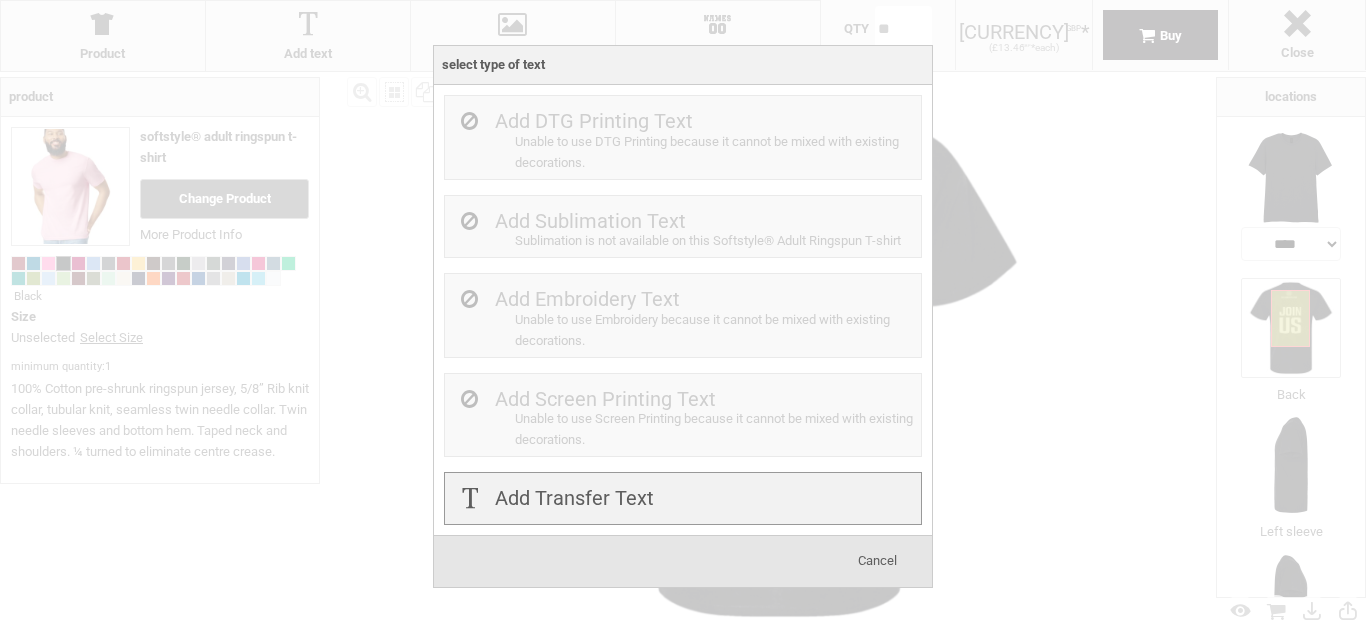 click on "Add Transfer Text" at bounding box center [574, 498] 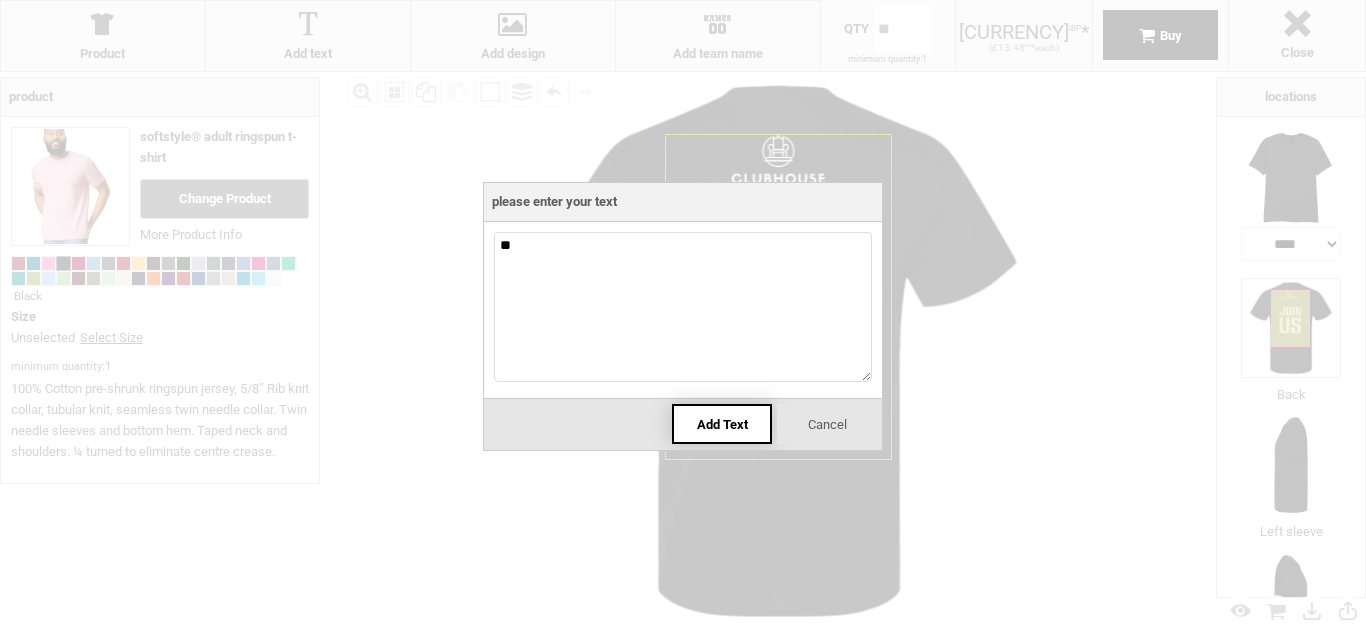 click on "Add Text" at bounding box center [722, 424] 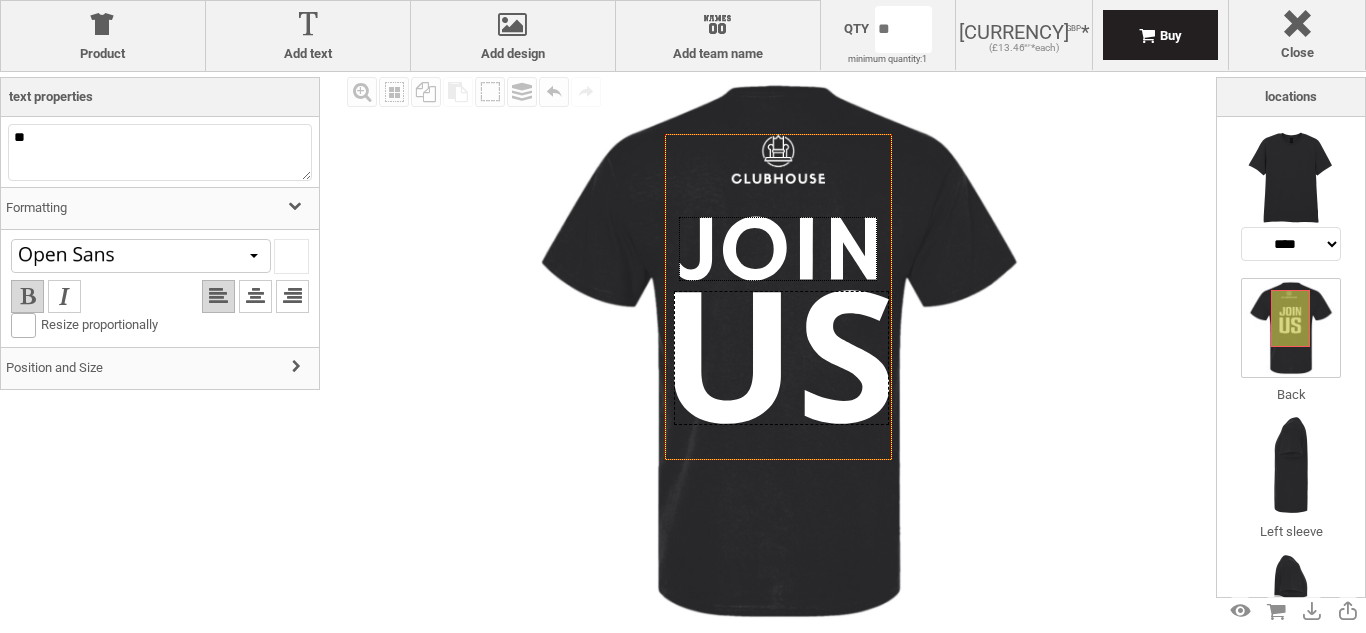 drag, startPoint x: 768, startPoint y: 342, endPoint x: 771, endPoint y: 403, distance: 61.073727 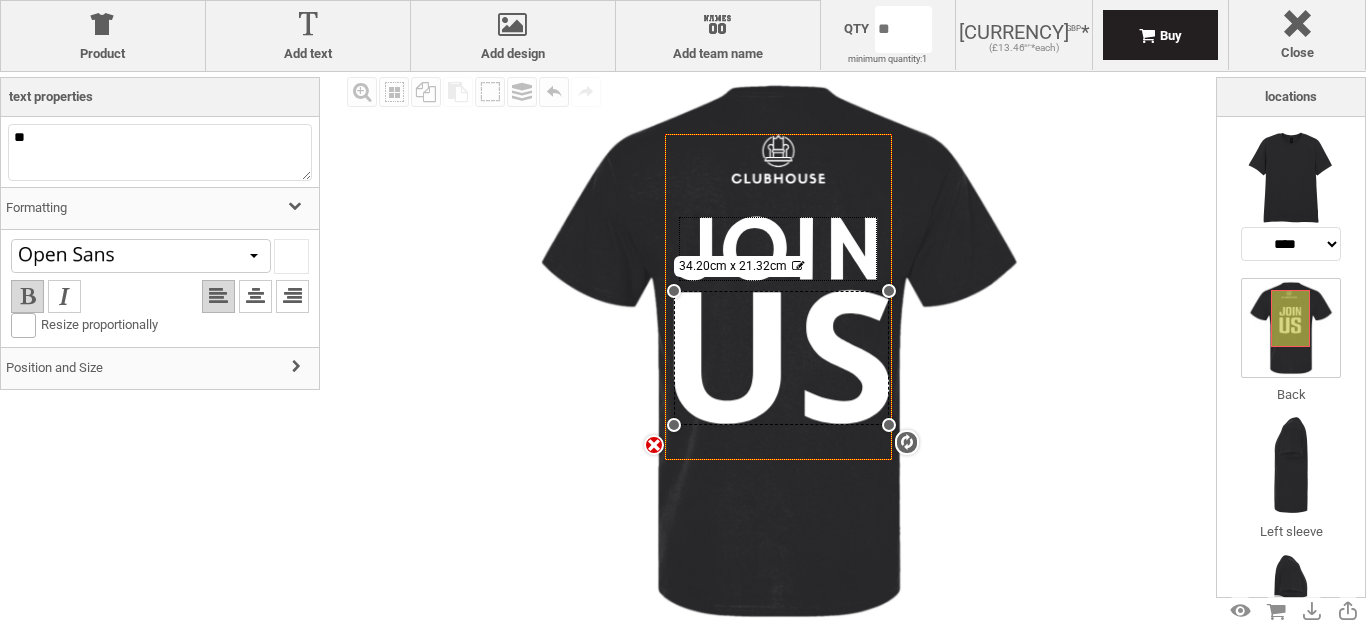 click at bounding box center [778, 249] 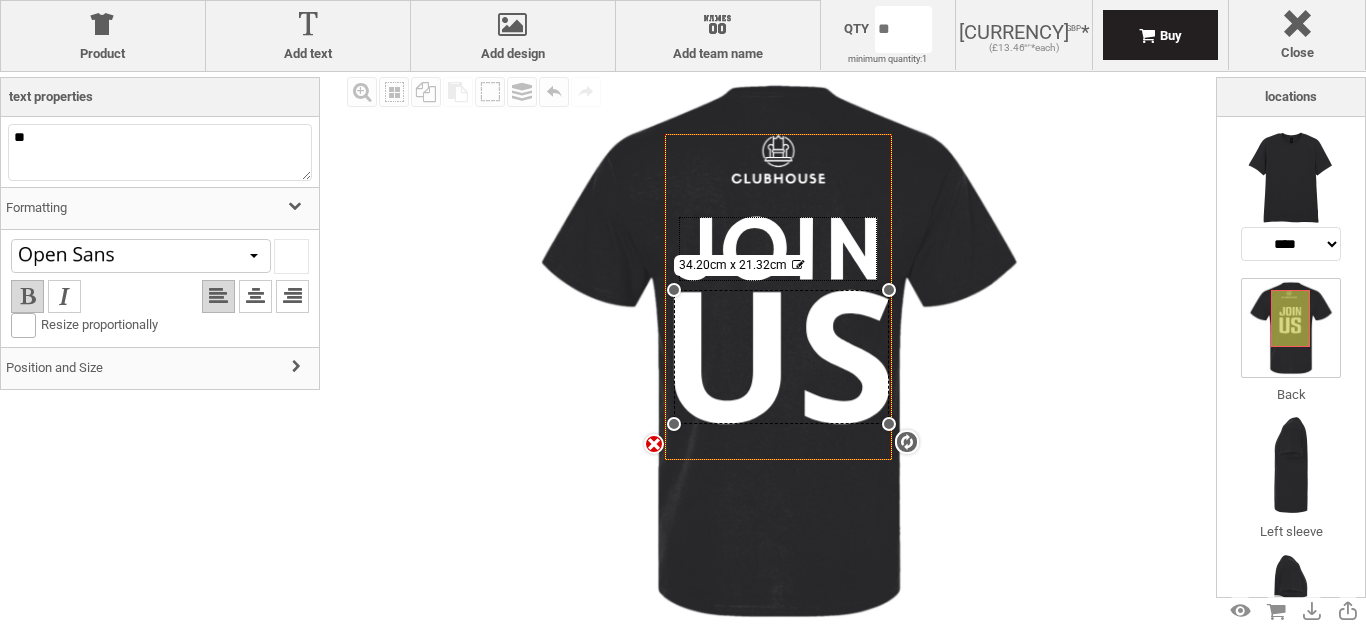 click on "settings 34.20cm x 21.32cm" at bounding box center [782, 357] 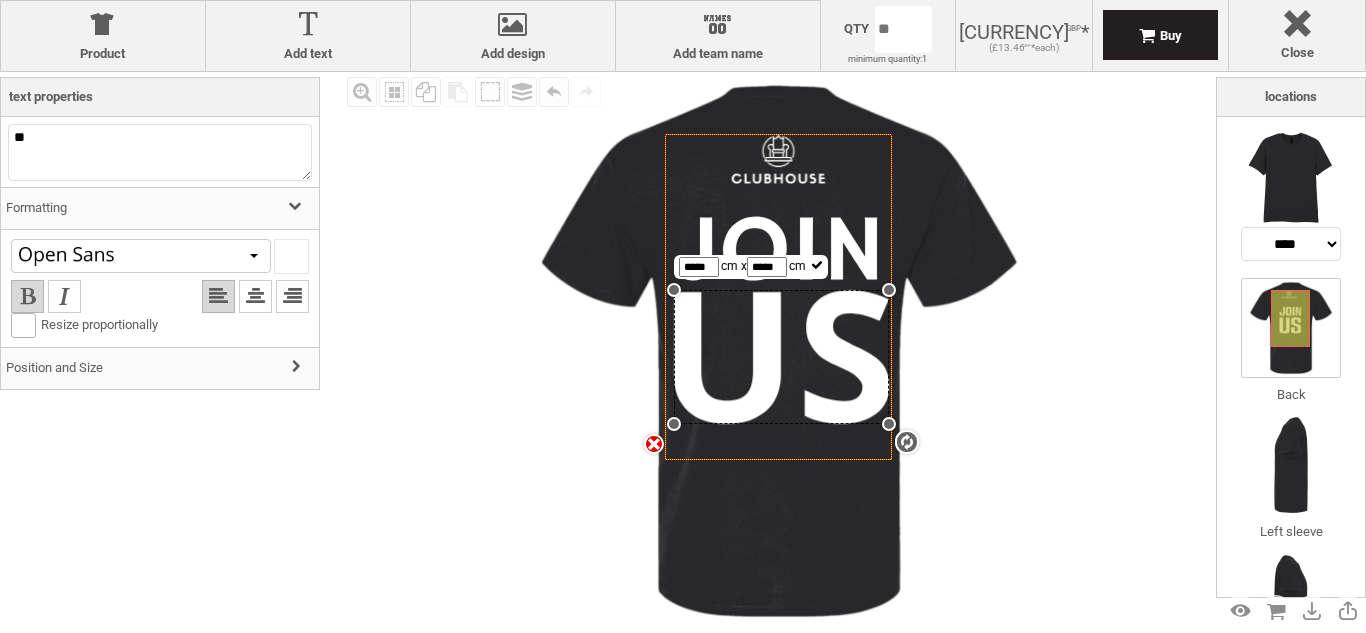 drag, startPoint x: 716, startPoint y: 268, endPoint x: 677, endPoint y: 271, distance: 39.115215 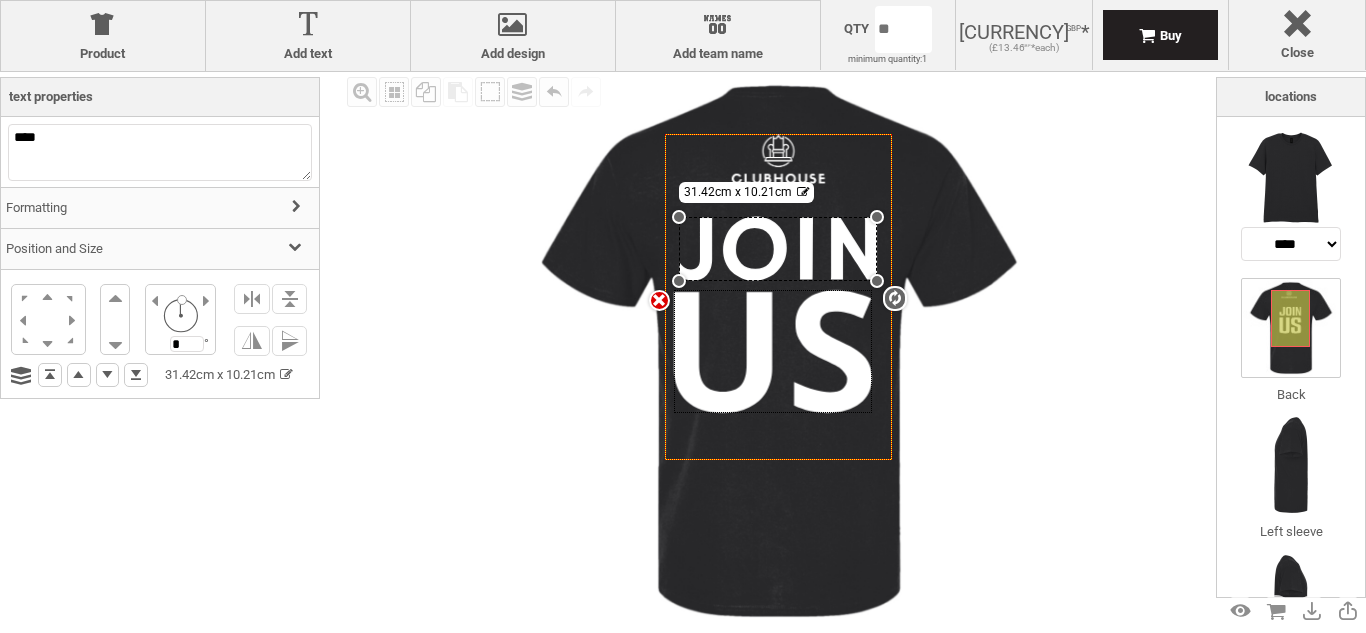click at bounding box center (773, 351) 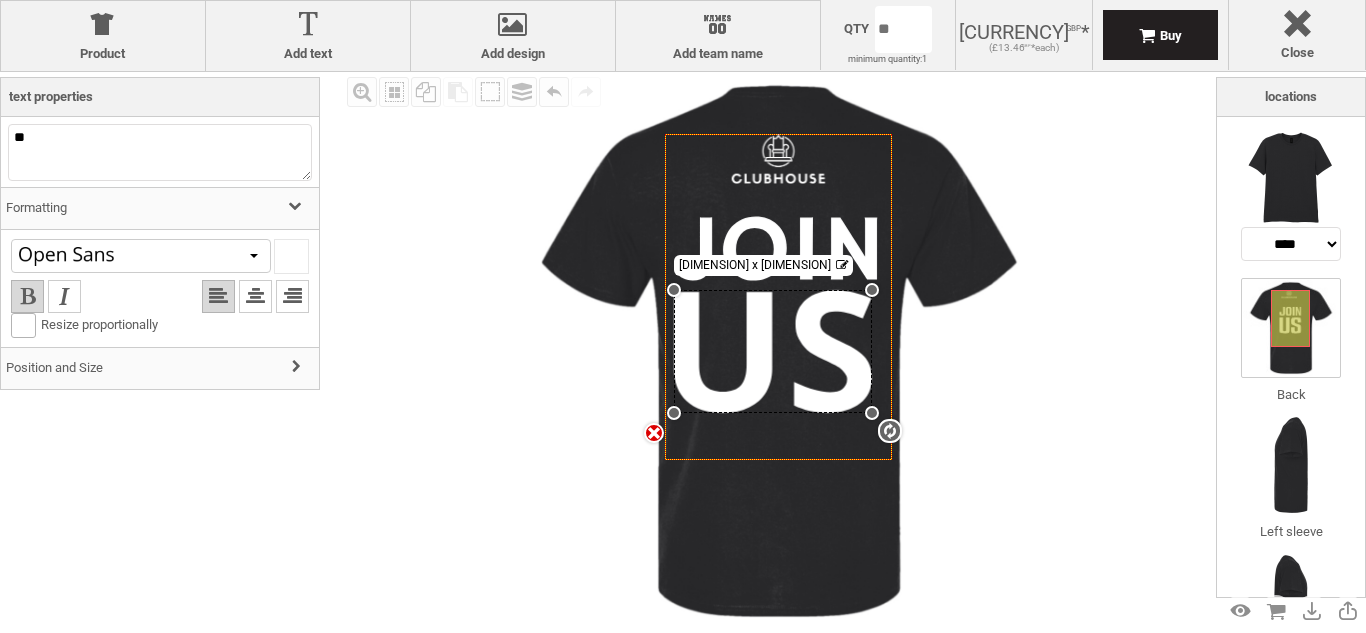 click at bounding box center [299, 368] 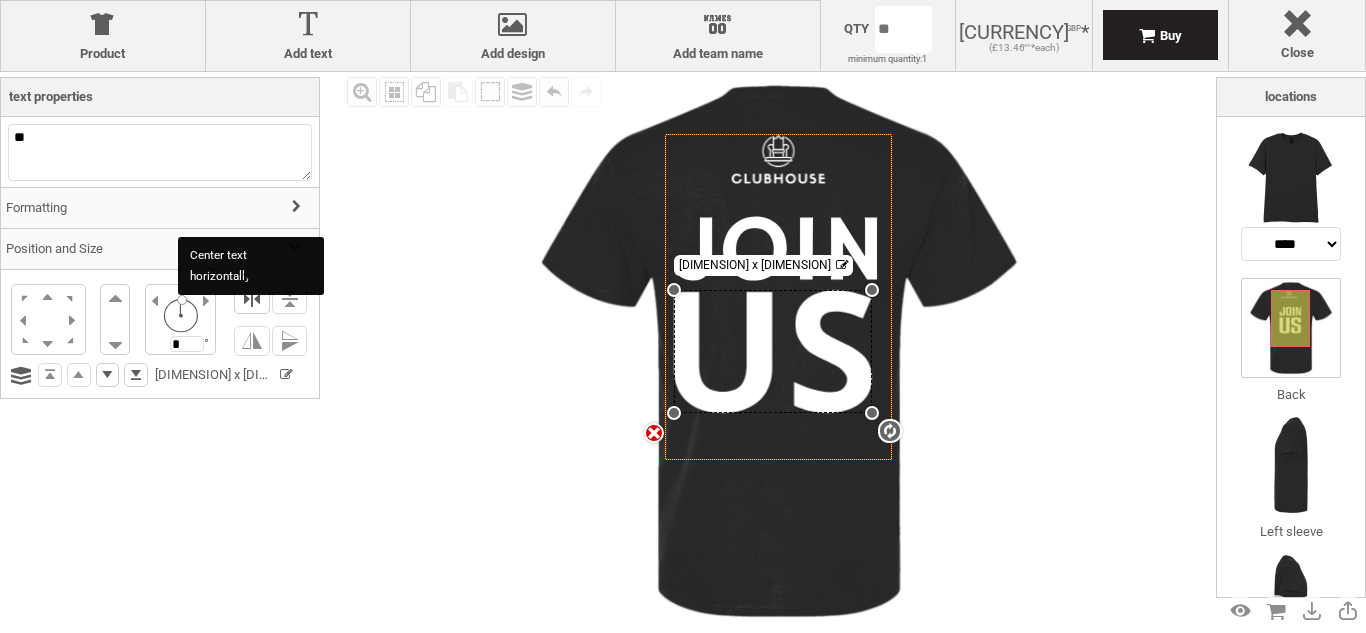 click at bounding box center [252, 299] 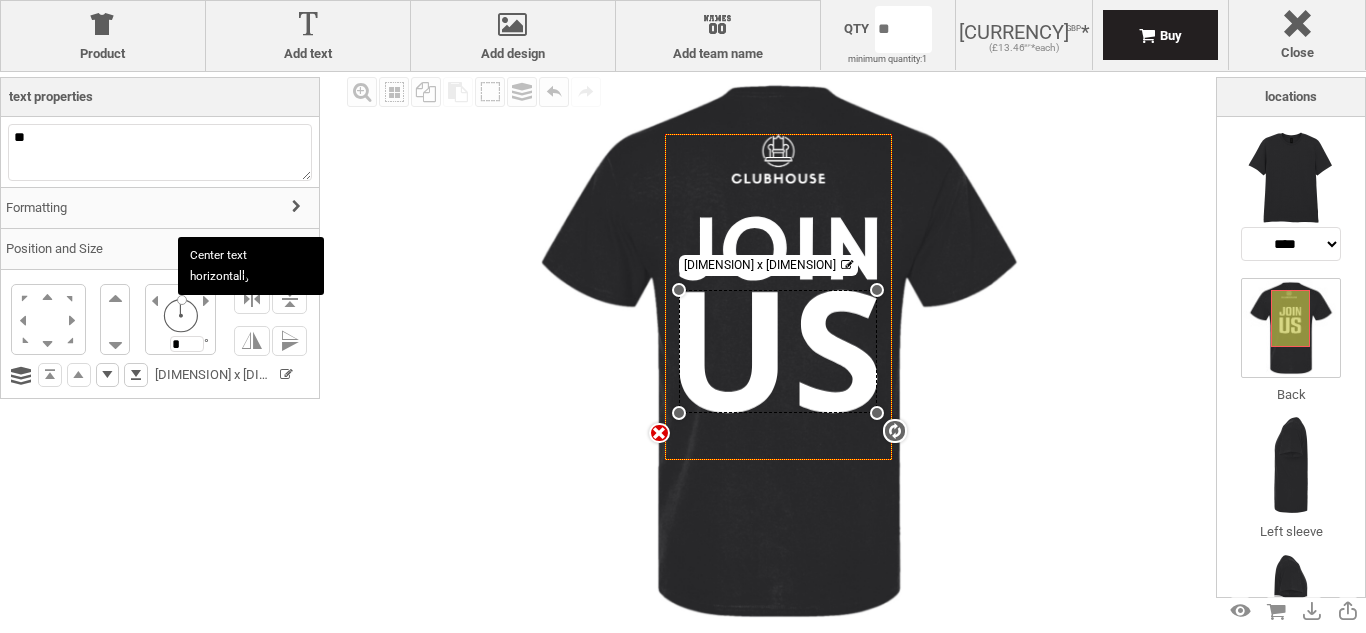 click at bounding box center (779, 351) 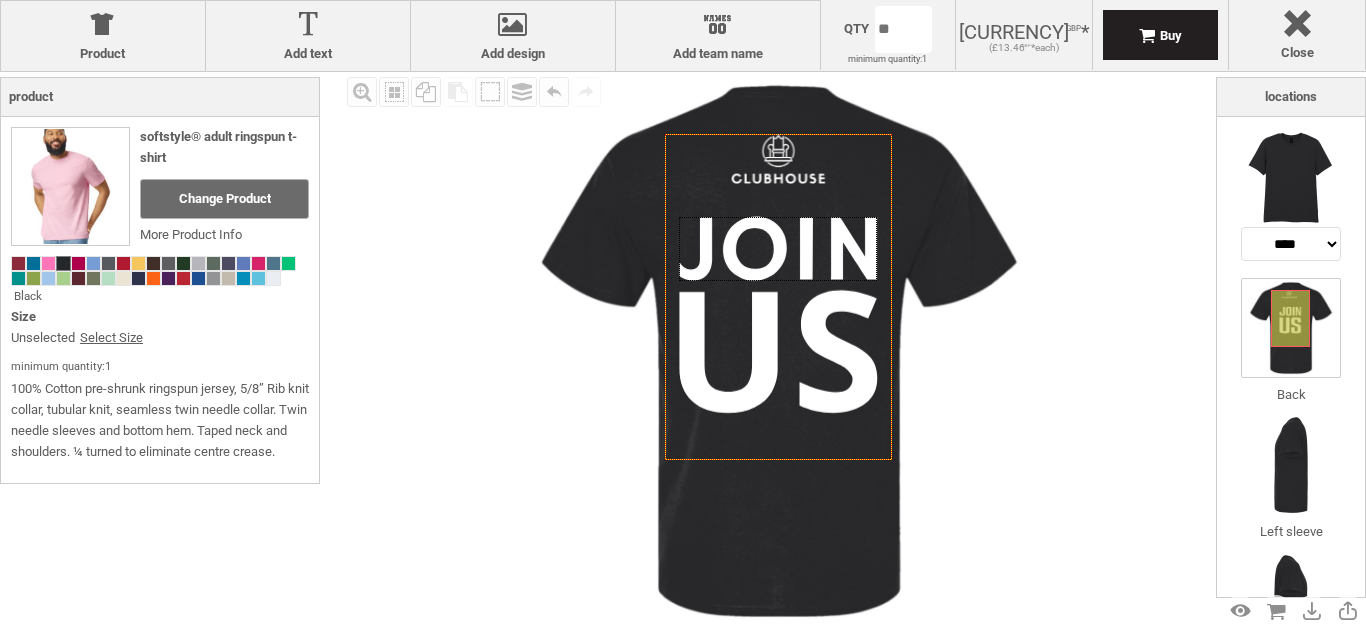 click at bounding box center (778, 249) 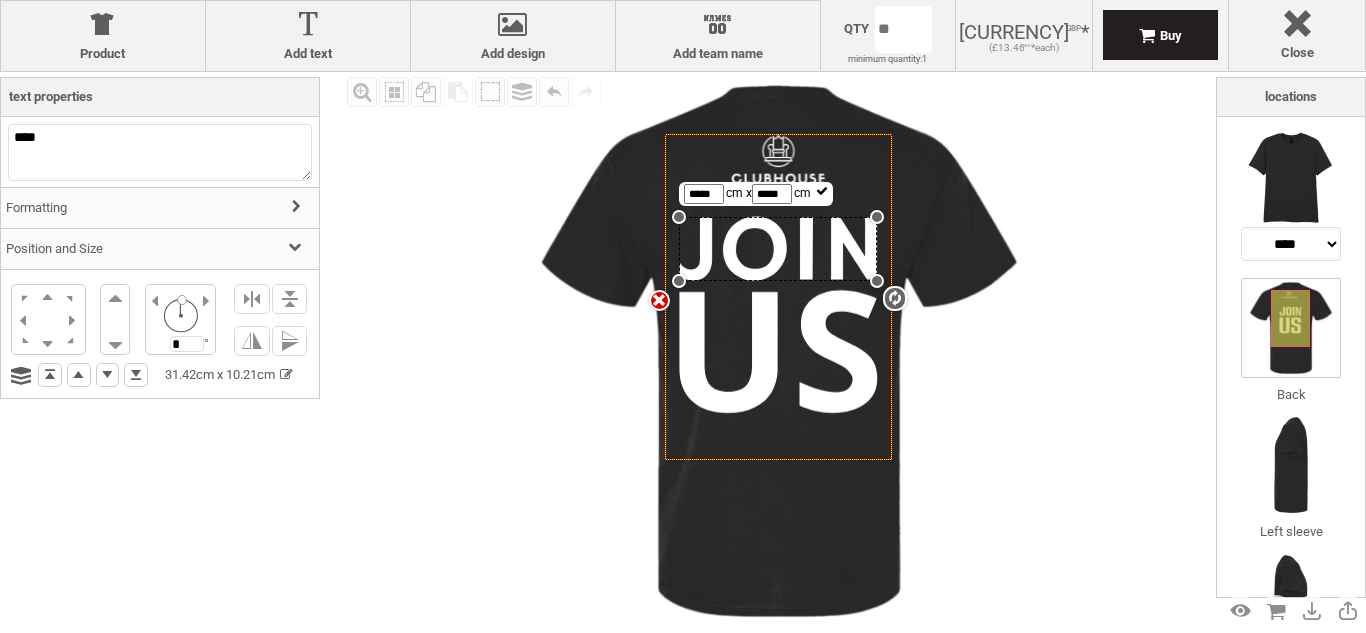 drag, startPoint x: 721, startPoint y: 197, endPoint x: 634, endPoint y: 207, distance: 87.57283 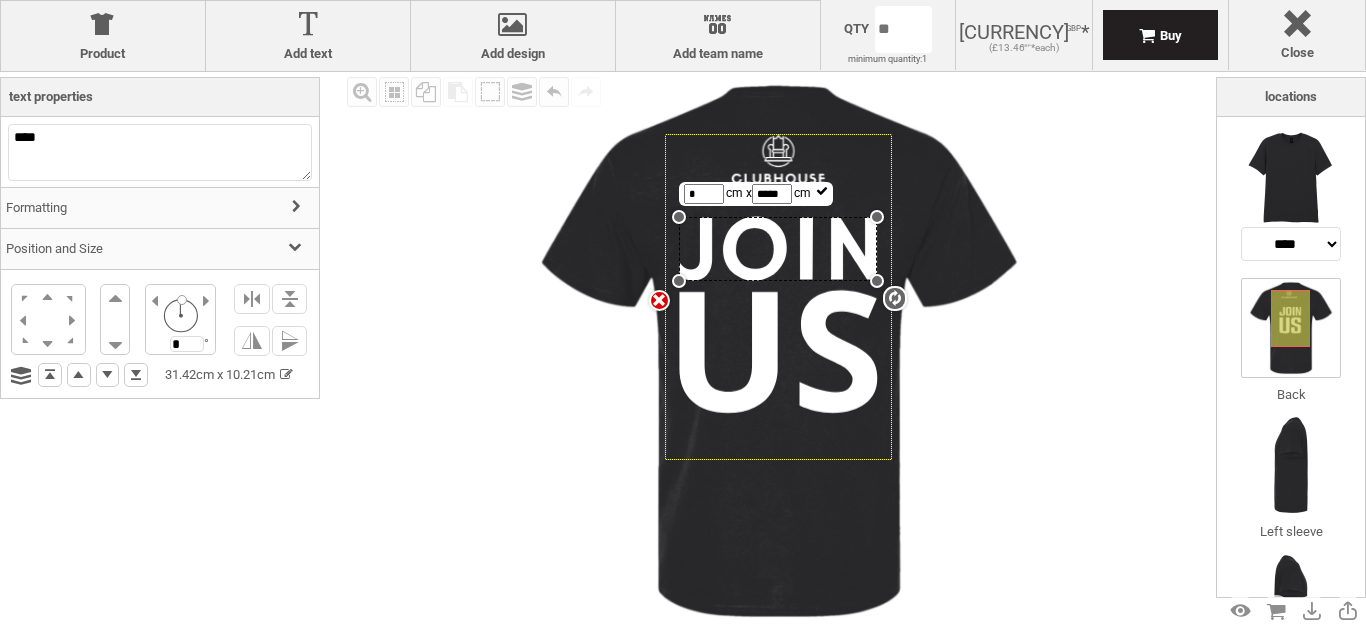 type on "**" 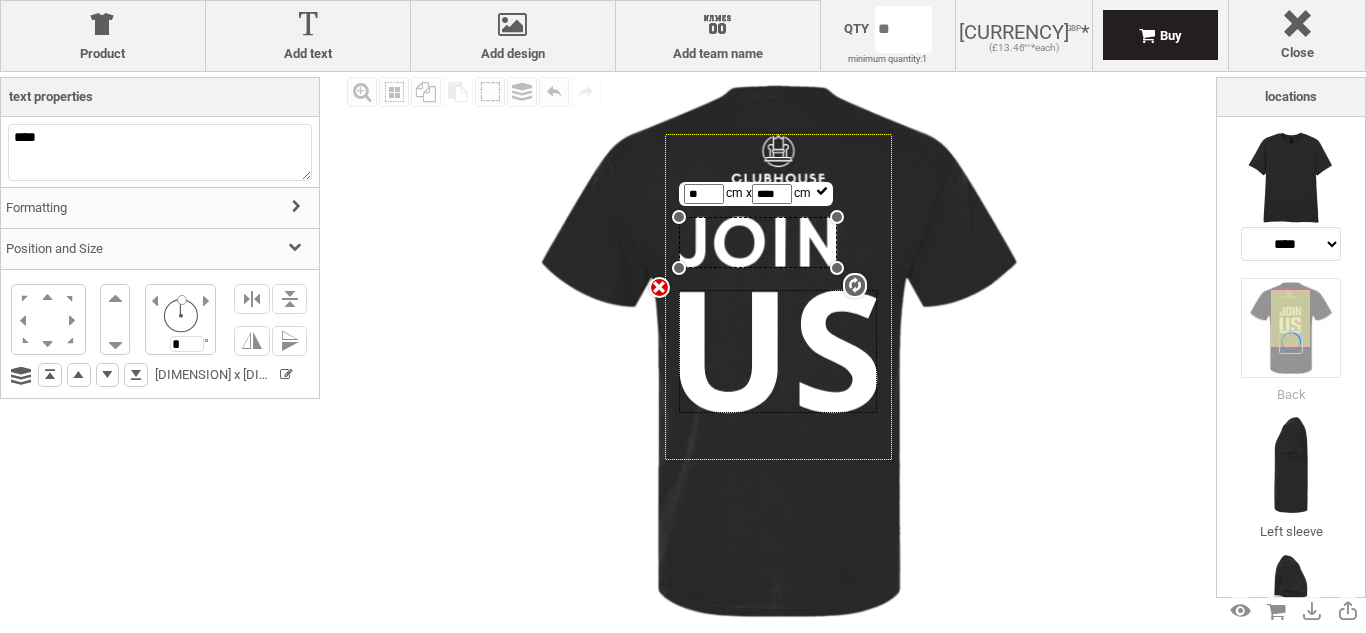 click at bounding box center [778, 351] 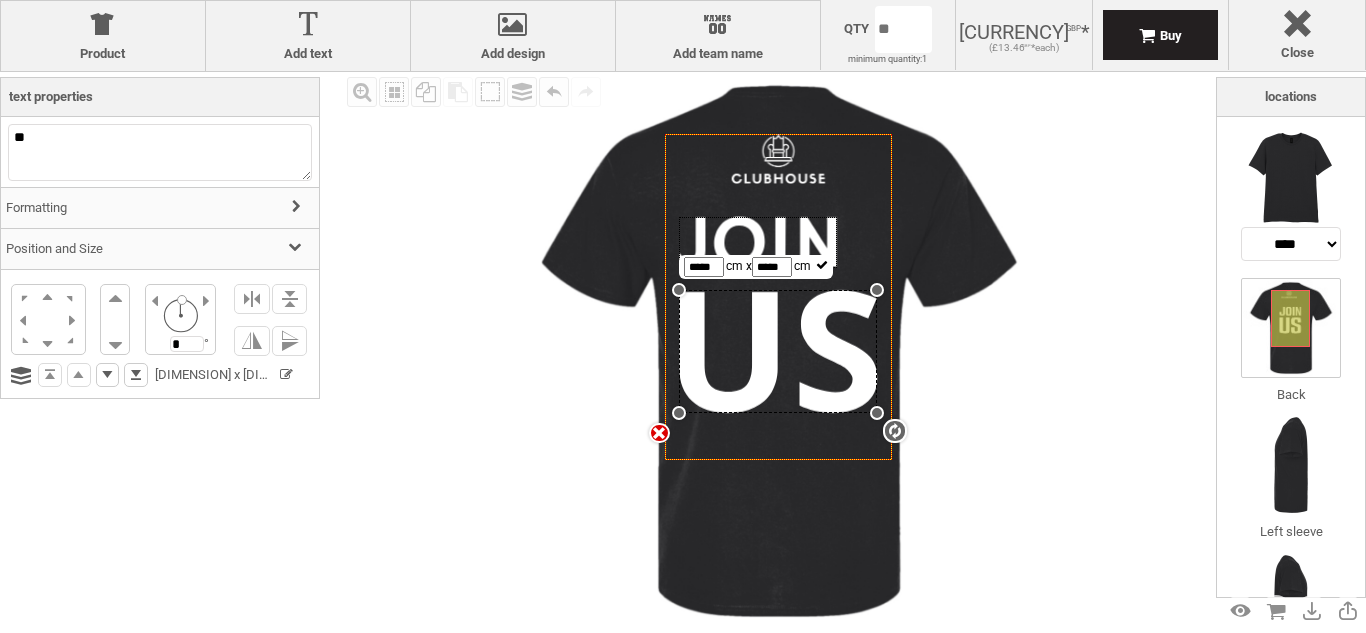 drag, startPoint x: 719, startPoint y: 266, endPoint x: 648, endPoint y: 272, distance: 71.25307 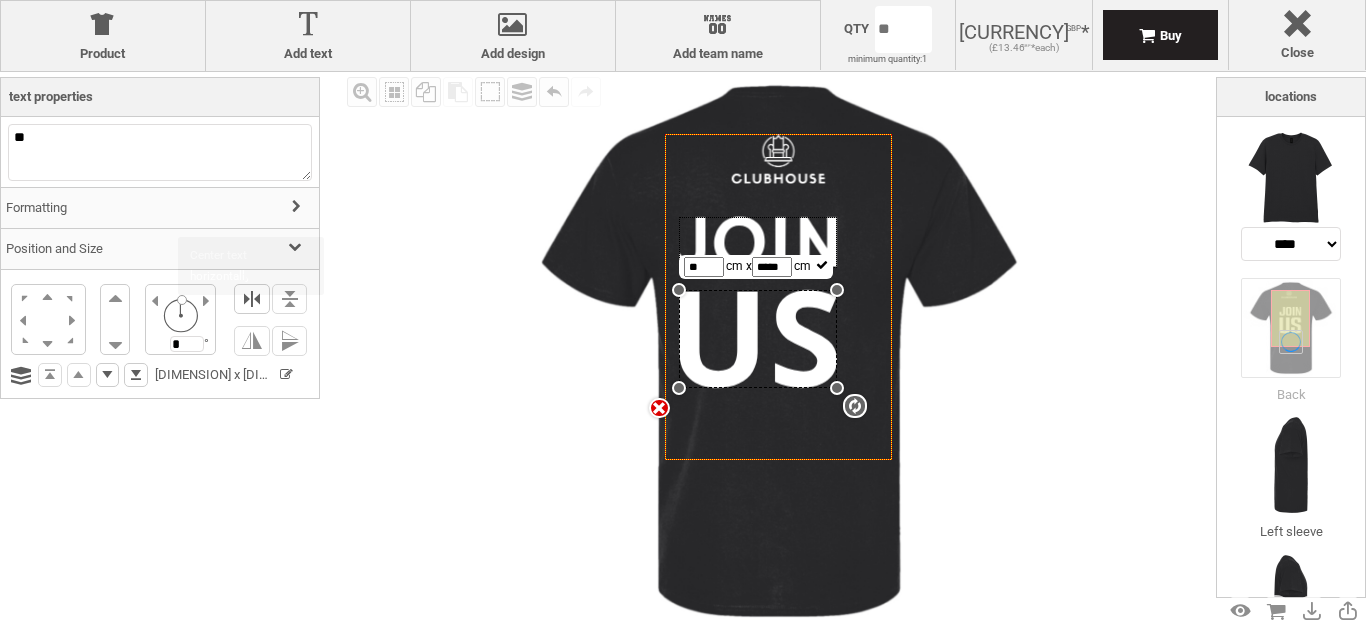 type on "**" 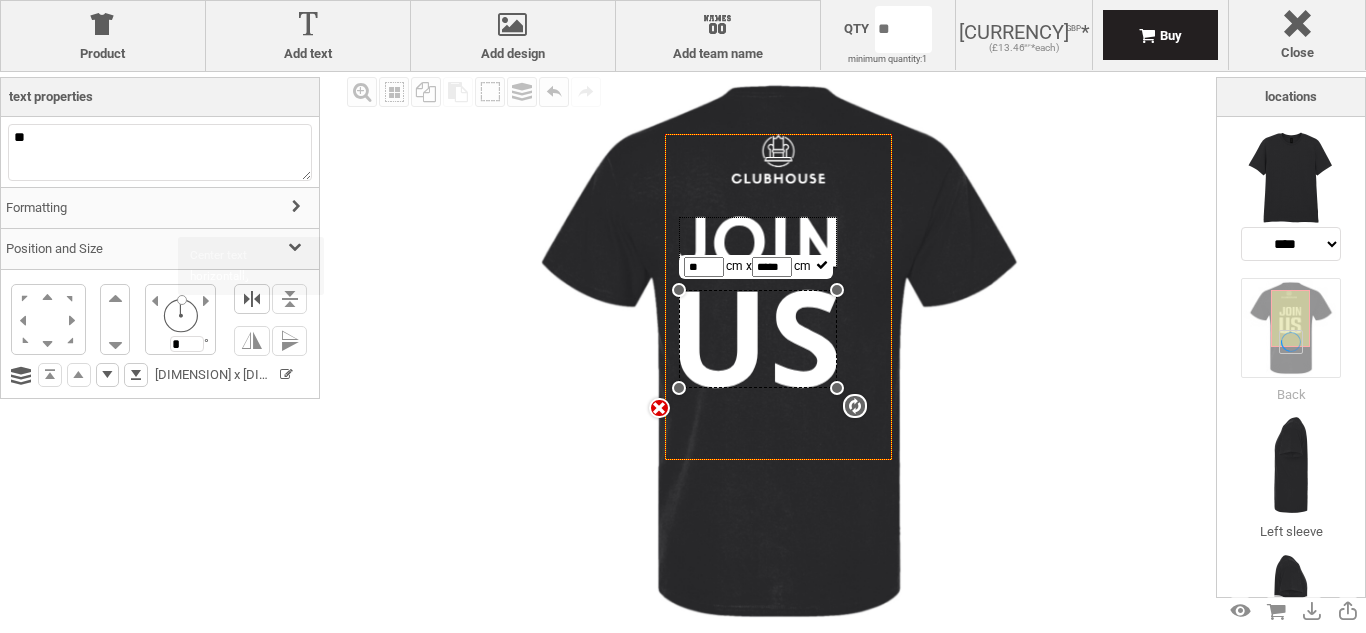 click at bounding box center (252, 299) 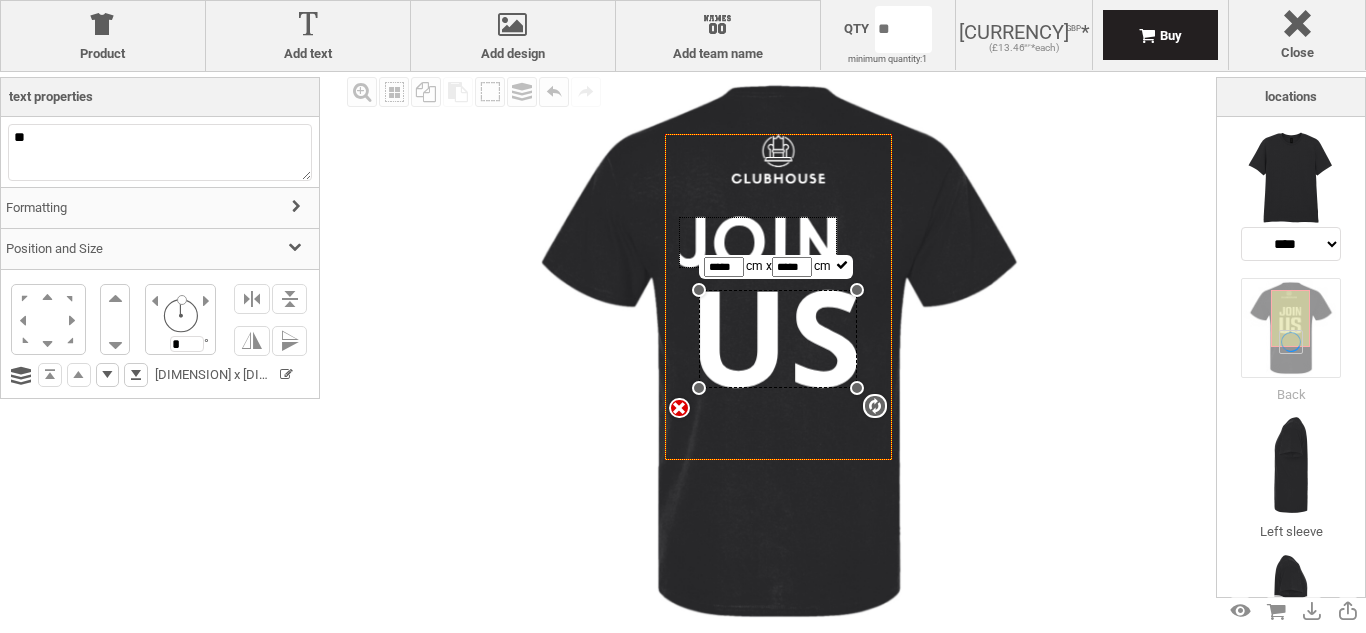 click at bounding box center [758, 242] 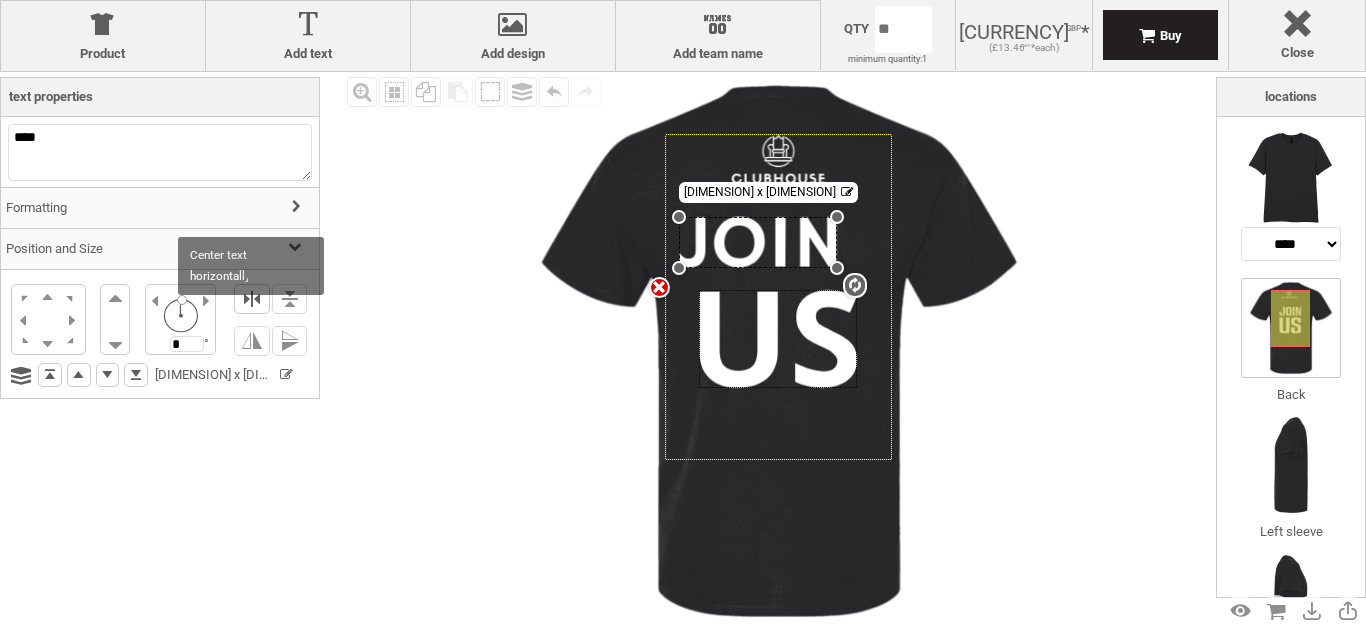 click at bounding box center (252, 299) 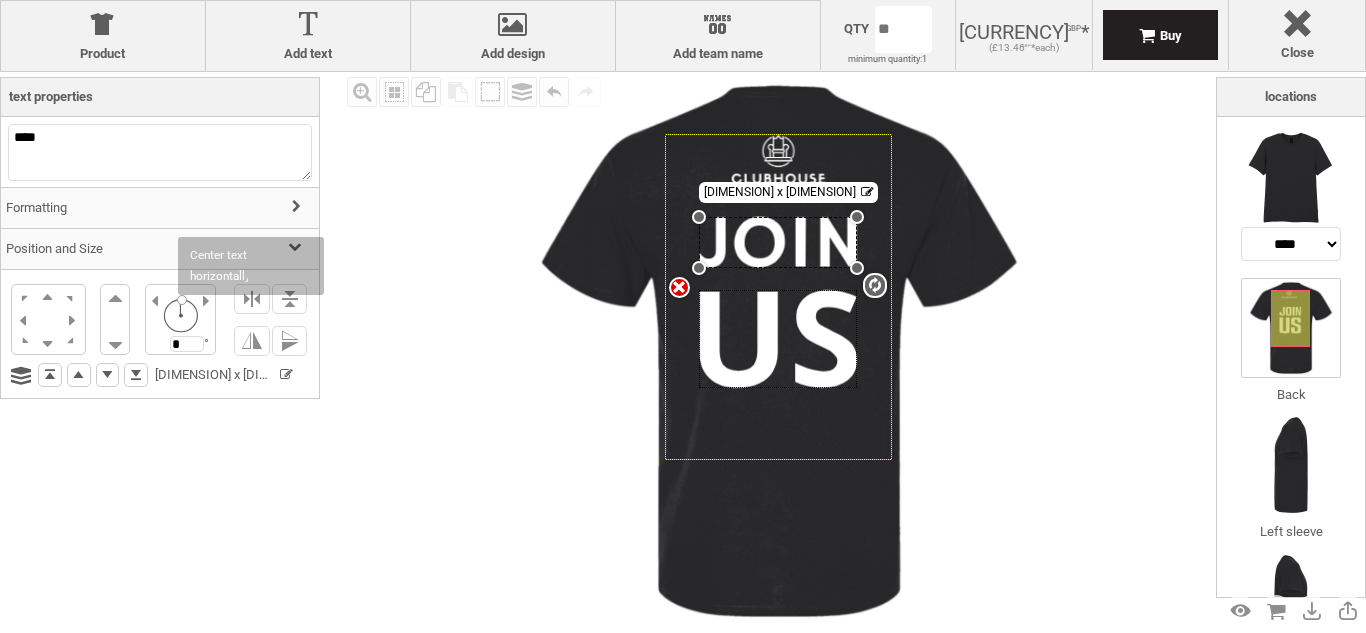 click at bounding box center (779, 351) 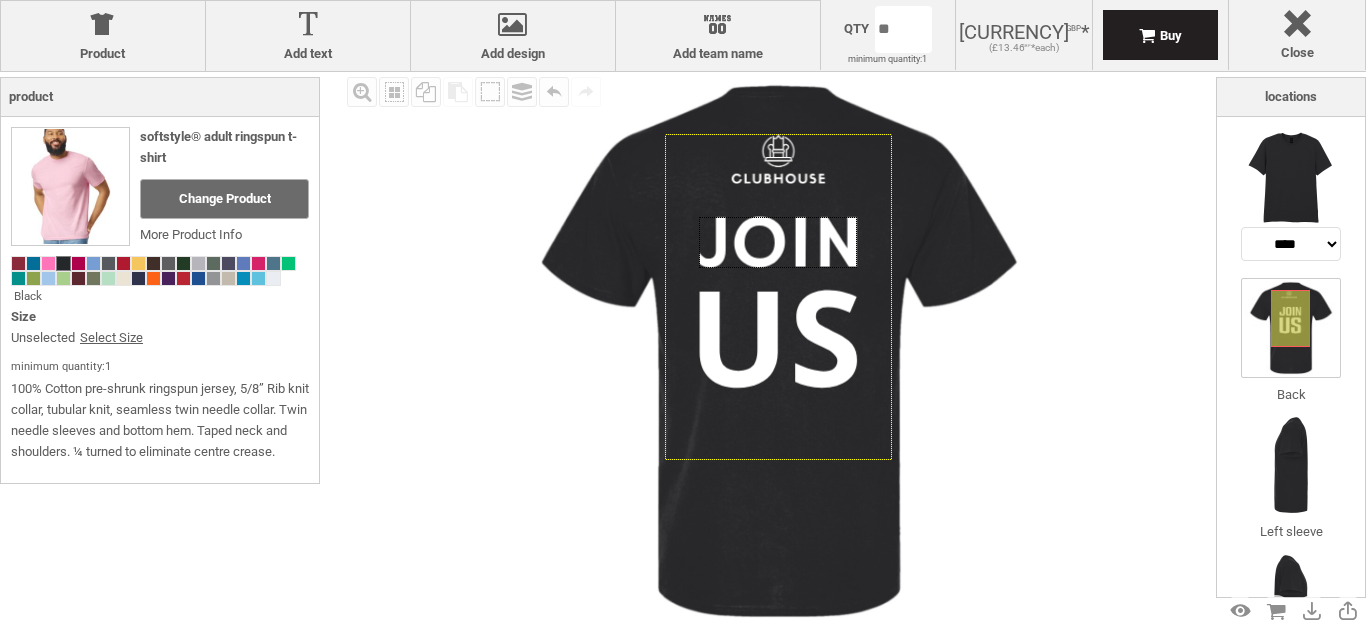 click at bounding box center (778, 242) 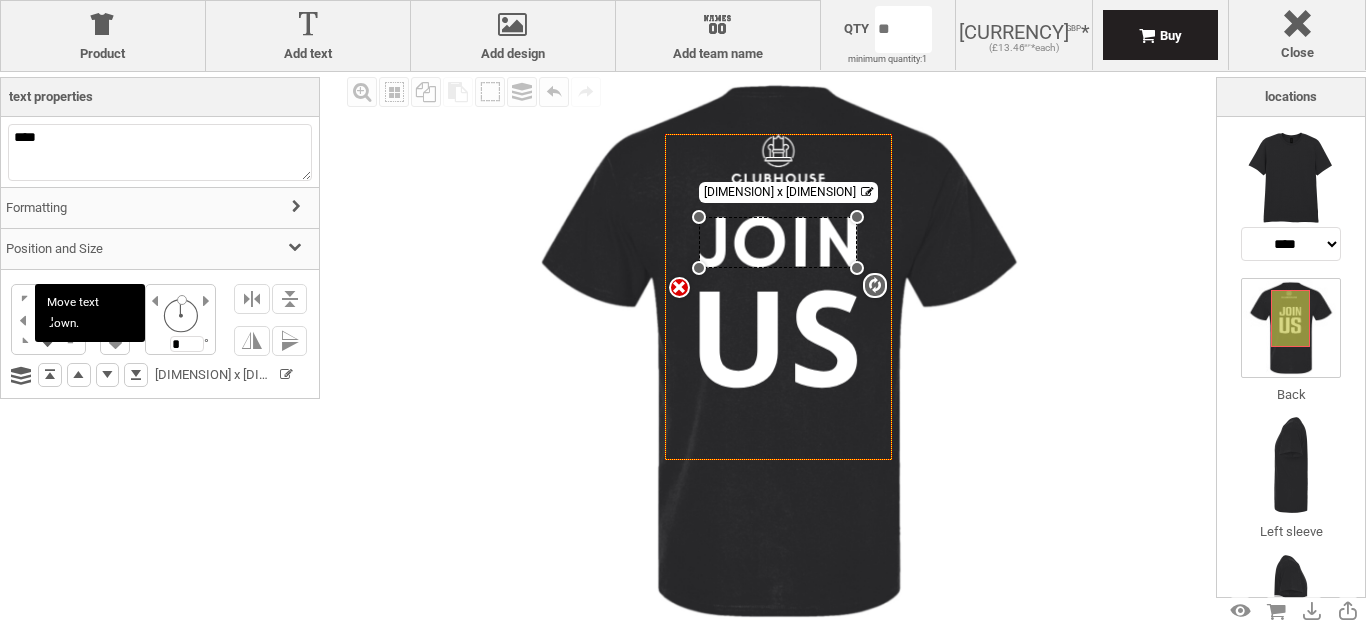 click at bounding box center (48, 342) 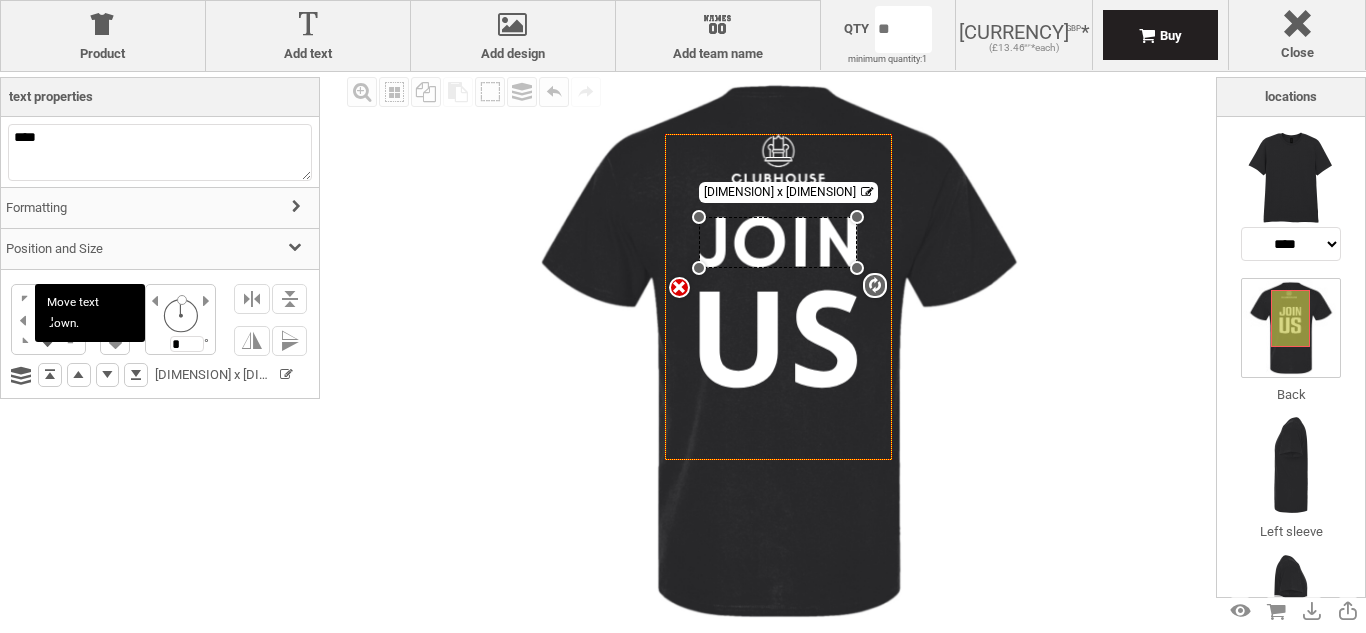 click at bounding box center [48, 342] 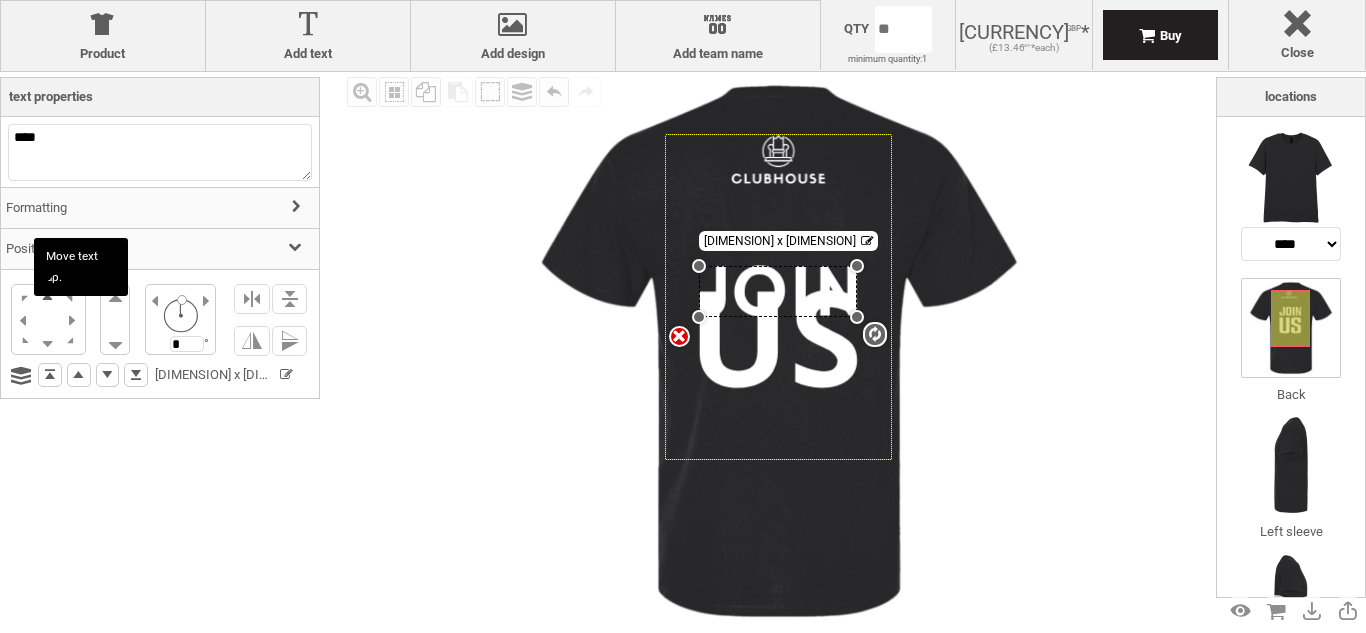 click at bounding box center [48, 296] 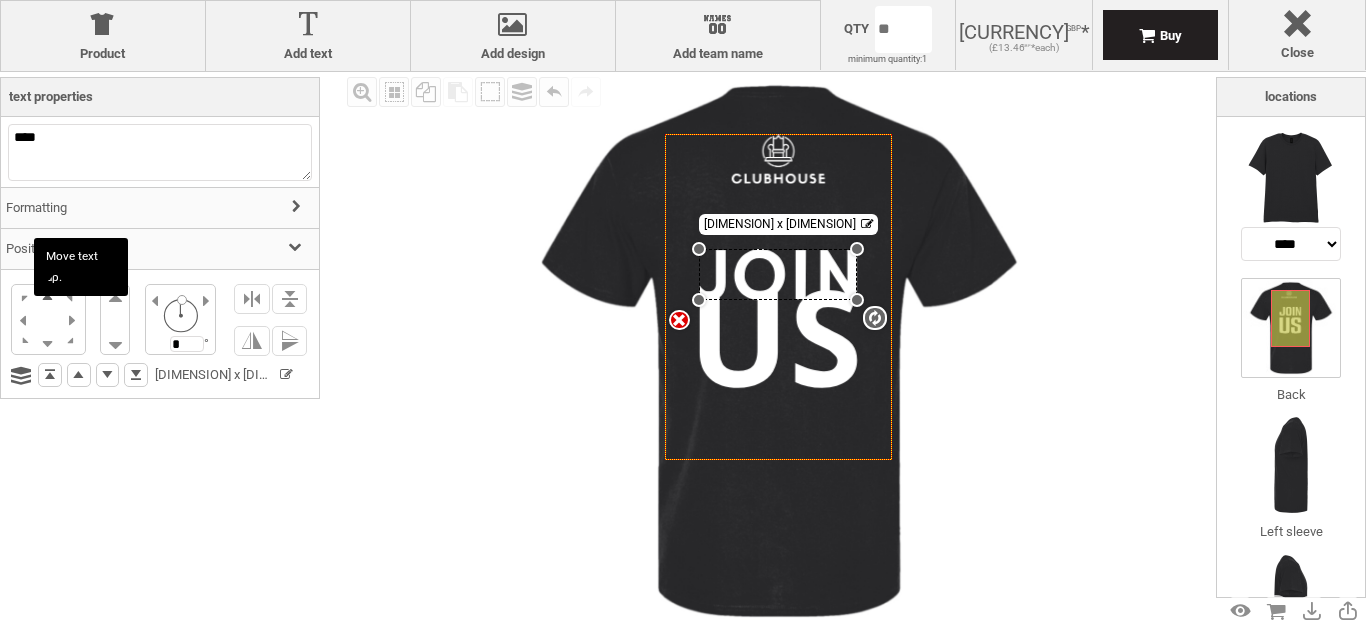 click at bounding box center (48, 296) 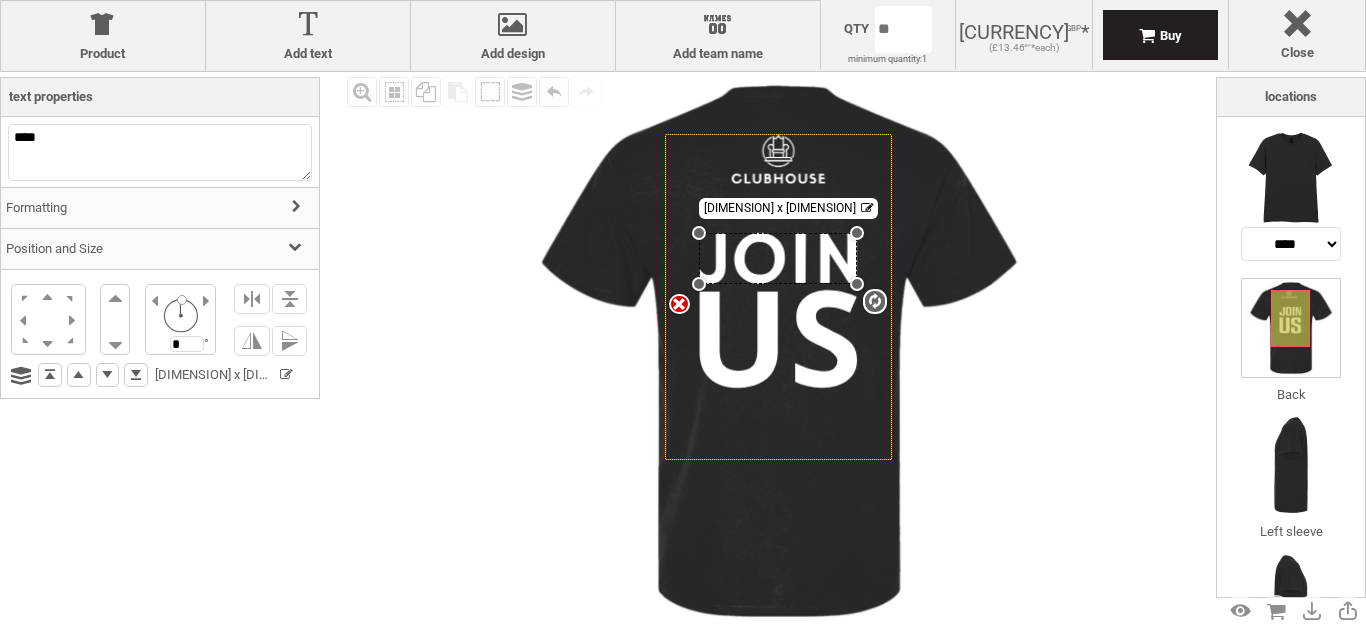 click at bounding box center (779, 351) 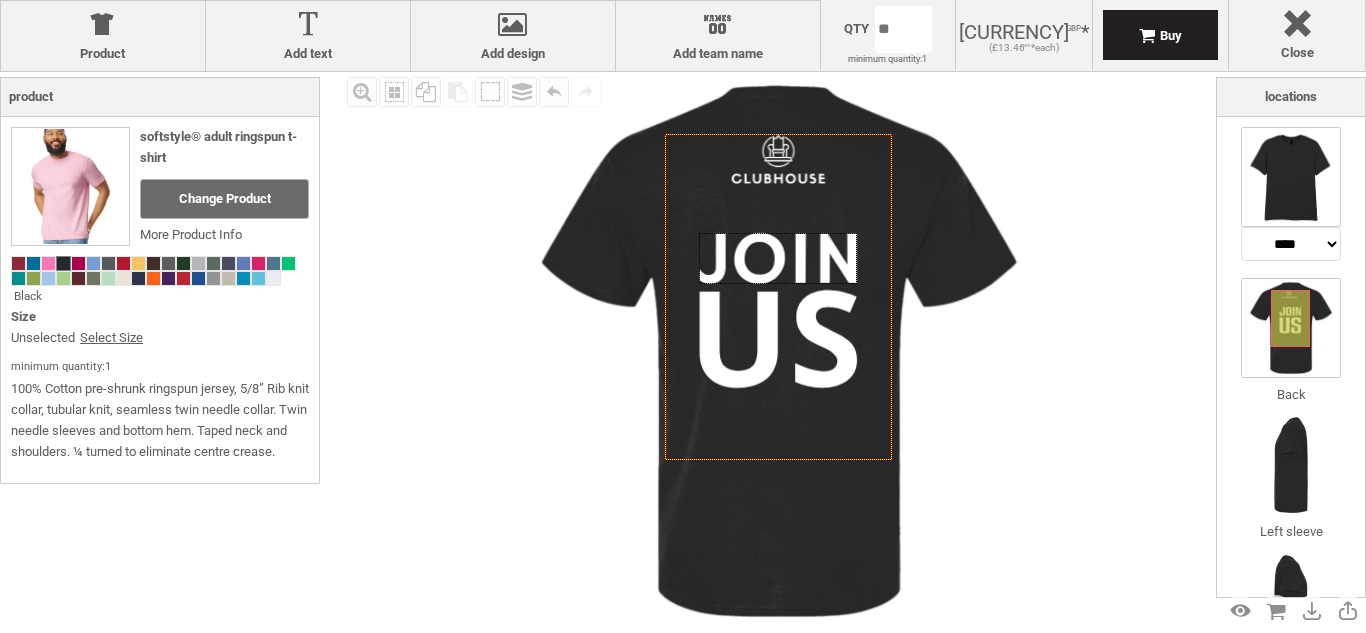 click at bounding box center [1291, 177] 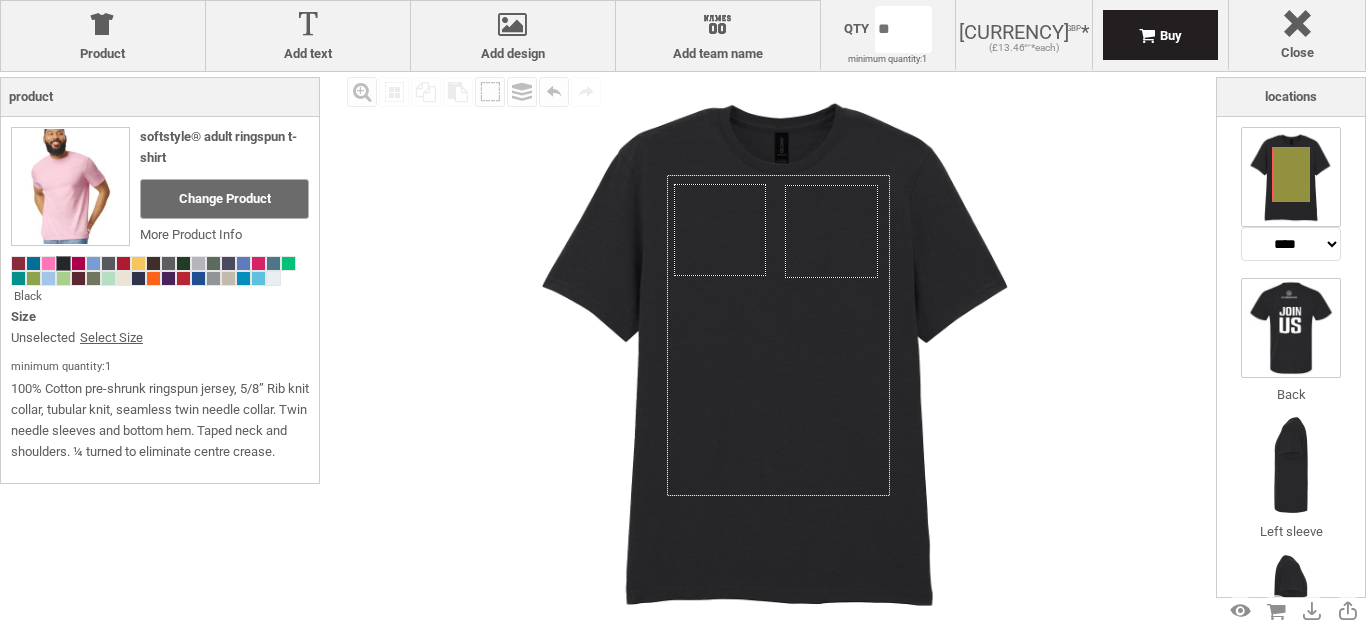 click at bounding box center [1291, 328] 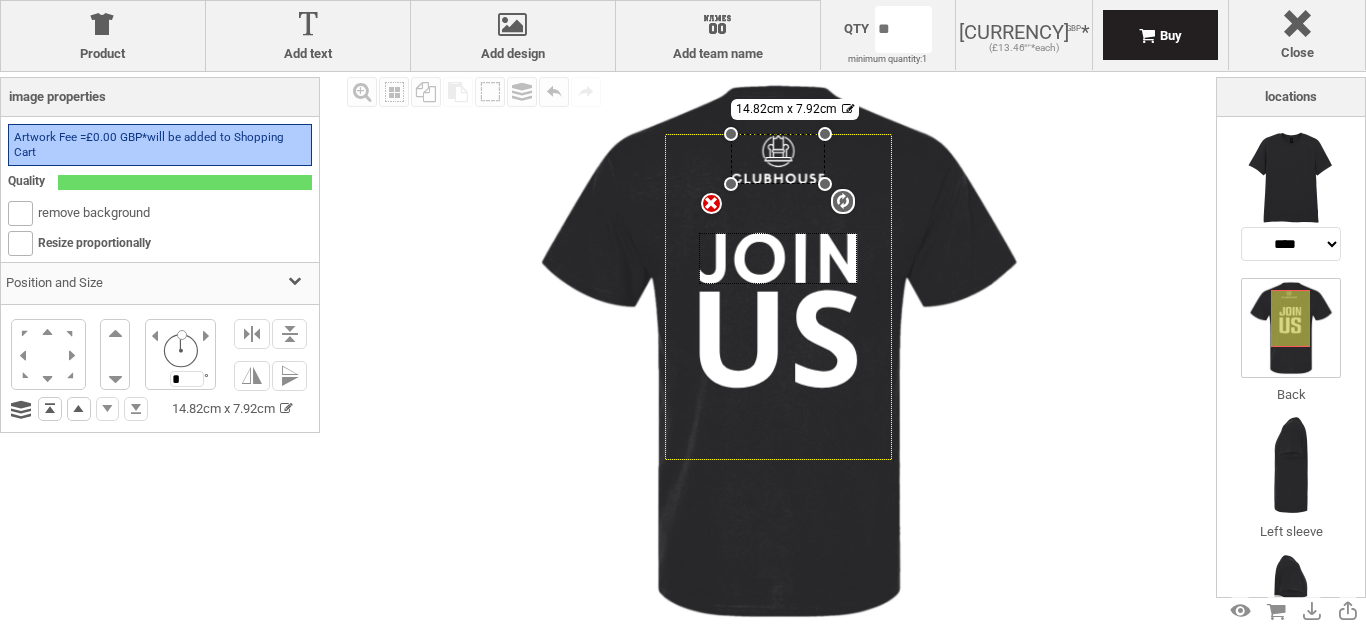 click at bounding box center [778, 258] 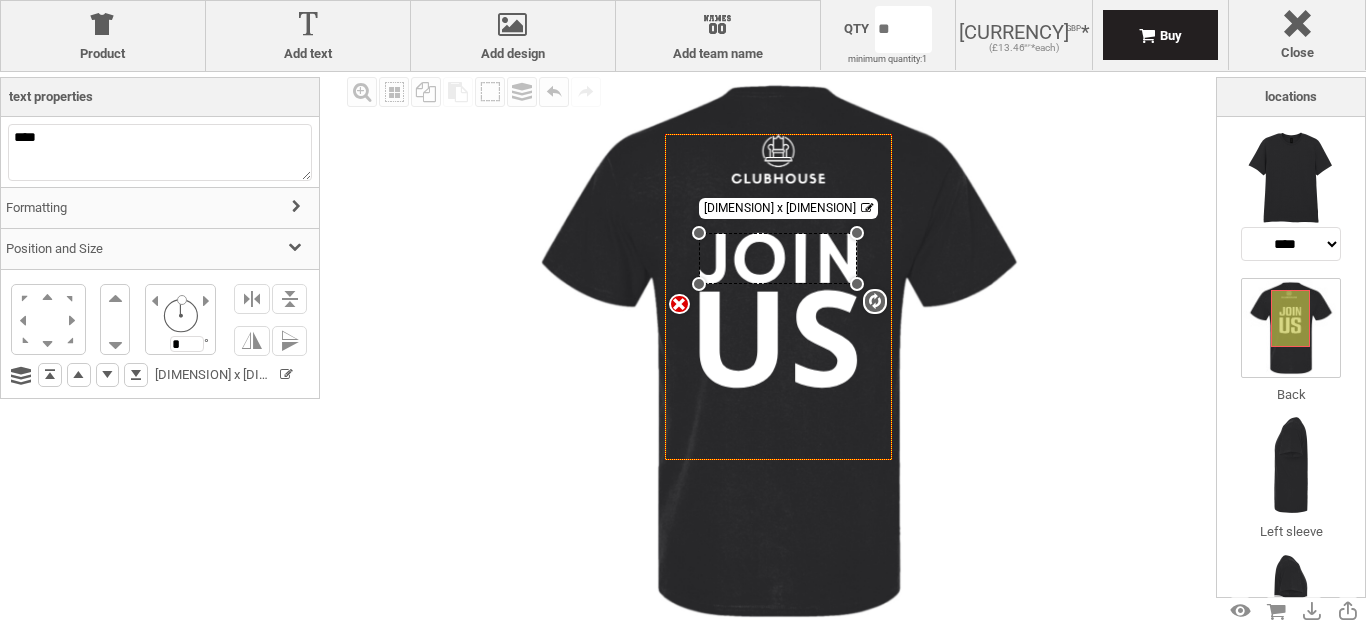 click on "Formatting" at bounding box center [160, 208] 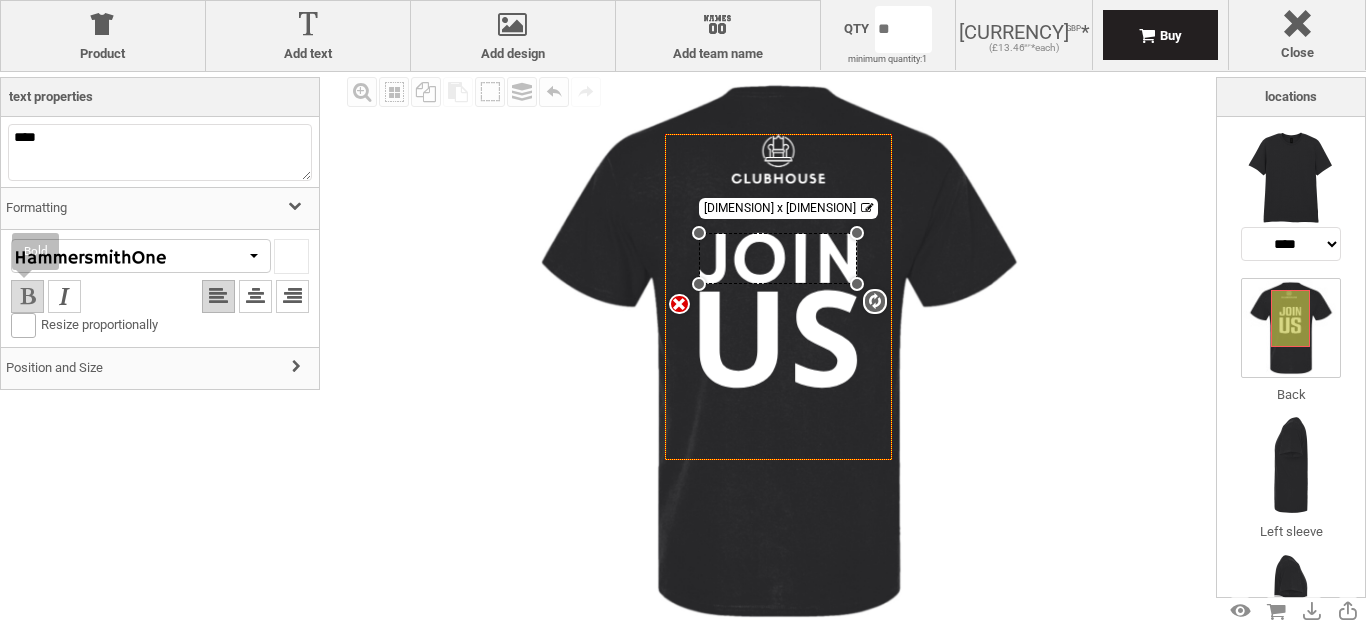 click at bounding box center [27, 296] 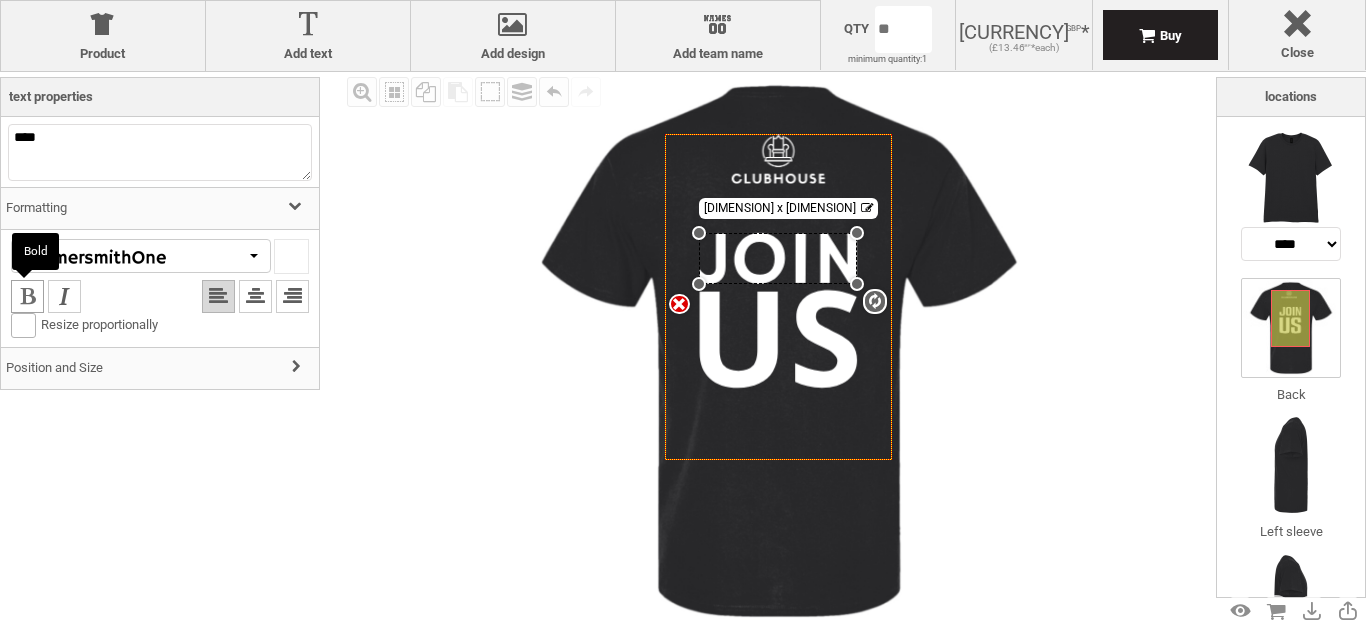click at bounding box center (27, 296) 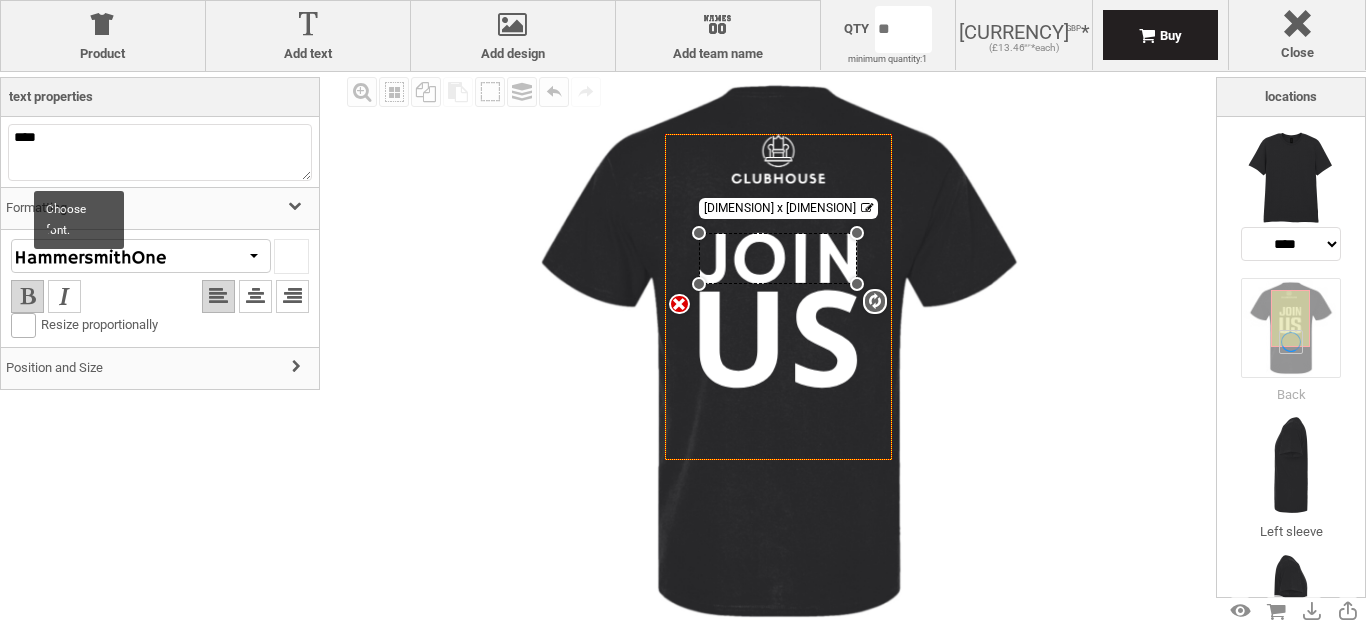 click at bounding box center (91, 256) 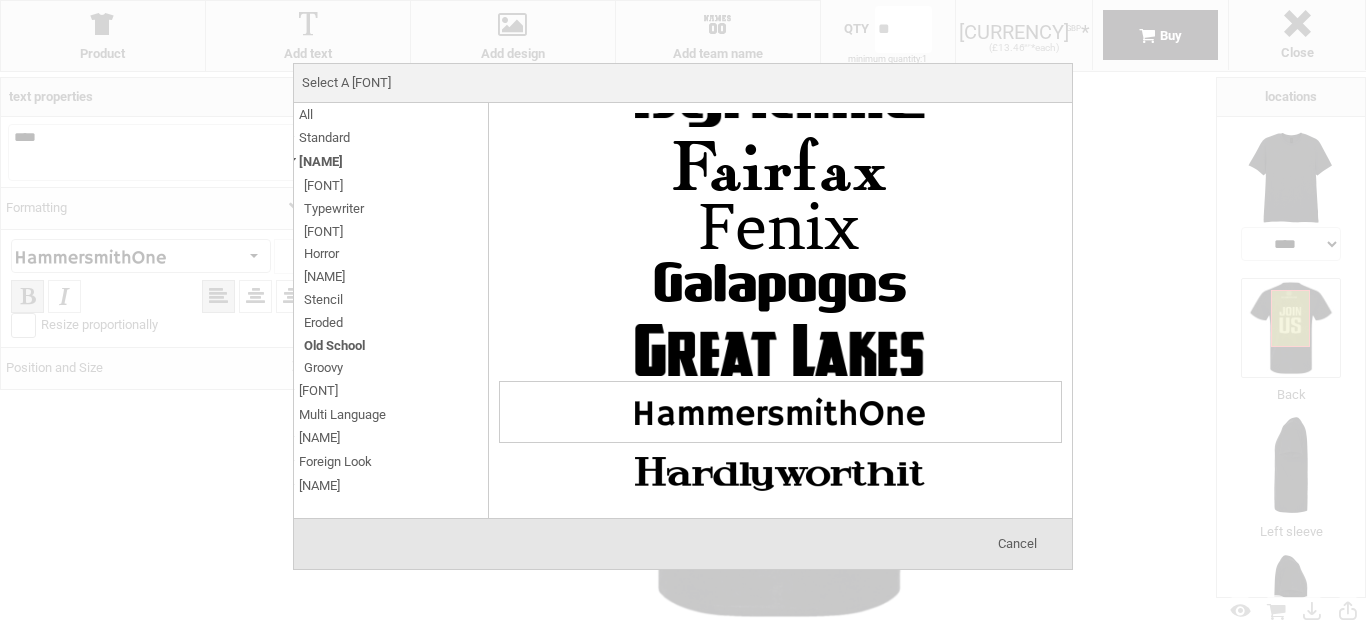 scroll, scrollTop: 781, scrollLeft: 0, axis: vertical 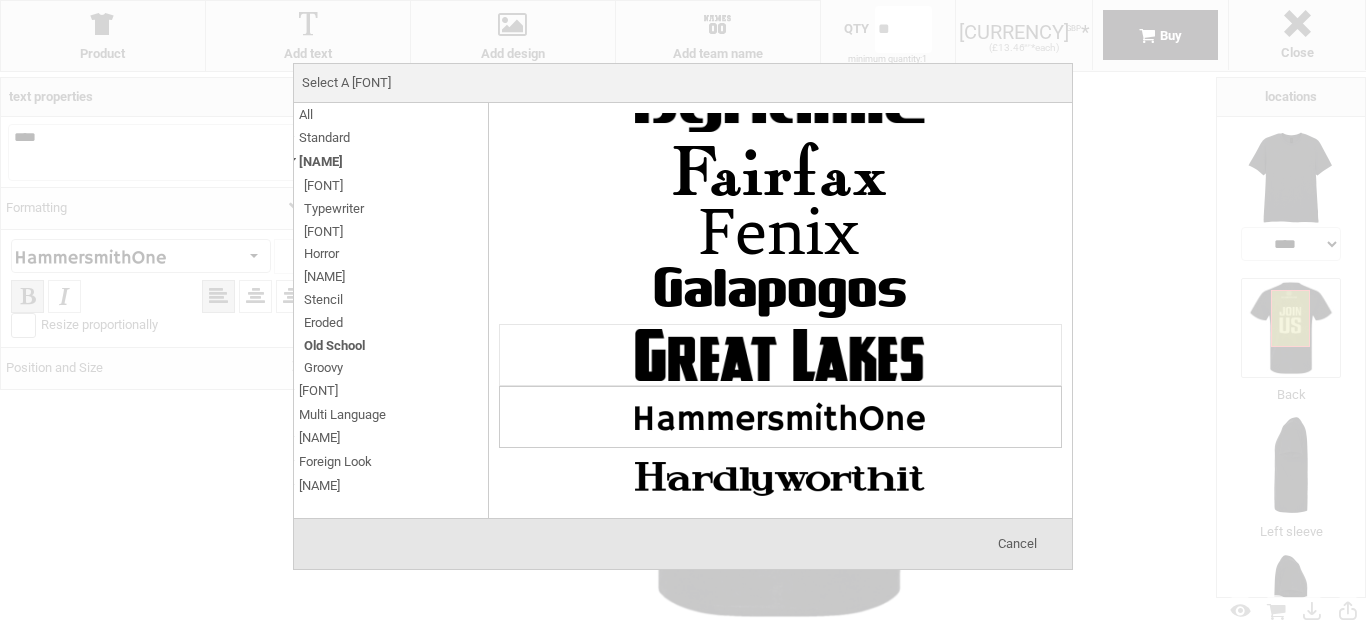click at bounding box center [780, 355] 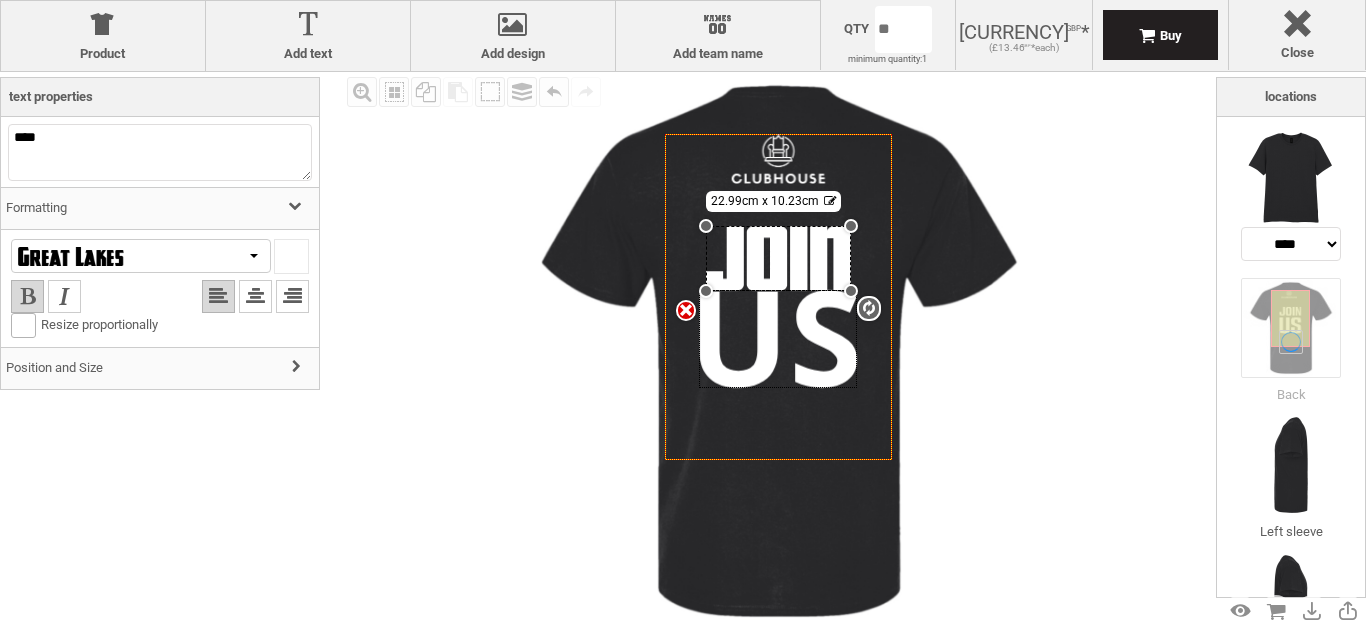 click at bounding box center (778, 339) 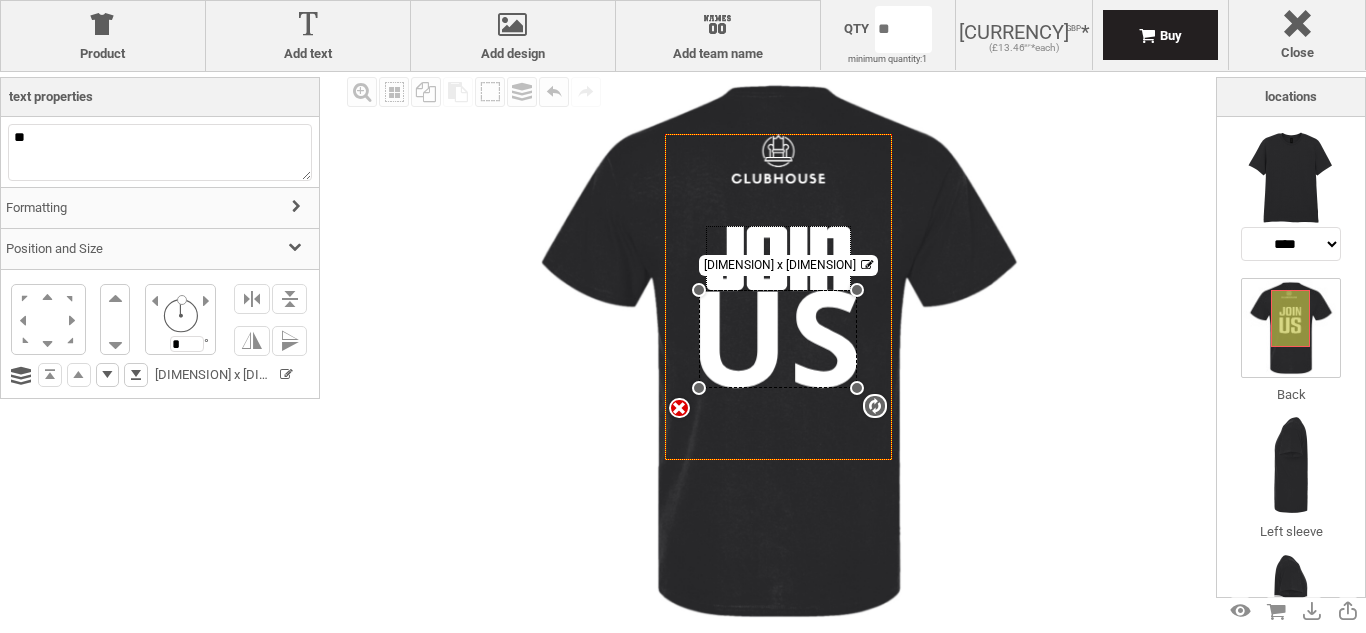 click on "Formatting" at bounding box center [160, 208] 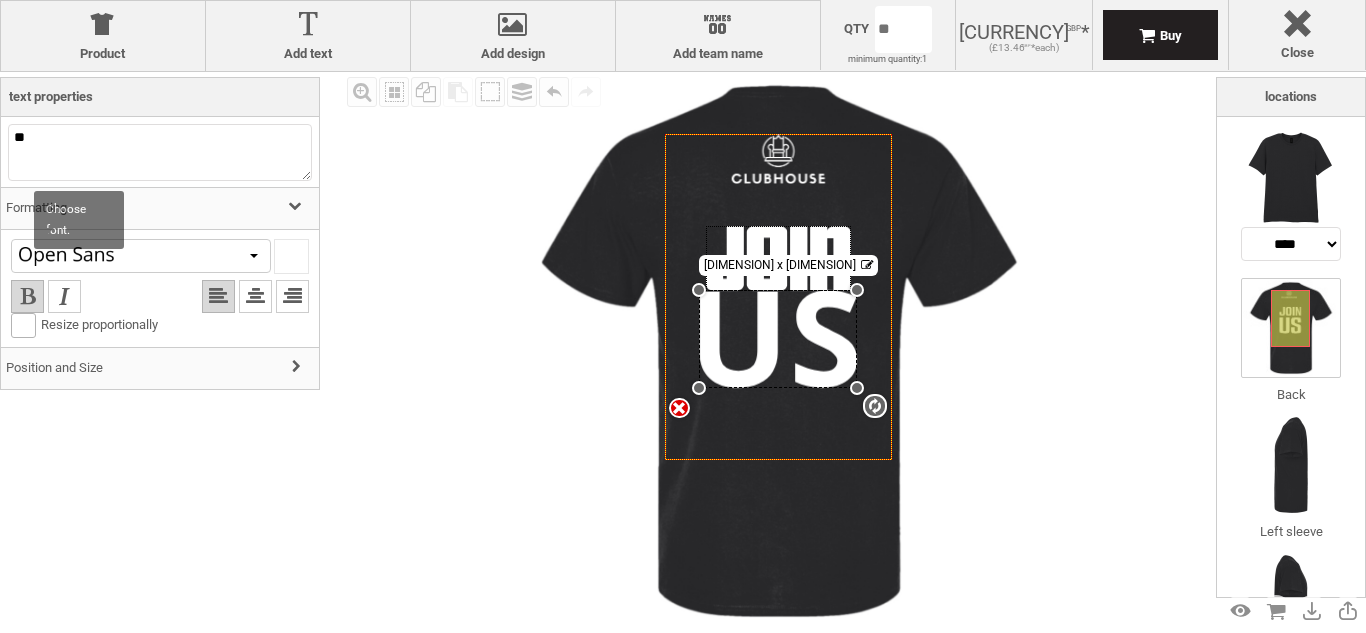 click at bounding box center [91, 256] 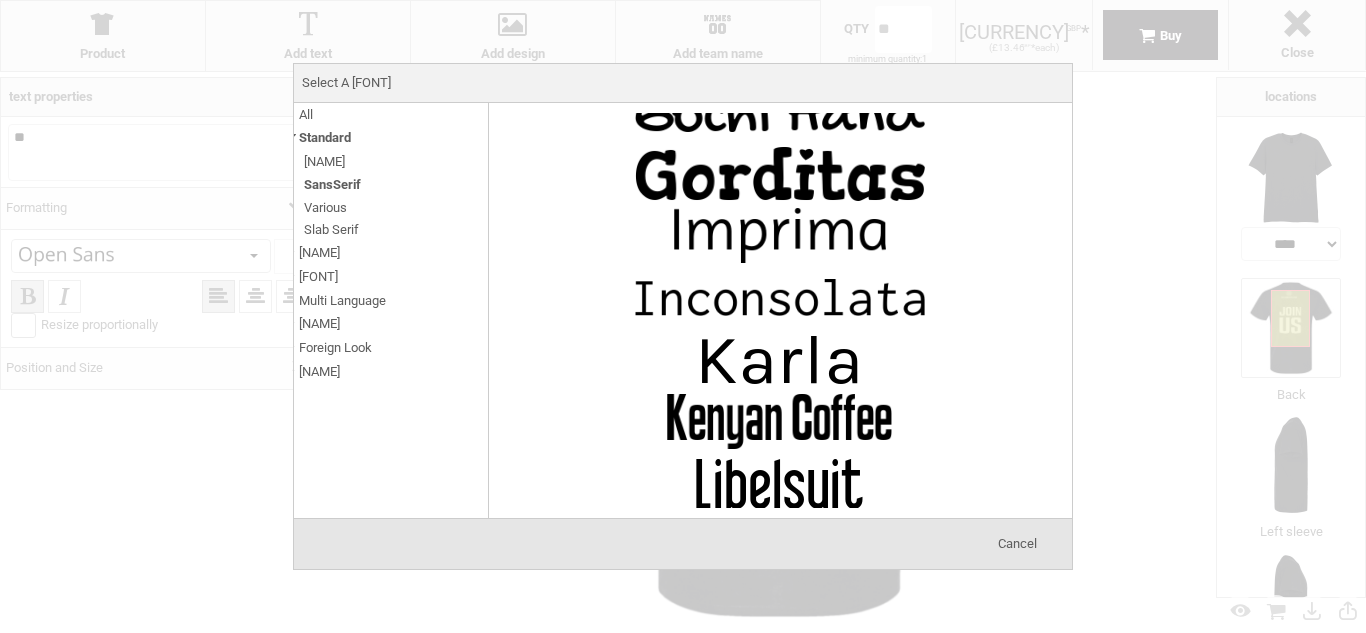 scroll, scrollTop: 1211, scrollLeft: 0, axis: vertical 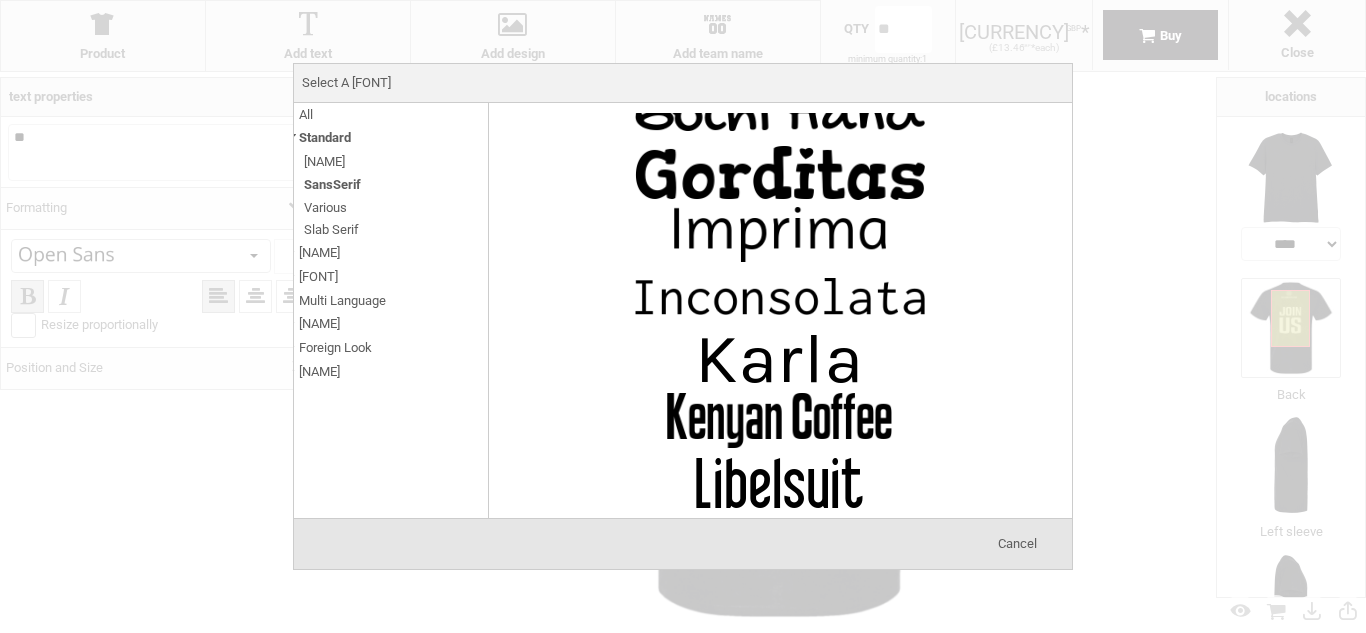 click on "All" at bounding box center (306, 114) 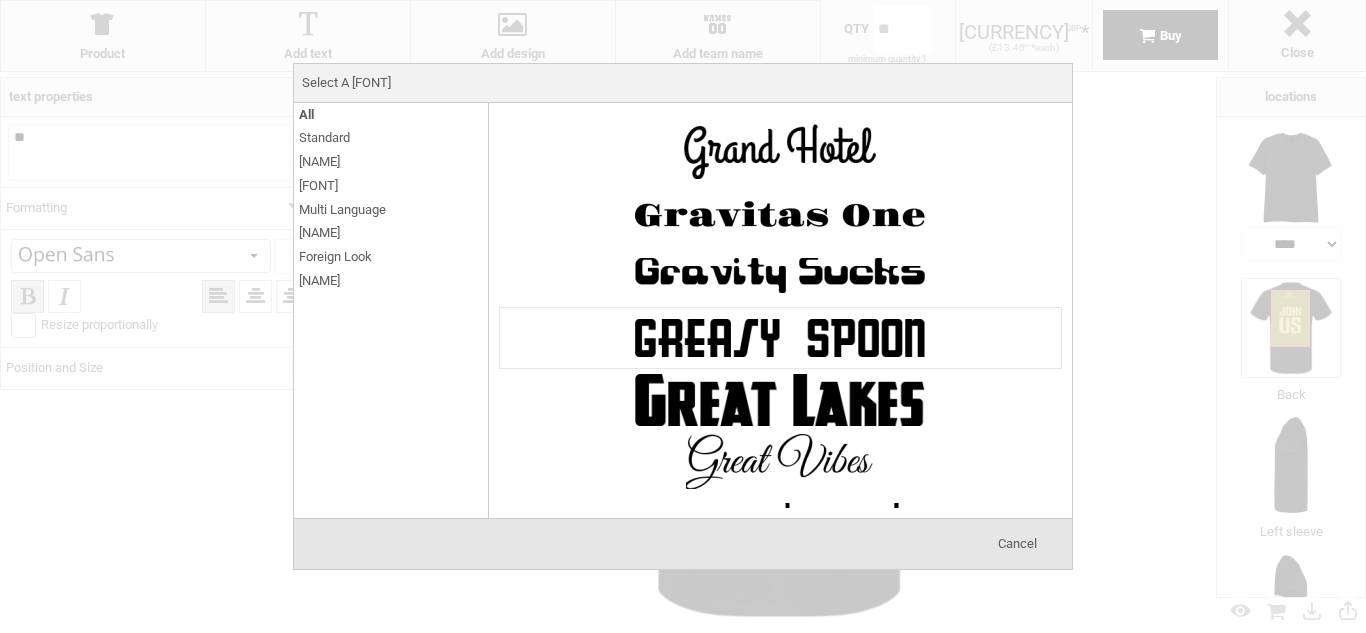 scroll, scrollTop: 16673, scrollLeft: 0, axis: vertical 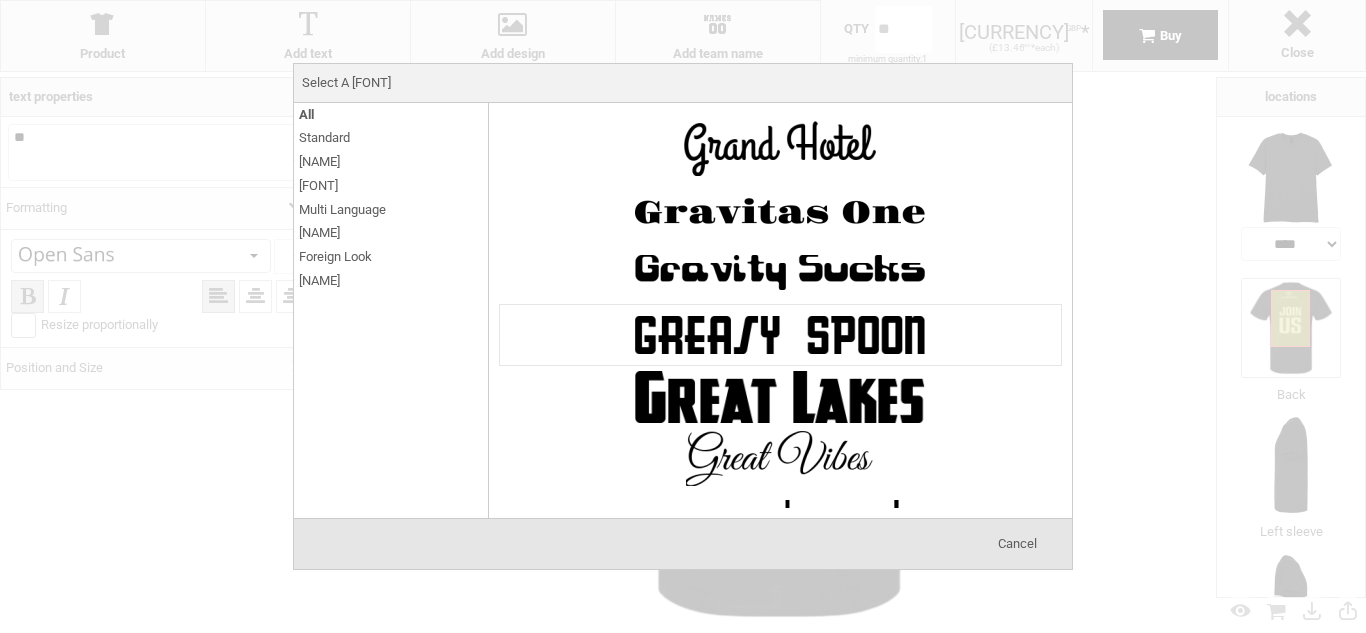 click at bounding box center [780, 397] 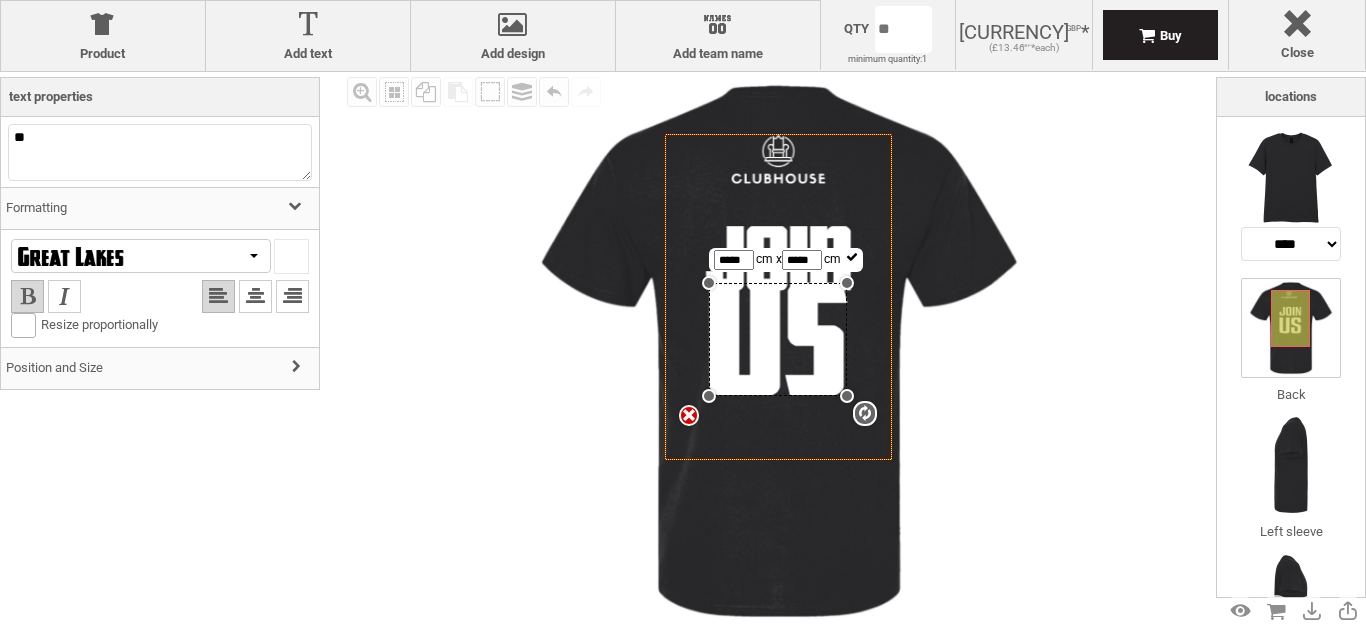 drag, startPoint x: 747, startPoint y: 255, endPoint x: 645, endPoint y: 258, distance: 102.044106 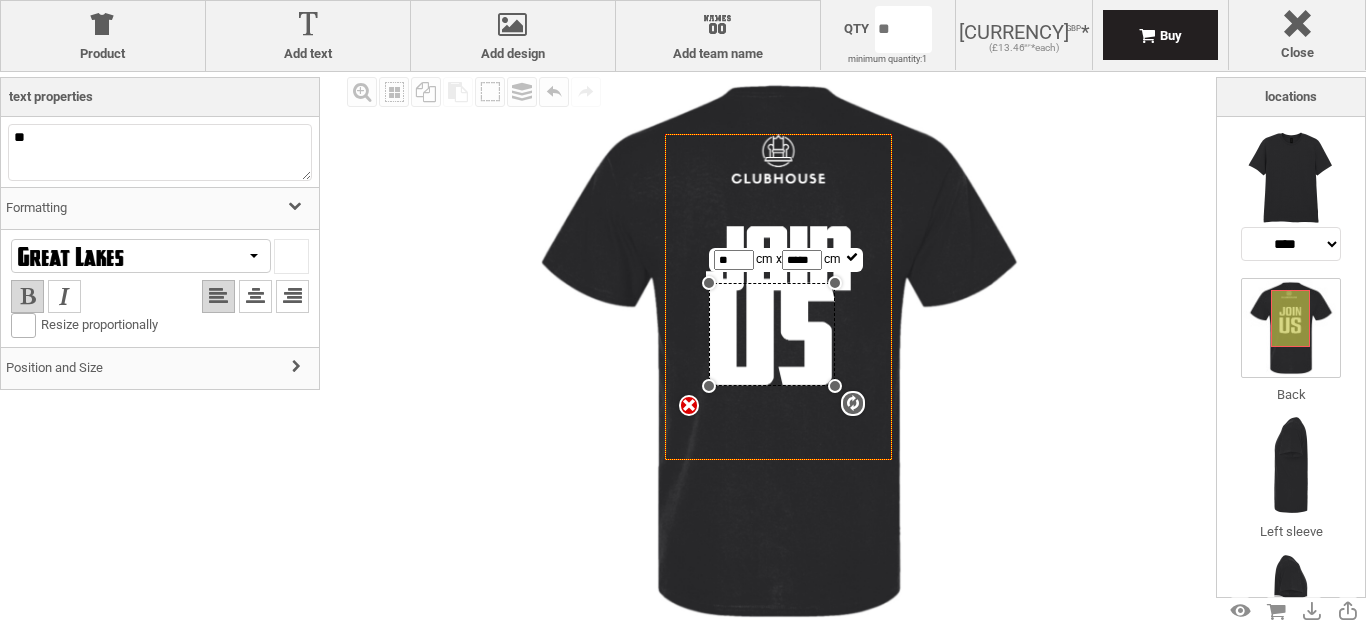 type on "**" 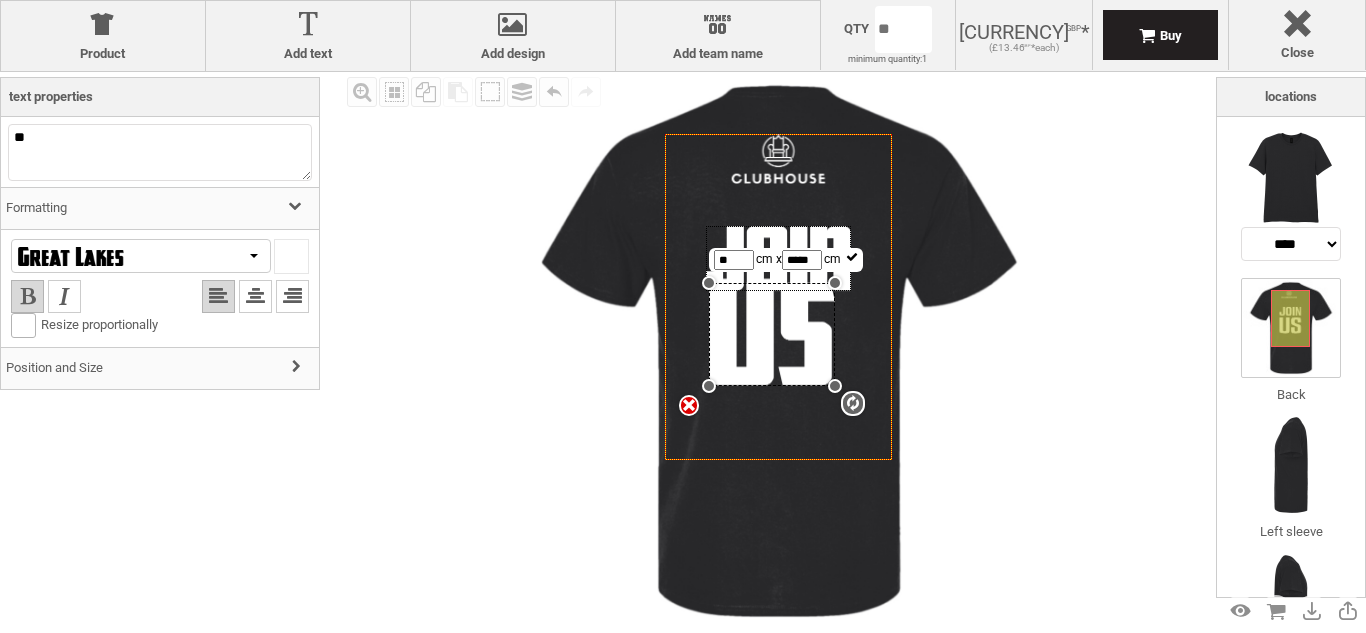 click at bounding box center [778, 258] 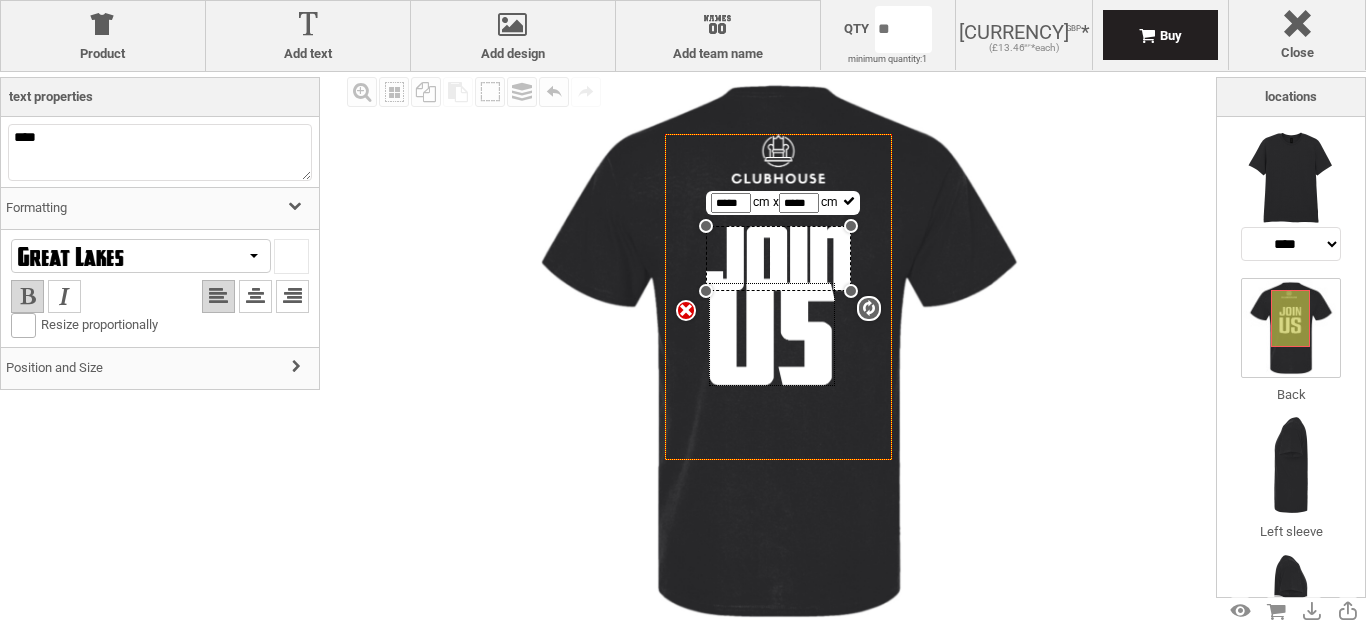 drag, startPoint x: 747, startPoint y: 205, endPoint x: 643, endPoint y: 212, distance: 104.23531 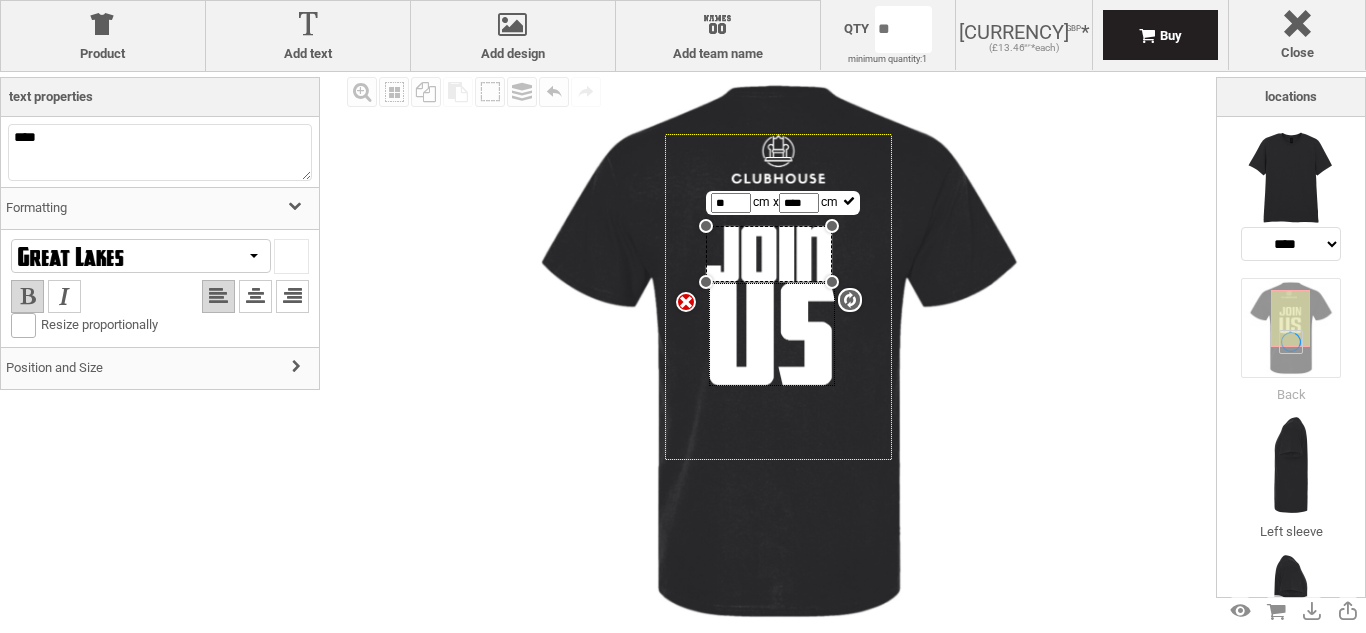 click at bounding box center [849, 203] 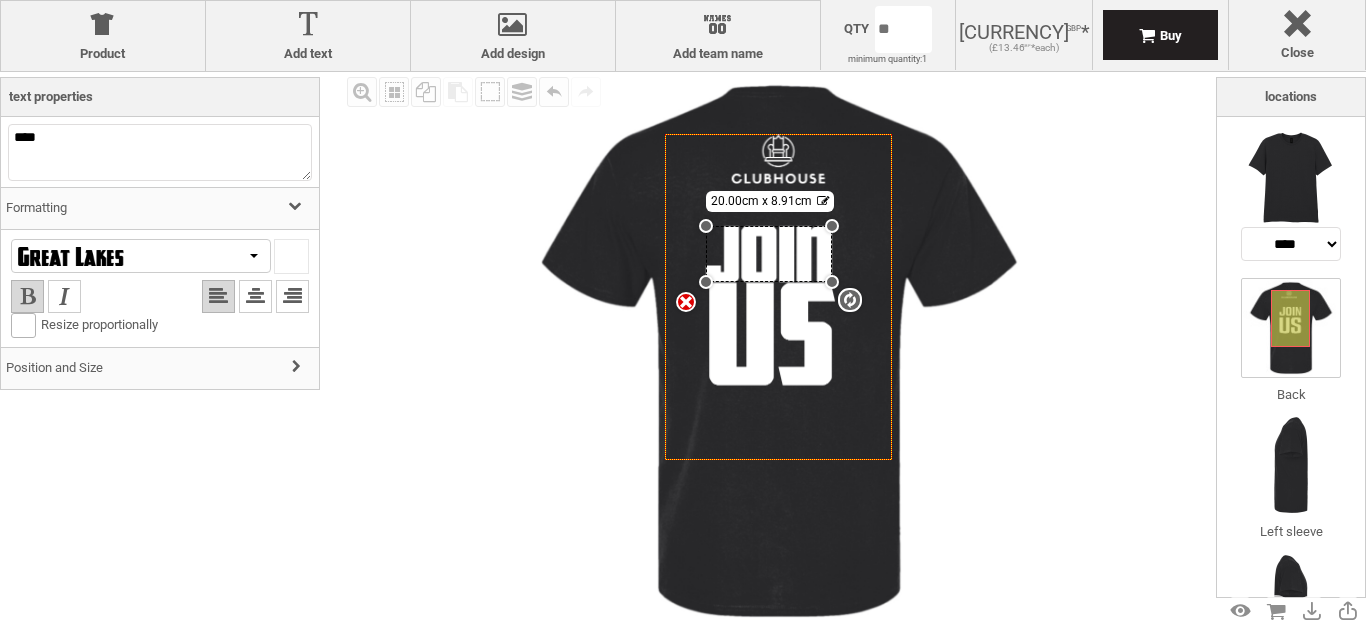 click on "Position and Size" at bounding box center [160, 368] 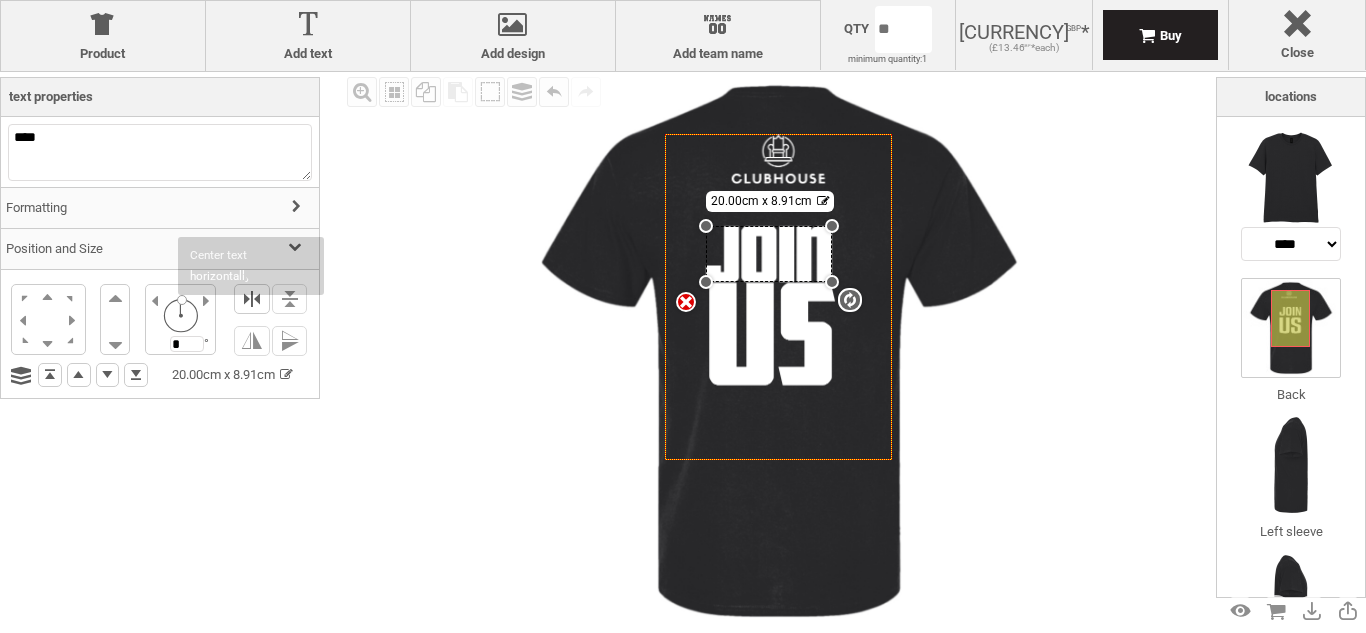click at bounding box center [252, 299] 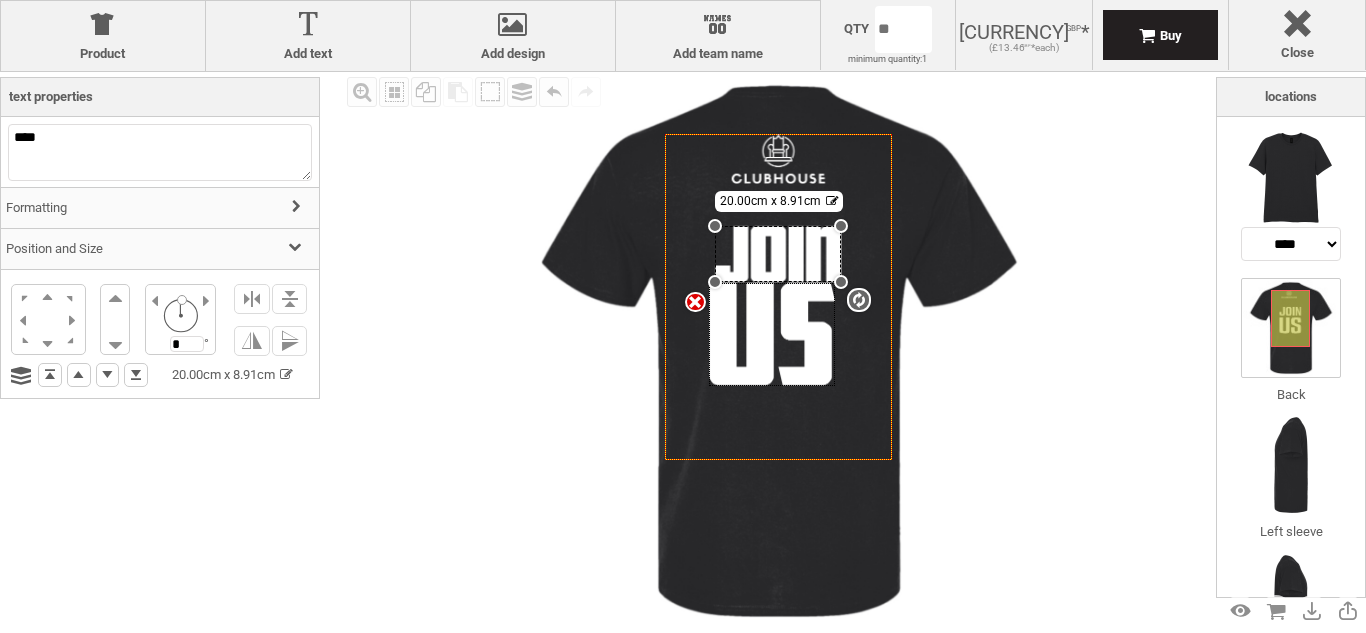 click at bounding box center (772, 334) 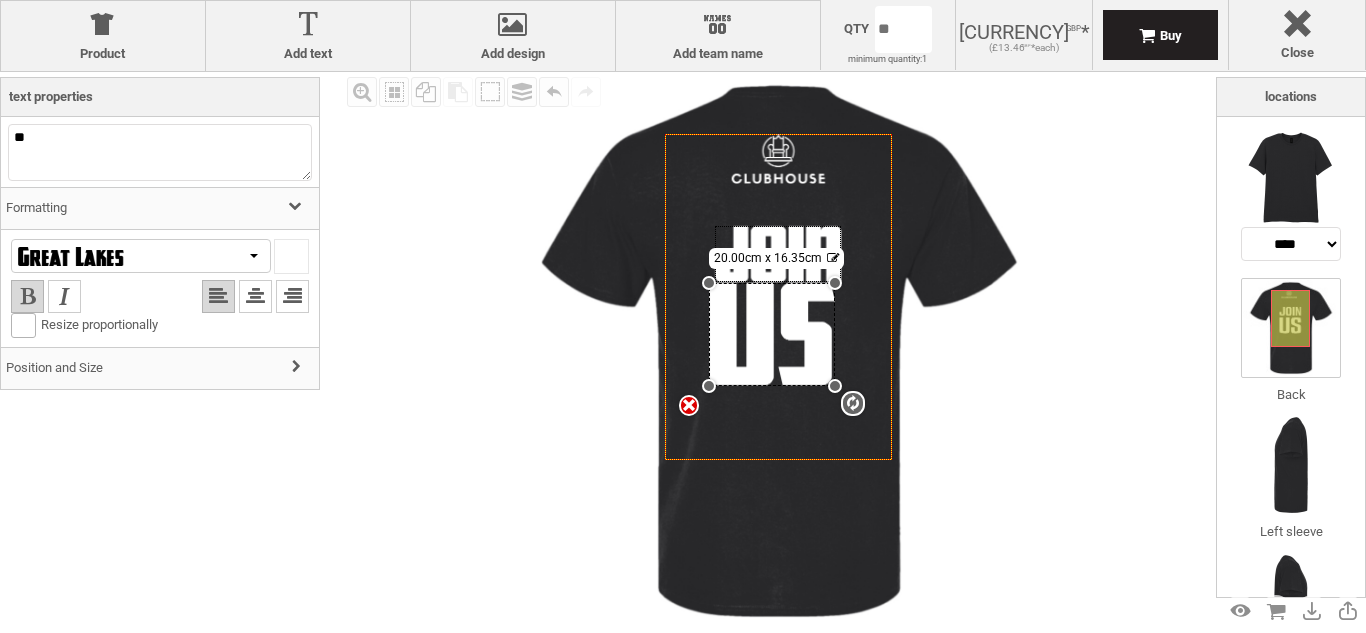 click on "Position and Size" at bounding box center [160, 368] 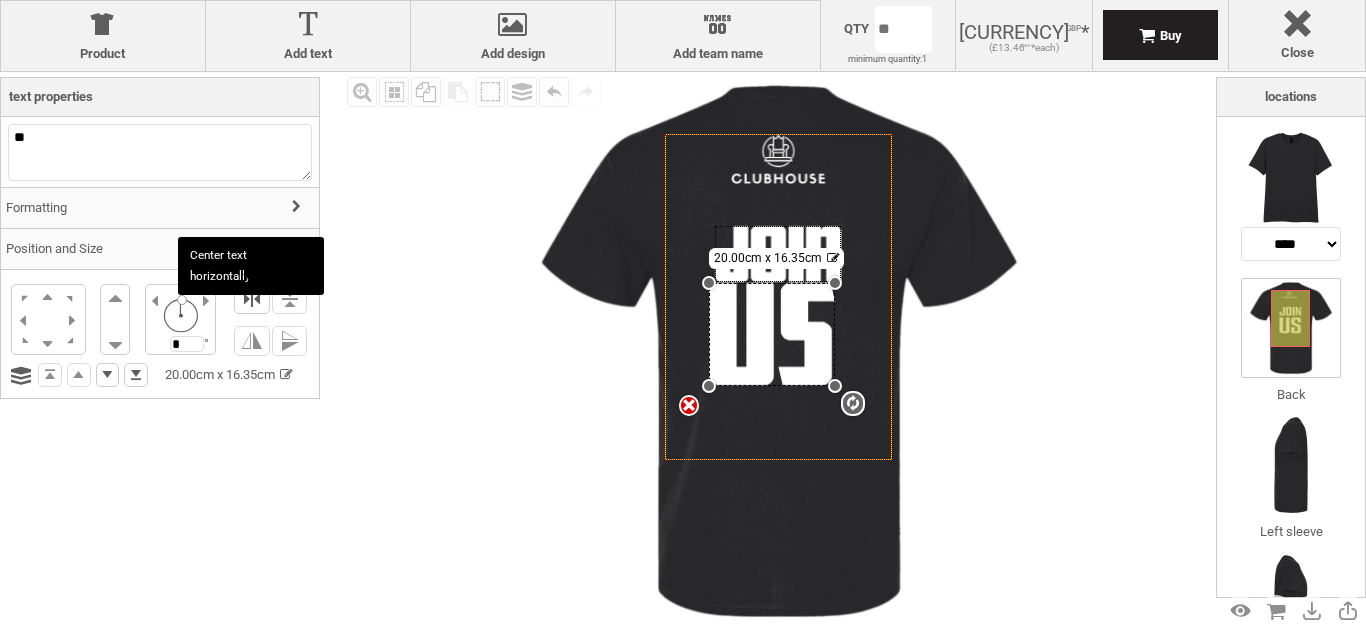 click at bounding box center (252, 299) 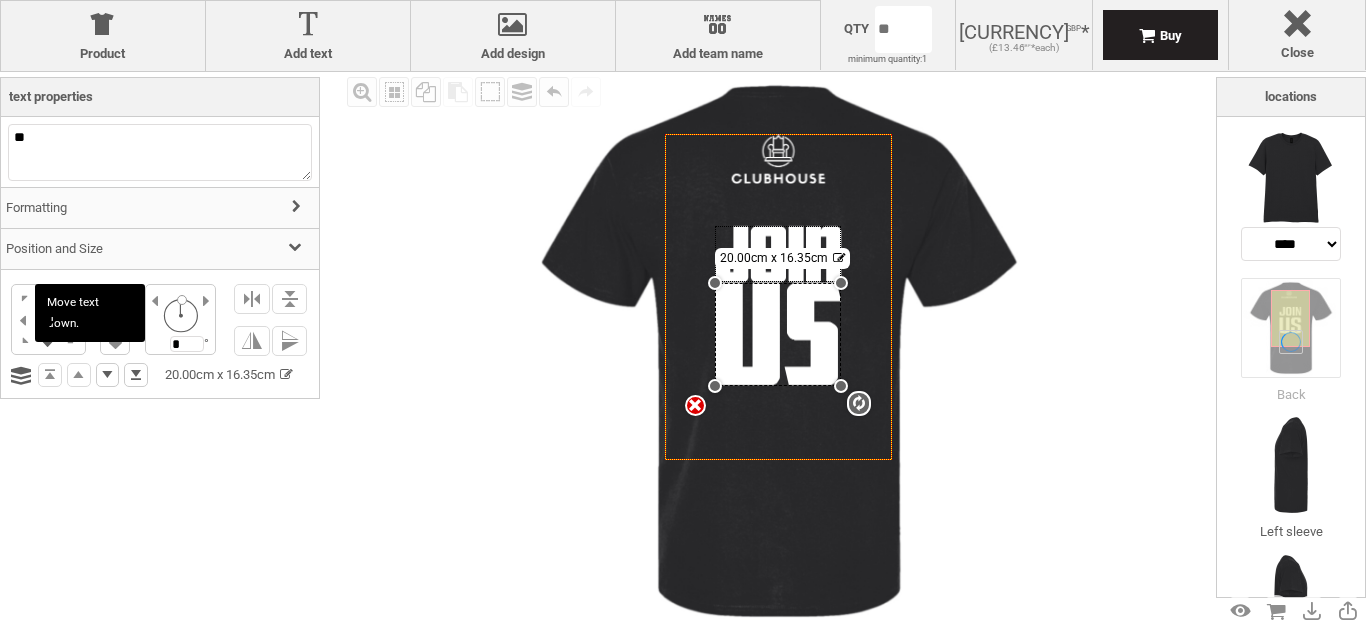 click at bounding box center [48, 342] 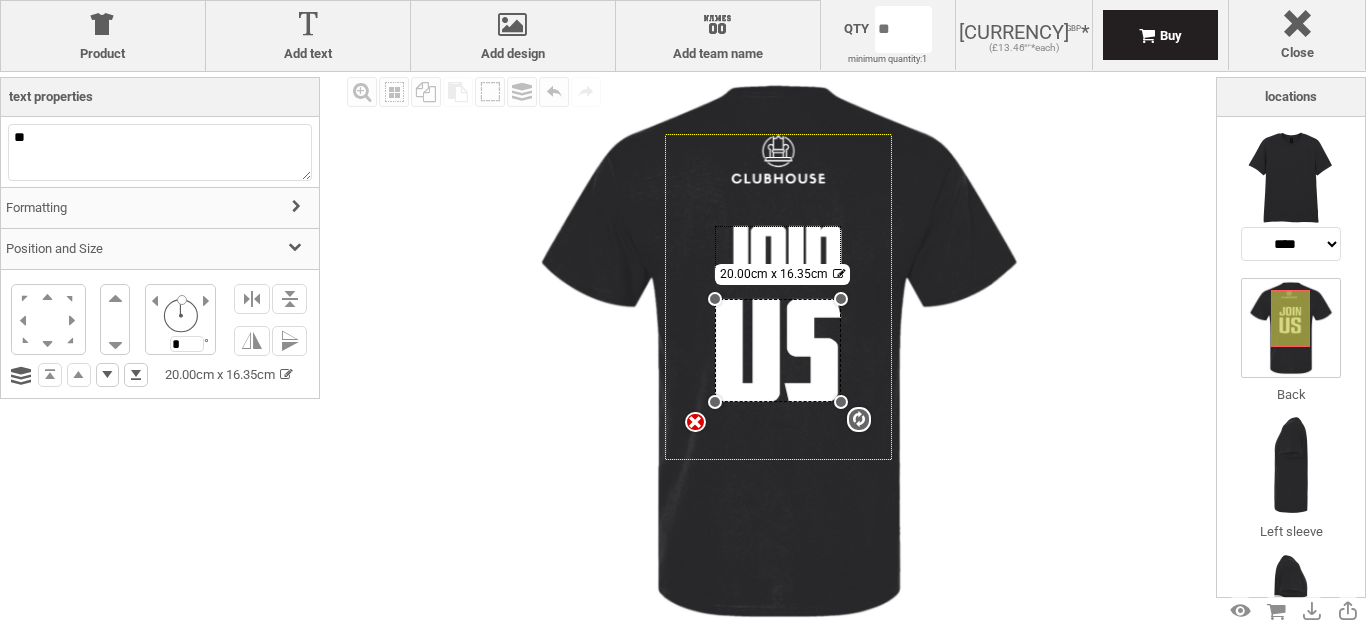 click at bounding box center (779, 351) 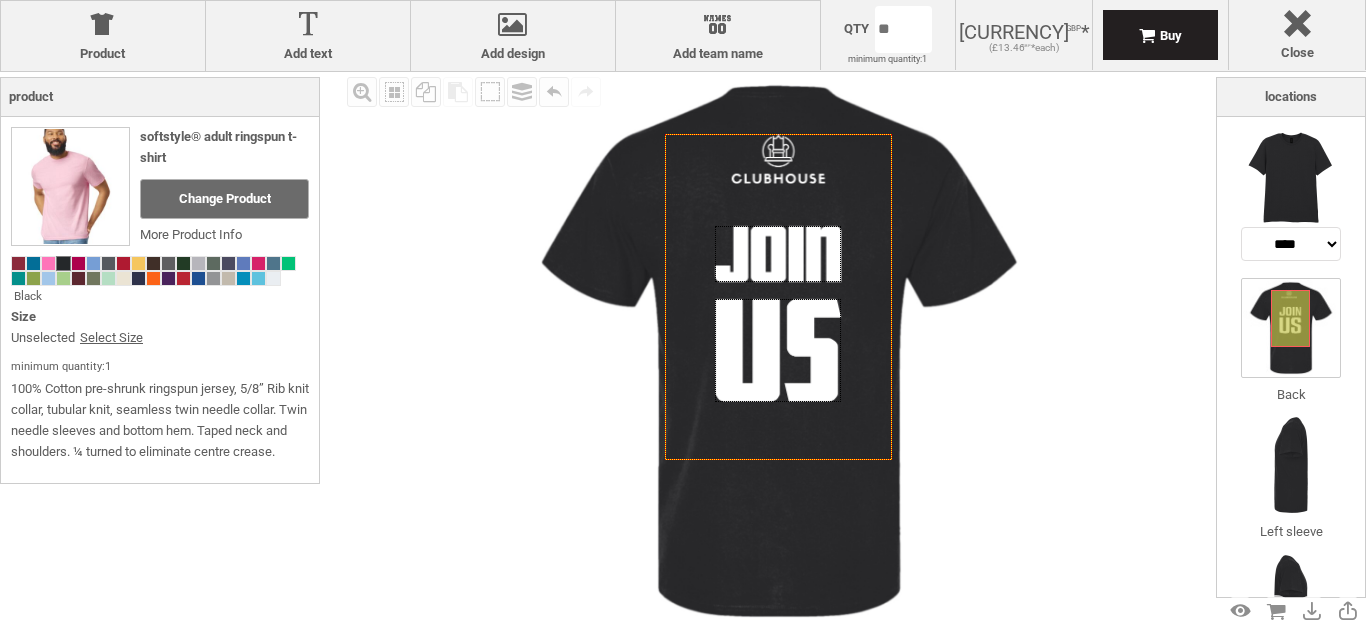 click on "Fill Background
Zoom in
Zoom out
Select All
Copy
All
Selected
Paste
Off
On
Group
Group
Undo
Redo
Created with Raphaël 2.1.2 Created with Raphaël 2.1.2 Created with Raphaël 2.1.2 Created with Raphaël 2.1.2 Created with Raphaël 2.1.2 Created with Raphaël 2.1.2 Created with Raphaël 2.1.2 Created with Raphaël 2.1.2 Created with Raphaël 2.1.2 Created with Raphaël 2.1.2 Created with Raphaël 2.1.2 Created with Raphaël 2.1.2 Created with Raphaël 2.1.2 Created with Raphaël 2.1.2 Created with Raphaël 2.1.2 Created with Raphaël 2.1.2" at bounding box center (779, 351) 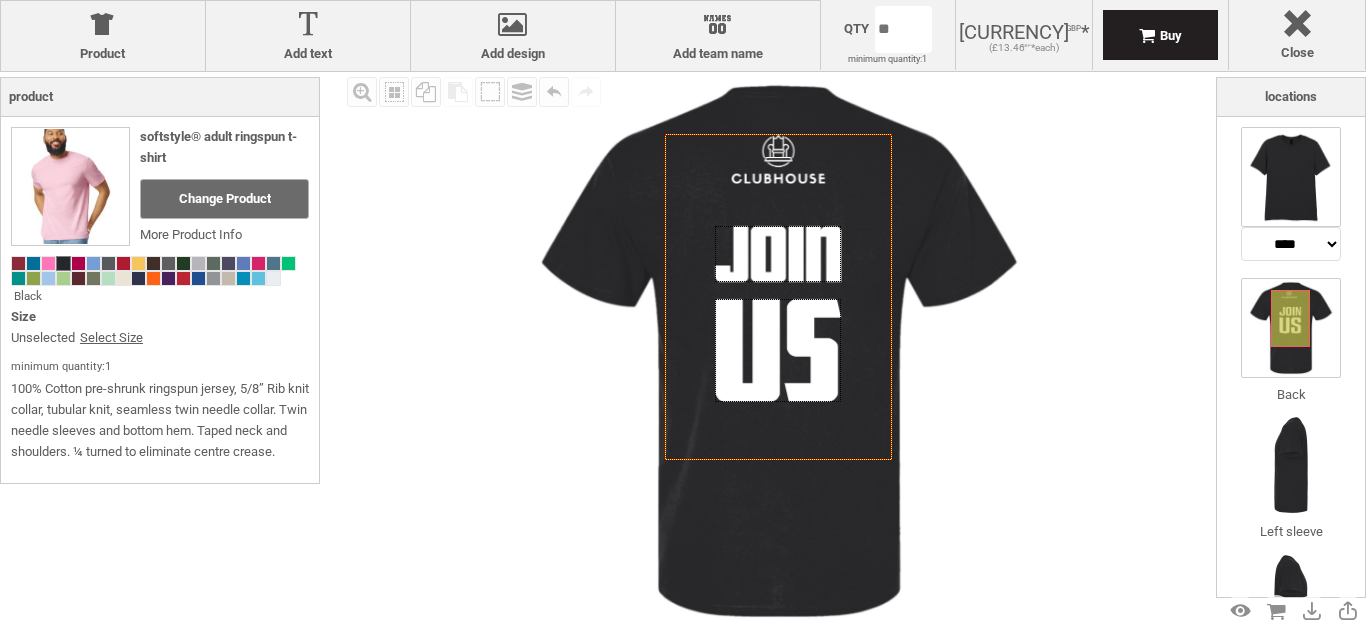 click at bounding box center (1291, 177) 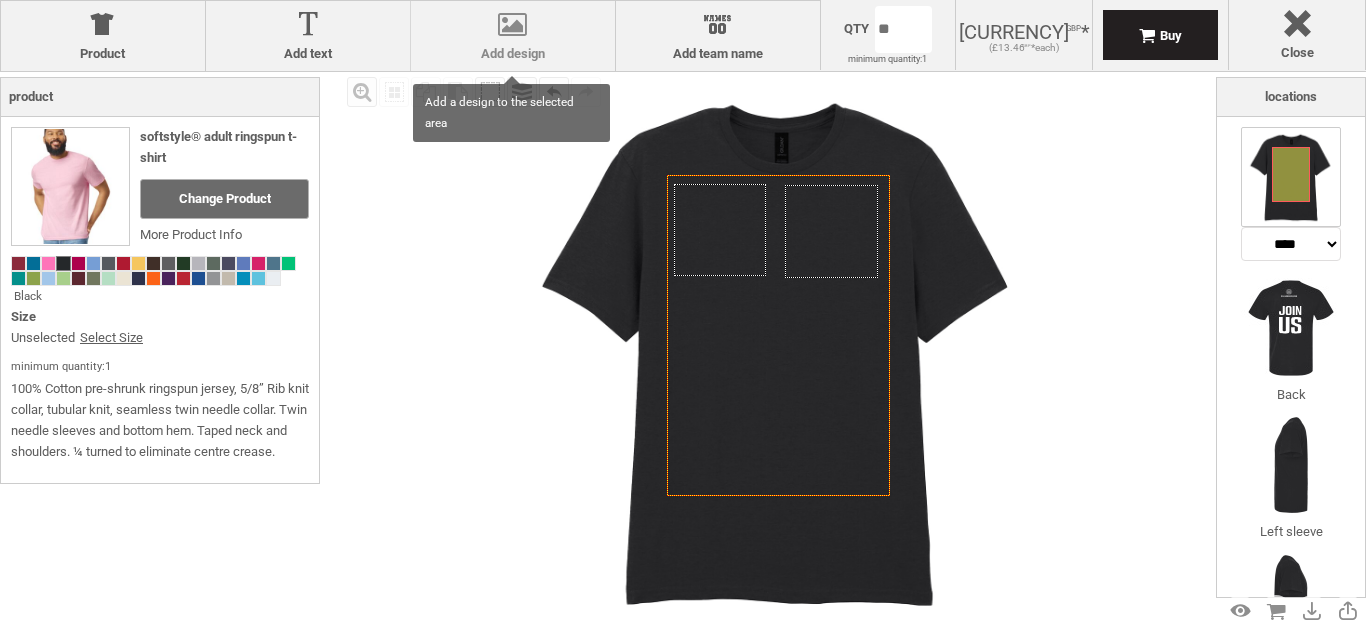 click on "Add design" at bounding box center (513, 54) 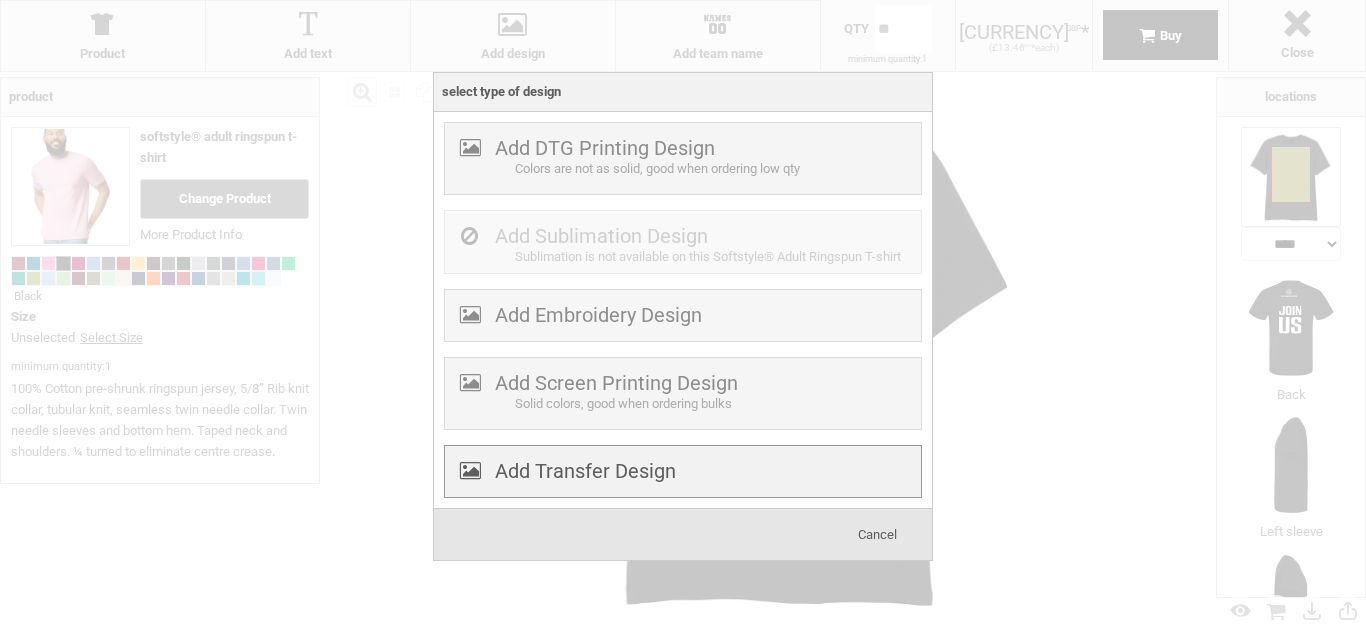 click on "Add Transfer Design" at bounding box center (585, 471) 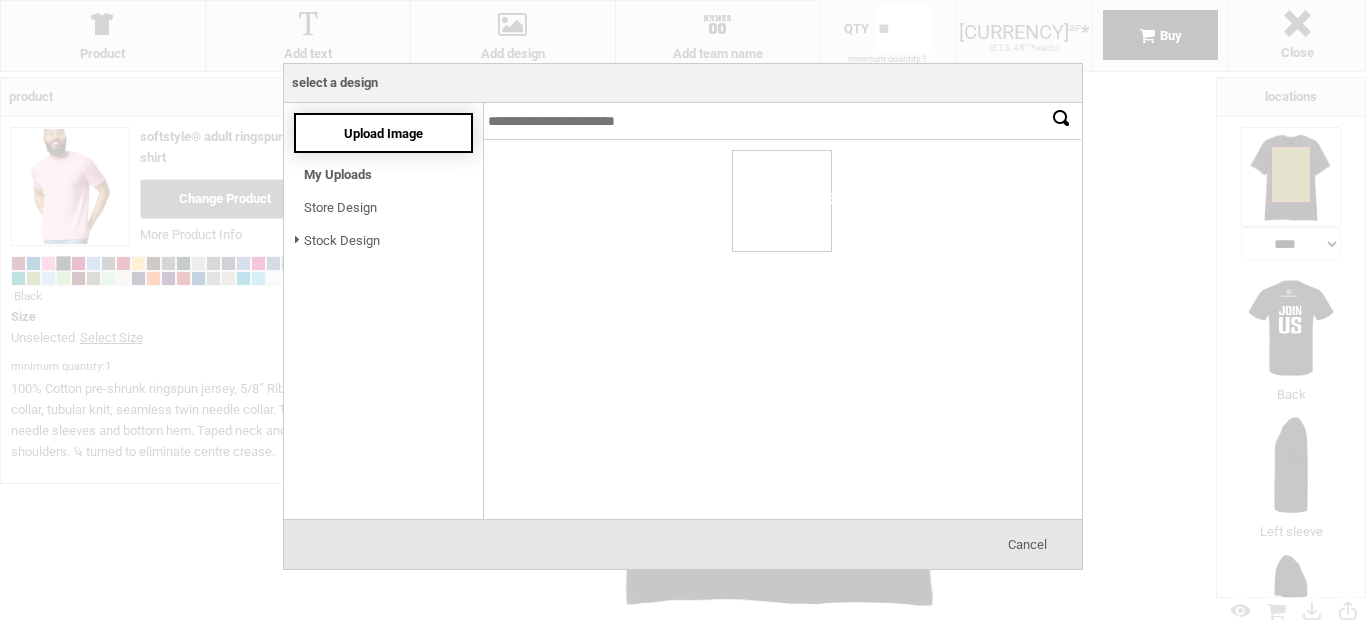 click on "Upload Image" at bounding box center [383, 133] 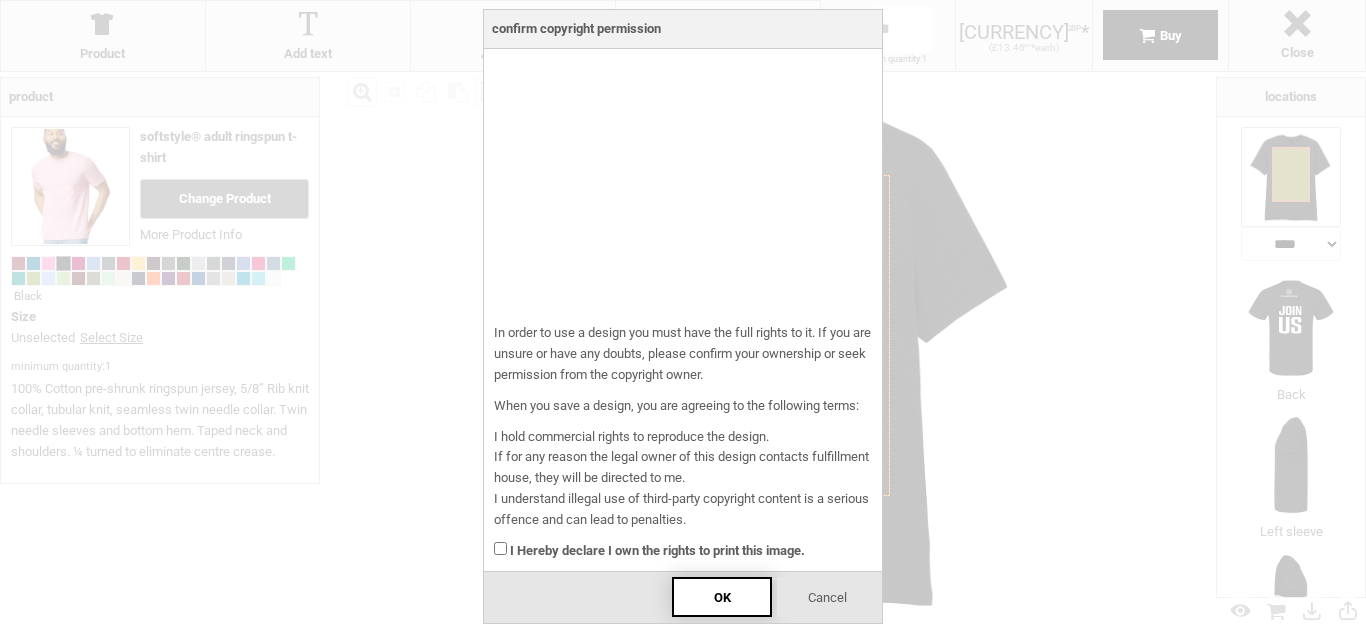 click on "OK" at bounding box center (722, 597) 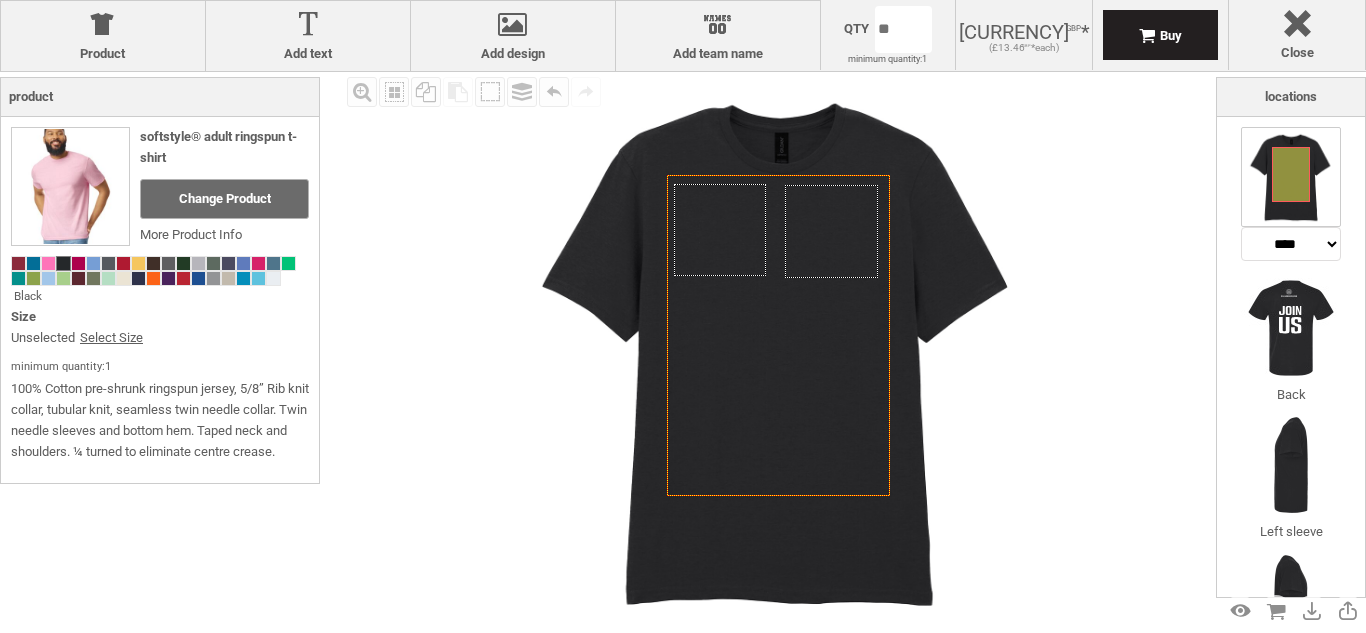 click on "Created with Raphaël 2.1.2 Created with Raphaël 2.1.2 Created with Raphaël 2.1.2 Created with Raphaël 2.1.2 Created with Raphaël 2.1.2 Created with Raphaël 2.1.2 Created with Raphaël 2.1.2 Created with Raphaël 2.1.2 Created with Raphaël 2.1.2 Created with Raphaël 2.1.2 Created with Raphaël 2.1.2 Created with Raphaël 2.1.2" at bounding box center (779, 351) 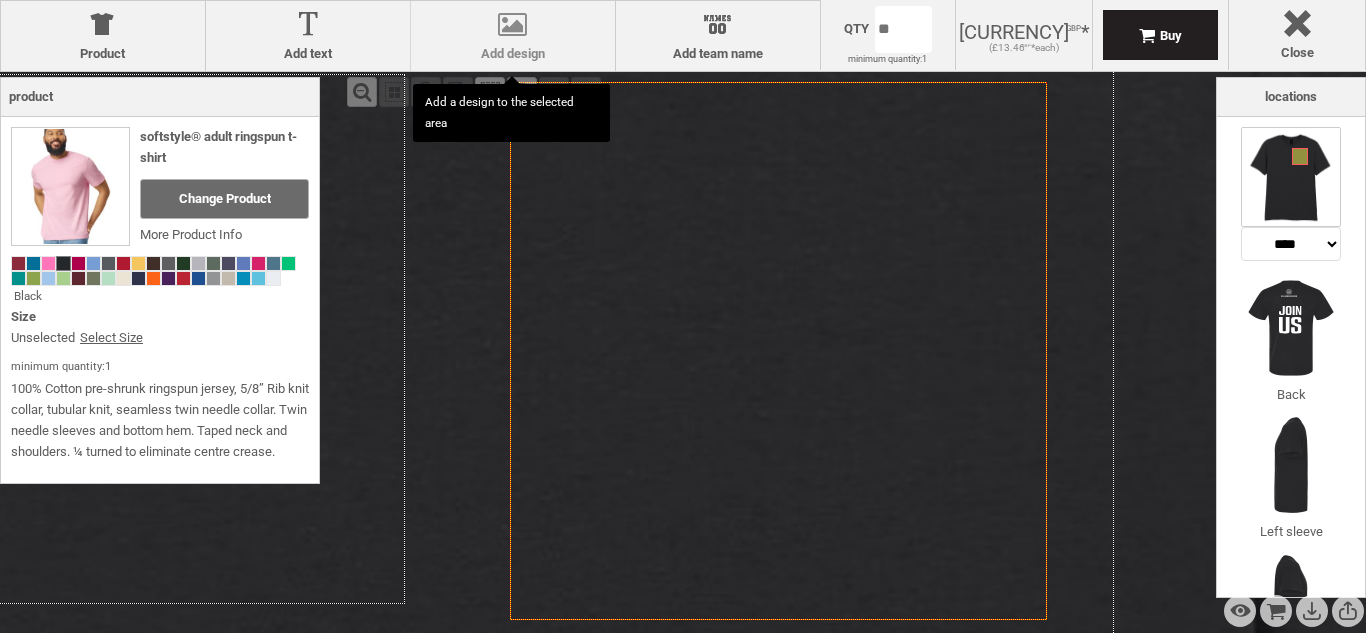 click on "Add design" at bounding box center [513, 54] 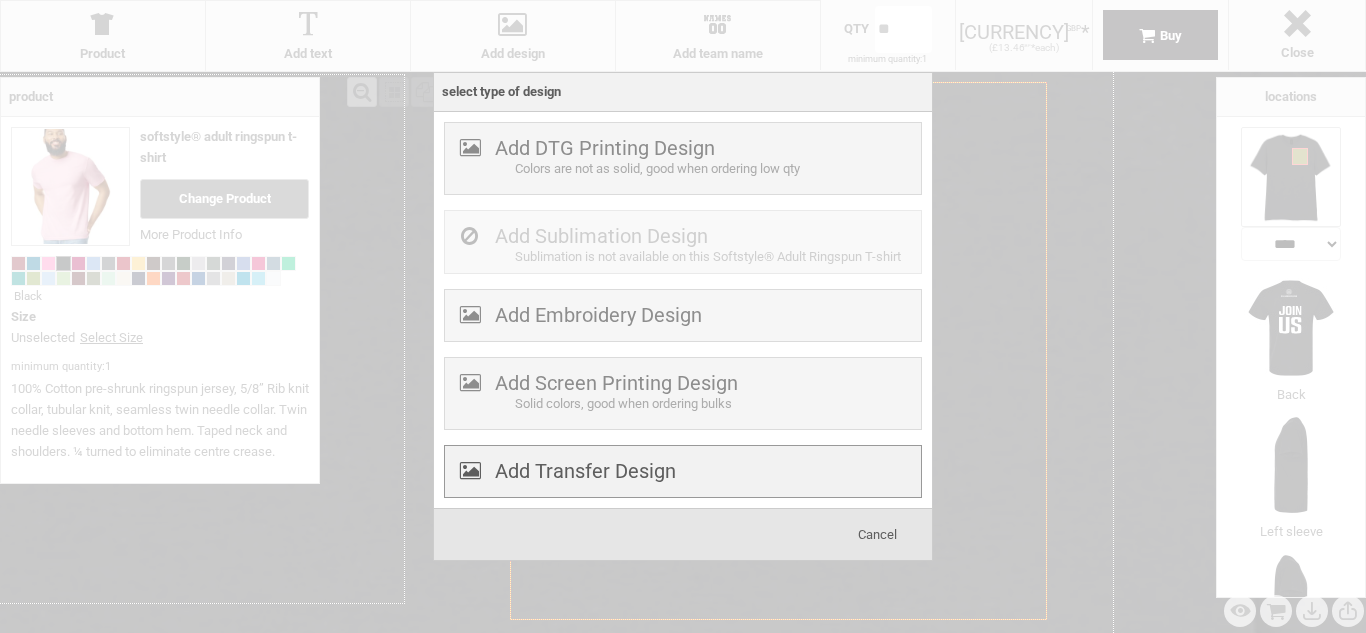 click on "Add Transfer Design" at bounding box center (585, 471) 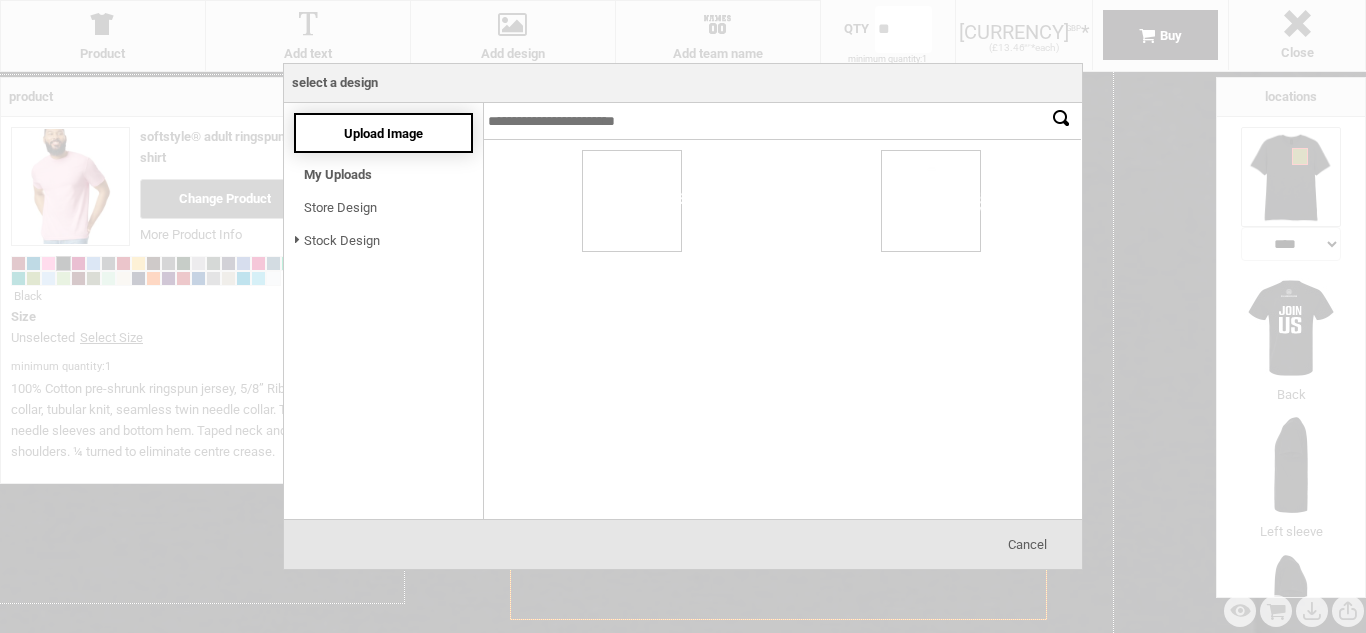 click on "Upload Image" at bounding box center [383, 133] 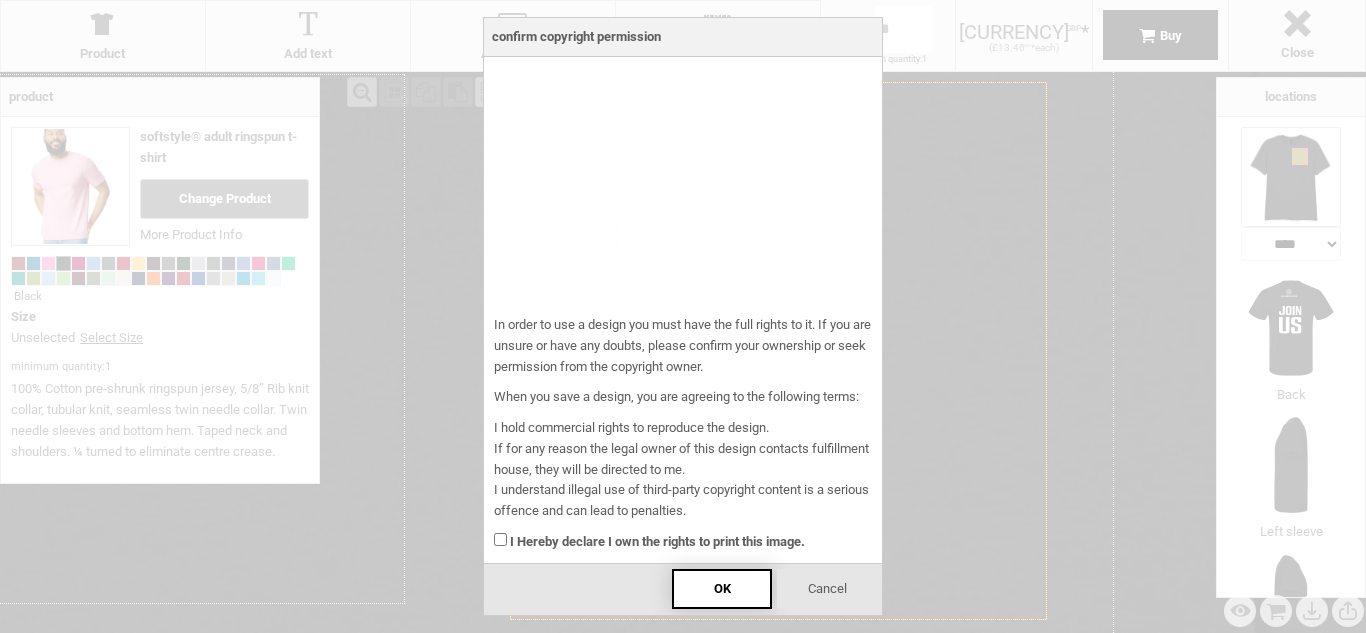 click on "OK" at bounding box center (722, 588) 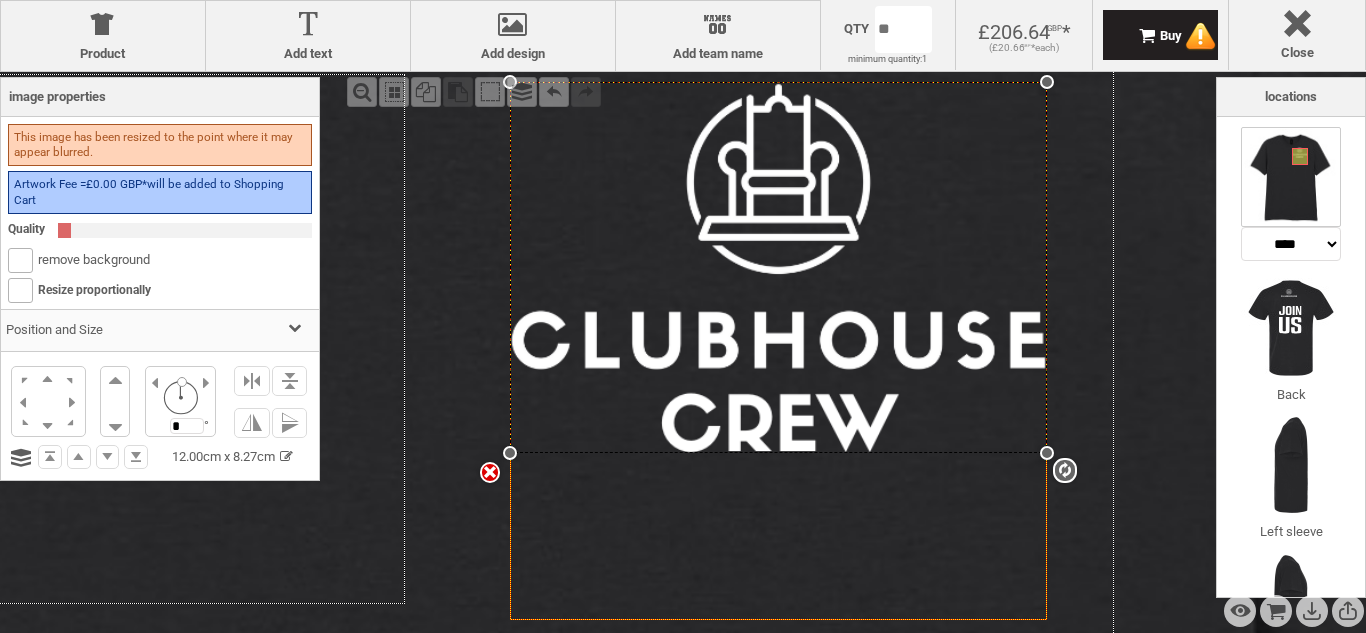 click on "Fill Background
Zoom in
Zoom out
Select All
Copy
All
Selected
Paste
Off
On
Group
Group
Undo
Redo
Created with Raphaël 2.1.2 Created with Raphaël 2.1.2 Created with Raphaël 2.1.2 Created with Raphaël 2.1.2 Created with Raphaël 2.1.2 Created with Raphaël 2.1.2 Created with Raphaël 2.1.2 Created with Raphaël 2.1.2         settings 12.00cm x 8.27cm Created with Raphaël 2.1.2 Created with Raphaël 2.1.2 Created with Raphaël 2.1.2 Created with Raphaël 2.1.2 Created with Raphaël 2.1.2 Created with Raphaël 2.1.2 Created with Raphaël 2.1.2 Created with Raphaël 2.1.2" at bounding box center [779, 351] 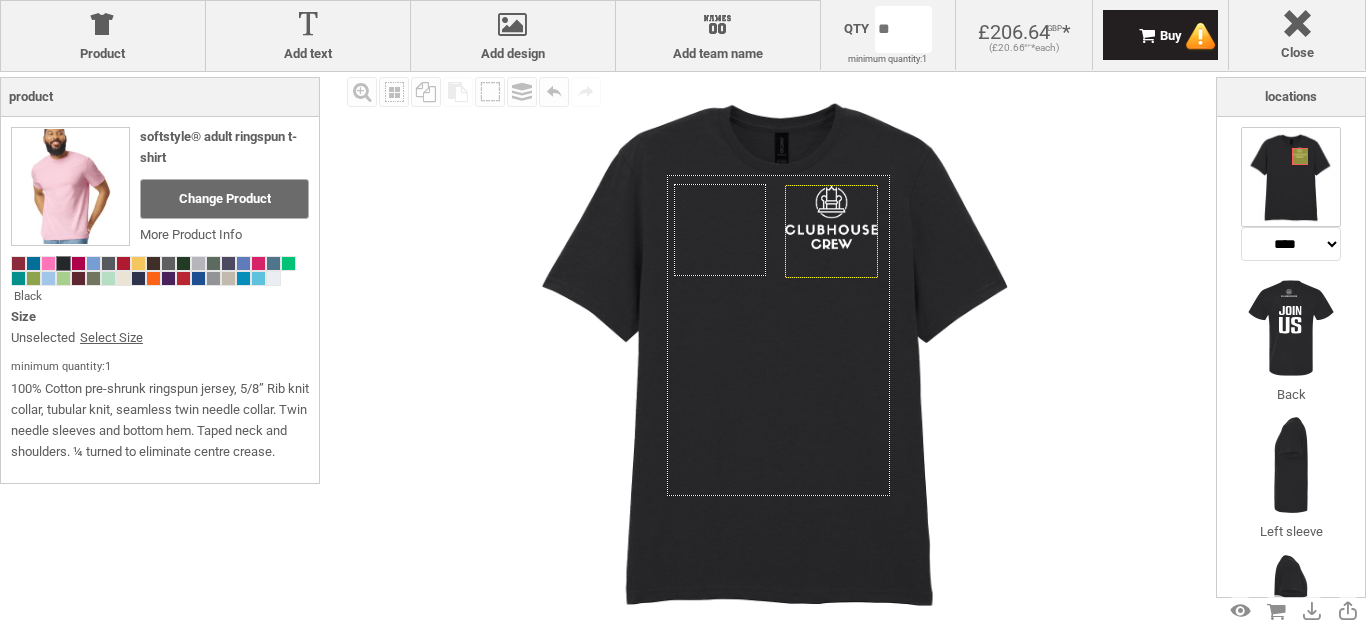 click at bounding box center [779, 351] 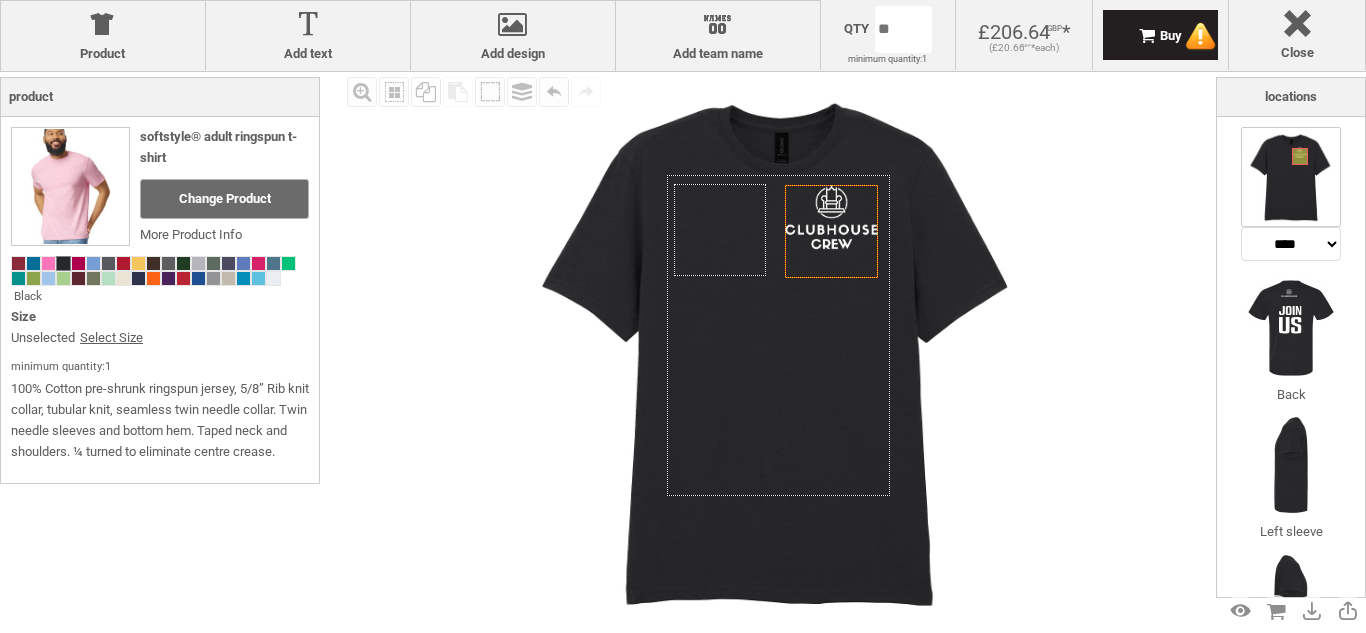 click on "Created with Raphaël 2.1.2" at bounding box center [778, 335] 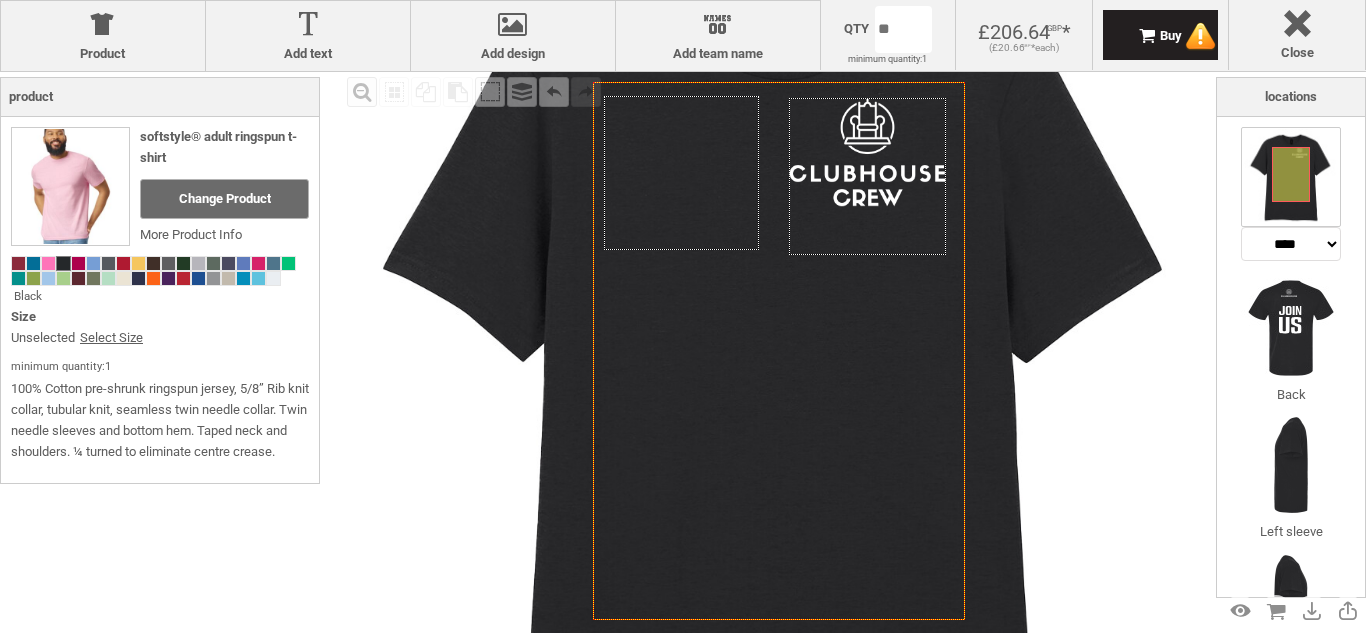 click on "Fill Background
Zoom in
Zoom out
Select All
Copy
All
Selected
Paste
Off
On
Group
Group
Undo
Redo
Created with Raphaël 2.1.2 Created with Raphaël 2.1.2 Created with Raphaël 2.1.2 Created with Raphaël 2.1.2 Created with Raphaël 2.1.2 Created with Raphaël 2.1.2 Created with Raphaël 2.1.2 Created with Raphaël 2.1.2 Created with Raphaël 2.1.2 Created with Raphaël 2.1.2 Created with Raphaël 2.1.2 Created with Raphaël 2.1.2 Created with Raphaël 2.1.2 Created with Raphaël 2.1.2 Created with Raphaël 2.1.2 Created with Raphaël 2.1.2" at bounding box center [779, 351] 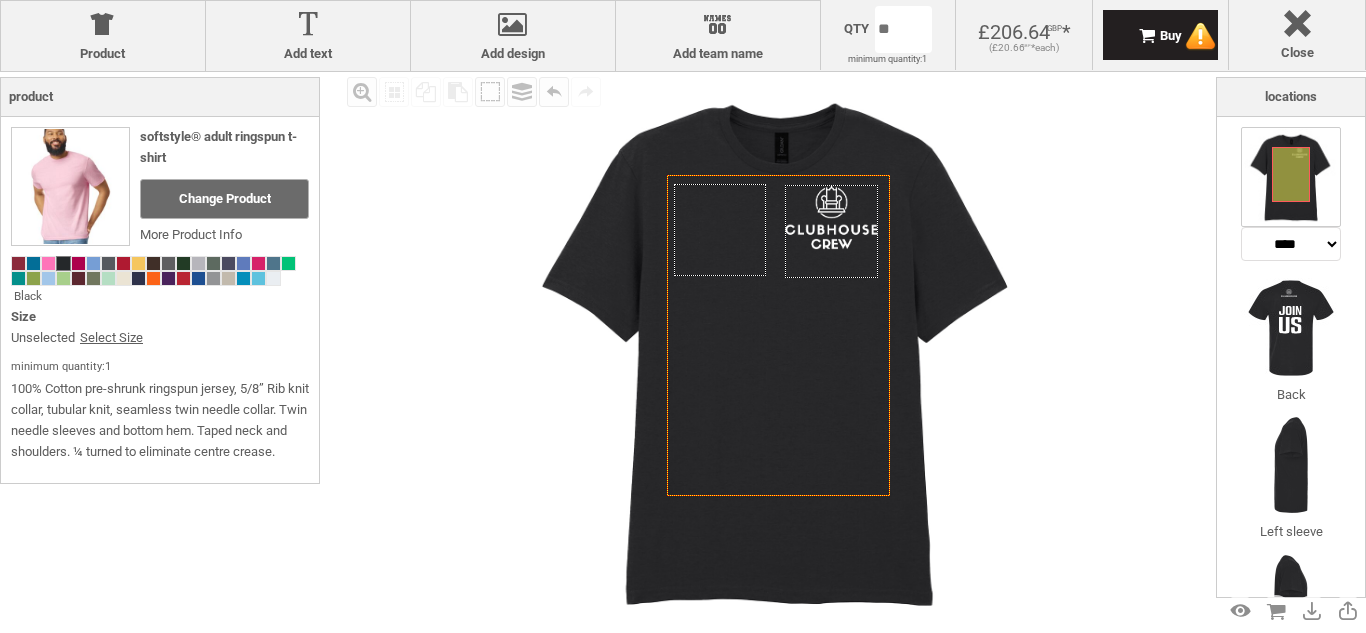 click on "Created with Raphaël 2.1.2 Created with Raphaël 2.1.2 Created with Raphaël 2.1.2 Created with Raphaël 2.1.2 Created with Raphaël 2.1.2 Created with Raphaël 2.1.2 Created with Raphaël 2.1.2 Created with Raphaël 2.1.2 Created with Raphaël 2.1.2 Created with Raphaël 2.1.2 Created with Raphaël 2.1.2 Created with Raphaël 2.1.2" at bounding box center (779, 351) 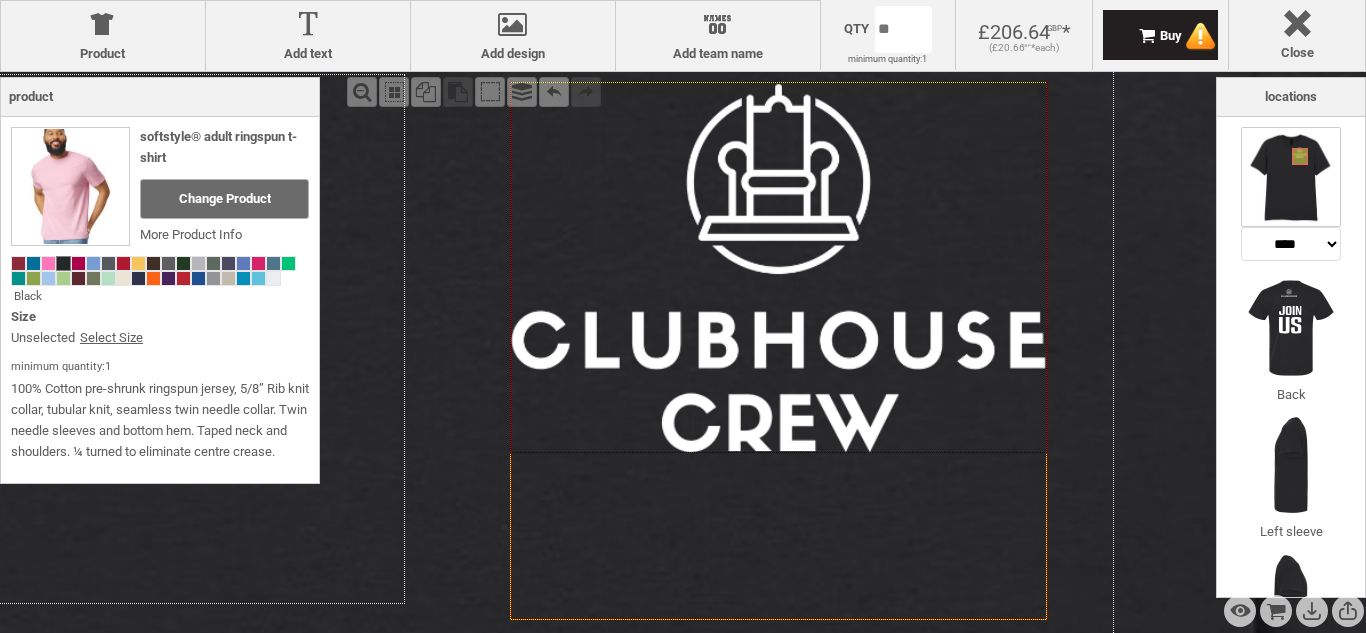 click at bounding box center [779, 267] 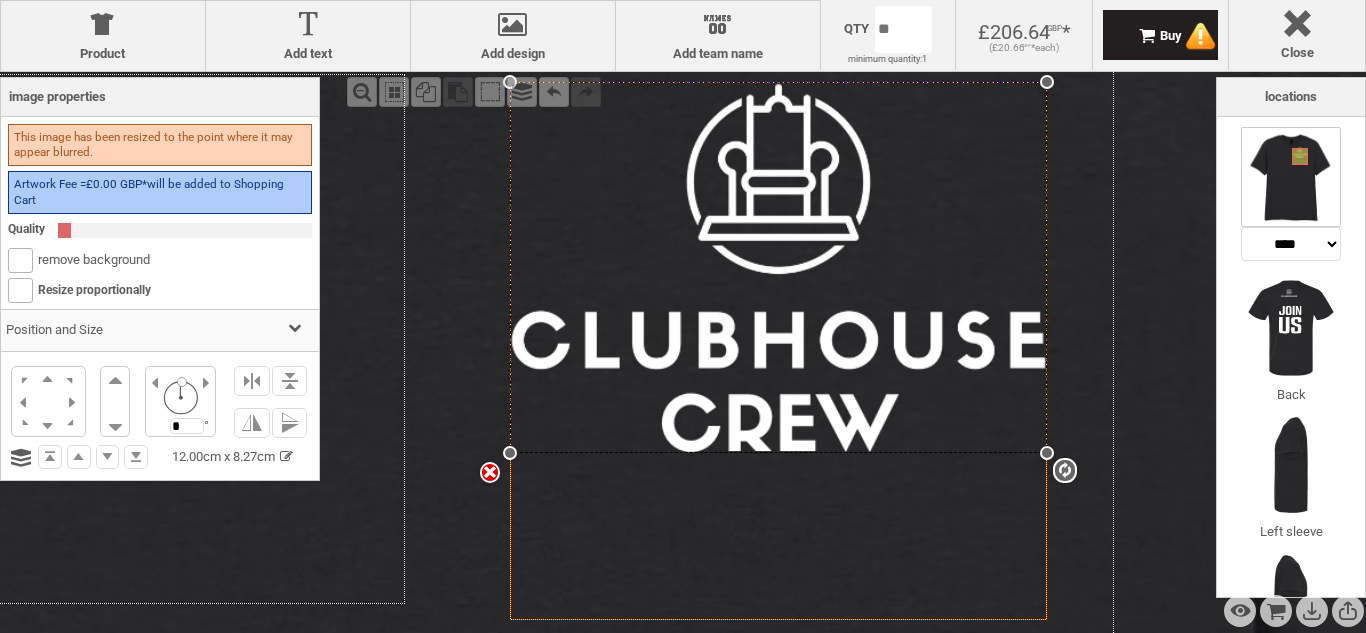 click on "Fill Background
Zoom in
Zoom out
Select All
Copy
All
Selected
Paste
Off
On
Group
Group
Undo
Redo
Created with Raphaël 2.1.2 Created with Raphaël 2.1.2 Created with Raphaël 2.1.2 Created with Raphaël 2.1.2 Created with Raphaël 2.1.2 Created with Raphaël 2.1.2 Created with Raphaël 2.1.2 Created with Raphaël 2.1.2         settings 12.00cm x 8.27cm Created with Raphaël 2.1.2 Created with Raphaël 2.1.2 Created with Raphaël 2.1.2 Created with Raphaël 2.1.2 Created with Raphaël 2.1.2 Created with Raphaël 2.1.2 Created with Raphaël 2.1.2 Created with Raphaël 2.1.2" at bounding box center (779, 351) 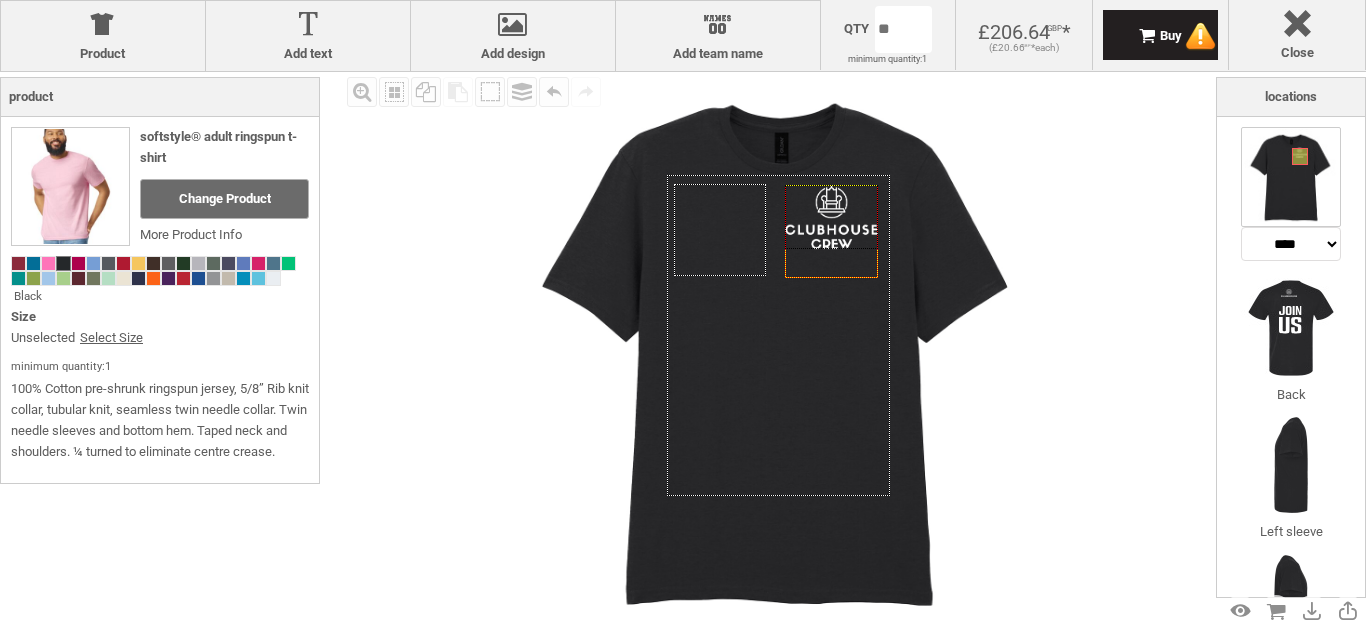 click at bounding box center (831, 217) 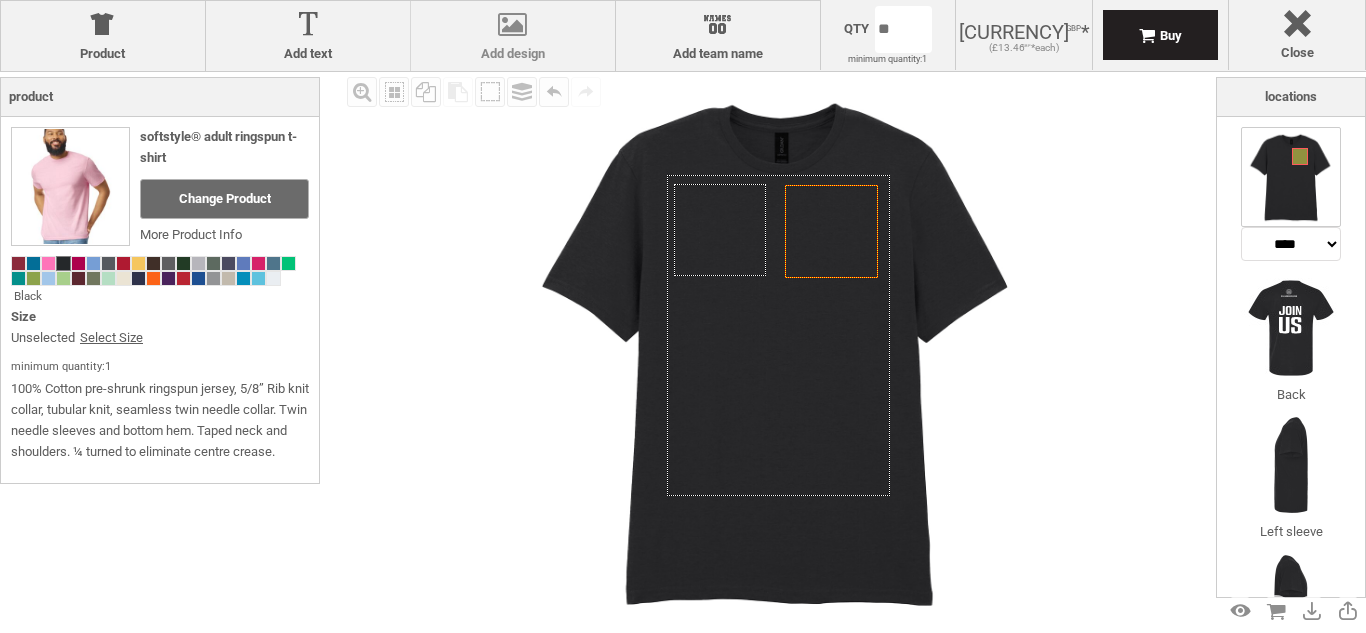 click on "Add design" at bounding box center (513, 54) 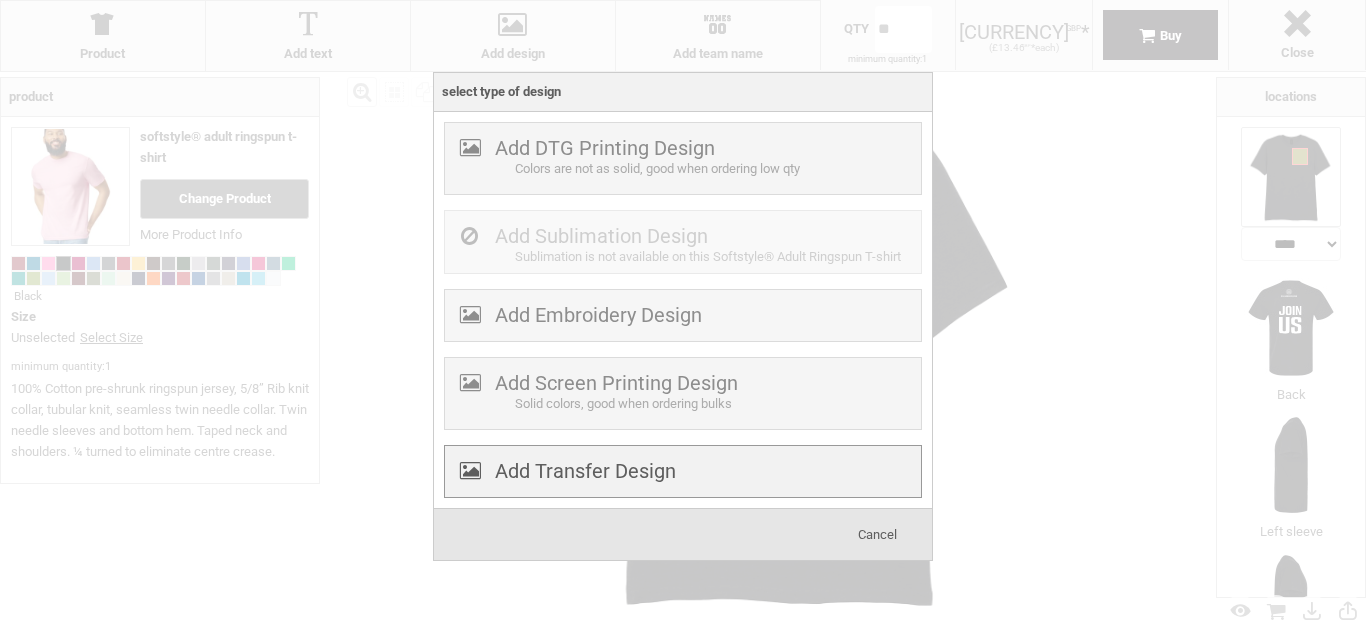 click on "Add Transfer Design" at bounding box center [585, 471] 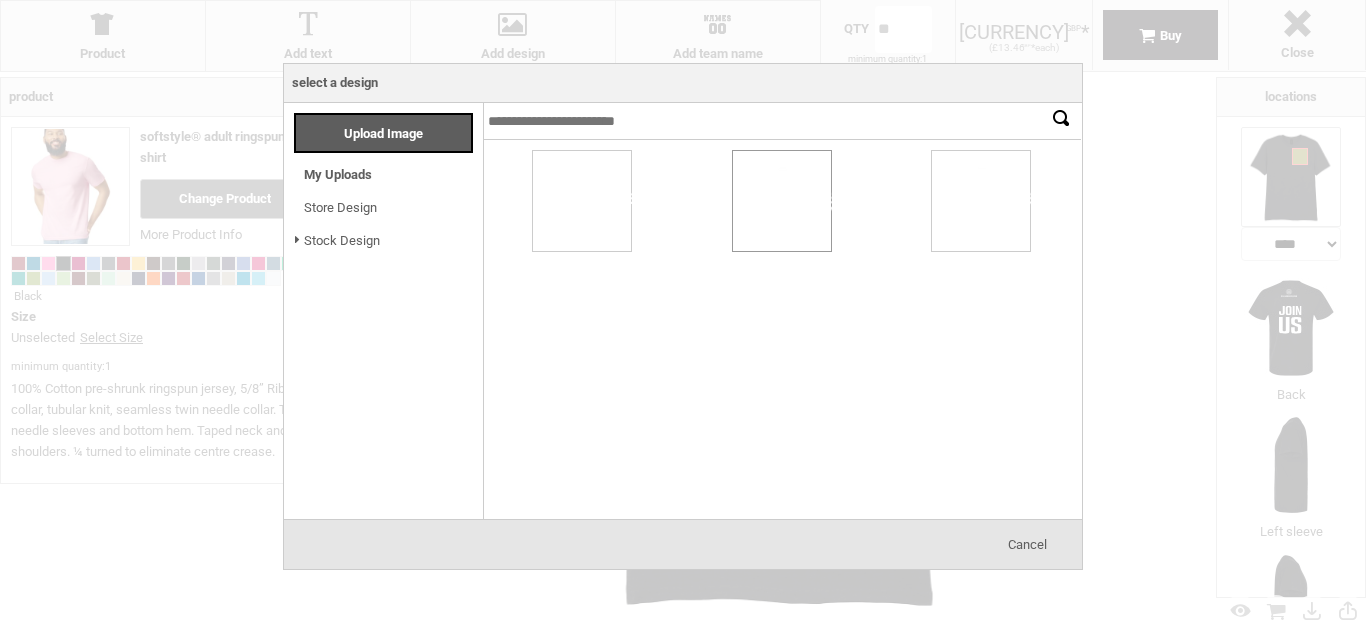 click at bounding box center [782, 201] 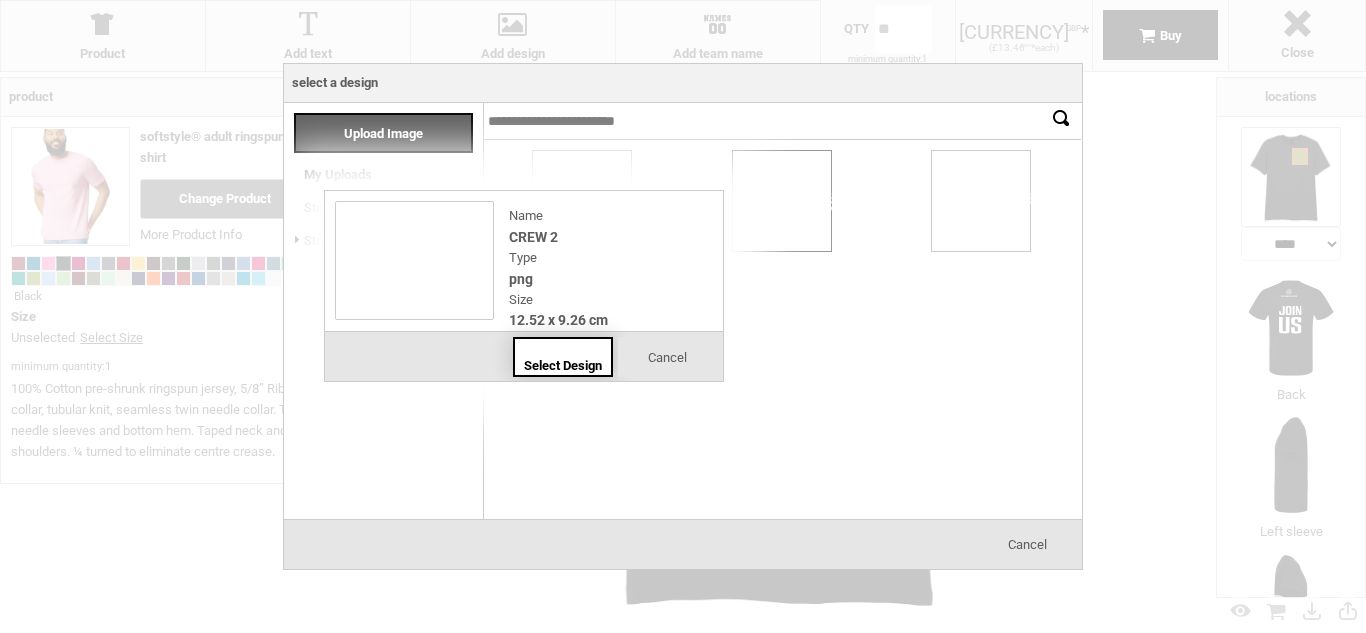 click on "Select Design" at bounding box center [563, 365] 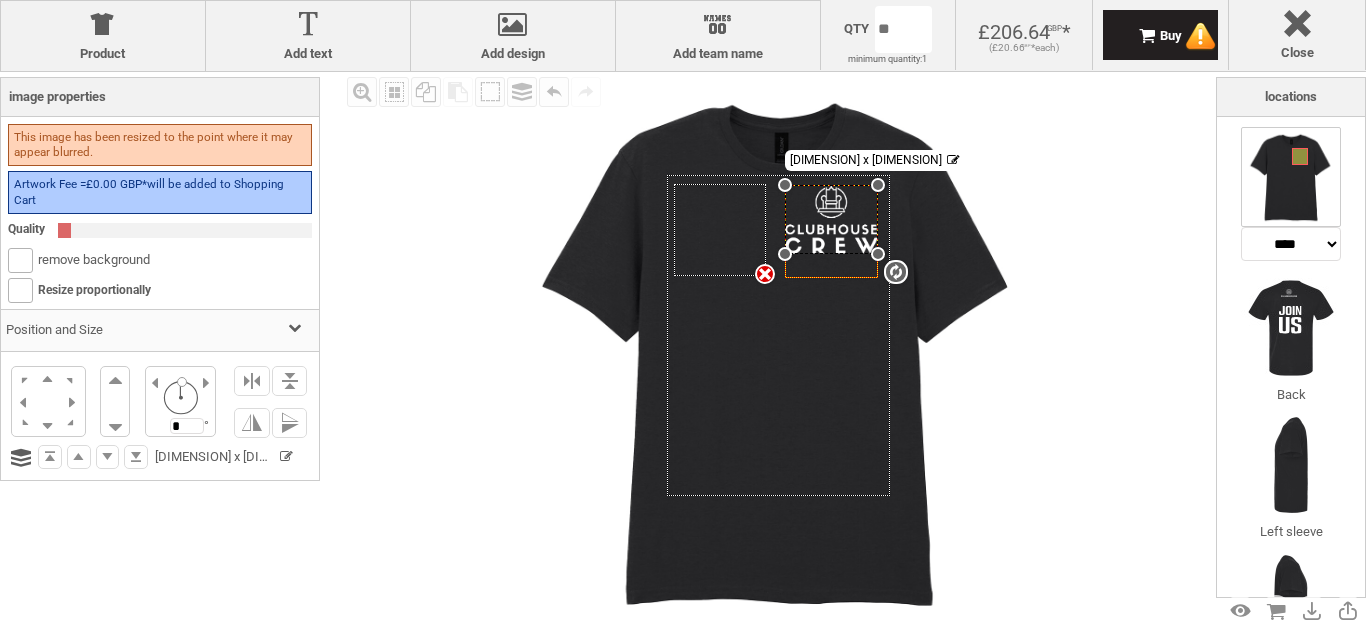 click on "Created with Raphaël 2.1.2" at bounding box center [778, 335] 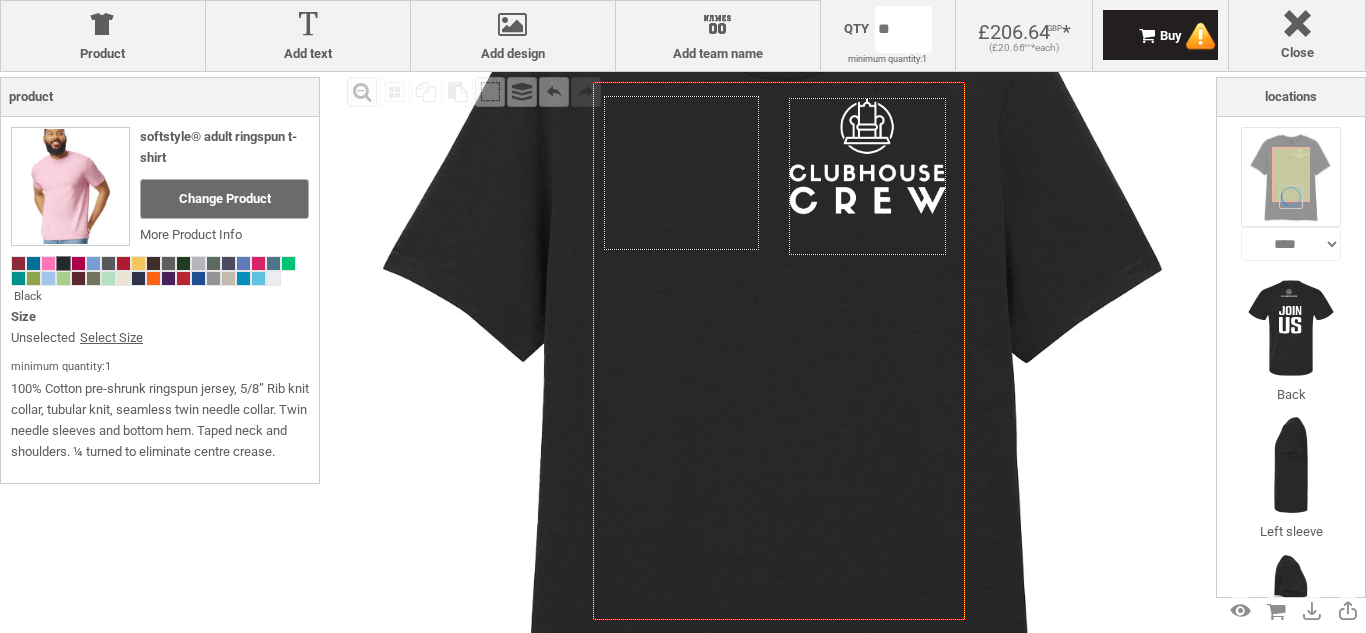 click on "Fill Background
Zoom in
Zoom out
Select All
Copy
All
Selected
Paste
Off
On
Group
Group
Undo
Redo
Created with Raphaël 2.1.2 Created with Raphaël 2.1.2 Created with Raphaël 2.1.2 Created with Raphaël 2.1.2 Created with Raphaël 2.1.2 Created with Raphaël 2.1.2 Created with Raphaël 2.1.2 Created with Raphaël 2.1.2 Created with Raphaël 2.1.2 Created with Raphaël 2.1.2 Created with Raphaël 2.1.2 Created with Raphaël 2.1.2 Created with Raphaël 2.1.2 Created with Raphaël 2.1.2 Created with Raphaël 2.1.2 Created with Raphaël 2.1.2" at bounding box center (779, 351) 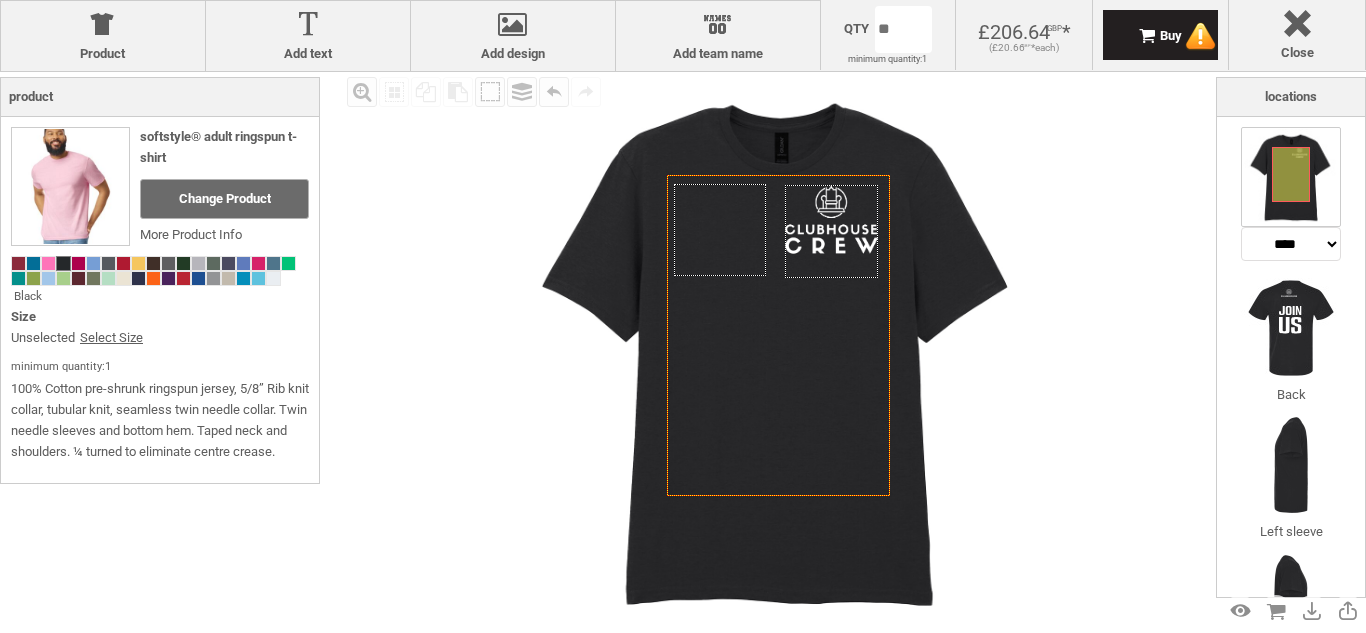 click on "Fill Background
Zoom in
Zoom out
Select All
Copy
All
Selected
Paste
Off
On
Group
Group
Undo
Redo
Created with Raphaël 2.1.2 Created with Raphaël 2.1.2 Created with Raphaël 2.1.2 Created with Raphaël 2.1.2 Created with Raphaël 2.1.2 Created with Raphaël 2.1.2 Created with Raphaël 2.1.2 Created with Raphaël 2.1.2 Created with Raphaël 2.1.2 Created with Raphaël 2.1.2 Created with Raphaël 2.1.2 Created with Raphaël 2.1.2 Created with Raphaël 2.1.2 Created with Raphaël 2.1.2 Created with Raphaël 2.1.2 Created with Raphaël 2.1.2" at bounding box center (779, 351) 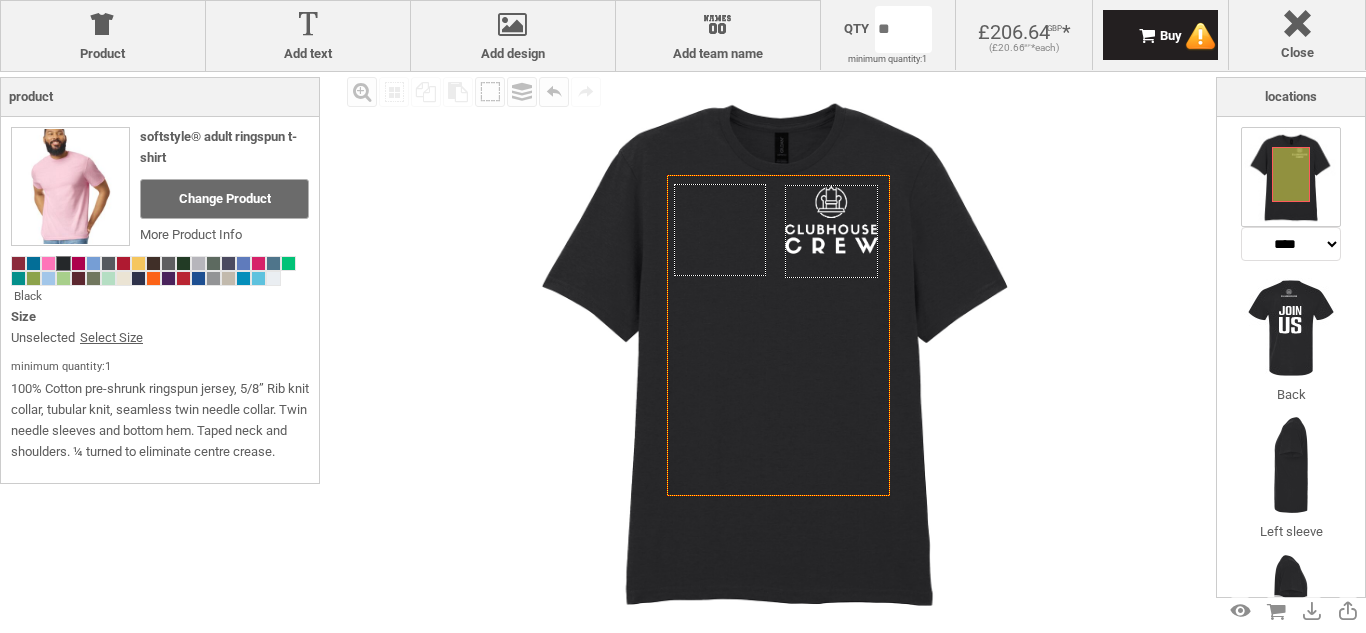 click at bounding box center (779, 351) 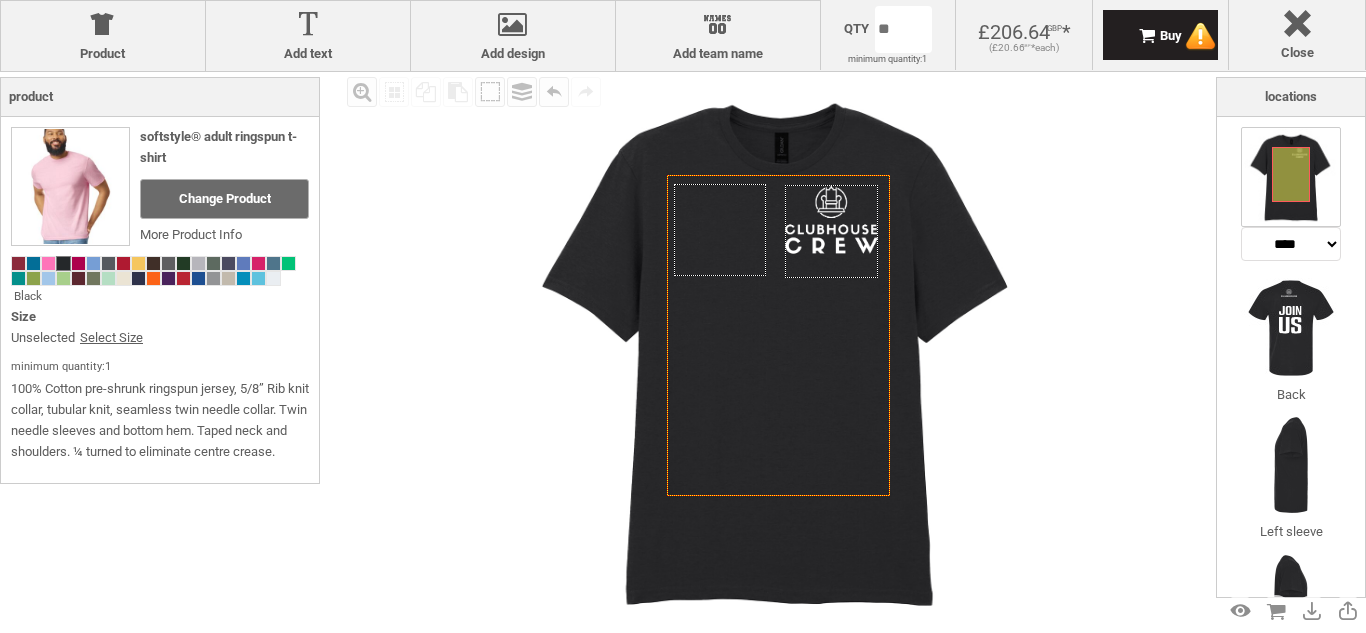 click on "Created with Raphaël 2.1.2 Created with Raphaël 2.1.2 Created with Raphaël 2.1.2 Created with Raphaël 2.1.2 Created with Raphaël 2.1.2 Created with Raphaël 2.1.2 Created with Raphaël 2.1.2 Created with Raphaël 2.1.2 Created with Raphaël 2.1.2 Created with Raphaël 2.1.2 Created with Raphaël 2.1.2 Created with Raphaël 2.1.2" at bounding box center [779, 351] 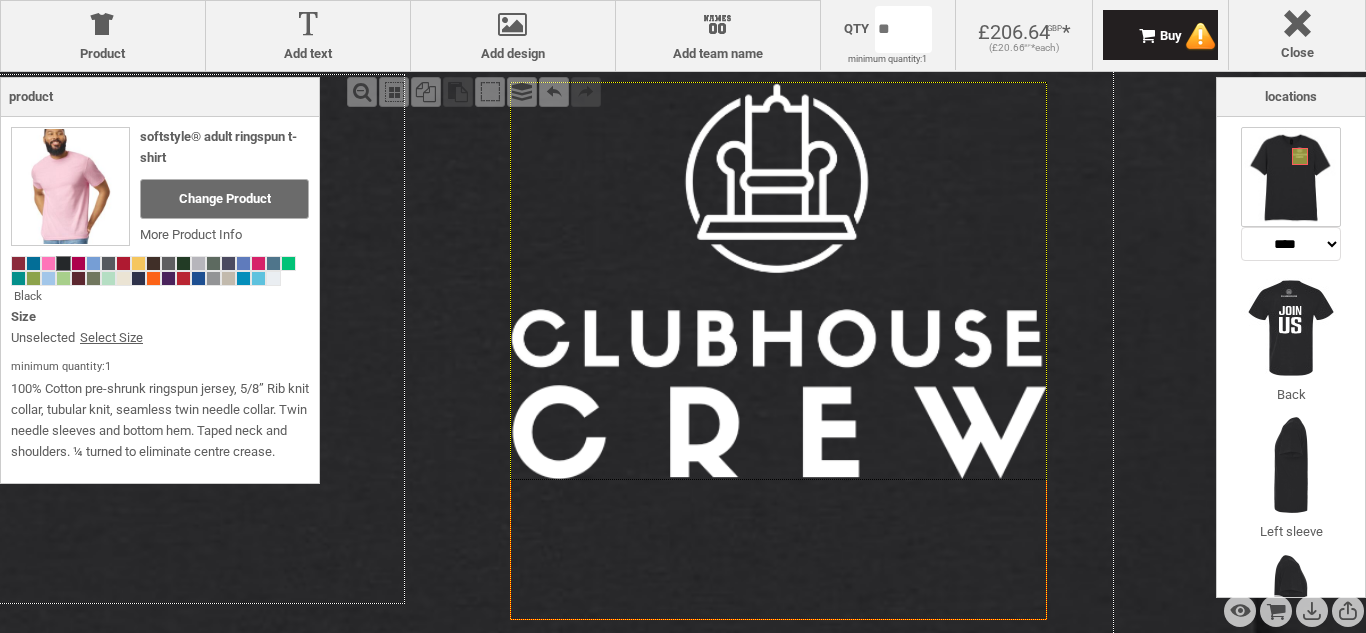 click at bounding box center [779, 281] 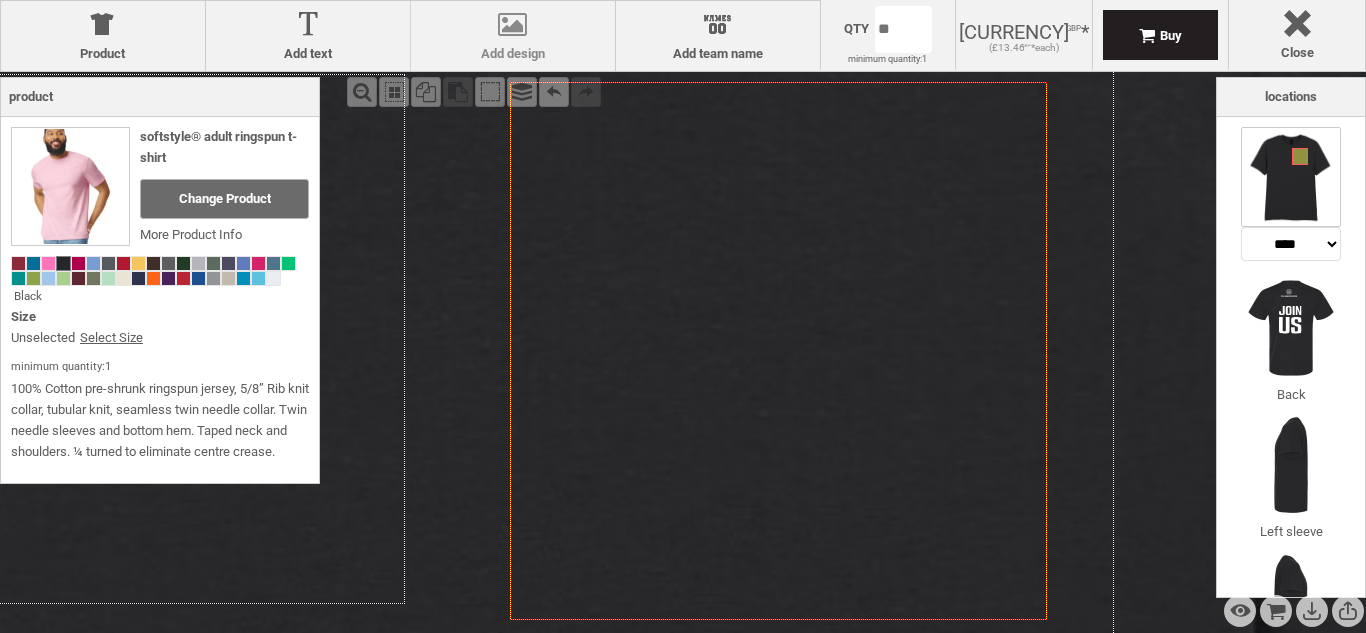 click on "Add design" at bounding box center (513, 54) 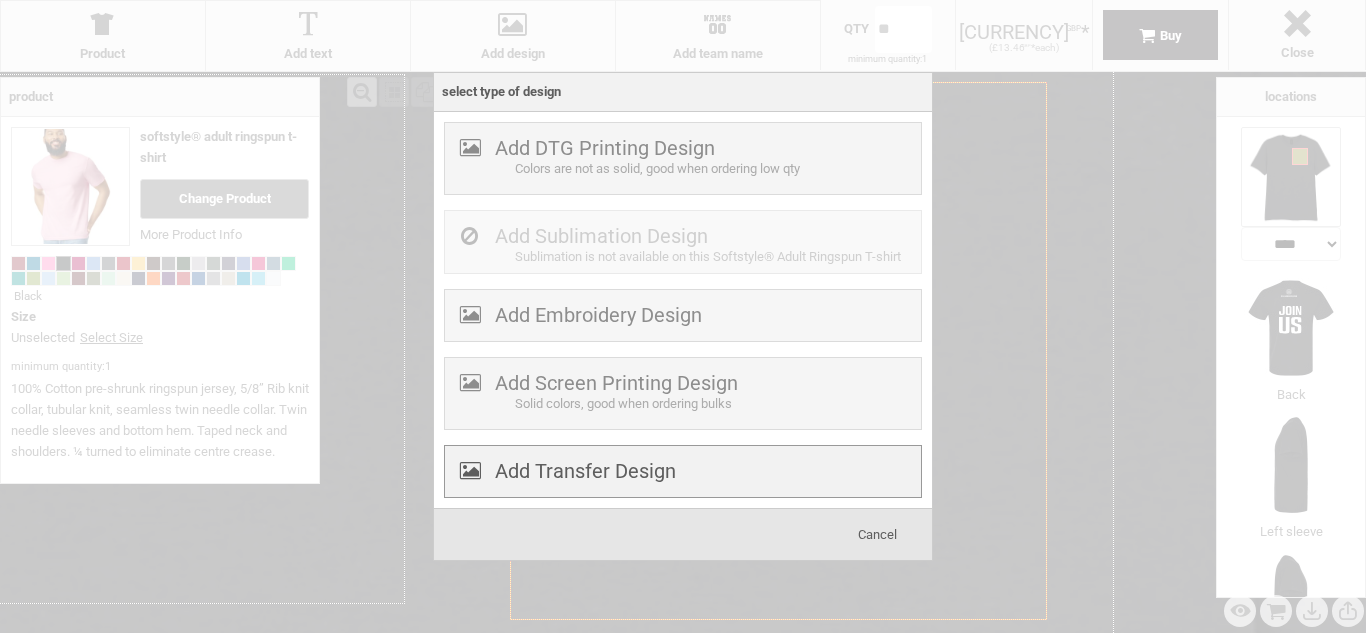 click on "Add Transfer Design" at bounding box center [585, 471] 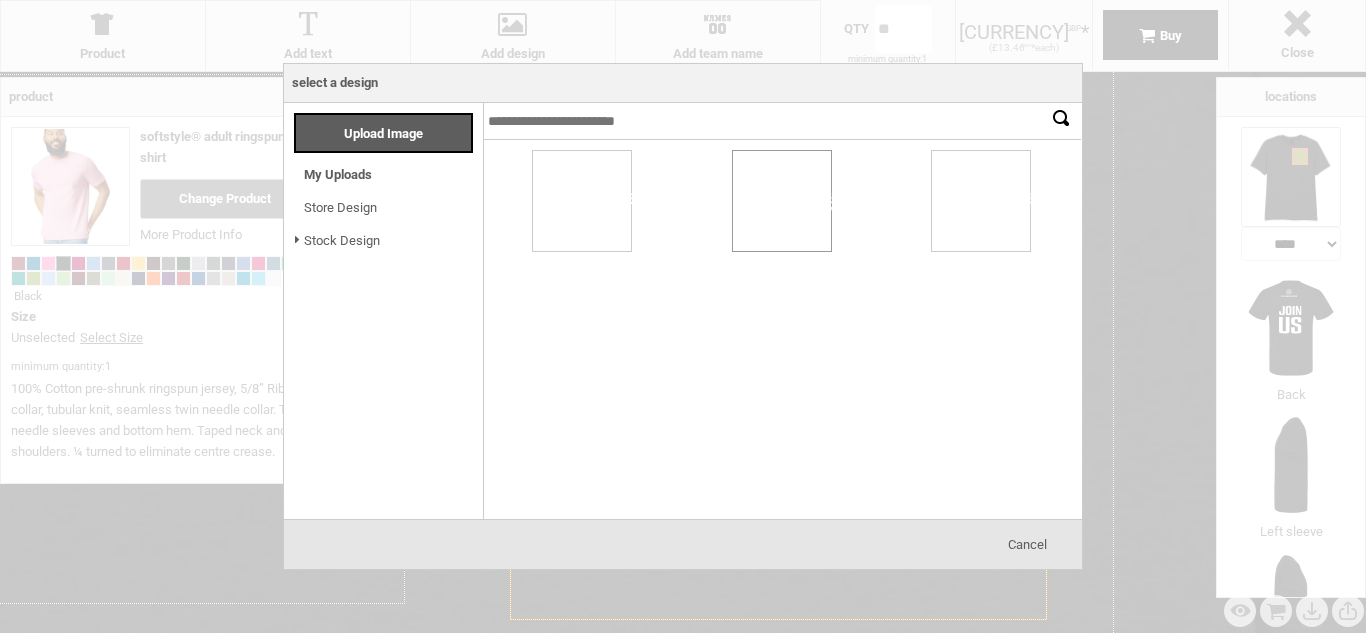 click on "No Images" at bounding box center (782, 329) 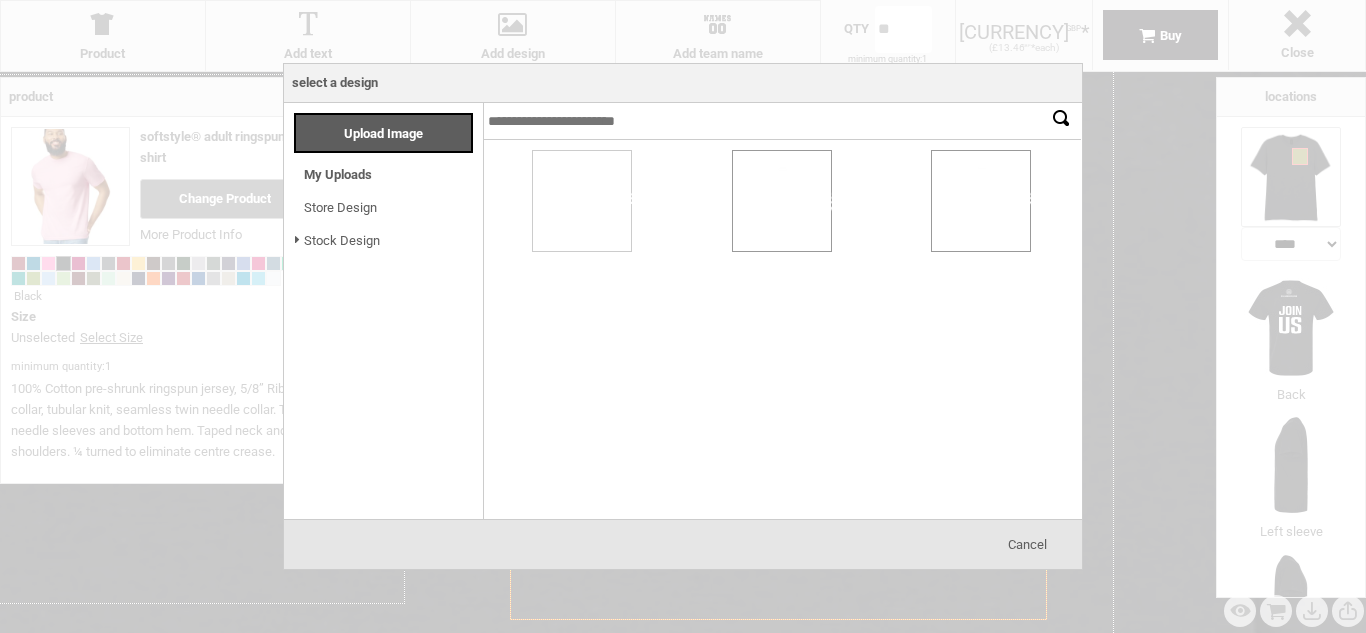 click at bounding box center [981, 201] 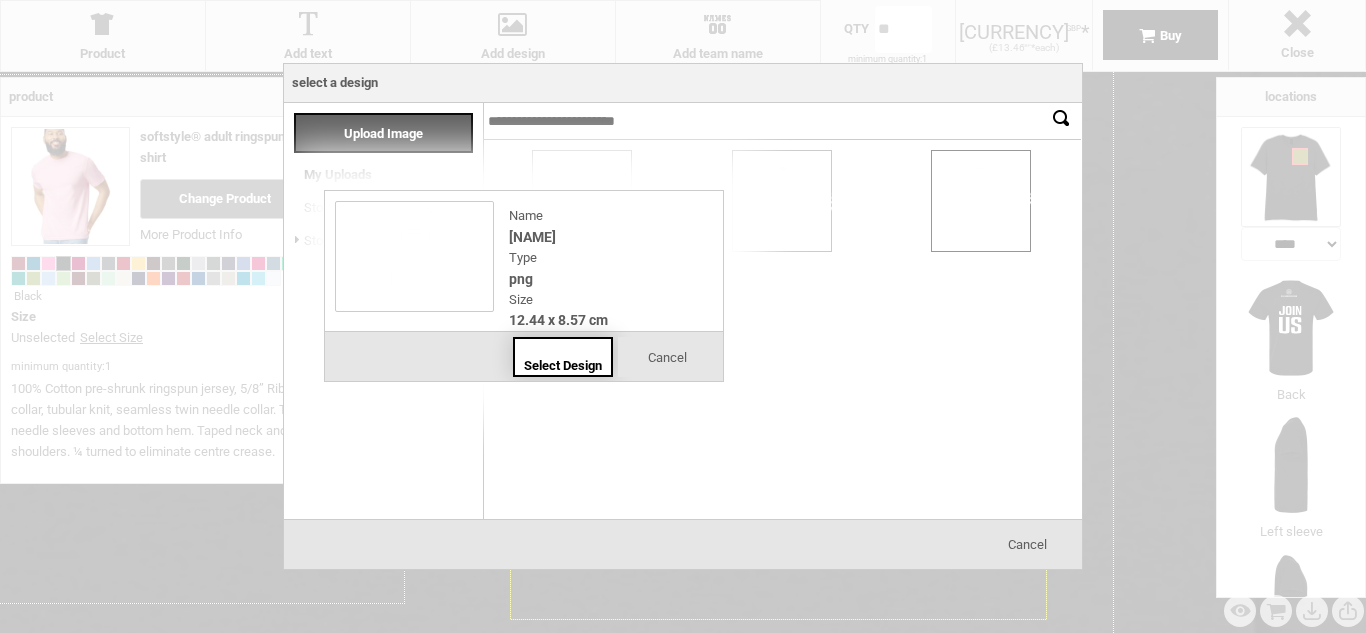 click on "Select Design" at bounding box center (563, 365) 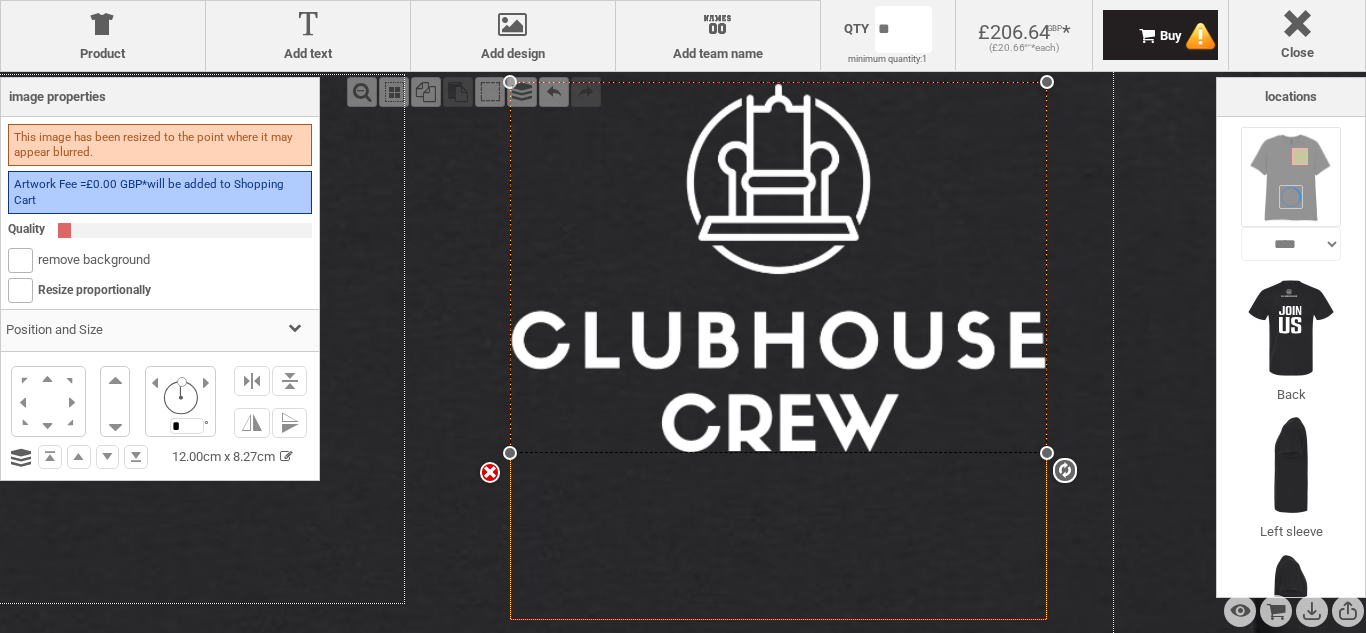click on "Fill Background
Zoom in
Zoom out
Select All
Copy
All
Selected
Paste
Off
On
Group
Group
Undo
Redo
Created with Raphaël 2.1.2 Created with Raphaël 2.1.2 Created with Raphaël 2.1.2 Created with Raphaël 2.1.2 Created with Raphaël 2.1.2 Created with Raphaël 2.1.2 Created with Raphaël 2.1.2 Created with Raphaël 2.1.2         settings 12.00cm x 8.27cm Created with Raphaël 2.1.2 Created with Raphaël 2.1.2 Created with Raphaël 2.1.2 Created with Raphaël 2.1.2 Created with Raphaël 2.1.2 Created with Raphaël 2.1.2 Created with Raphaël 2.1.2 Created with Raphaël 2.1.2" at bounding box center (779, 351) 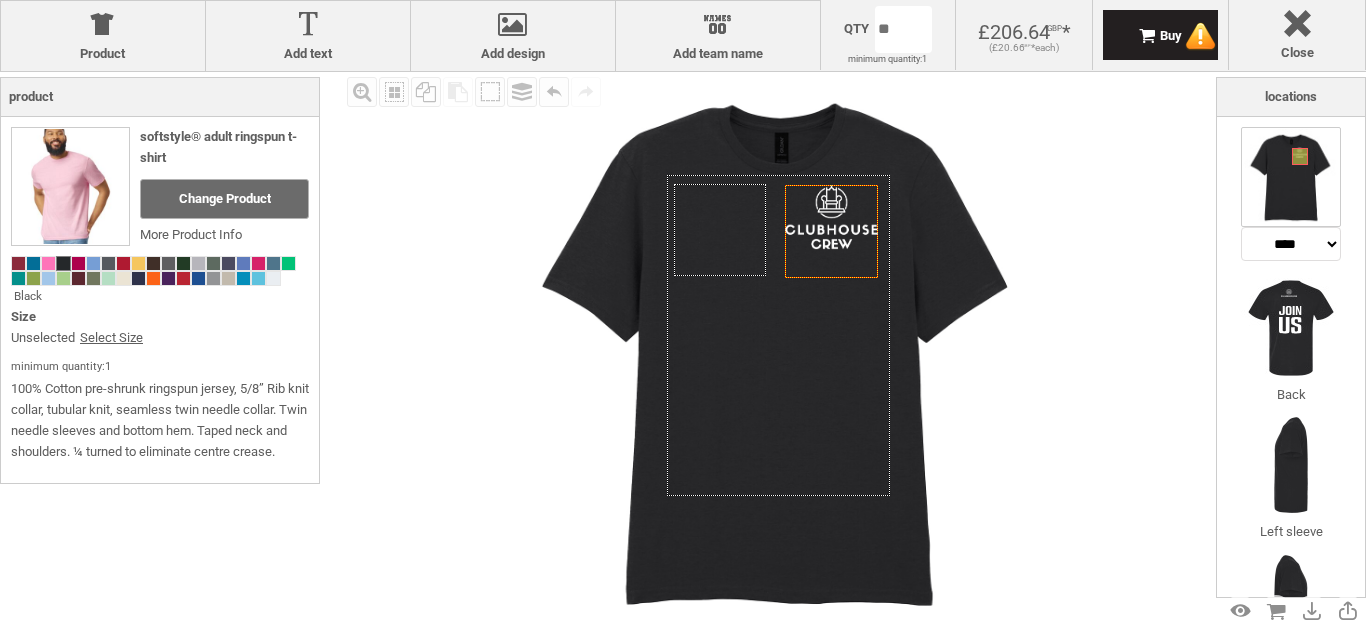 click at bounding box center (779, 351) 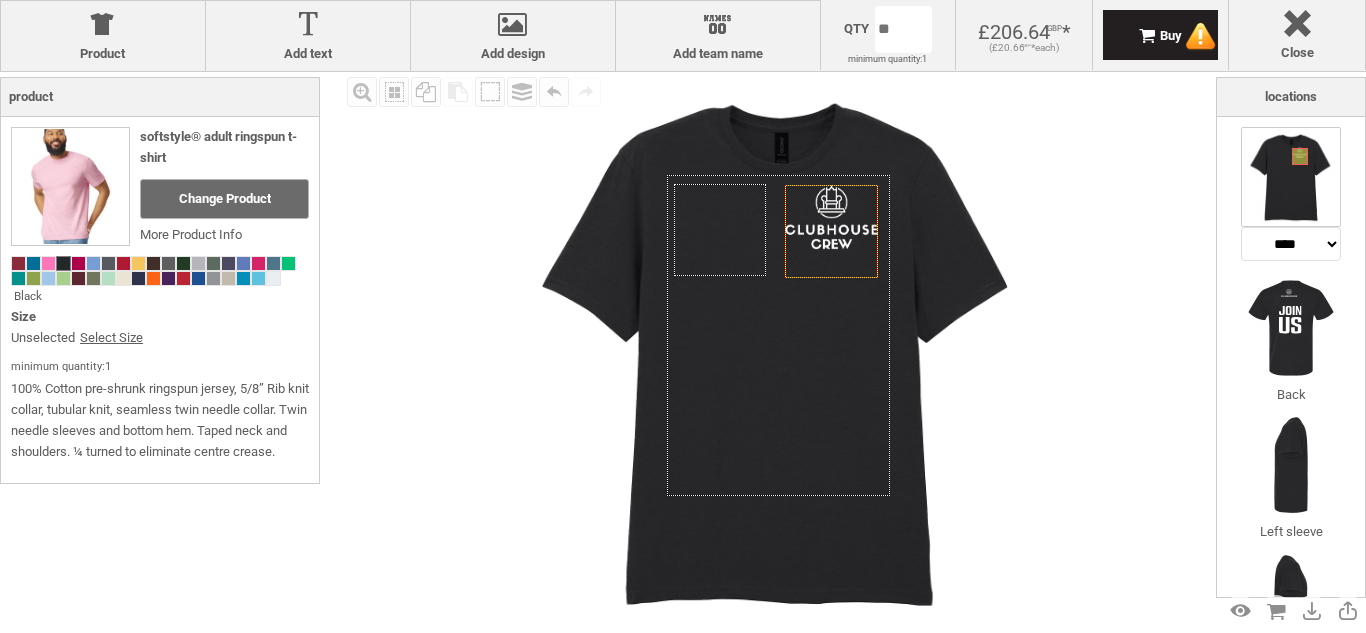 click on "Qty" at bounding box center (858, 29) 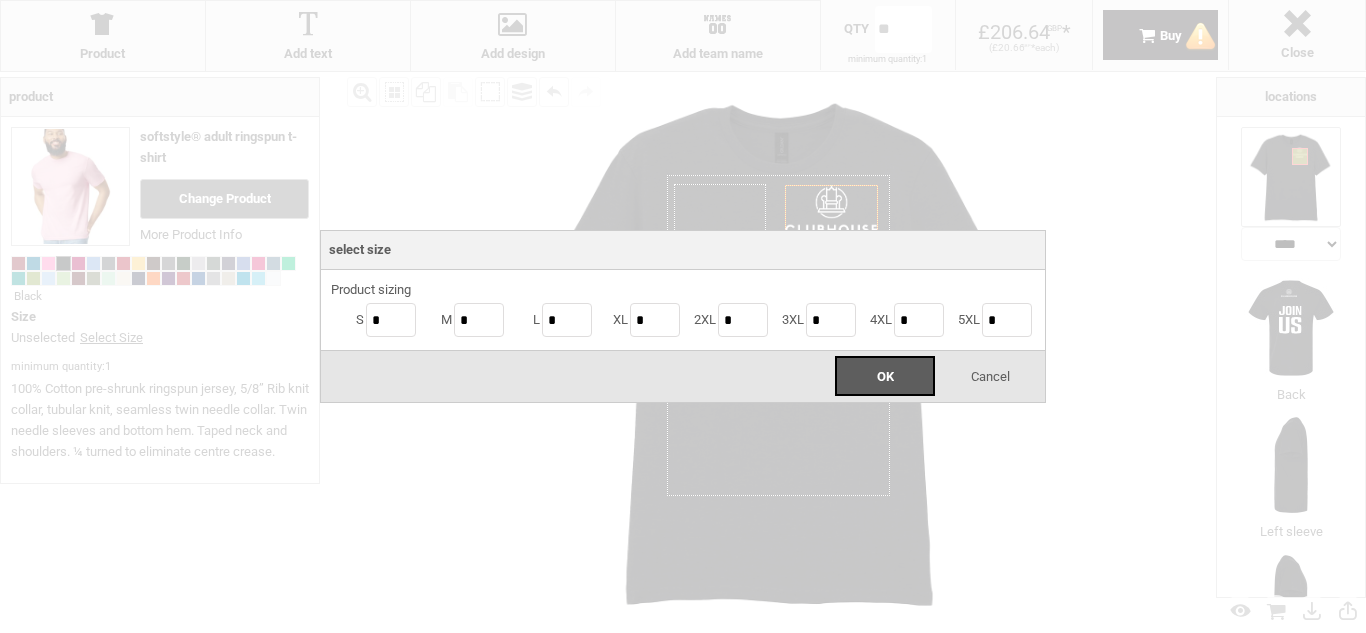 click on "Cancel" at bounding box center (990, 376) 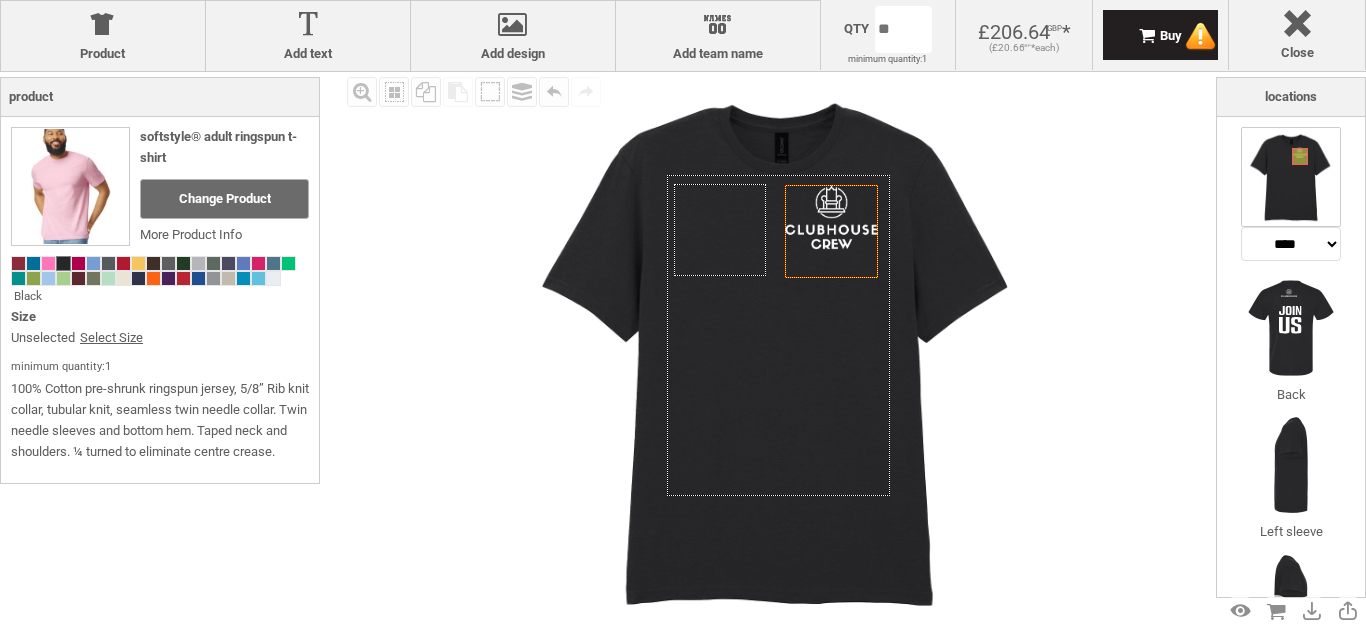 click at bounding box center (779, 351) 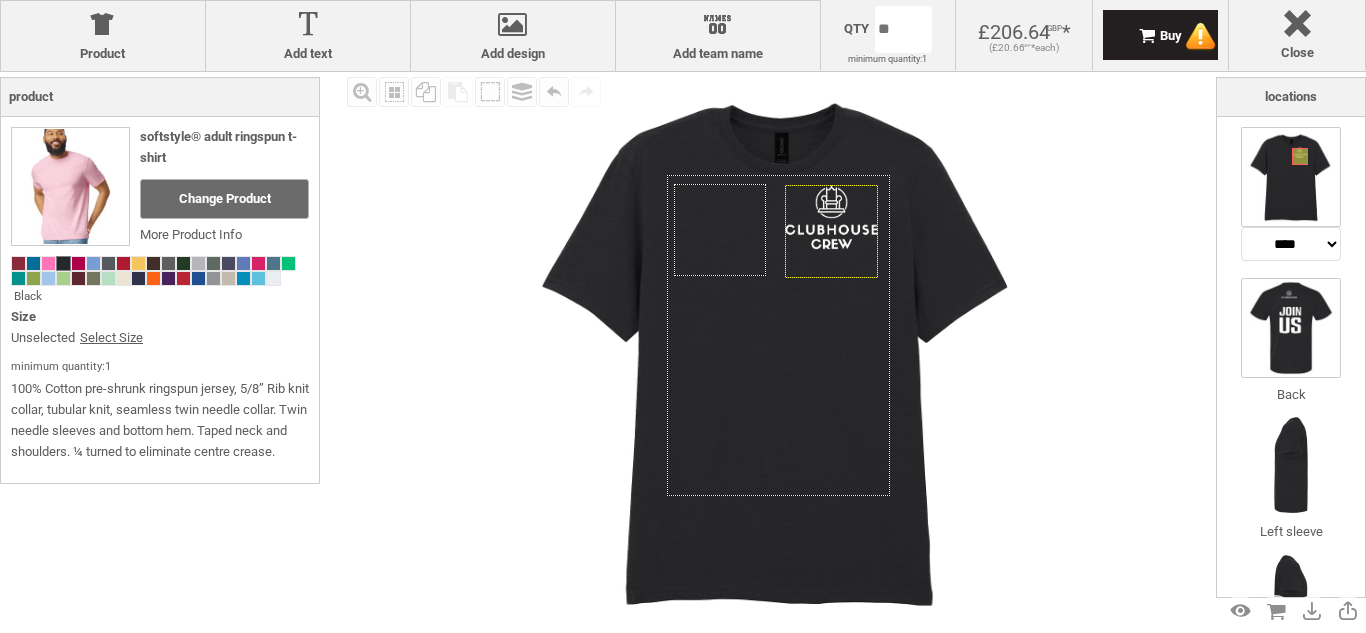click at bounding box center (1291, 328) 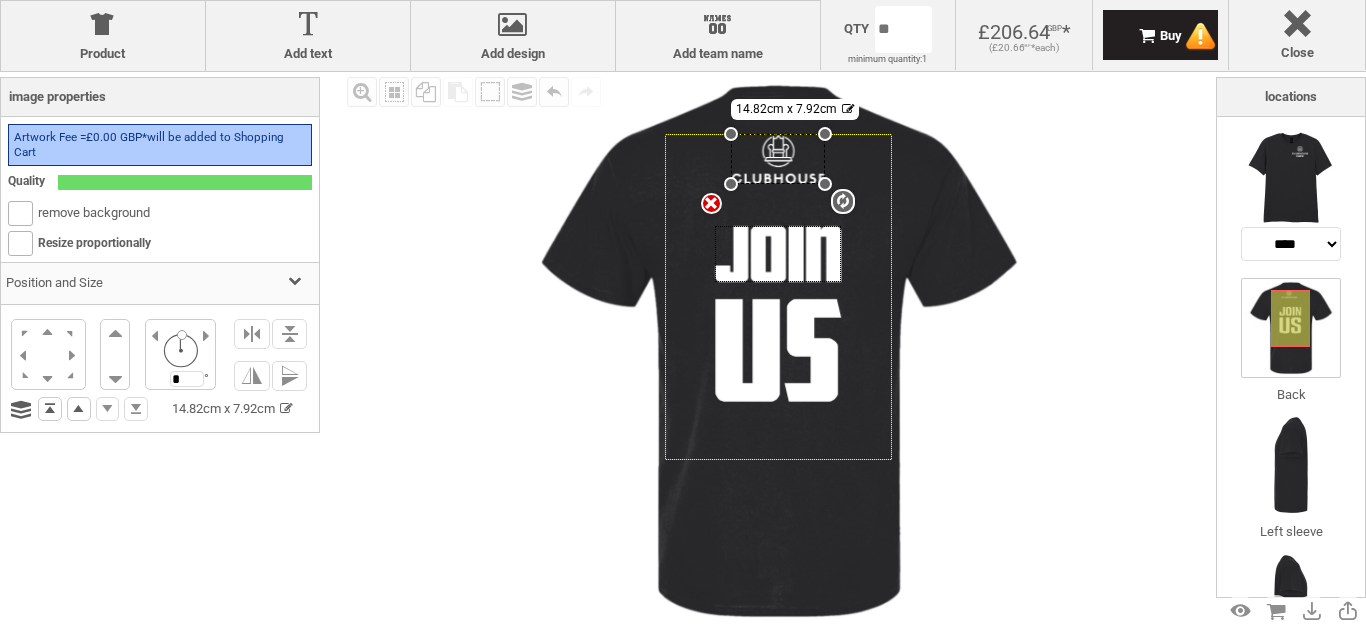 click at bounding box center (778, 254) 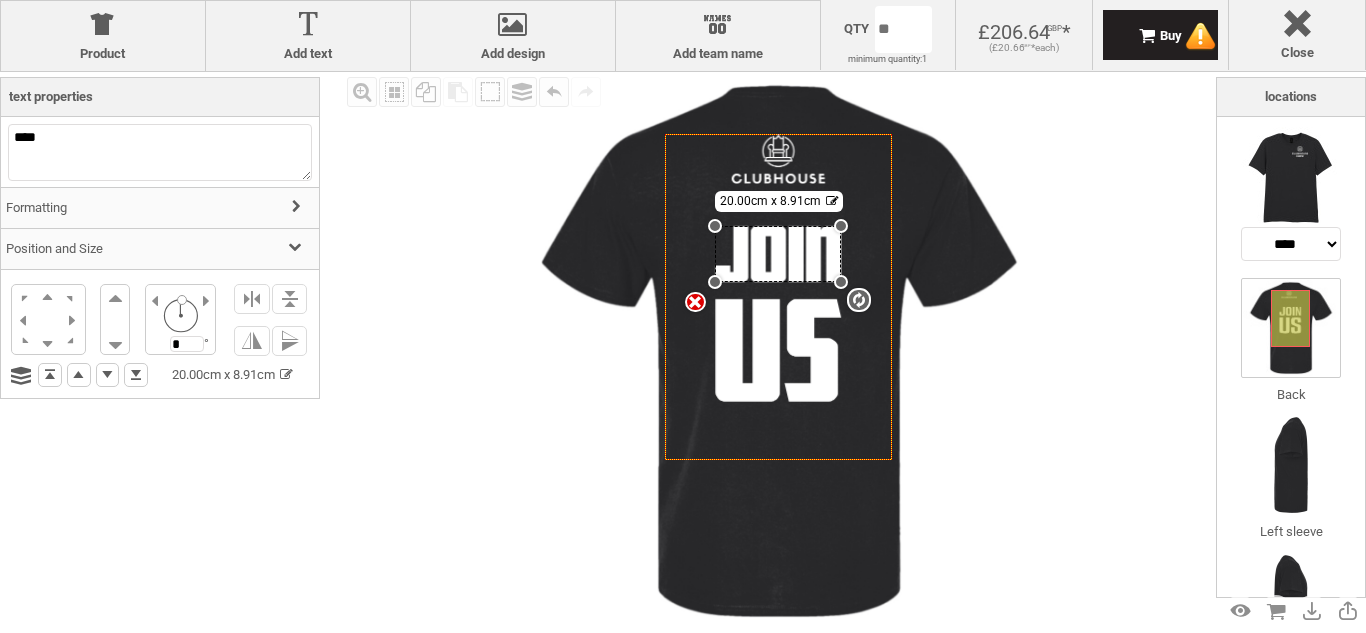 click on "Formatting" at bounding box center (160, 208) 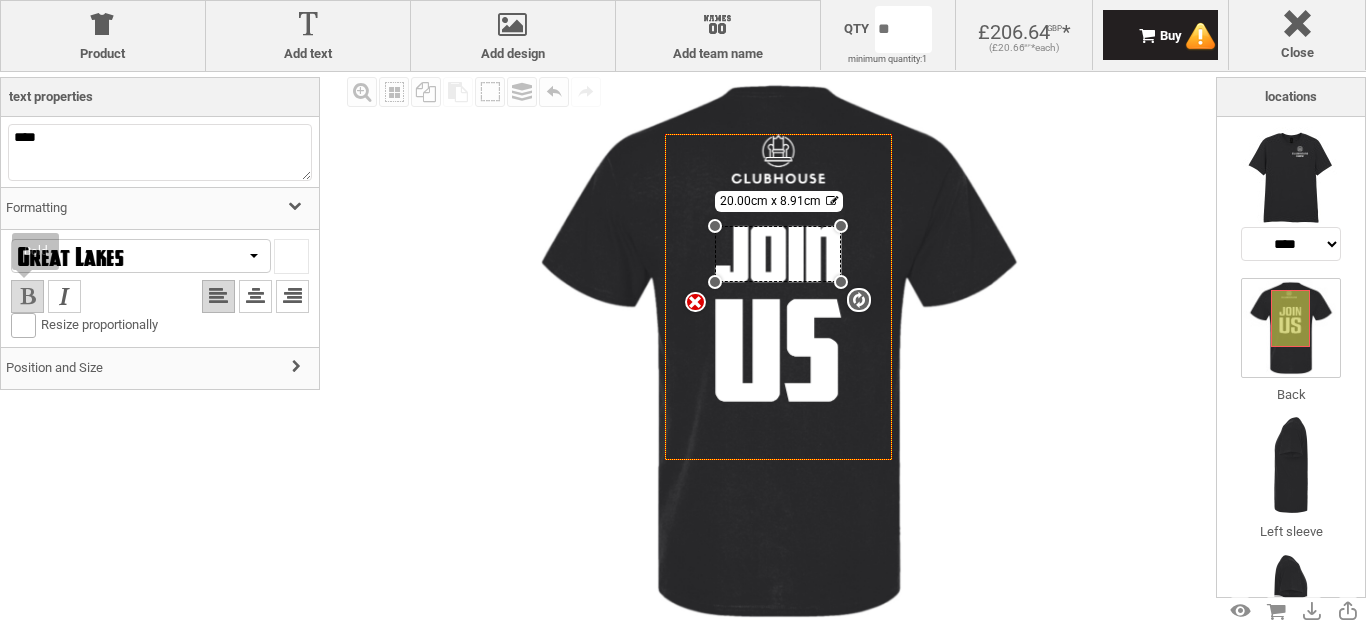 click at bounding box center (27, 296) 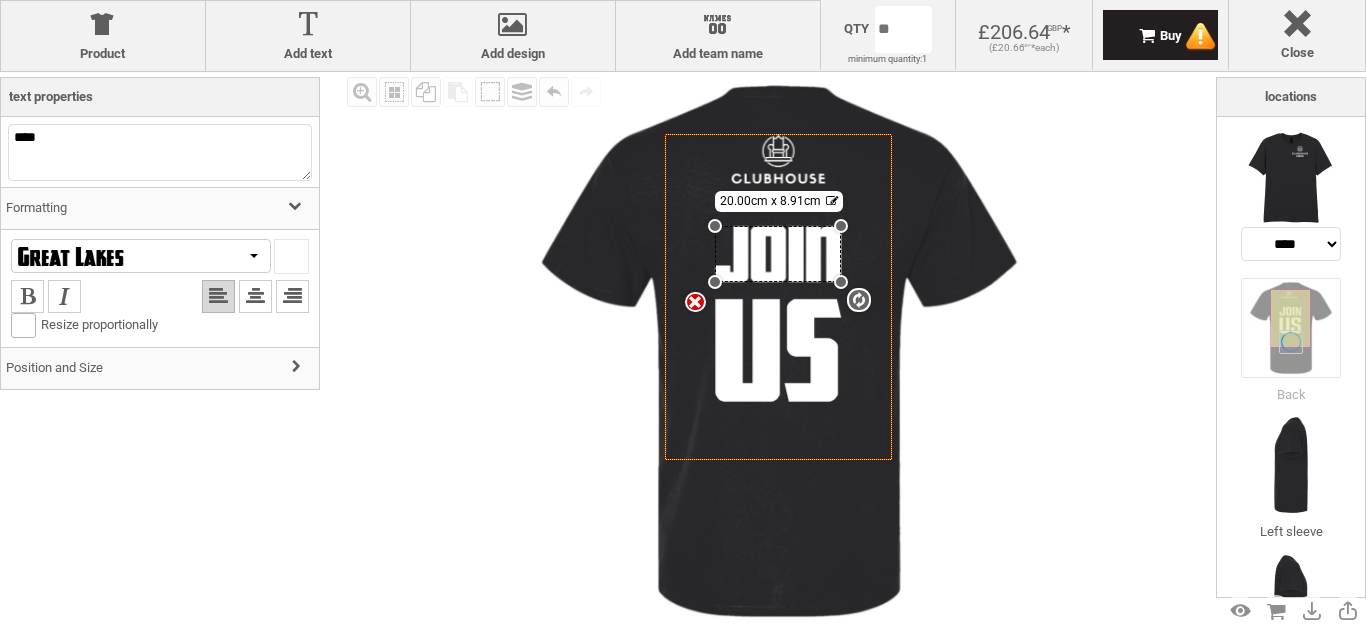 click on "settings [DIMENSION] x [DIMENSION]" at bounding box center [778, 254] 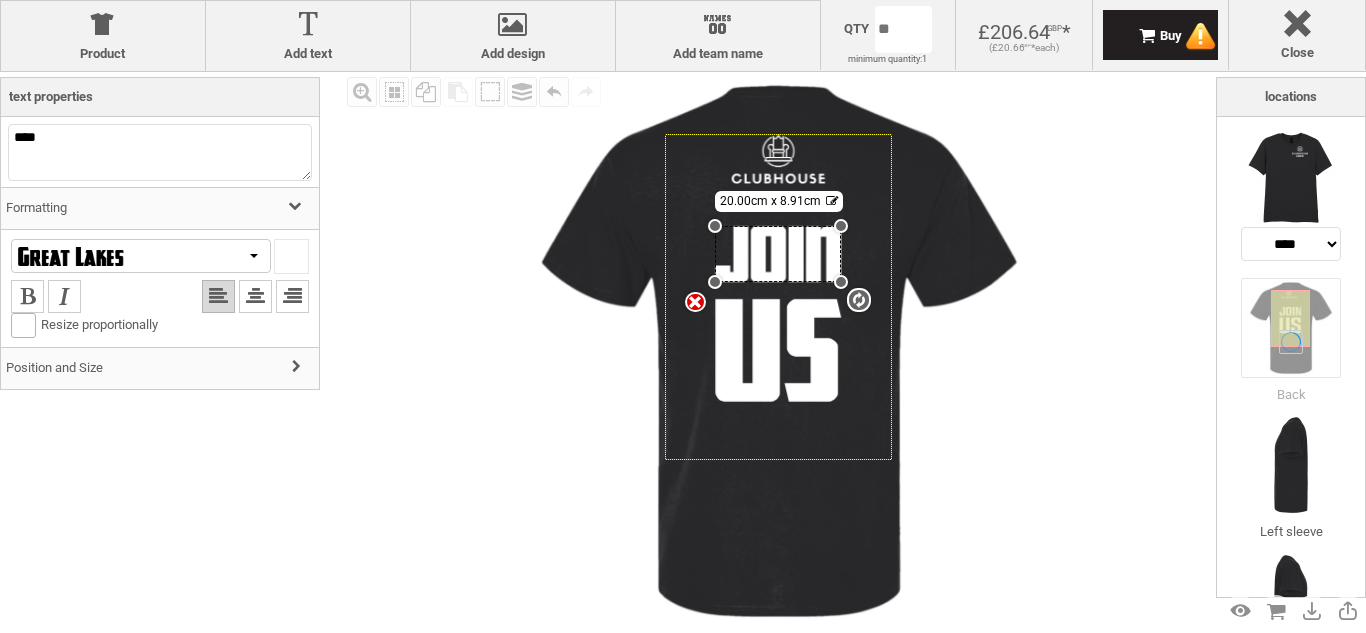 click on "settings [DIMENSION] x [DIMENSION]" at bounding box center [778, 254] 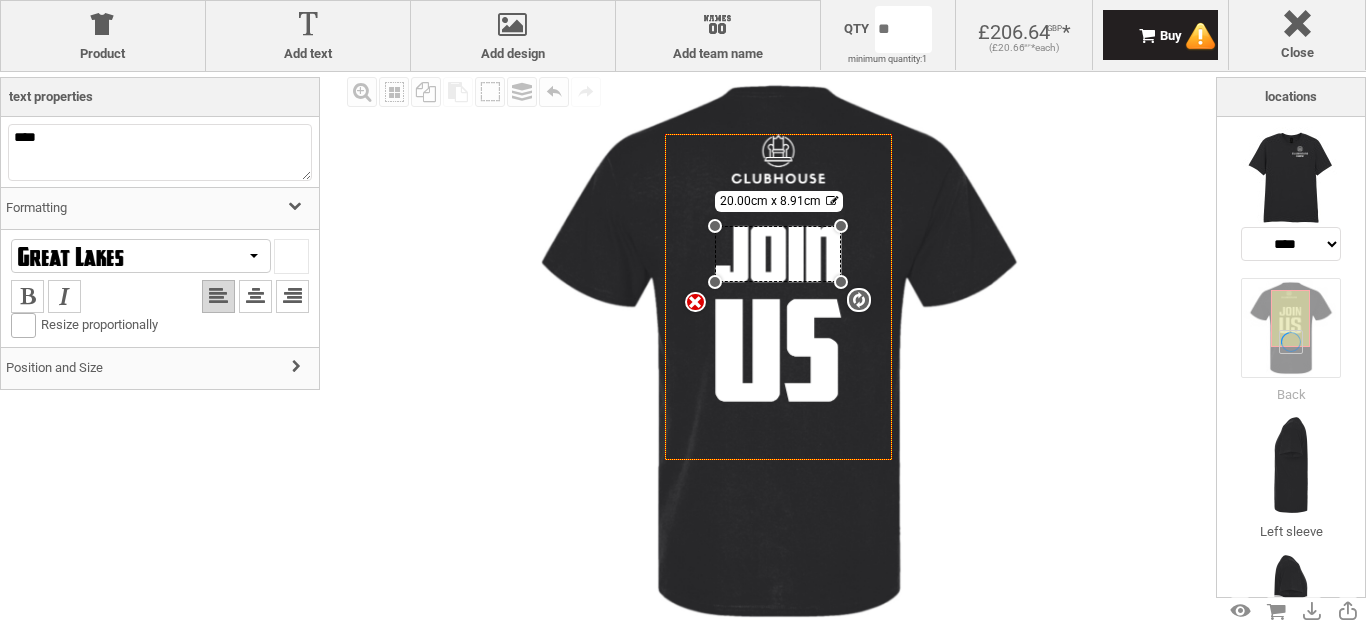 click on "settings [DIMENSION] x [DIMENSION]" at bounding box center (778, 254) 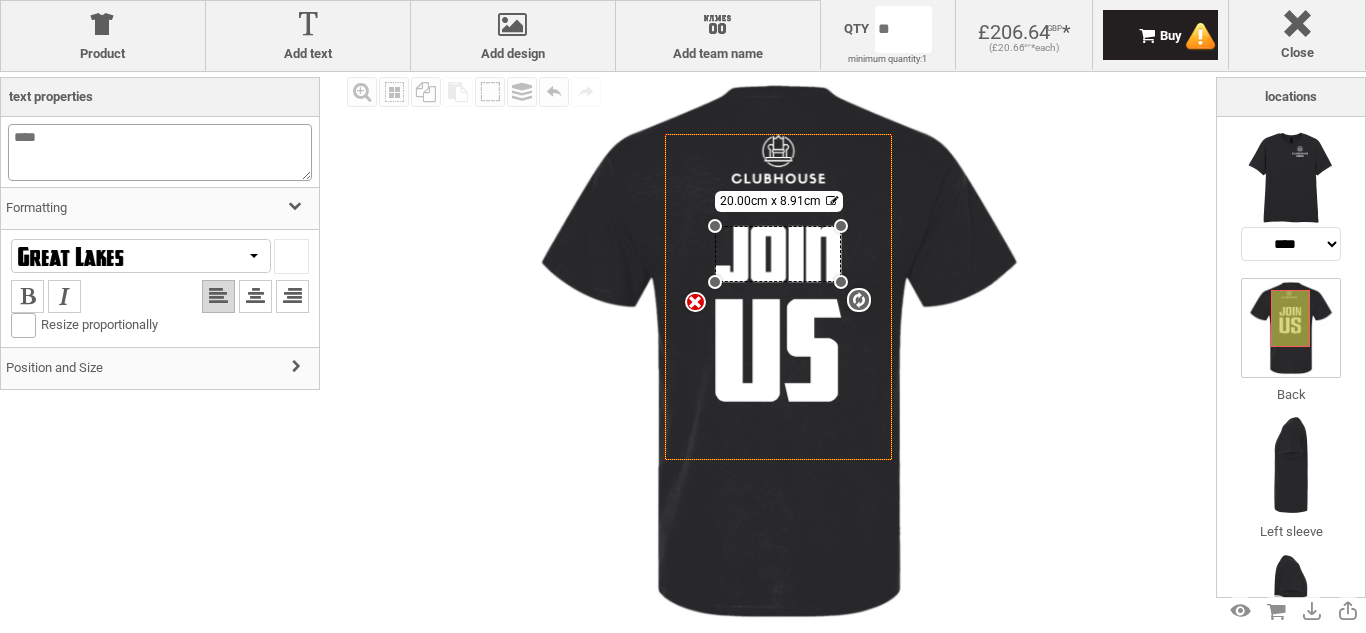 click on "****" at bounding box center [160, 152] 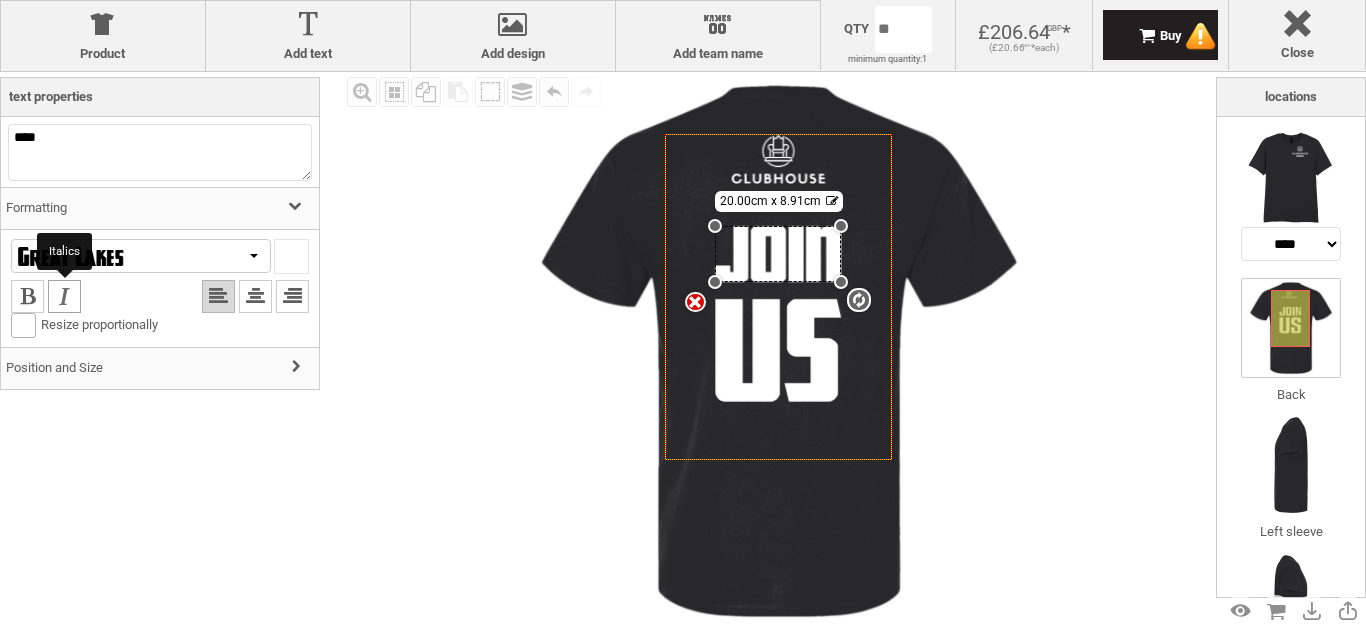 click at bounding box center [64, 296] 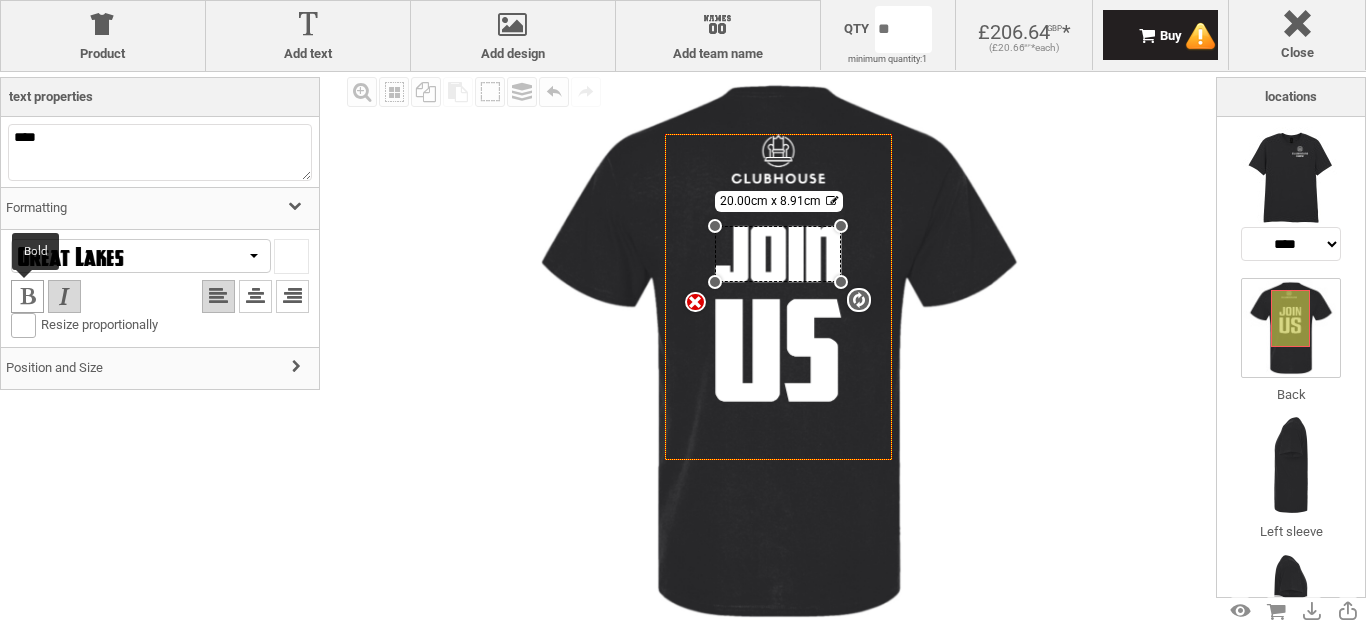 click at bounding box center [27, 296] 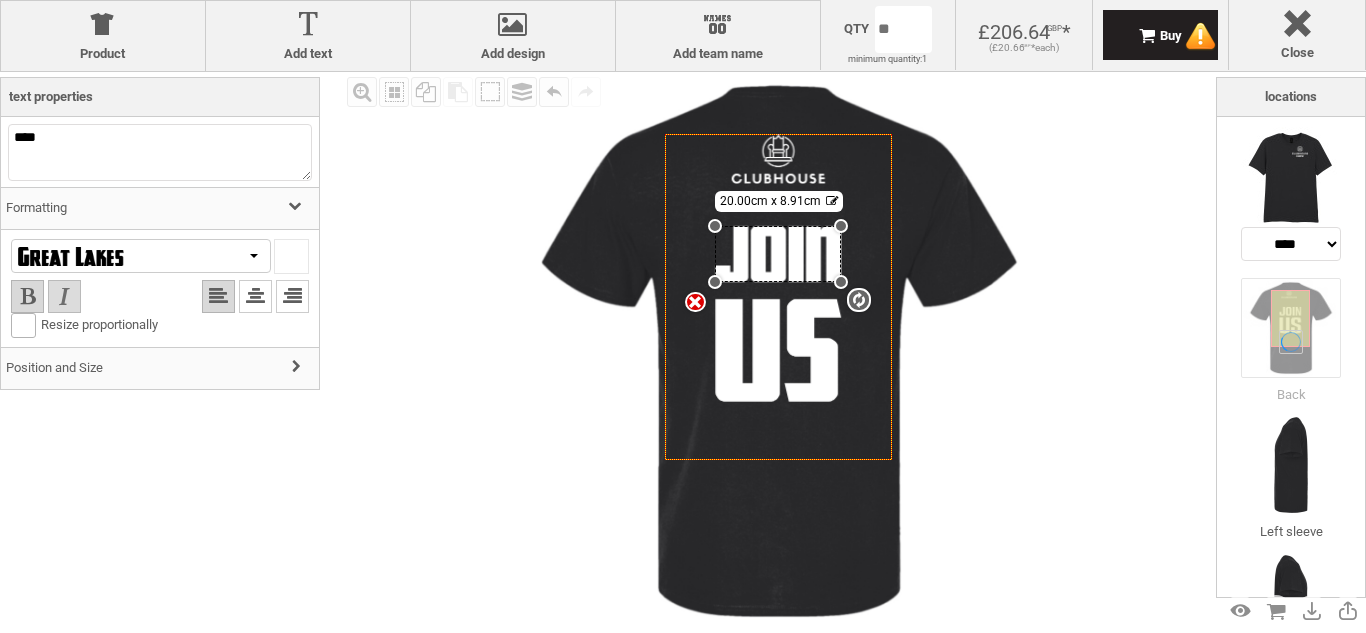 click at bounding box center (64, 296) 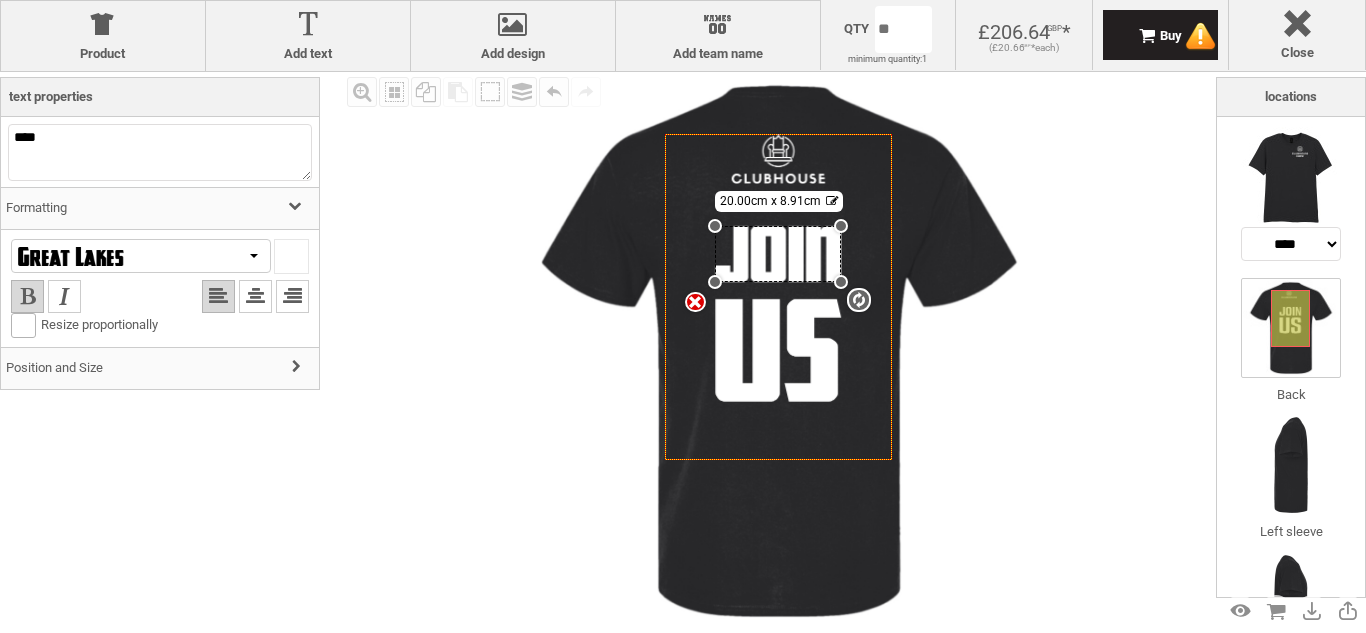 click on "settings [DIMENSION] x [DIMENSION]" at bounding box center (778, 254) 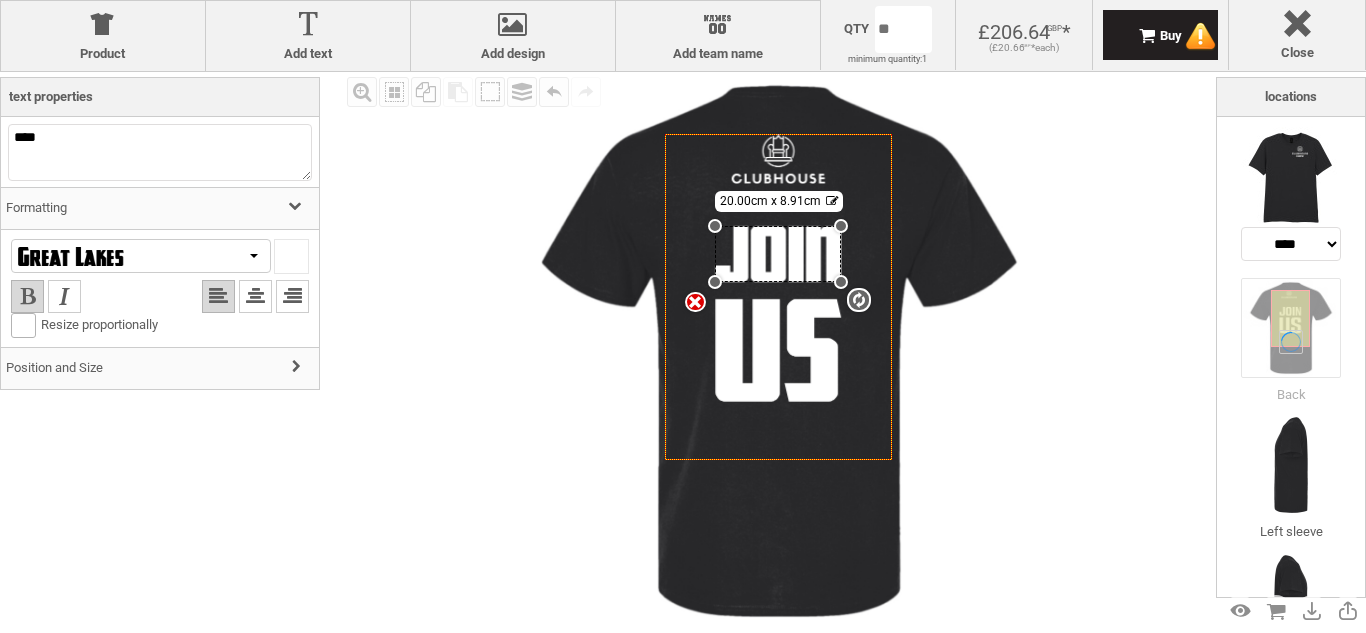 click on "settings [DIMENSION] x [DIMENSION]" at bounding box center (778, 254) 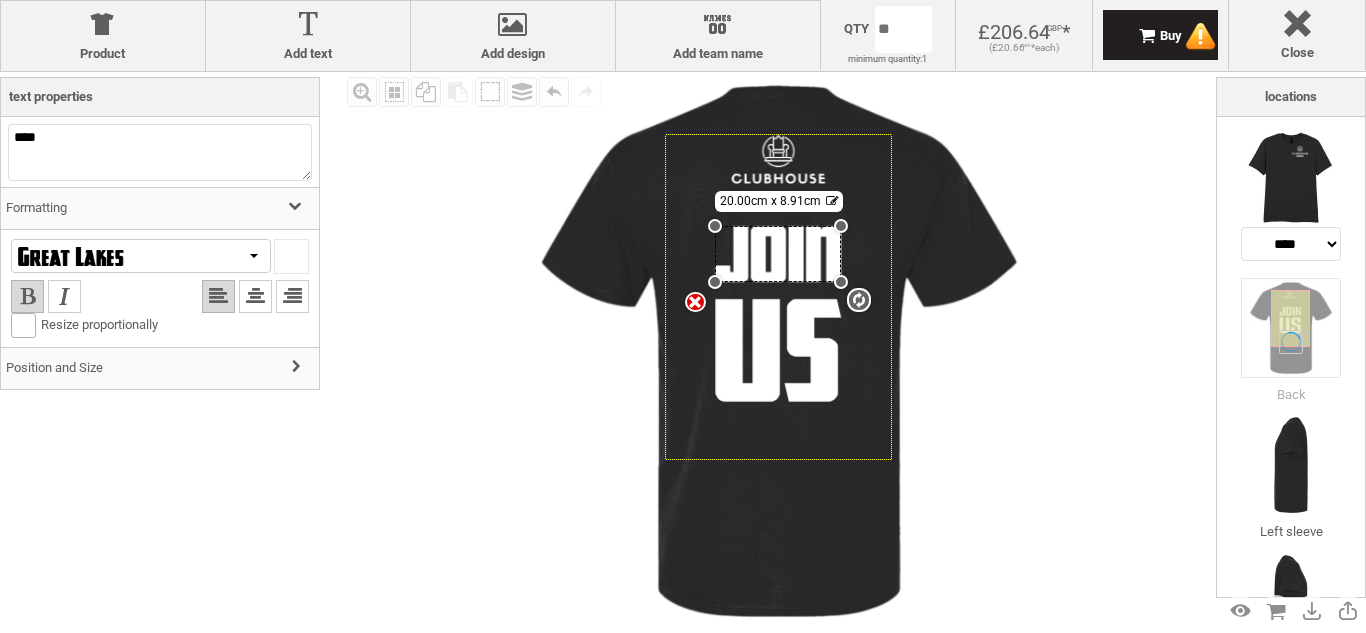 click on "settings [DIMENSION] x [DIMENSION]" at bounding box center [778, 254] 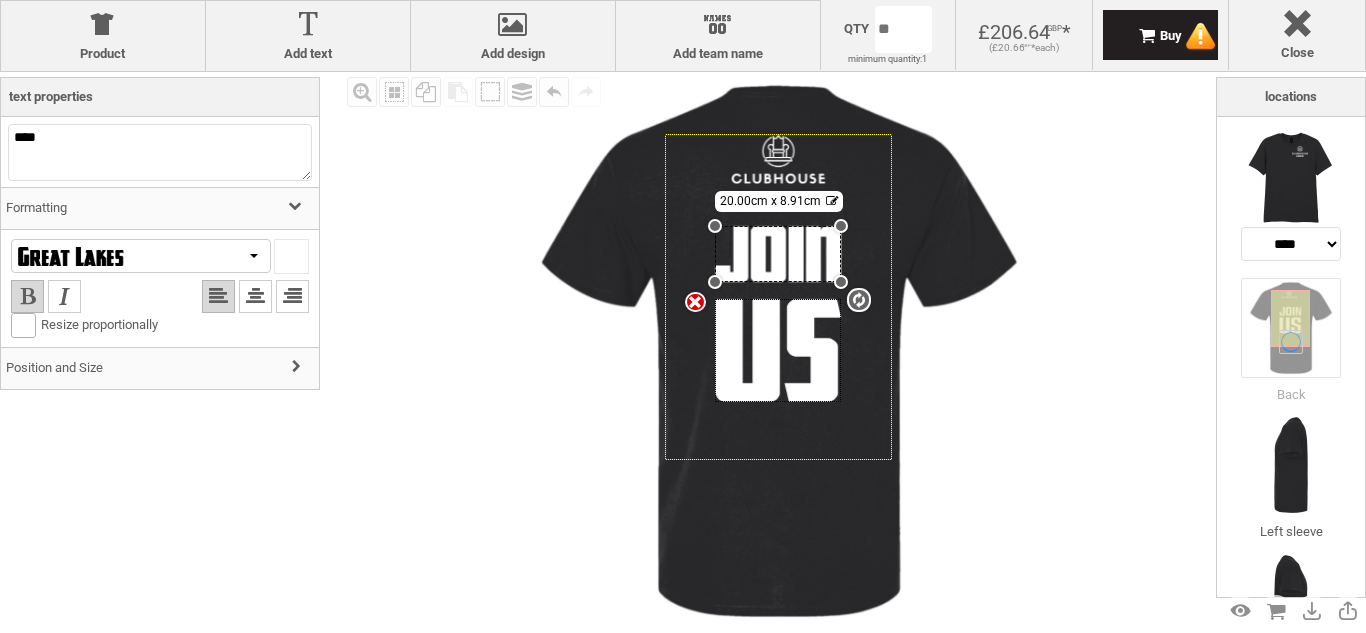 click at bounding box center (778, 350) 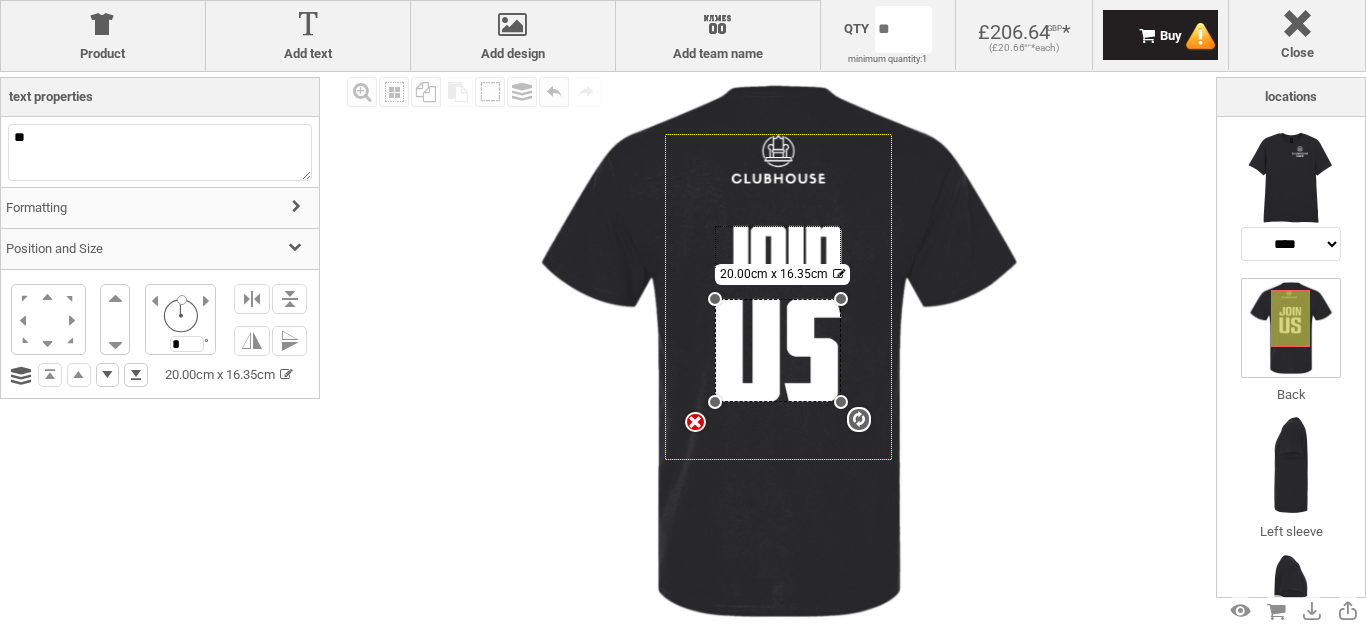 click on "settings 20.00cm x 16.35cm" at bounding box center (778, 350) 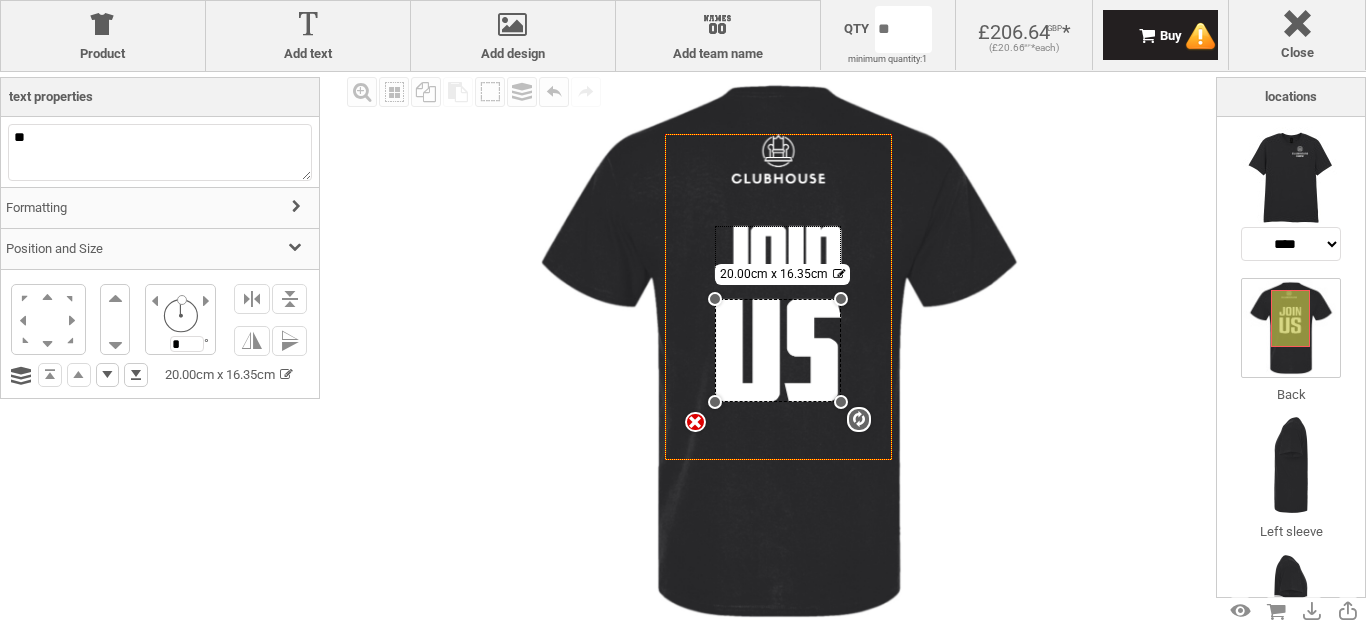 click on "Fill Background
Zoom in
Zoom out
Select All
Copy
All
Selected
Paste
Off
On
Group
Group
Undo
Redo
Created with Raphaël 2.1.2 Created with Raphaël 2.1.2 Created with Raphaël 2.1.2 Created with Raphaël 2.1.2 Created with Raphaël 2.1.2 Created with Raphaël 2.1.2 Created with Raphaël 2.1.2 Created with Raphaël 2.1.2 Created with Raphaël 2.1.2 Created with Raphaël 2.1.2 Created with Raphaël 2.1.2 Created with Raphaël 2.1.2 Created with Raphaël 2.1.2 Created with Raphaël 2.1.2 Created with Raphaël 2.1.2 Created with Raphaël 2.1.2         settings 20.00cm x 16.35cm" at bounding box center [779, 351] 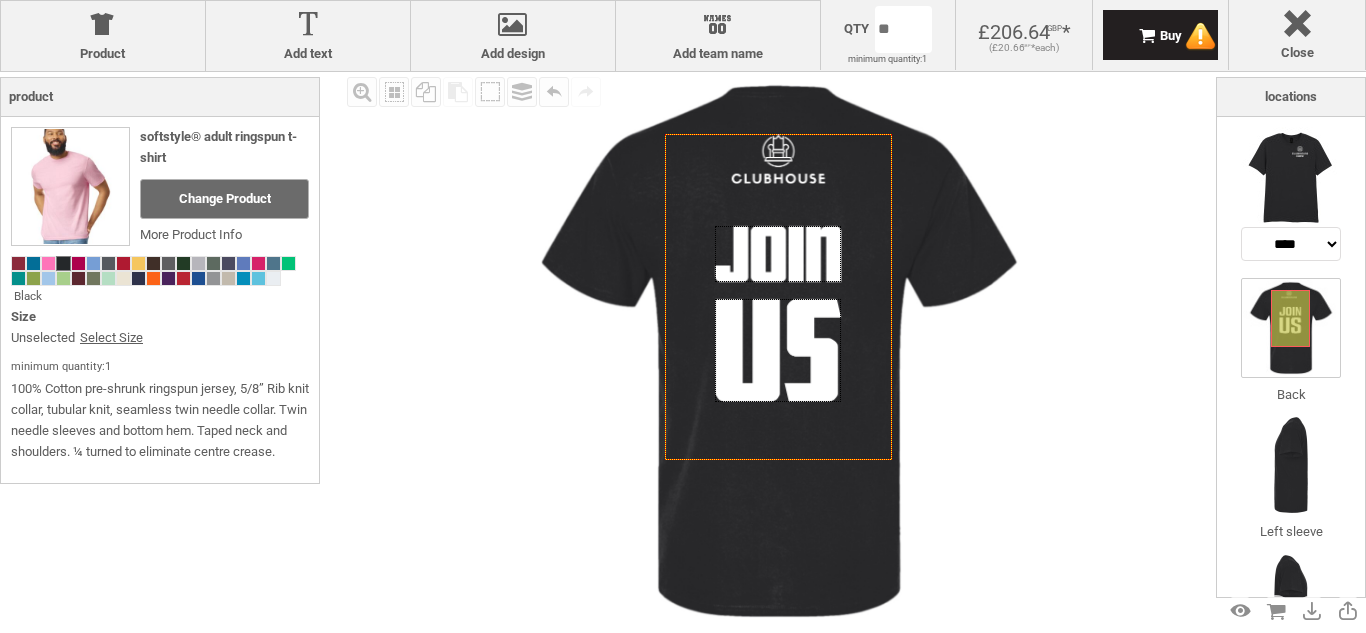click on "Fill Background
Zoom in
Zoom out
Select All
Copy
All
Selected
Paste
Off
On
Group
Group
Undo
Redo
Created with Raphaël 2.1.2 Created with Raphaël 2.1.2 Created with Raphaël 2.1.2 Created with Raphaël 2.1.2 Created with Raphaël 2.1.2 Created with Raphaël 2.1.2 Created with Raphaël 2.1.2 Created with Raphaël 2.1.2 Created with Raphaël 2.1.2 Created with Raphaël 2.1.2 Created with Raphaël 2.1.2 Created with Raphaël 2.1.2 Created with Raphaël 2.1.2 Created with Raphaël 2.1.2 Created with Raphaël 2.1.2 Created with Raphaël 2.1.2" at bounding box center [779, 351] 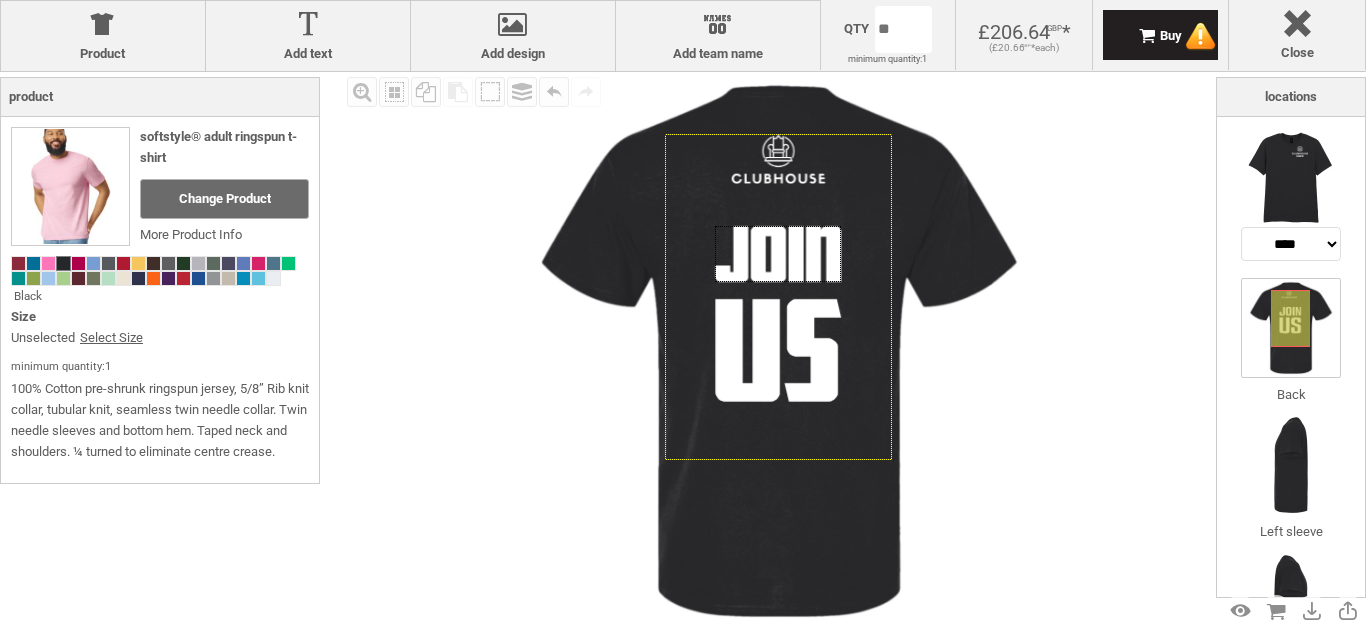 click at bounding box center (778, 254) 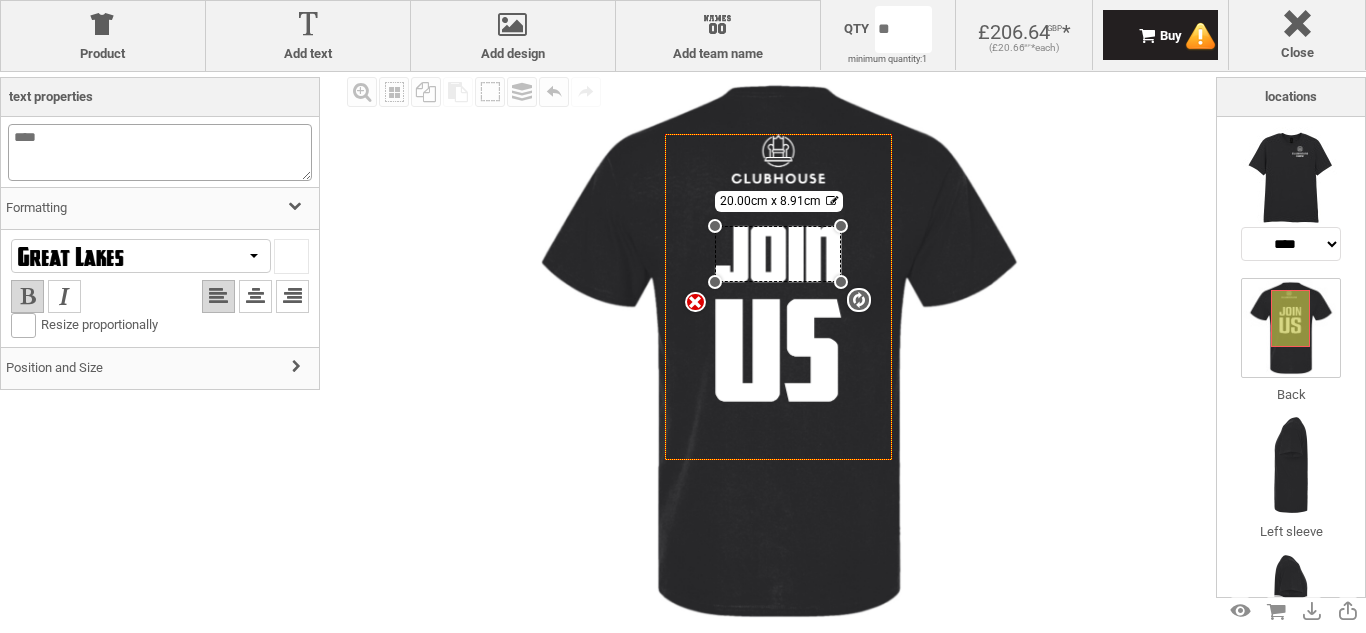 click on "****" at bounding box center (160, 152) 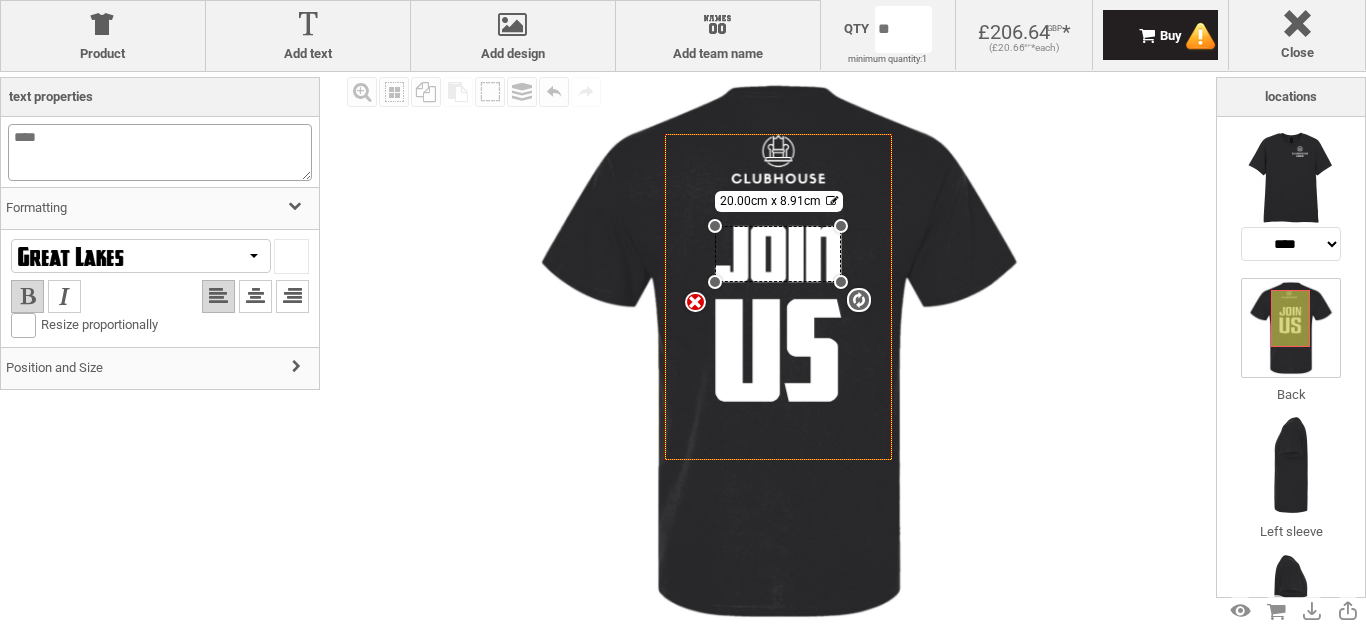 drag, startPoint x: 54, startPoint y: 134, endPoint x: 12, endPoint y: 137, distance: 42.107006 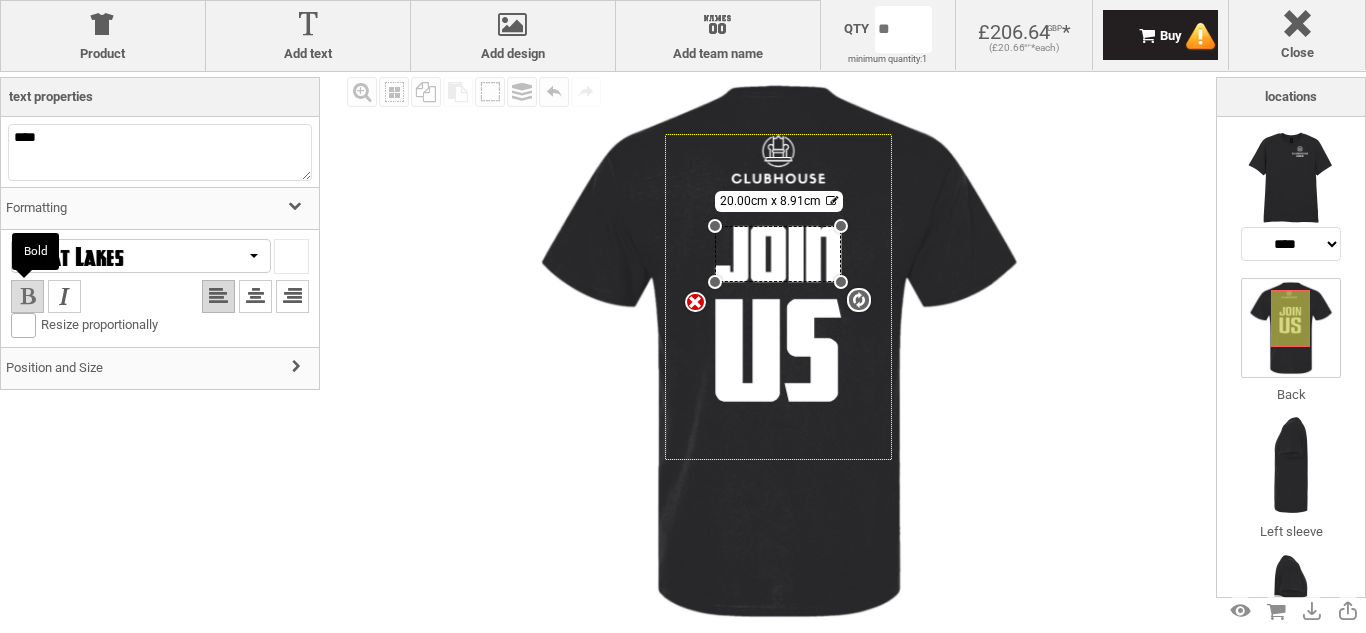 click at bounding box center [27, 296] 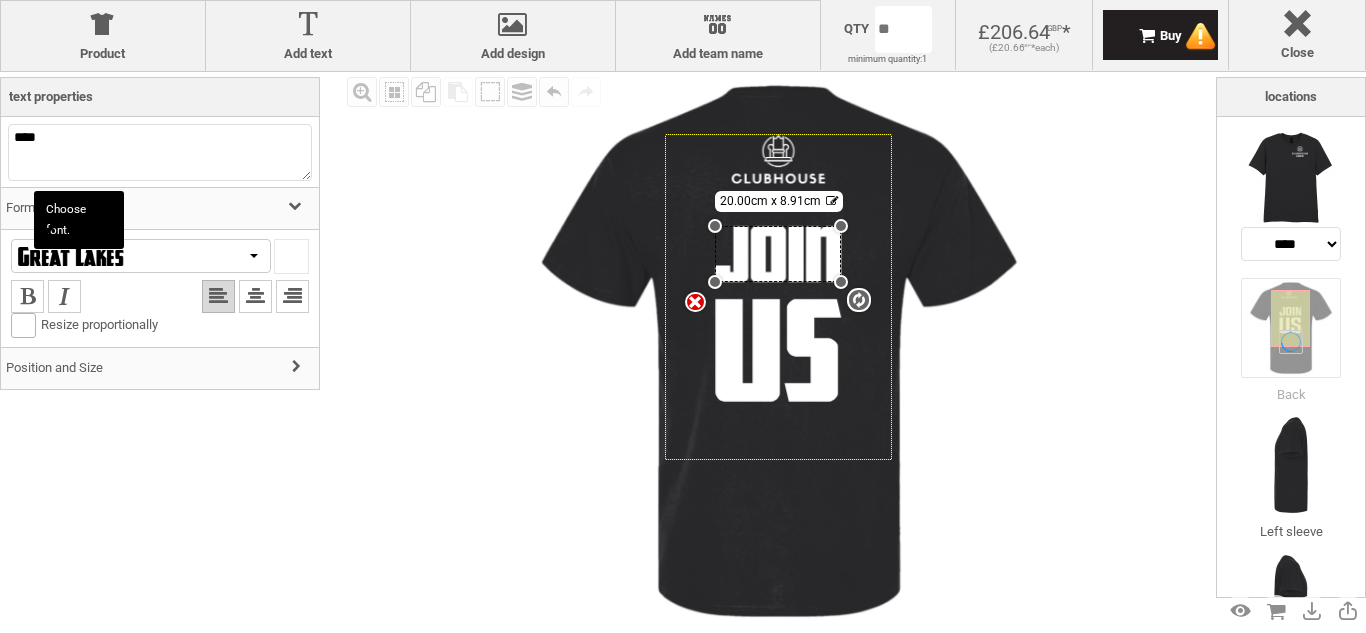 click at bounding box center [141, 256] 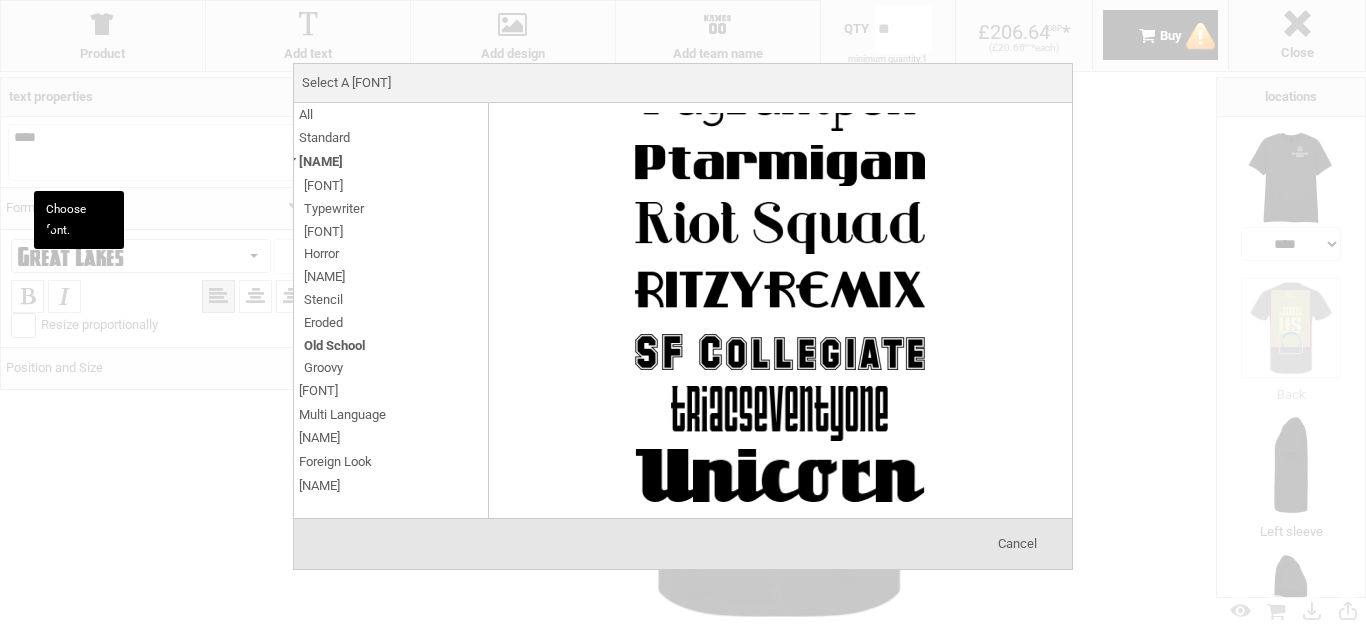 scroll, scrollTop: 1714, scrollLeft: 0, axis: vertical 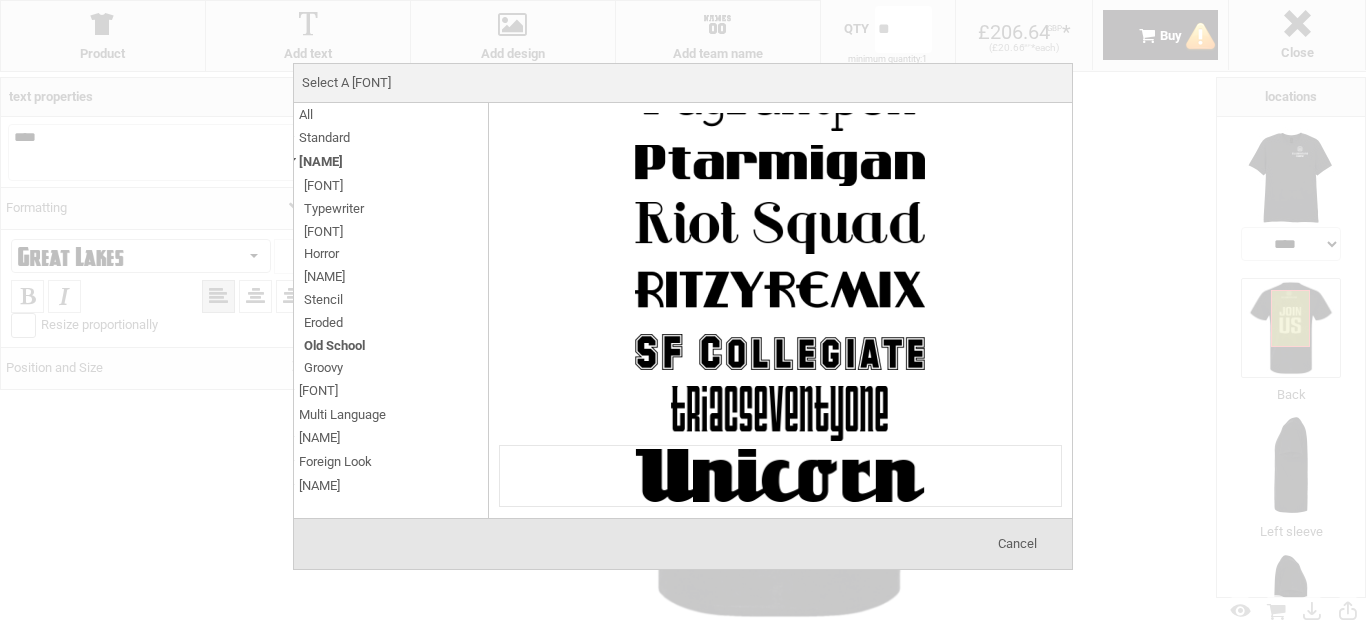 click at bounding box center [780, 476] 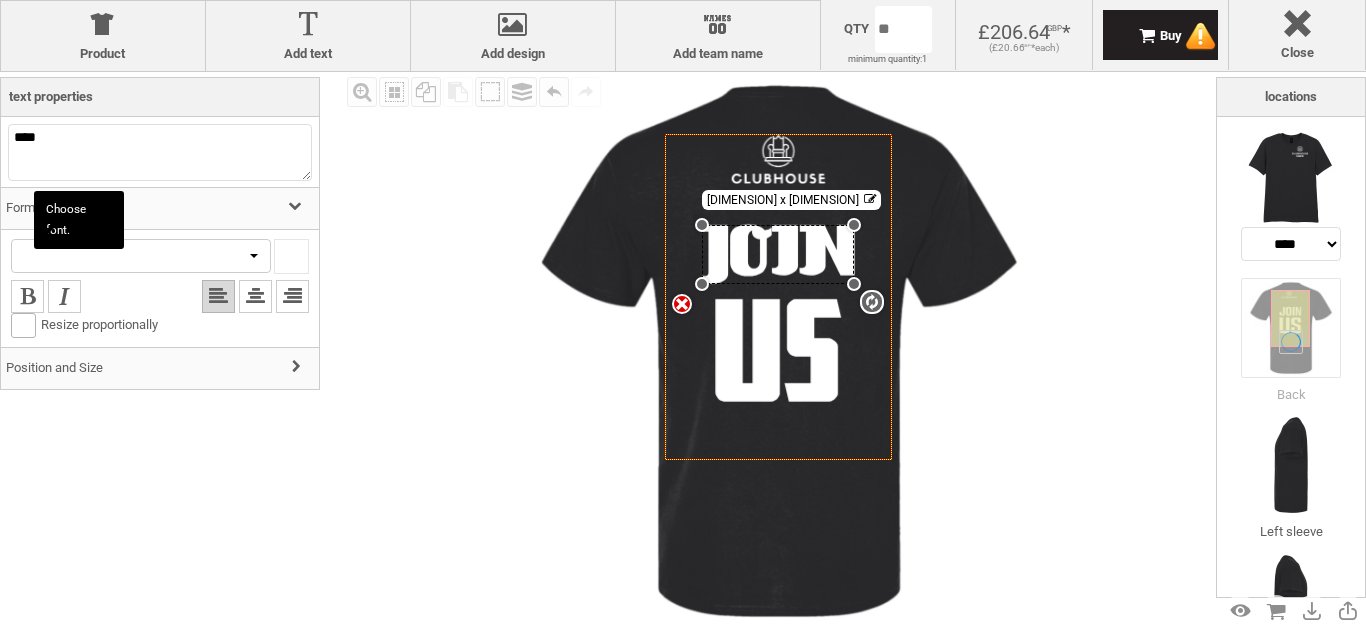 click at bounding box center [141, 256] 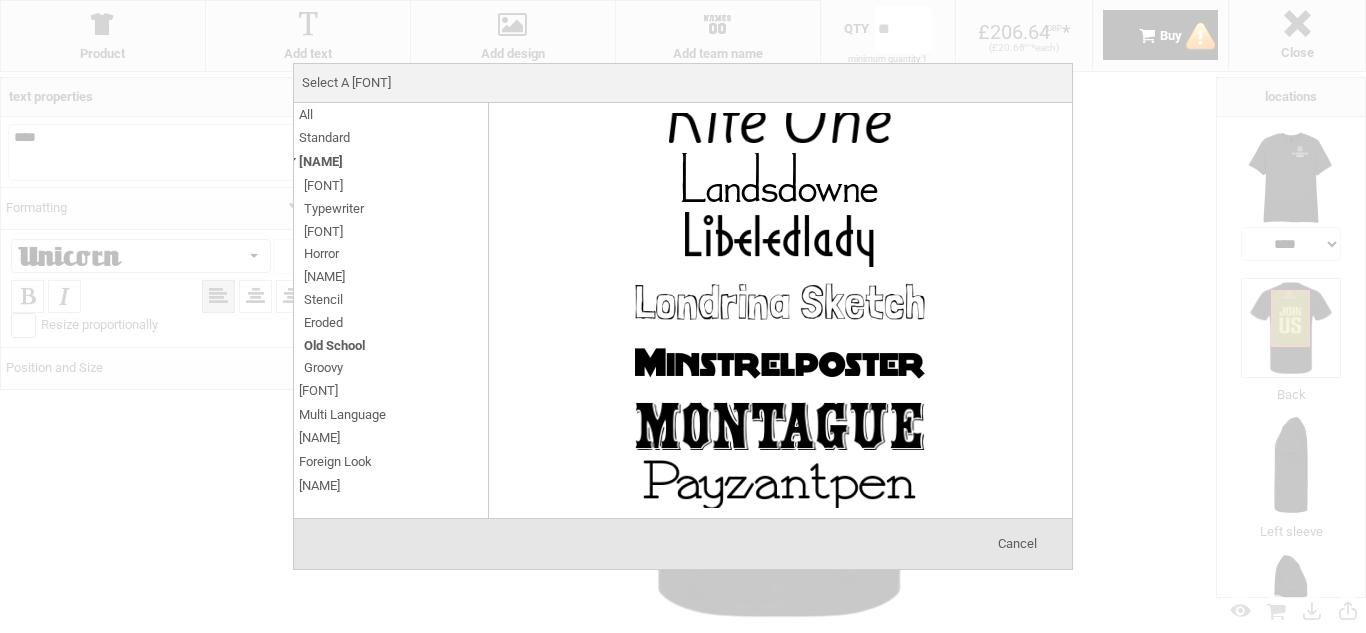 scroll, scrollTop: 1327, scrollLeft: 0, axis: vertical 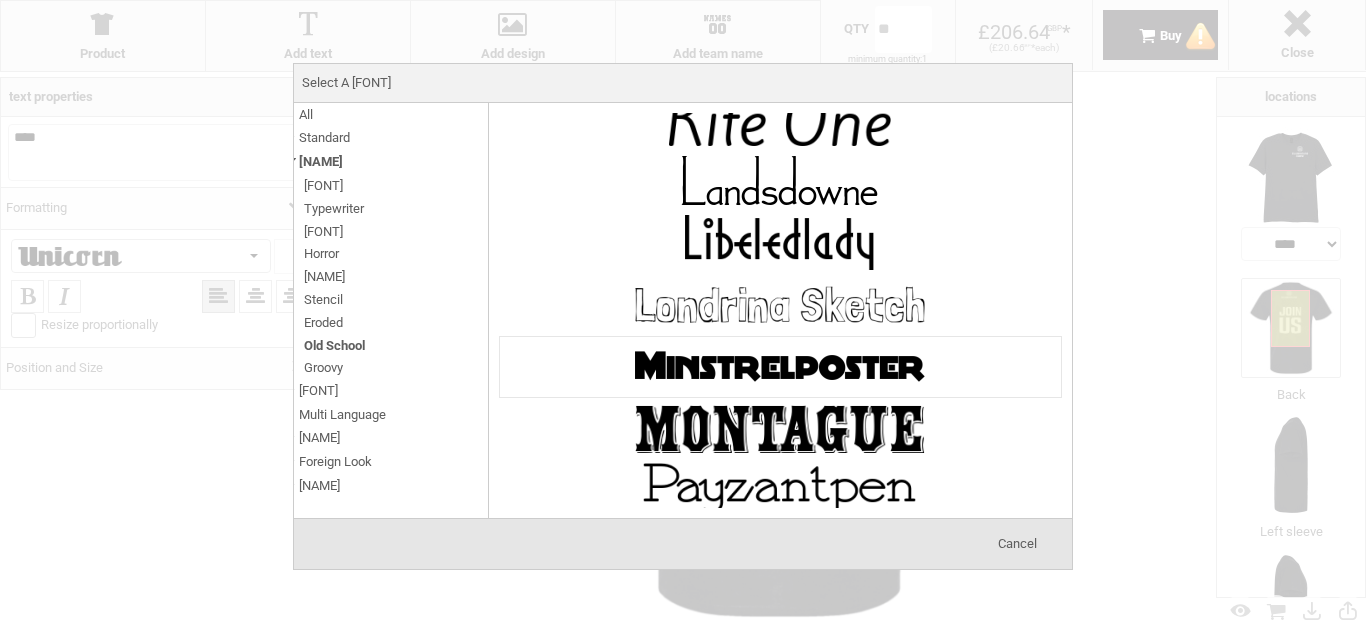 click at bounding box center [780, 367] 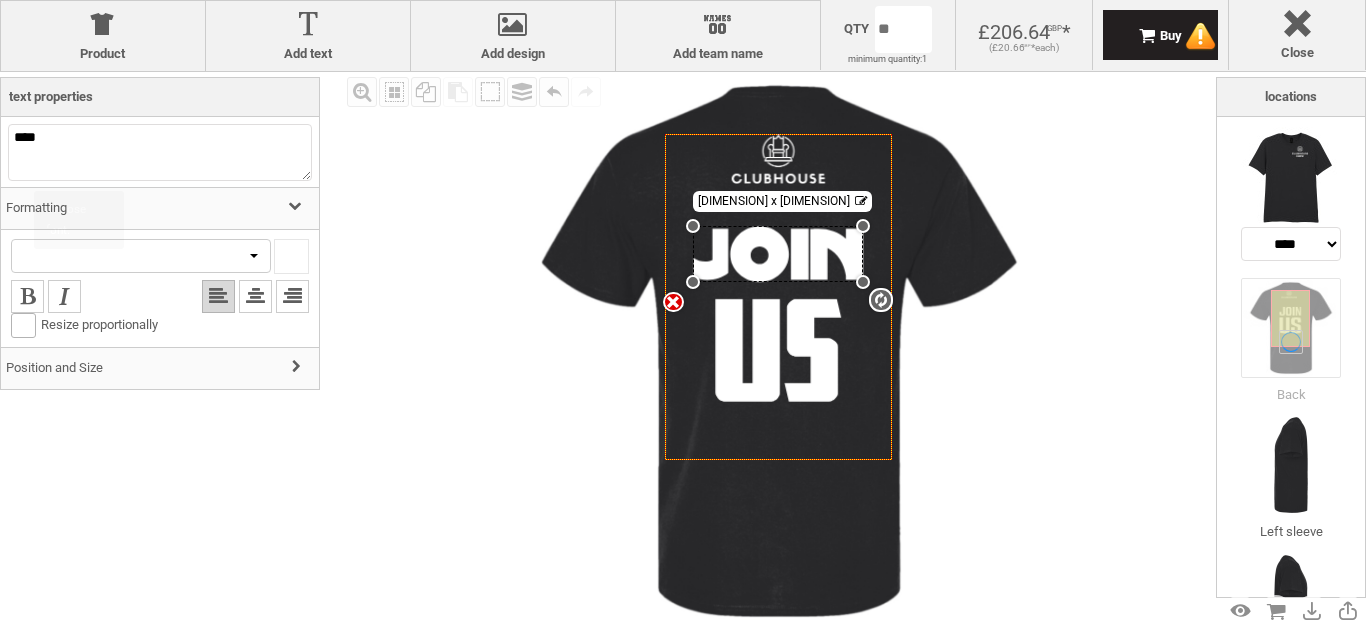 click at bounding box center (141, 256) 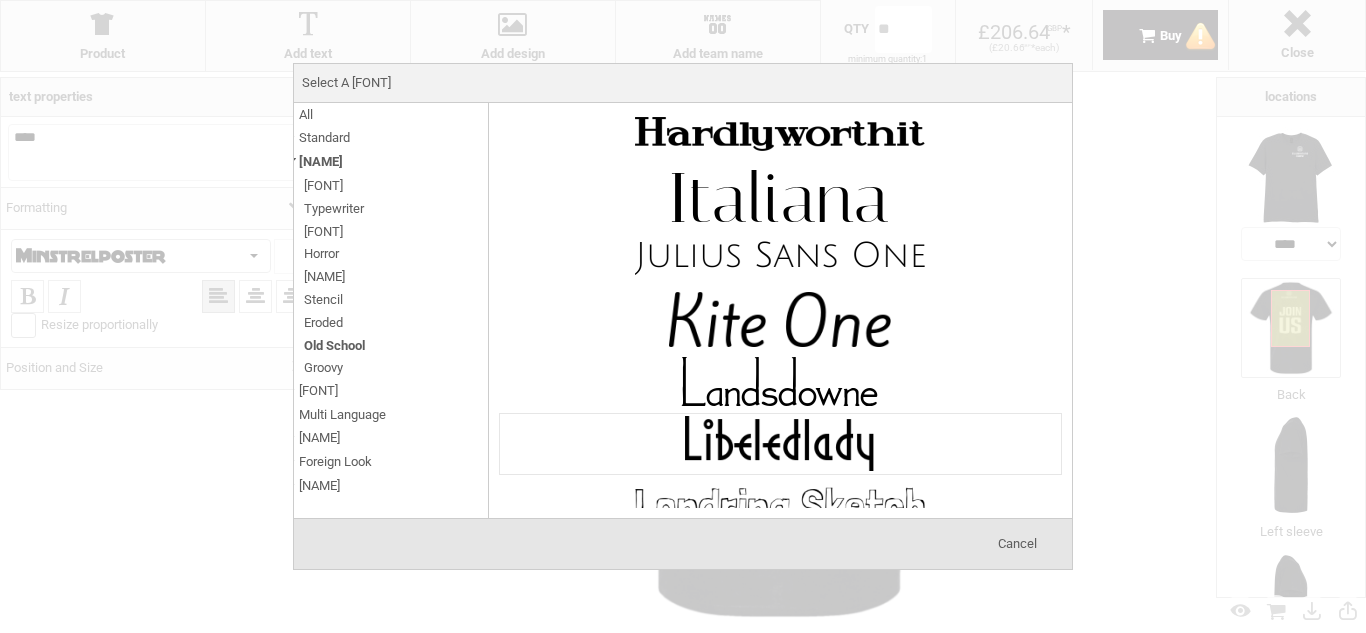 scroll, scrollTop: 1117, scrollLeft: 0, axis: vertical 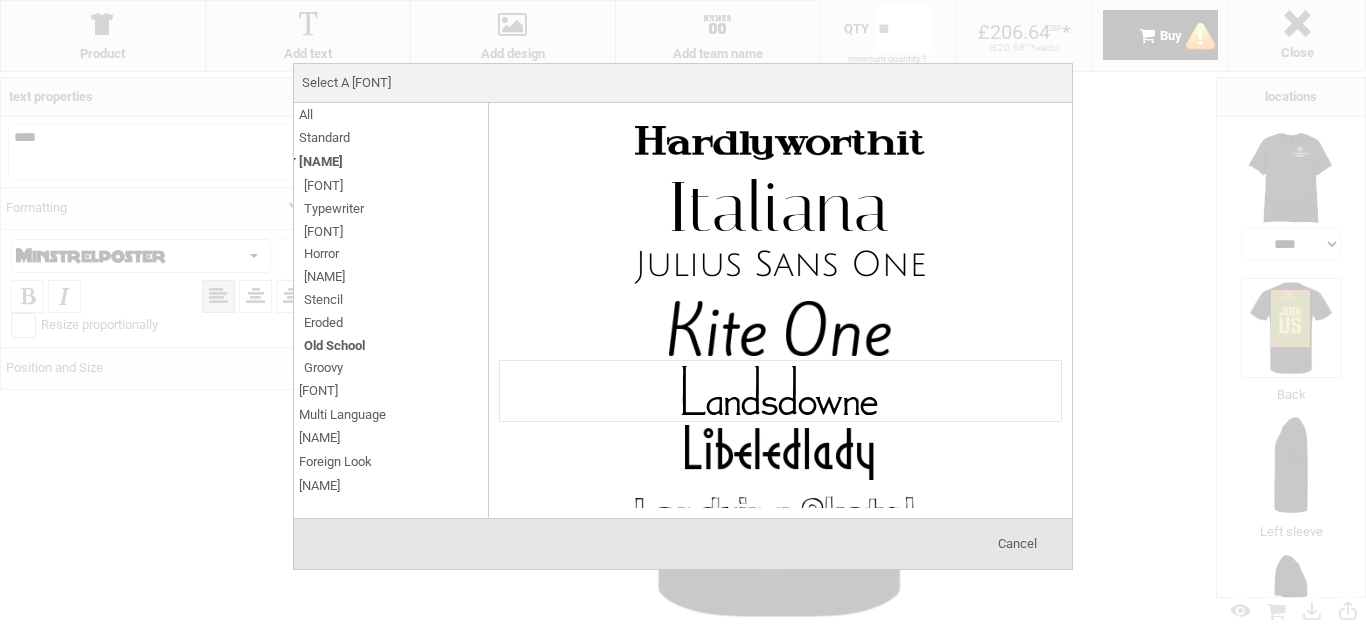 click at bounding box center (780, 391) 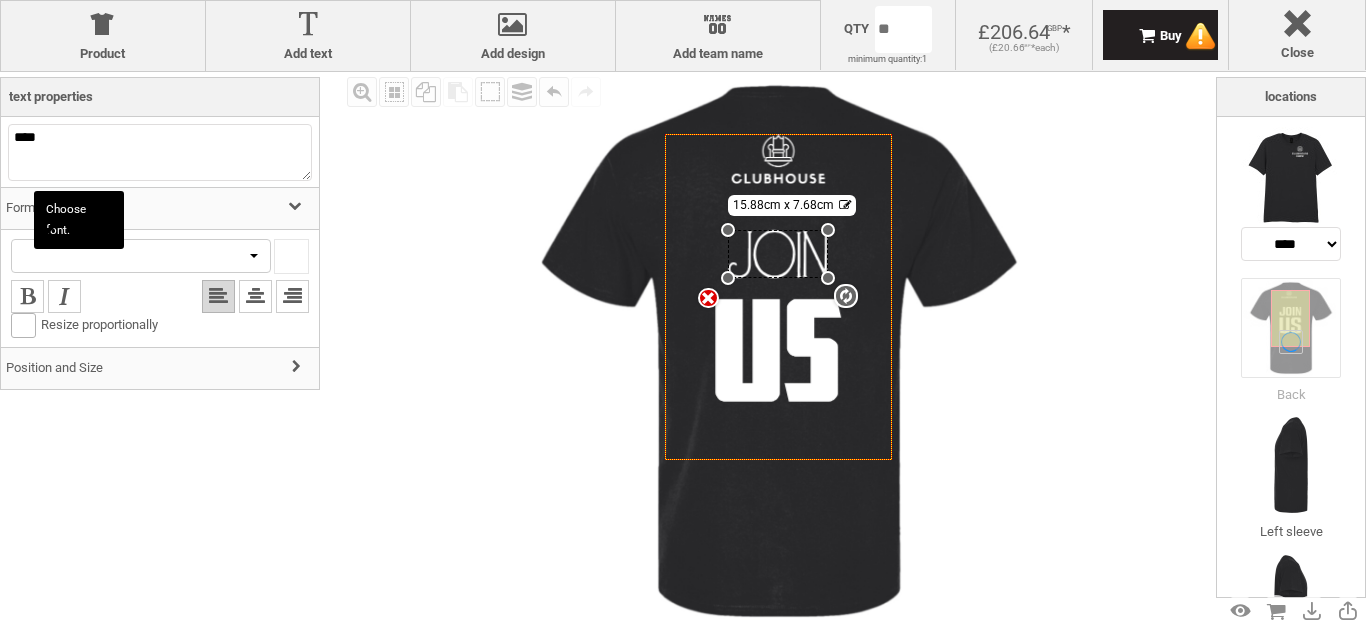 click at bounding box center (141, 256) 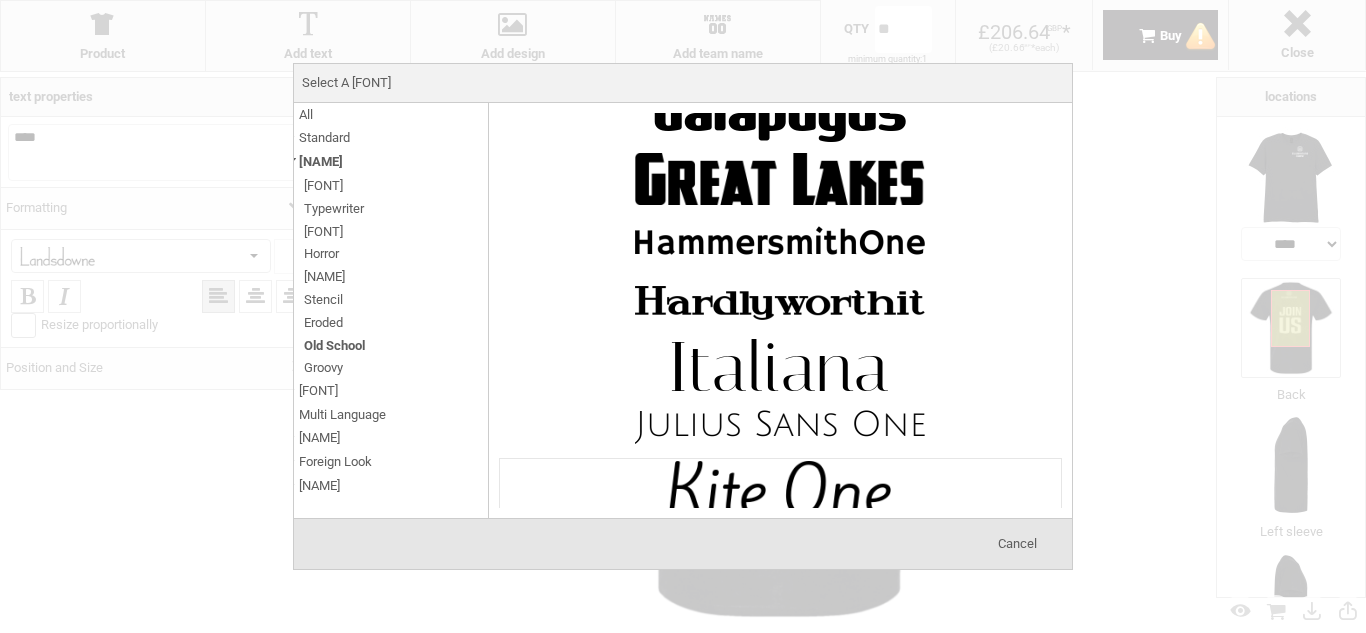 scroll, scrollTop: 951, scrollLeft: 0, axis: vertical 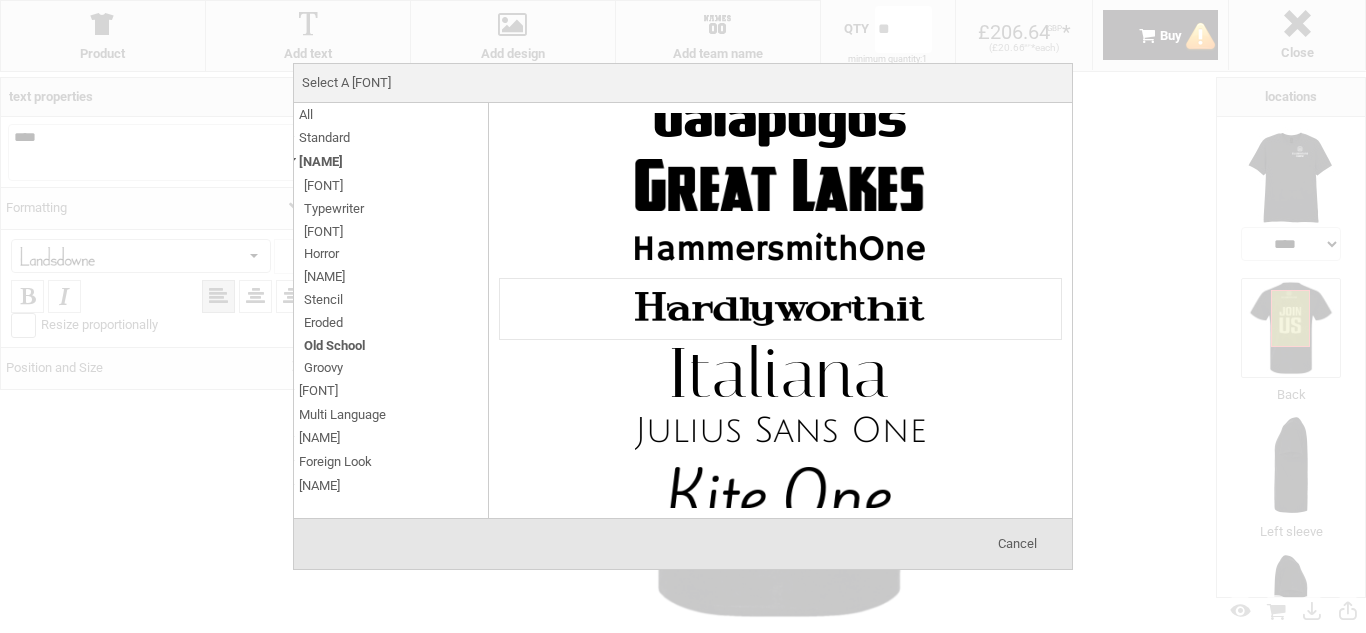 click at bounding box center (780, 309) 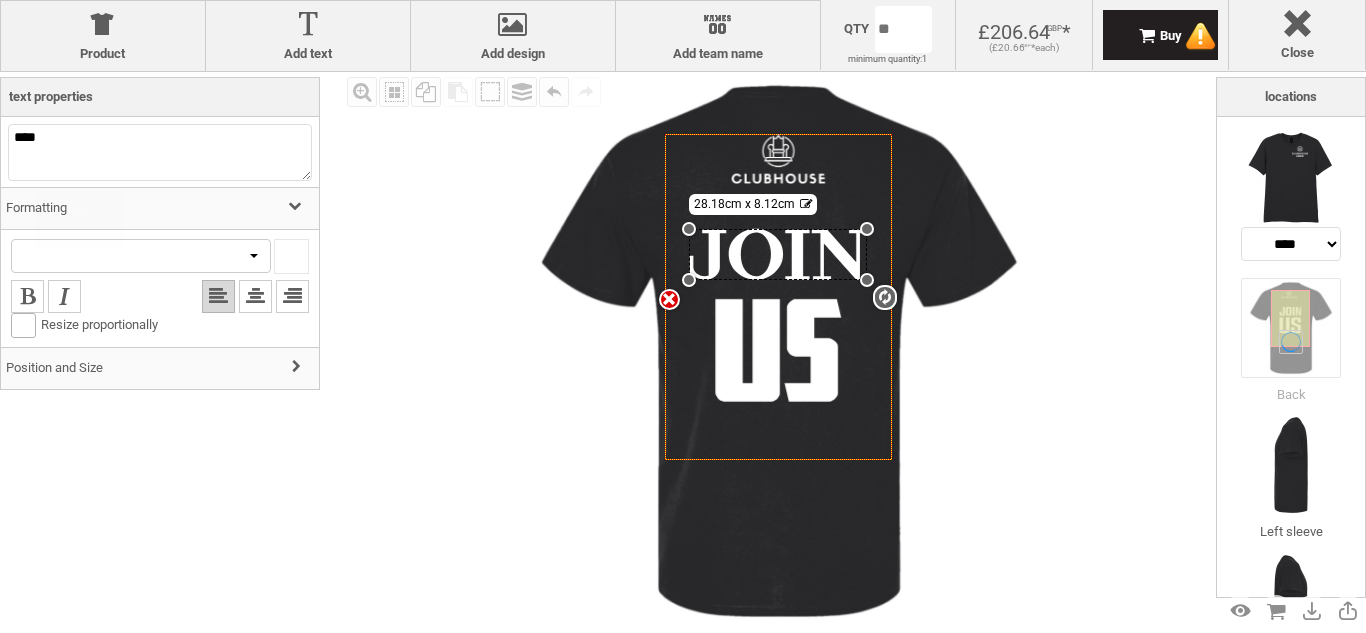 click at bounding box center [141, 256] 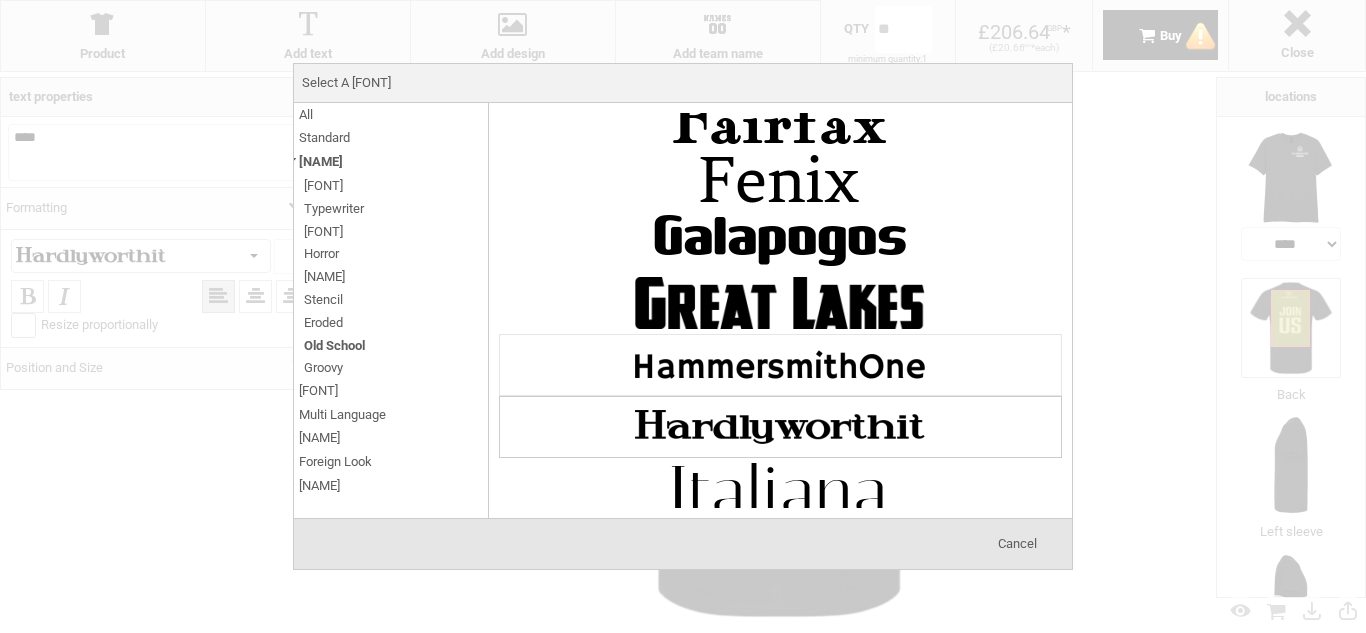 scroll, scrollTop: 828, scrollLeft: 0, axis: vertical 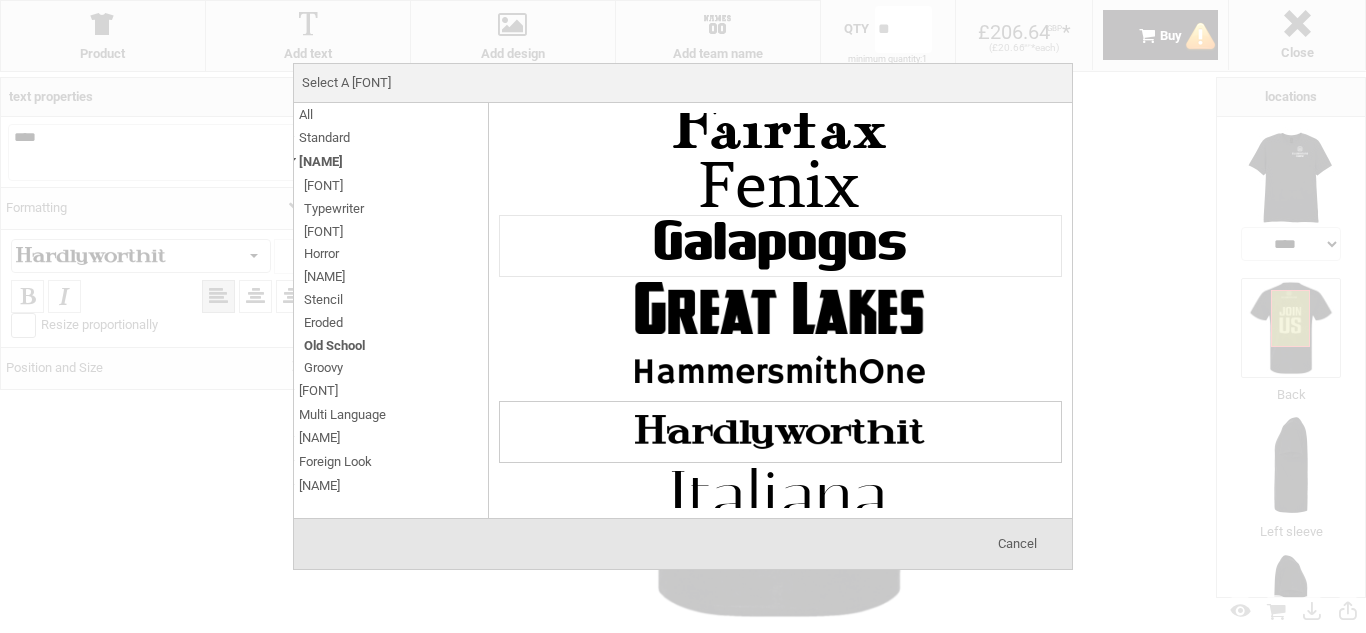 click at bounding box center [780, 246] 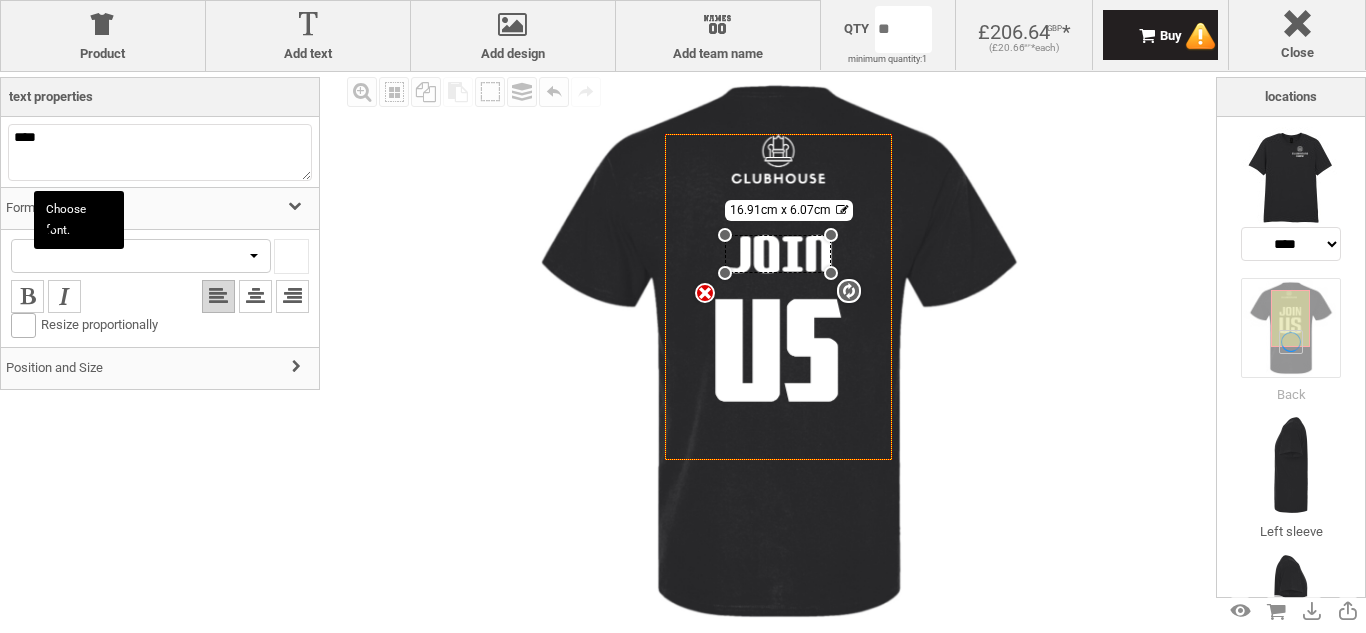click at bounding box center (91, 256) 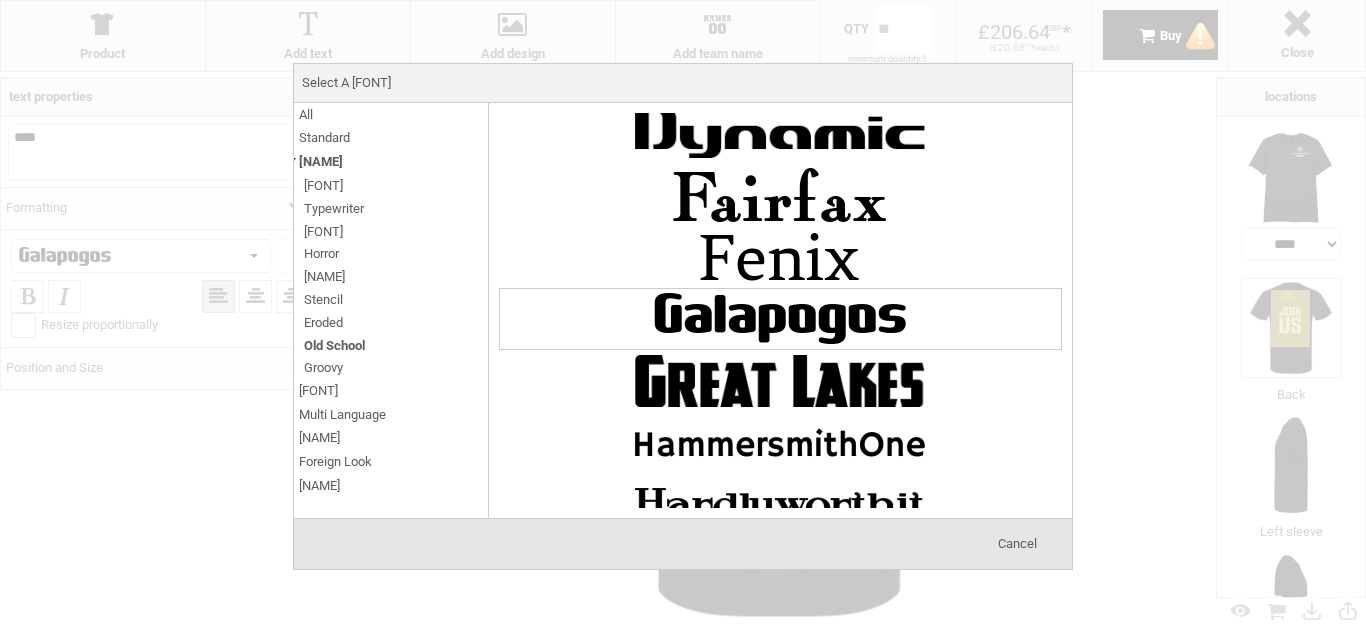 scroll, scrollTop: 752, scrollLeft: 0, axis: vertical 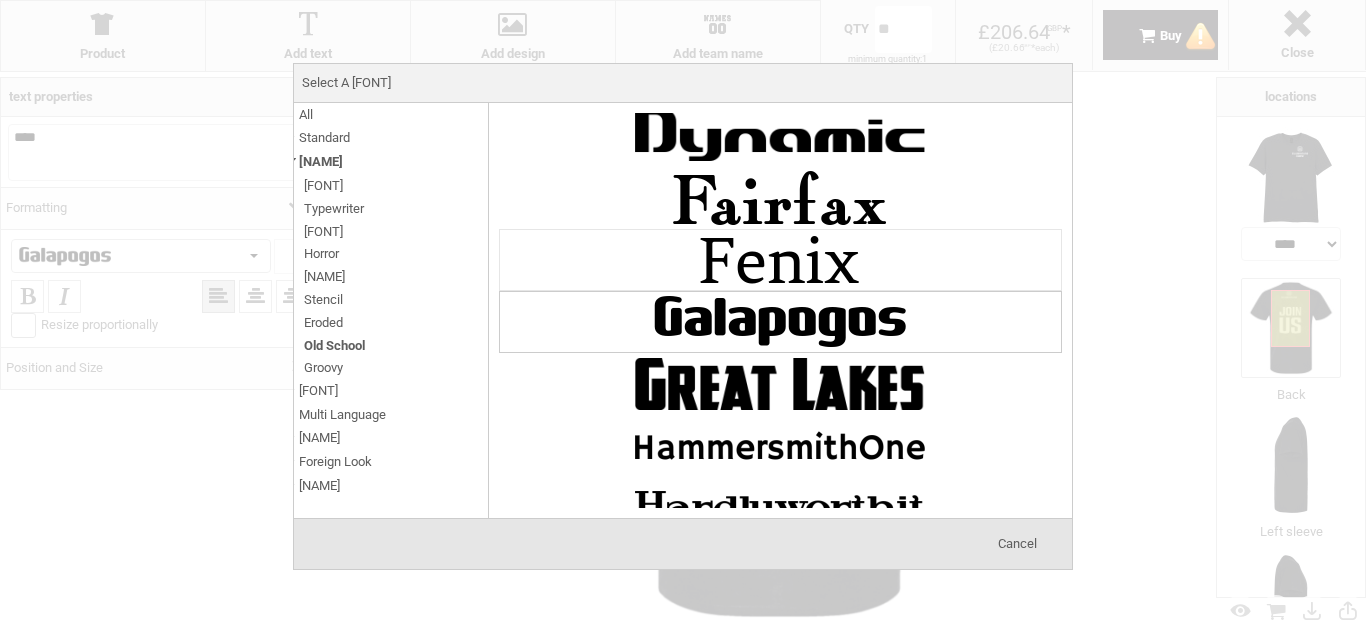 click at bounding box center [780, 260] 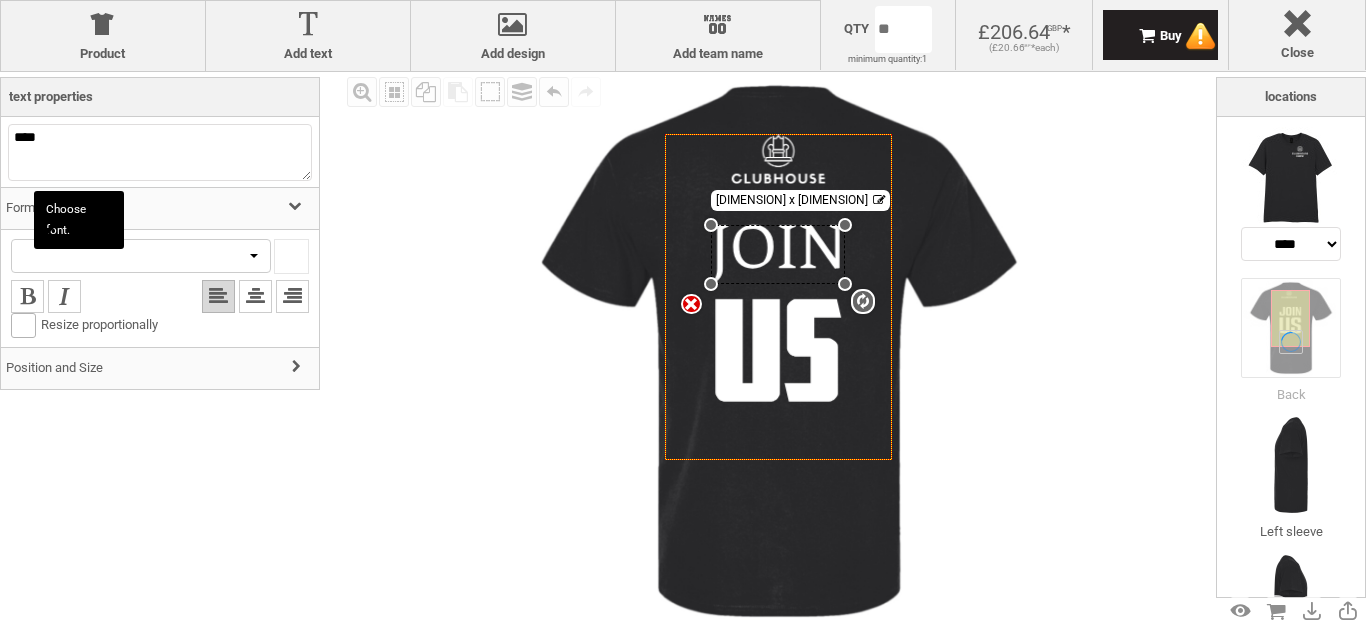 click at bounding box center [141, 256] 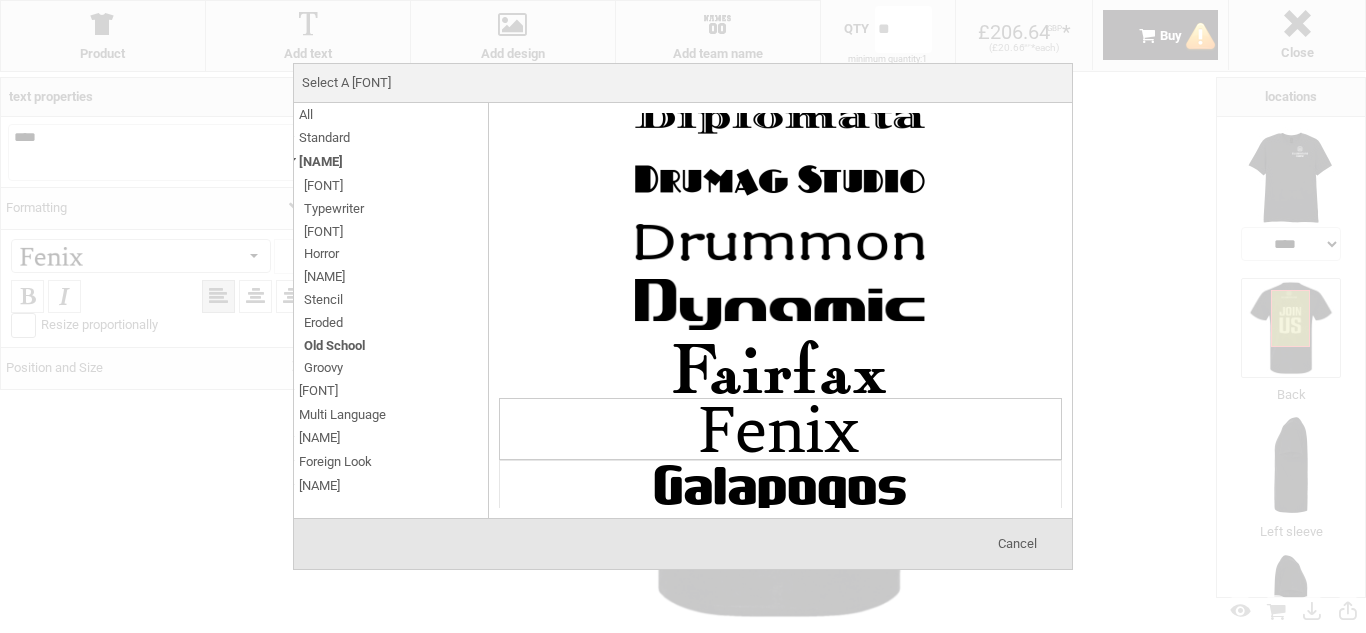 scroll, scrollTop: 578, scrollLeft: 0, axis: vertical 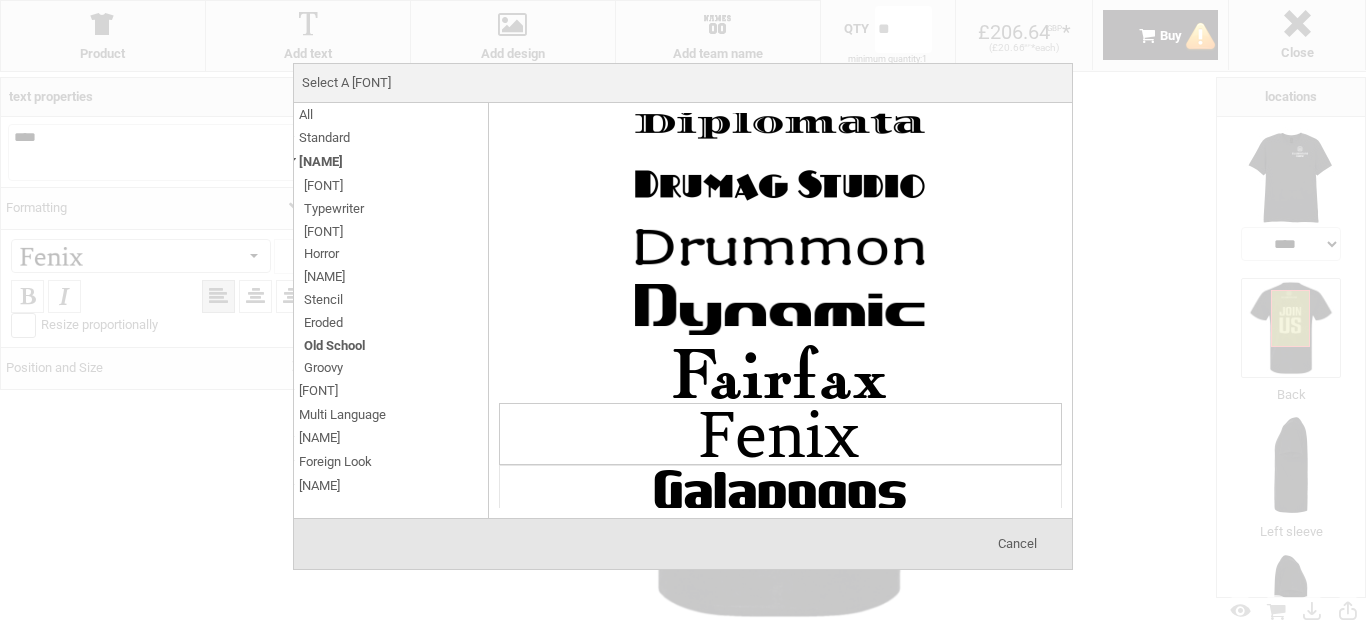 click at bounding box center [780, 310] 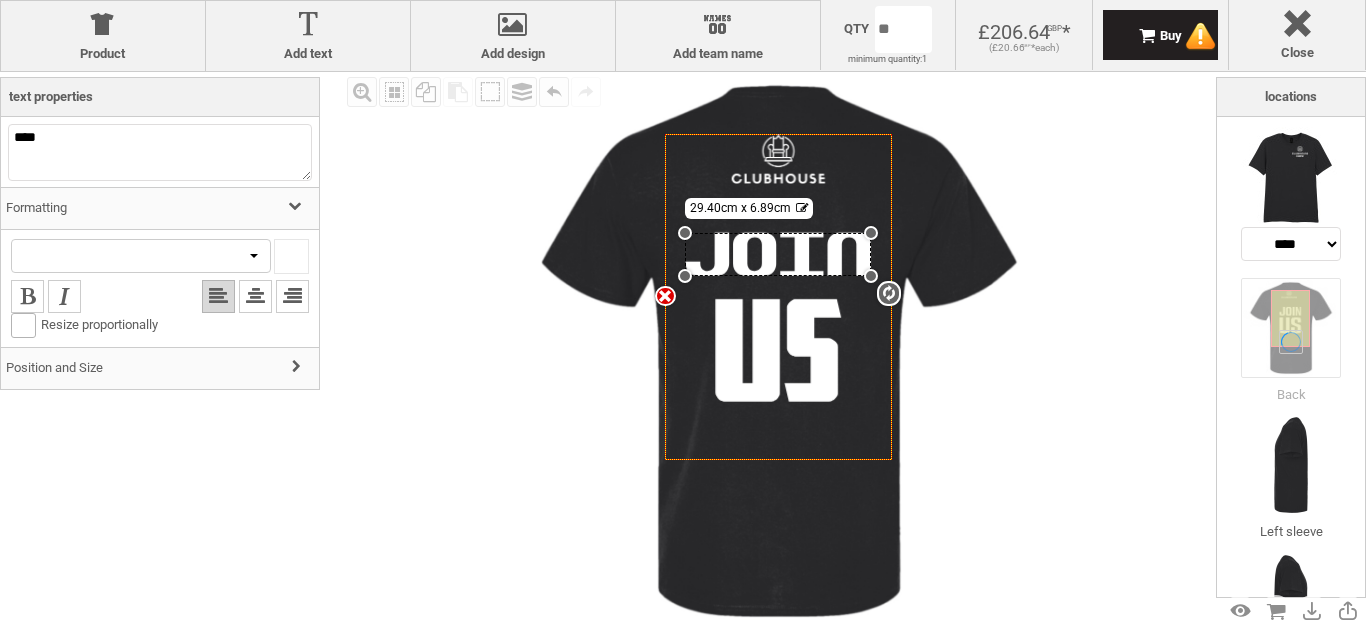 click at bounding box center [141, 256] 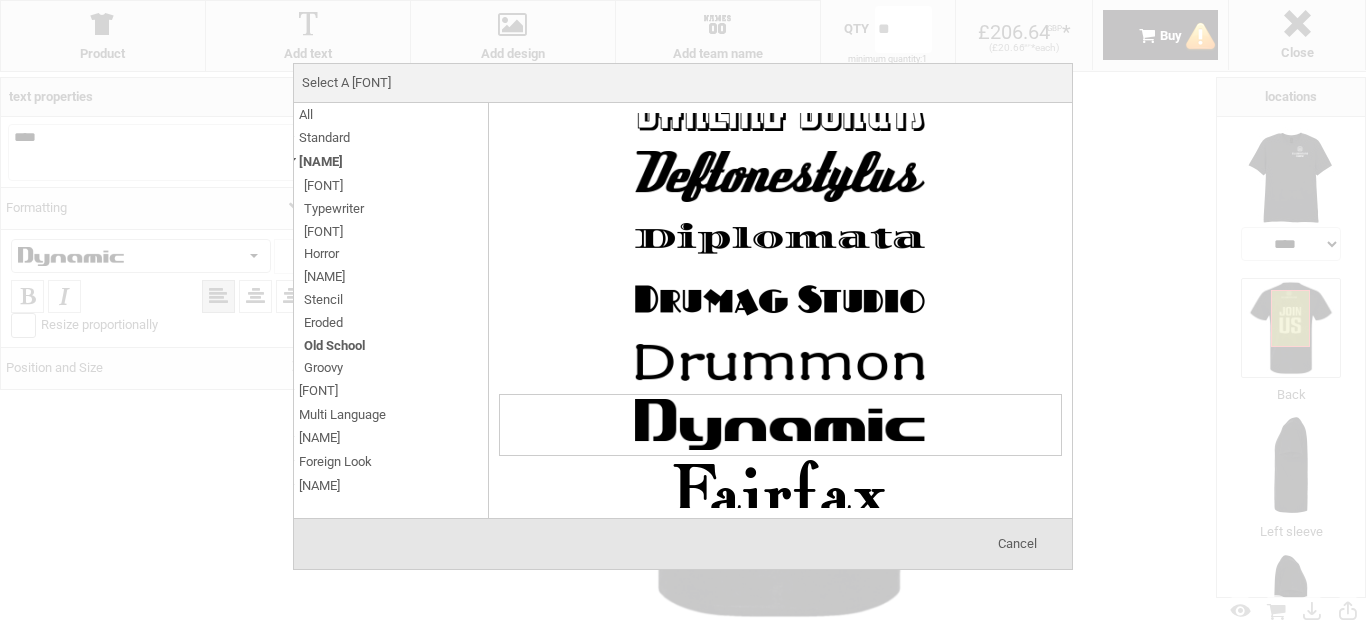 scroll, scrollTop: 458, scrollLeft: 0, axis: vertical 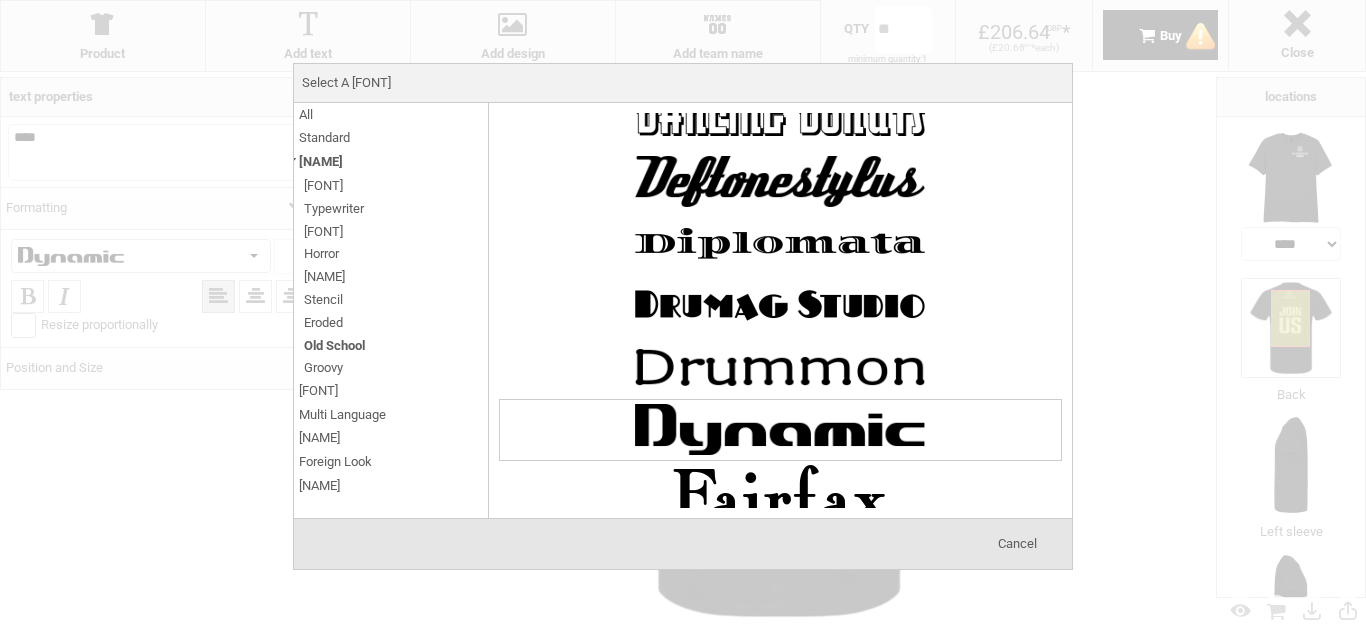 click at bounding box center [780, 306] 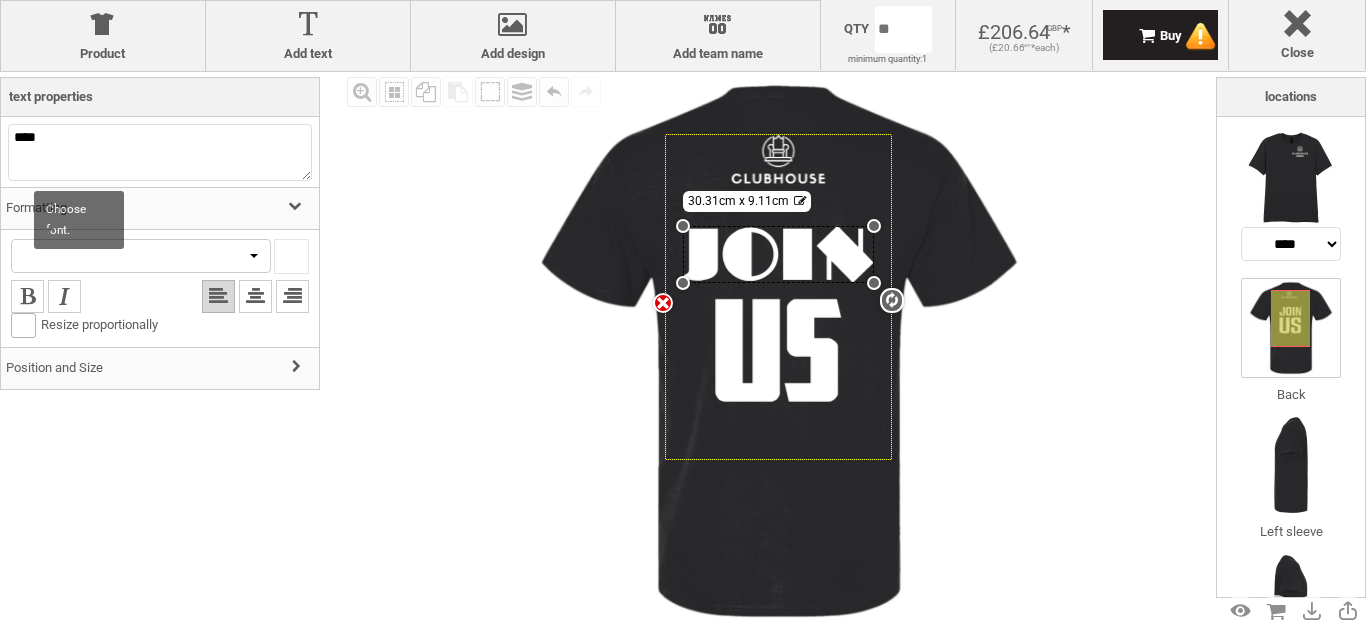click at bounding box center [141, 256] 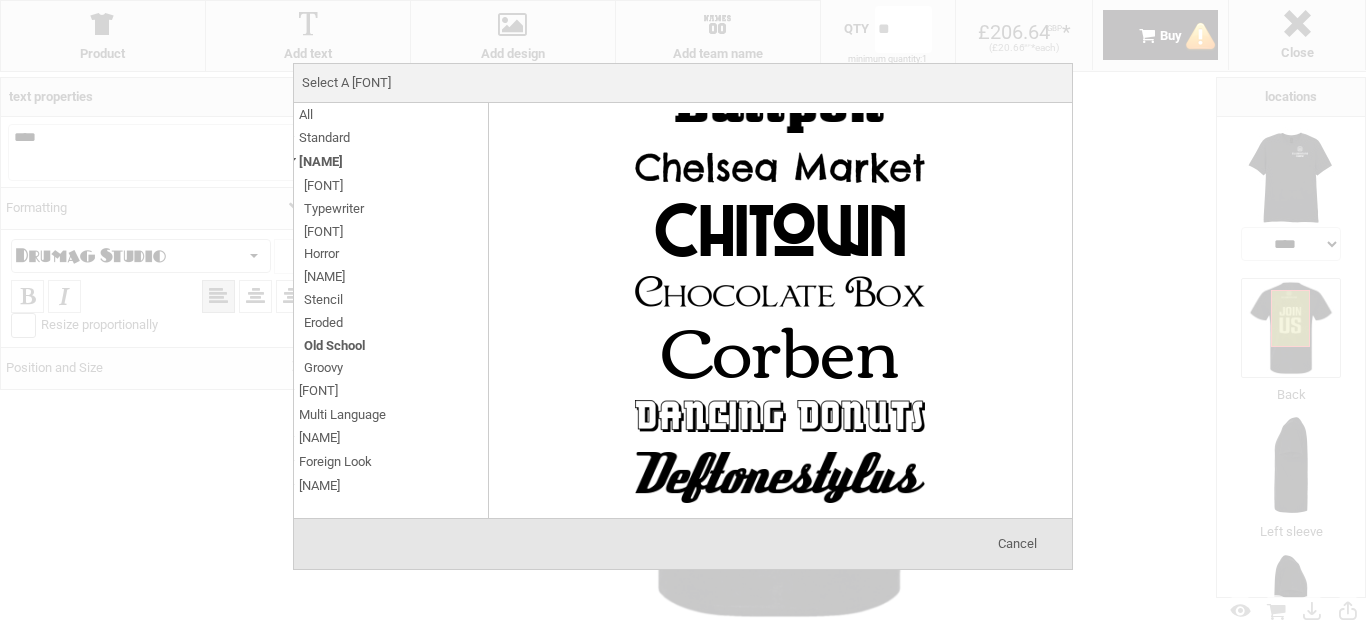scroll, scrollTop: 157, scrollLeft: 0, axis: vertical 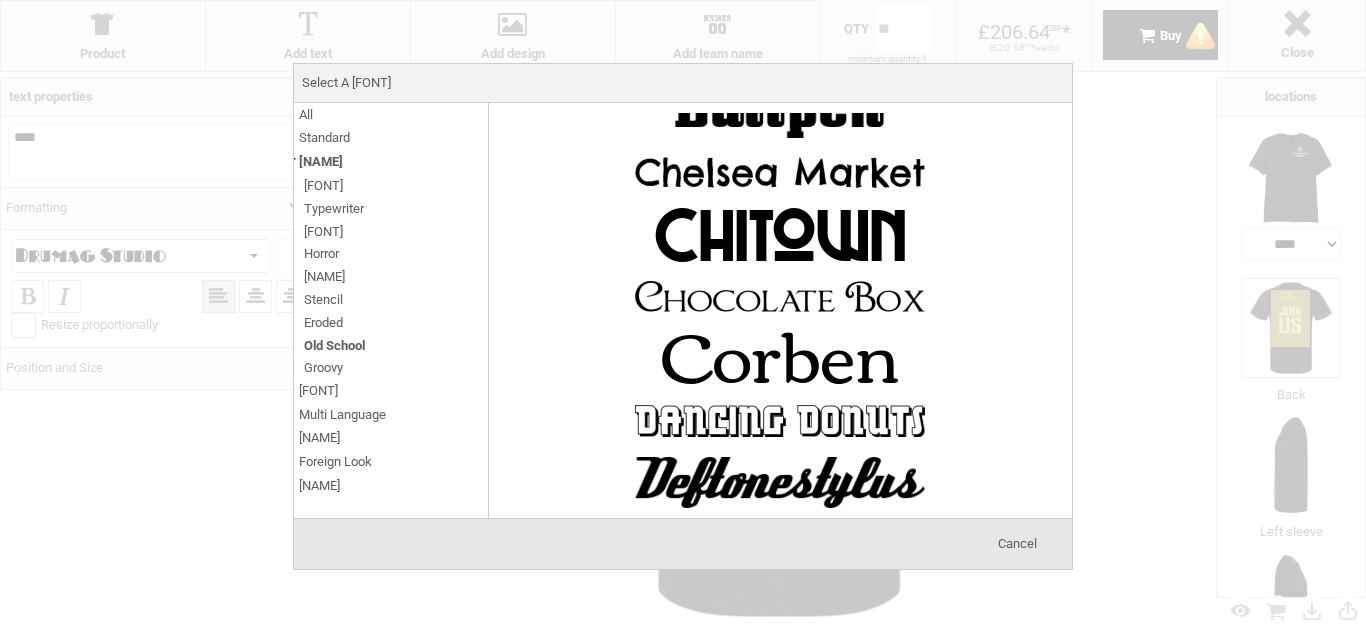 click at bounding box center [780, 235] 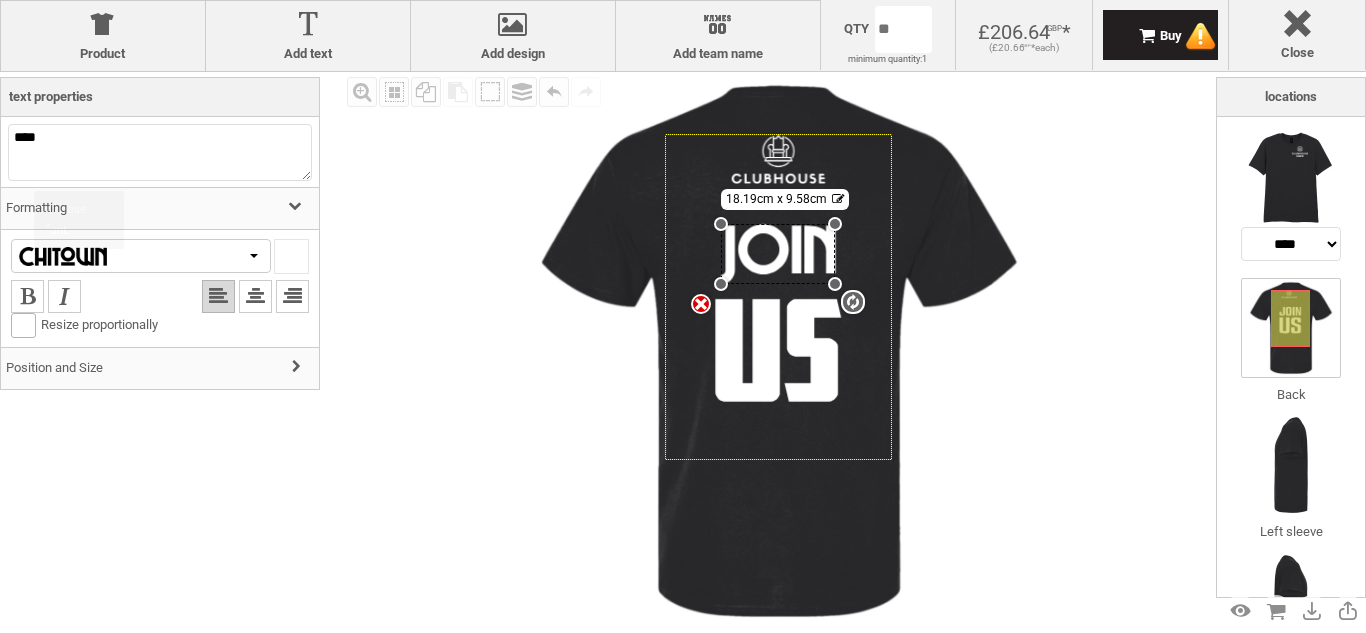 click at bounding box center (91, 256) 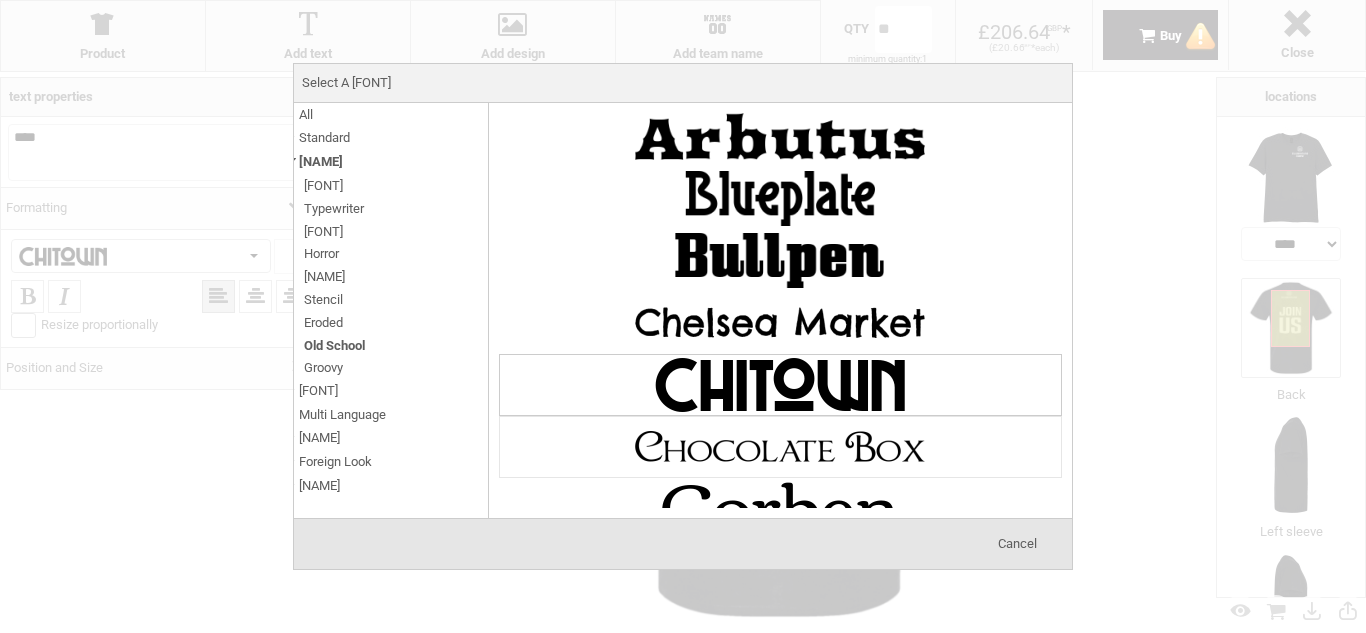 scroll, scrollTop: 0, scrollLeft: 0, axis: both 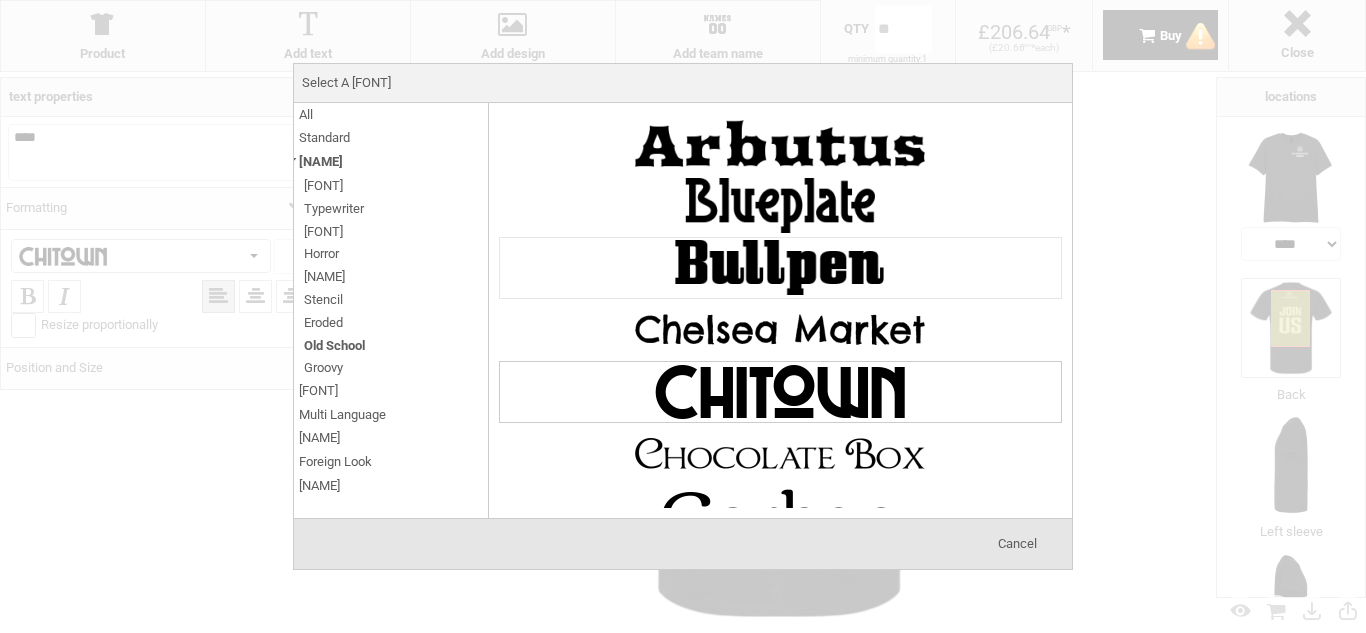 click at bounding box center (780, 268) 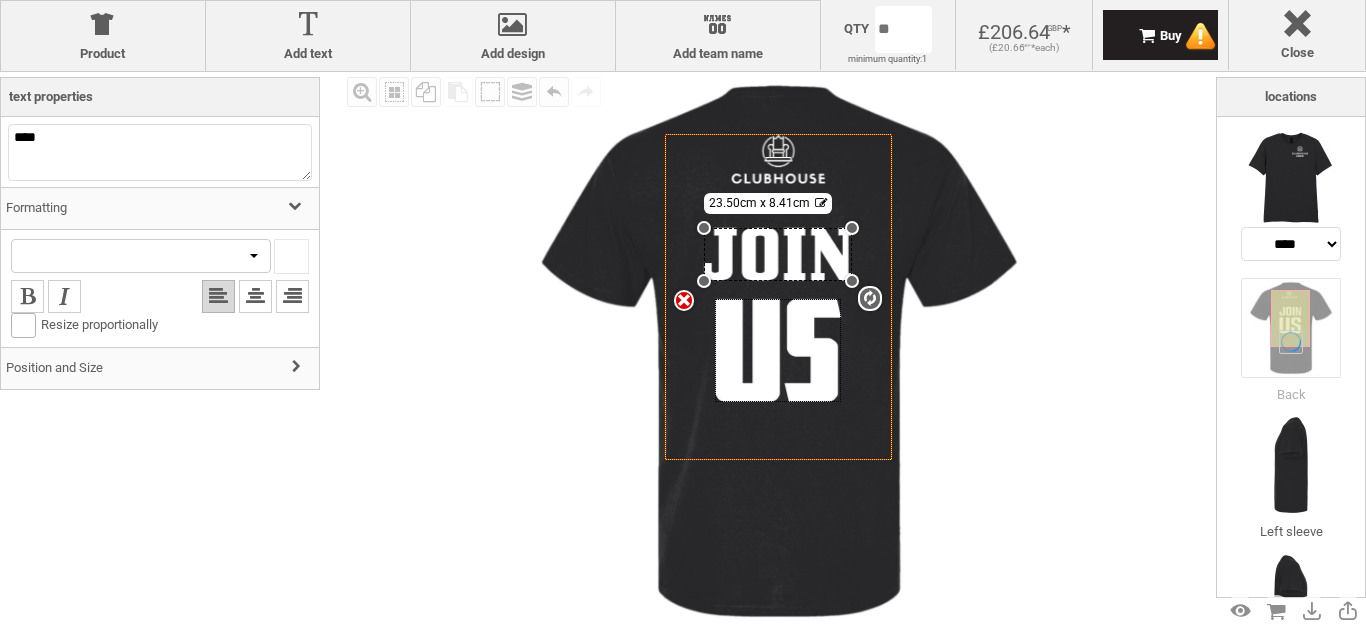 click at bounding box center (778, 350) 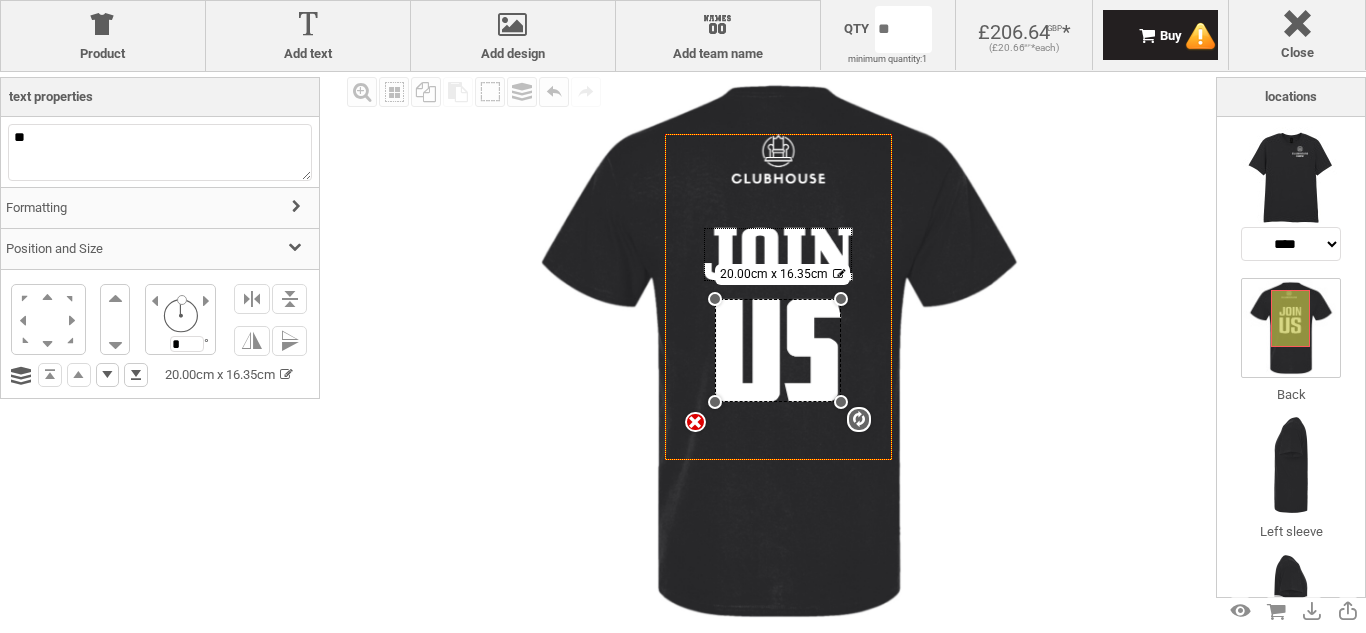 click on "Formatting" at bounding box center [160, 208] 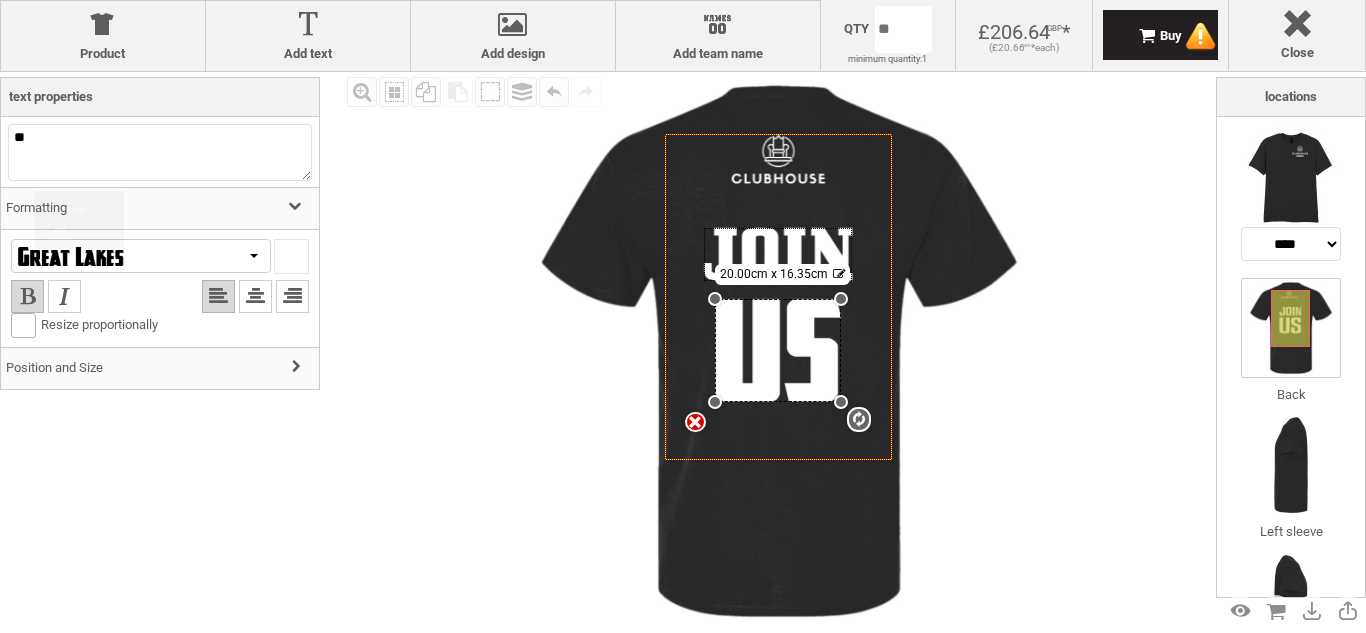 click at bounding box center [141, 256] 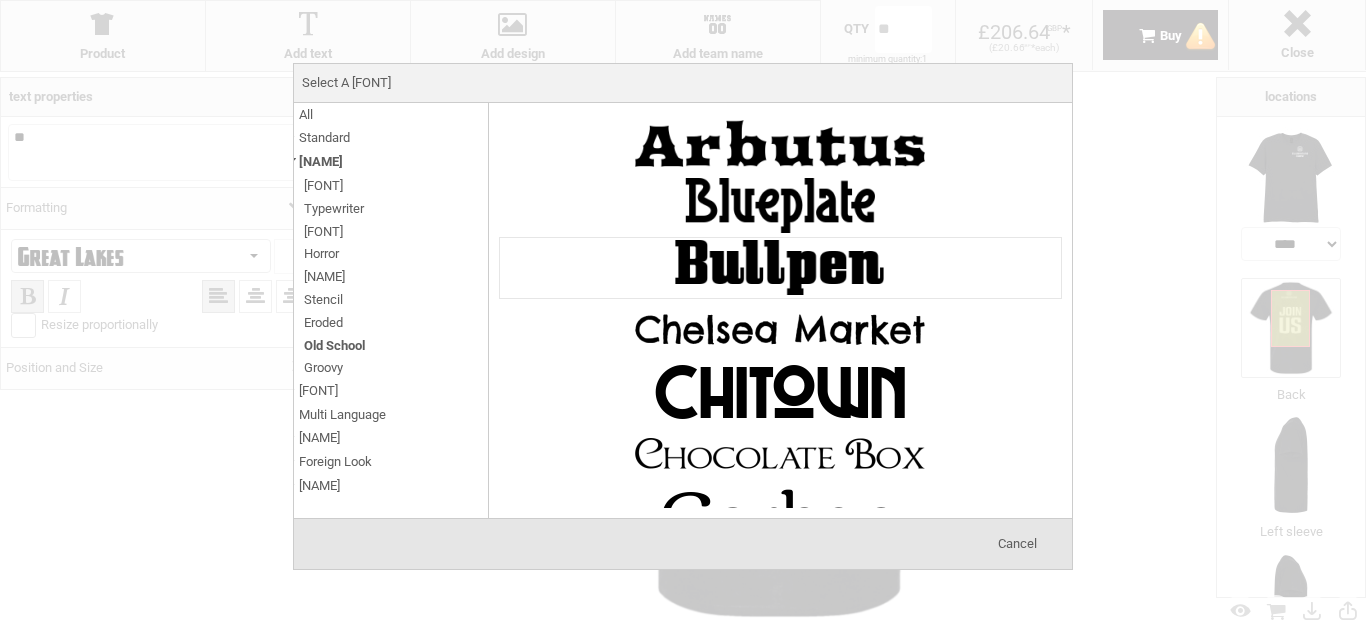 click at bounding box center (780, 268) 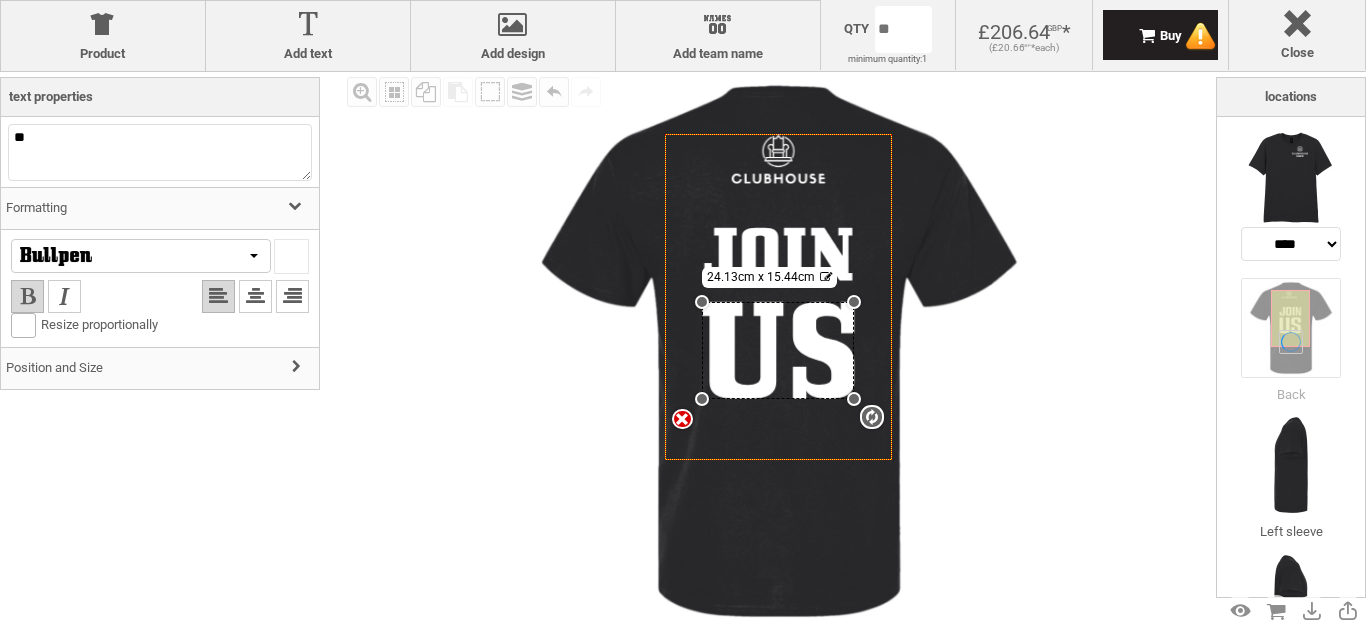 click at bounding box center (779, 351) 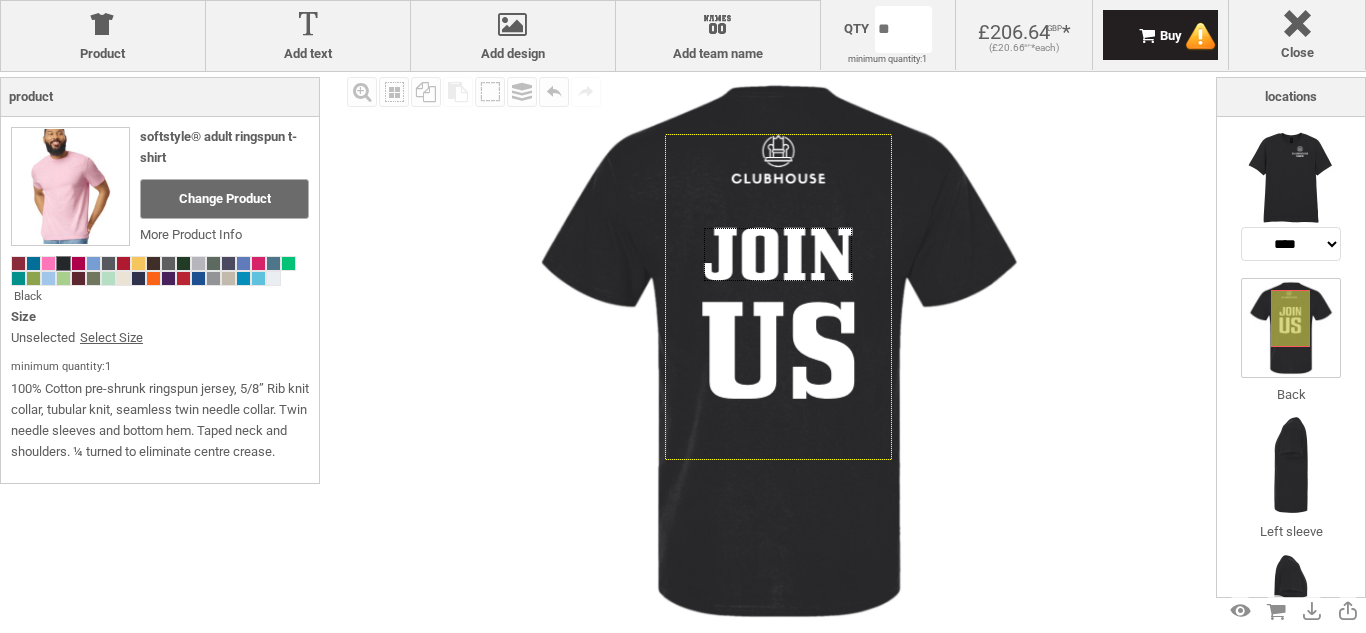 click at bounding box center (778, 254) 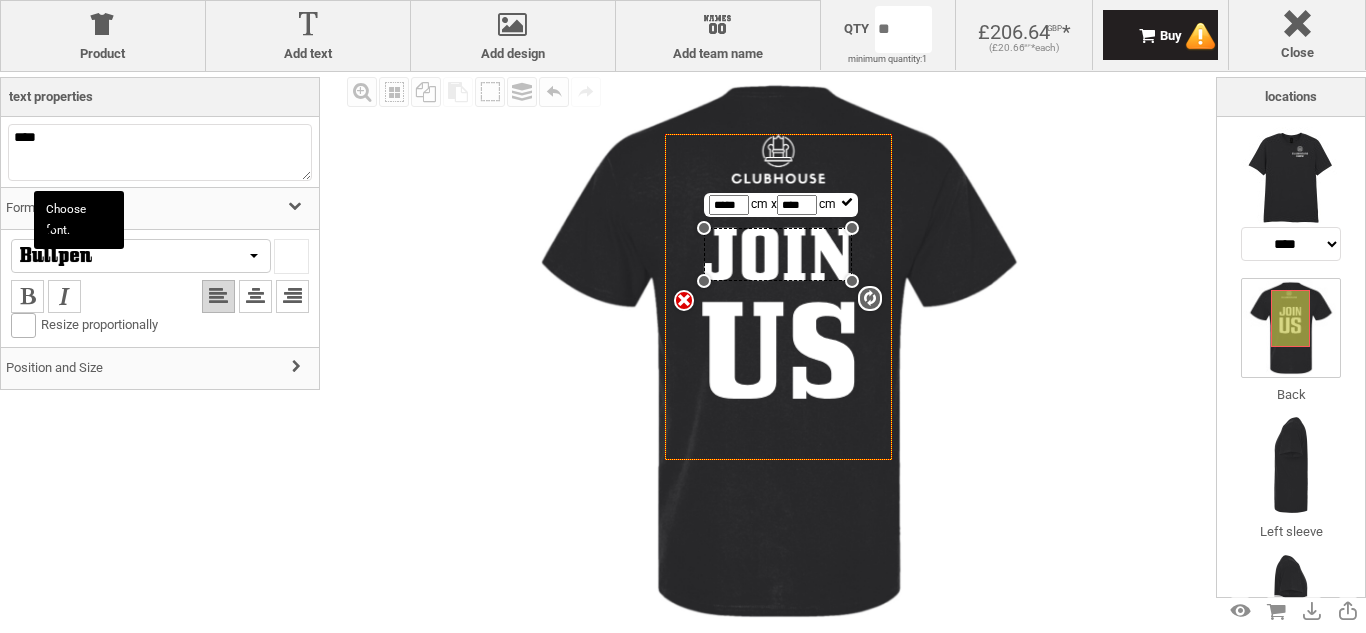 click at bounding box center (141, 256) 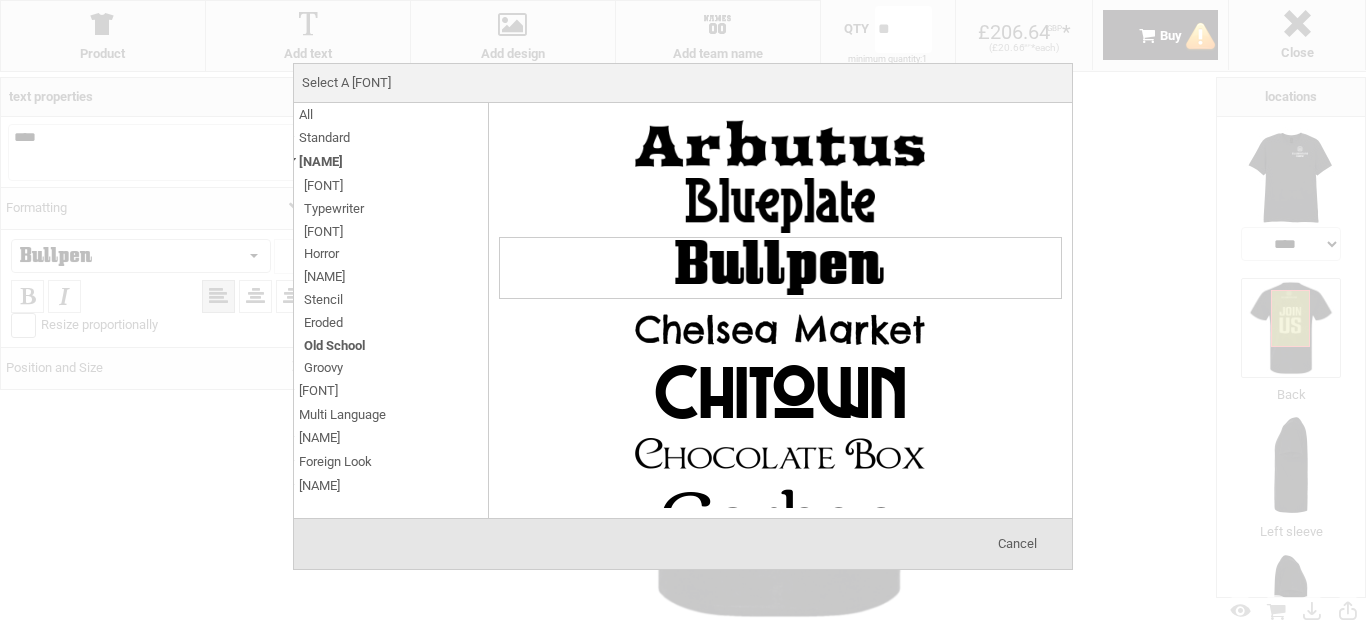 click on "Standard" at bounding box center (324, 137) 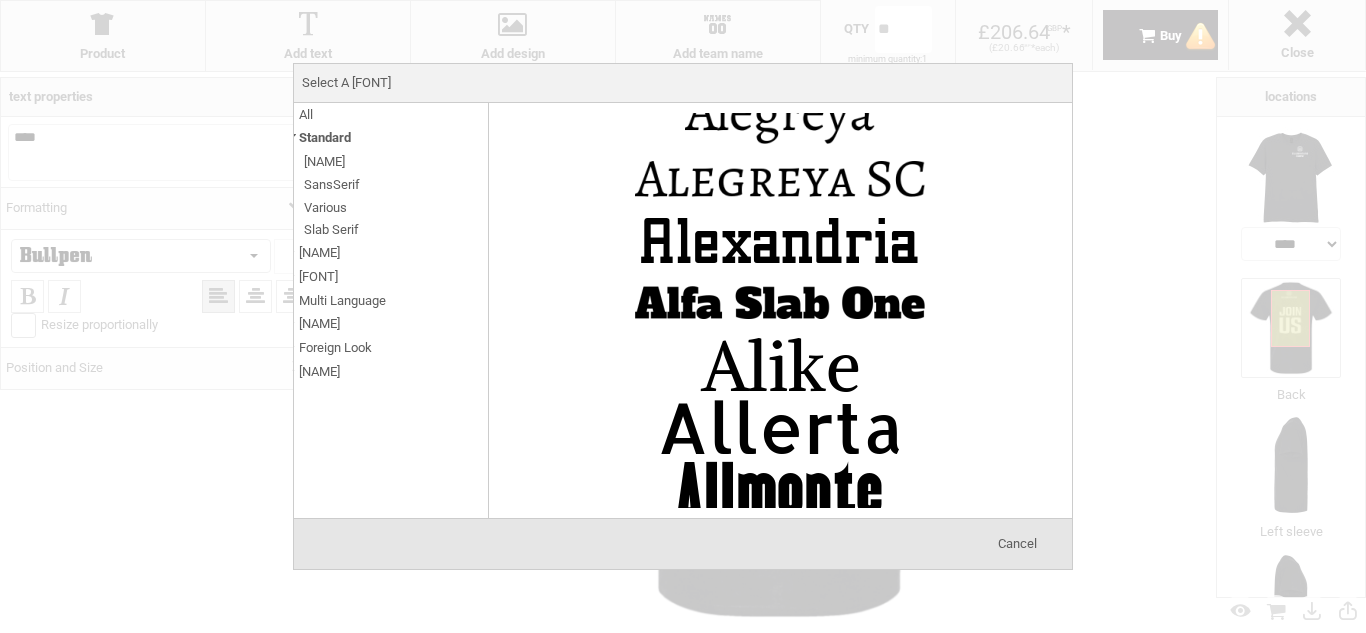 scroll, scrollTop: 299, scrollLeft: 0, axis: vertical 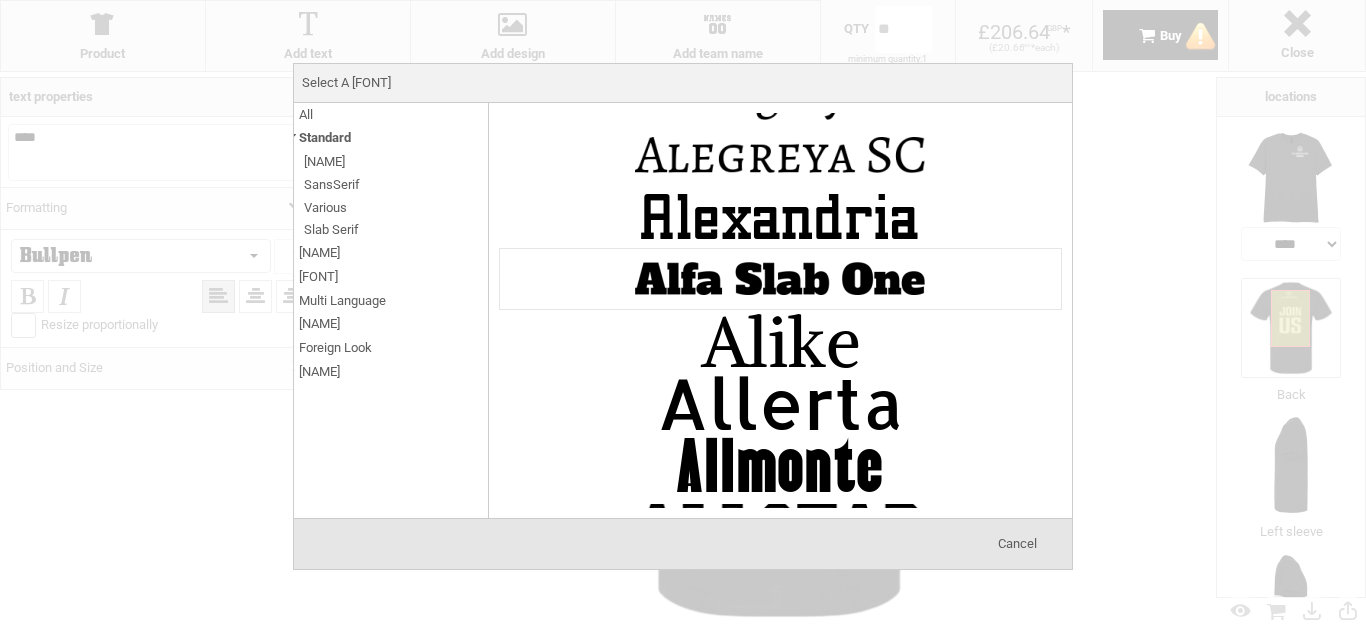 click at bounding box center (780, 279) 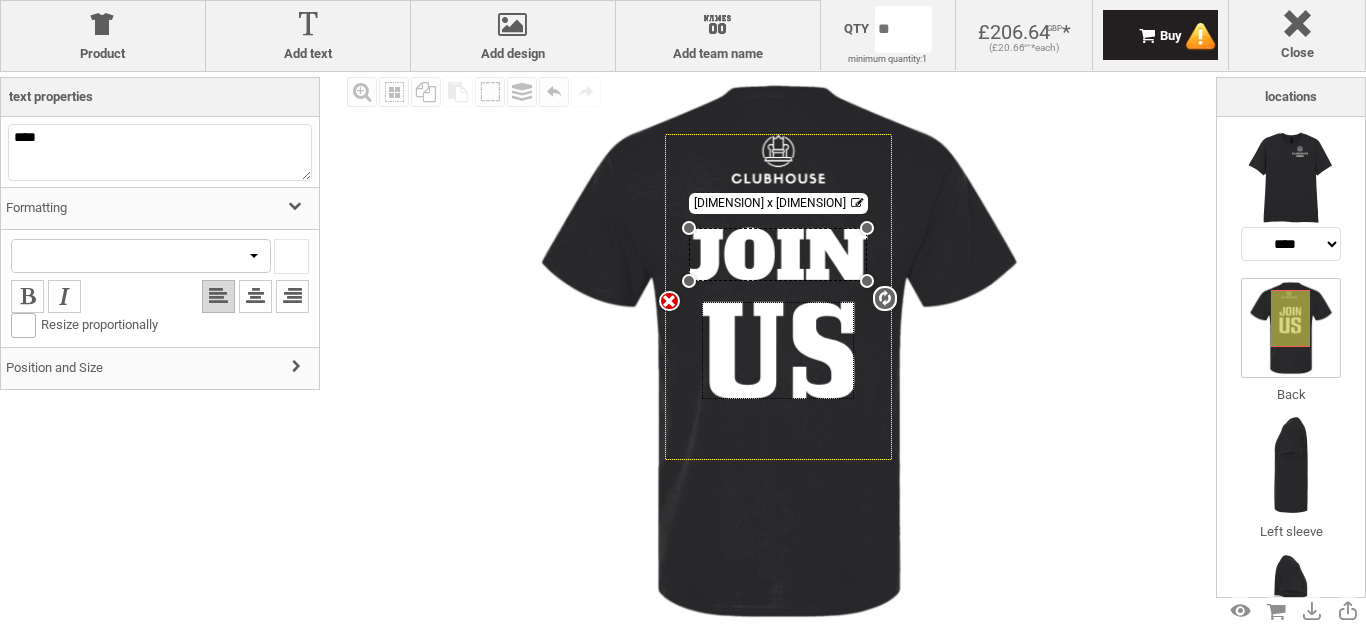 click at bounding box center (778, 350) 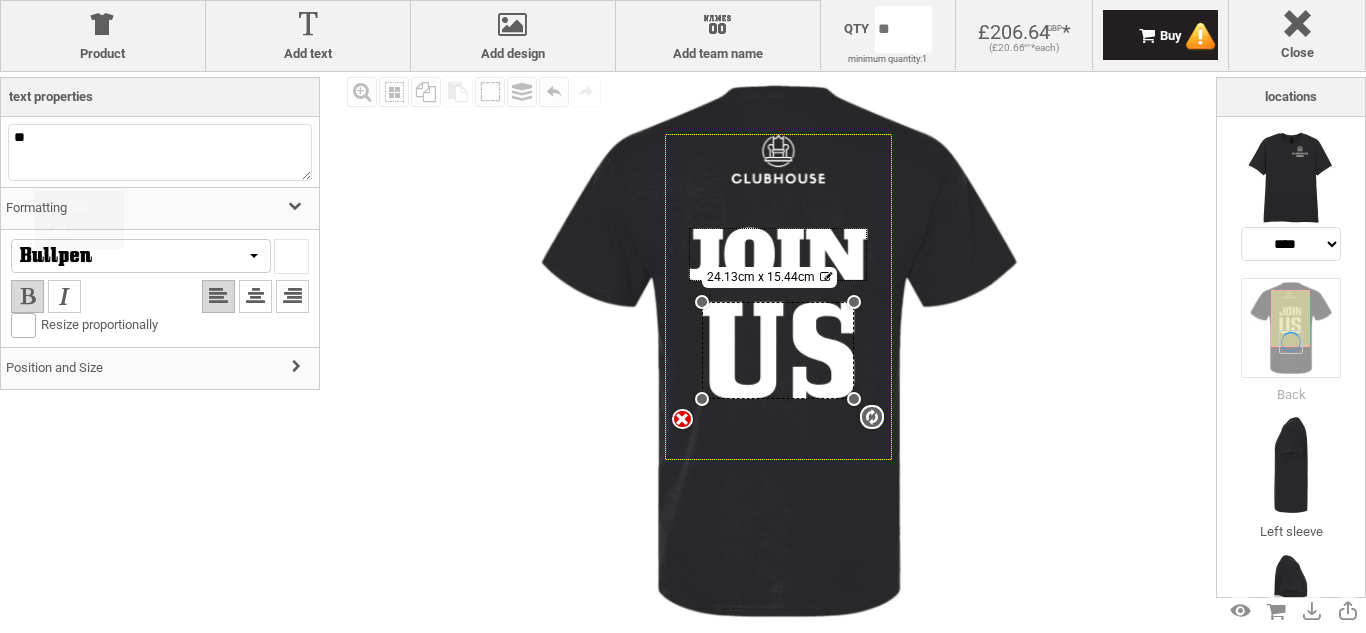 click at bounding box center (141, 256) 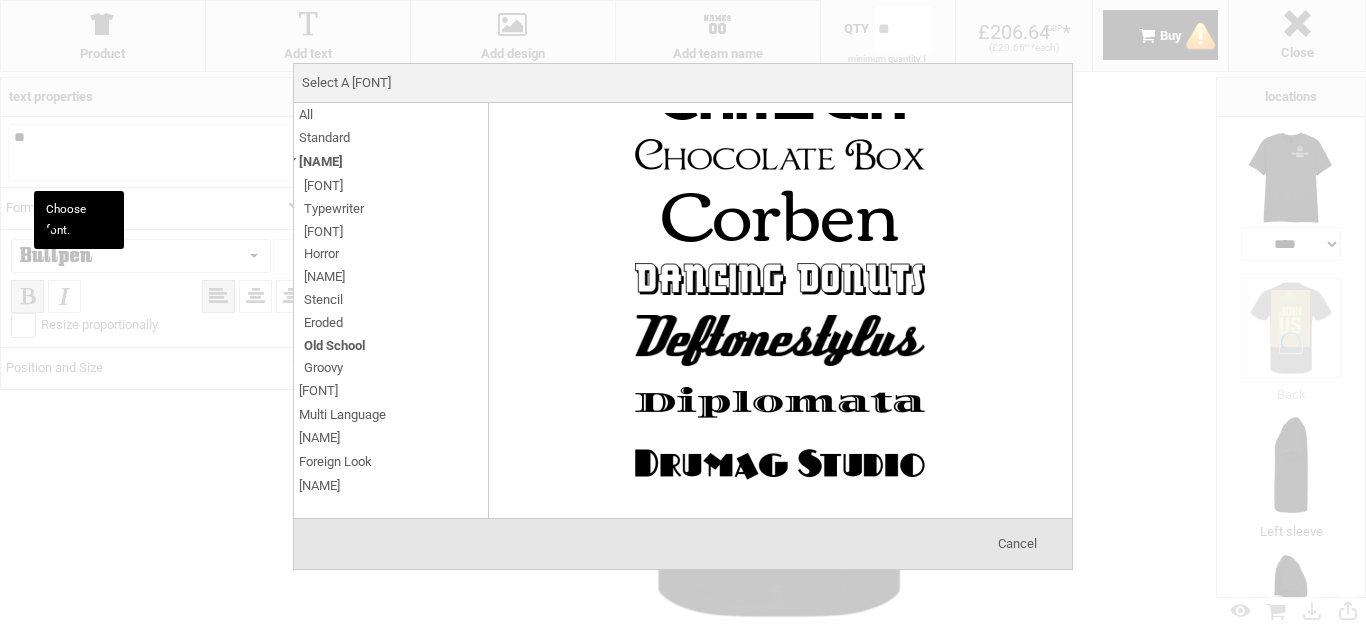 scroll, scrollTop: 0, scrollLeft: 0, axis: both 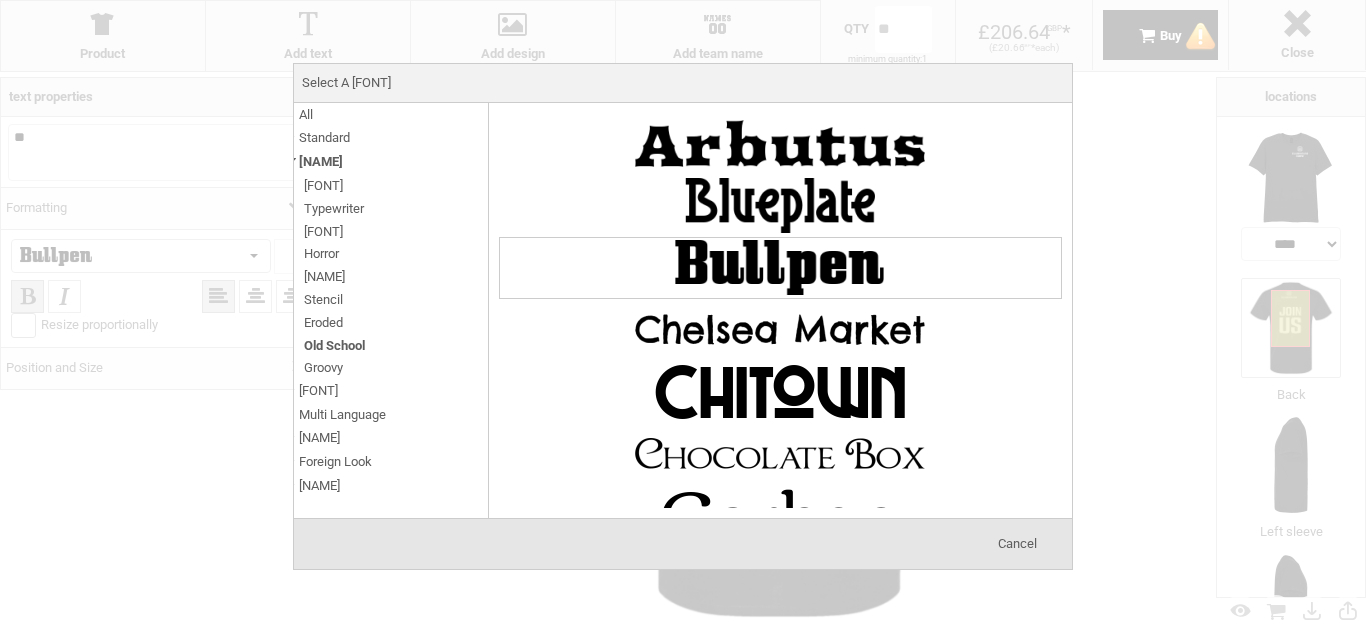 click on "Standard" at bounding box center [324, 137] 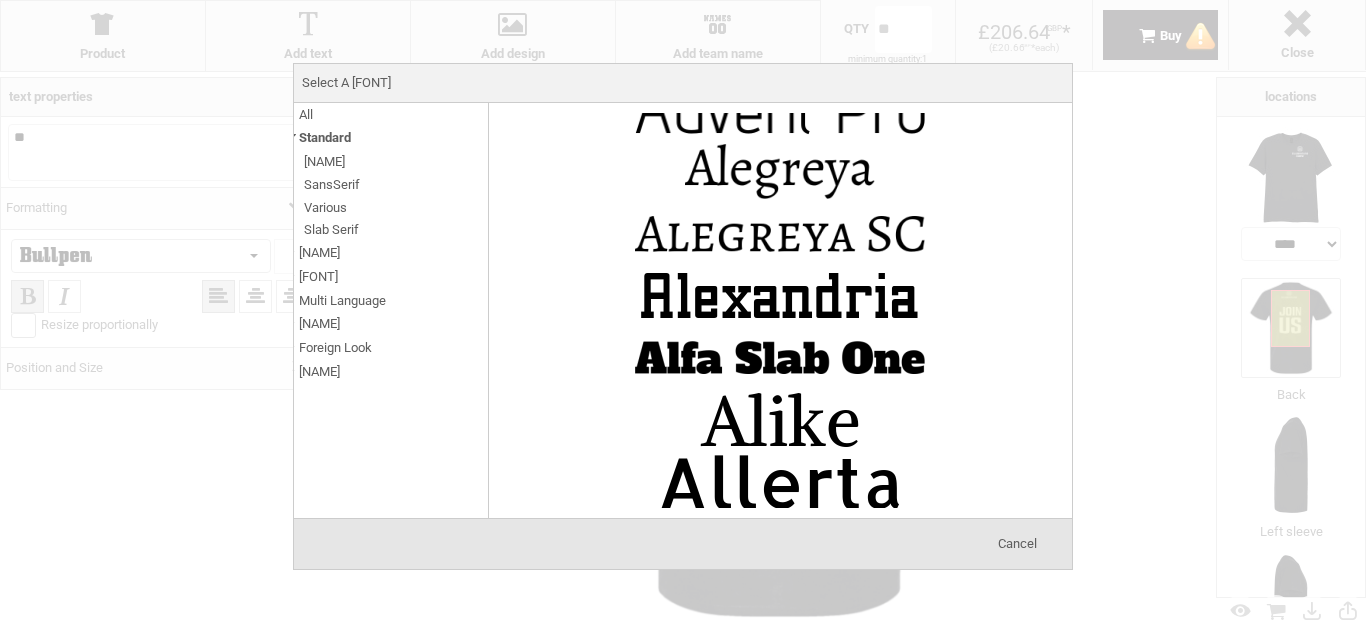 scroll, scrollTop: 243, scrollLeft: 0, axis: vertical 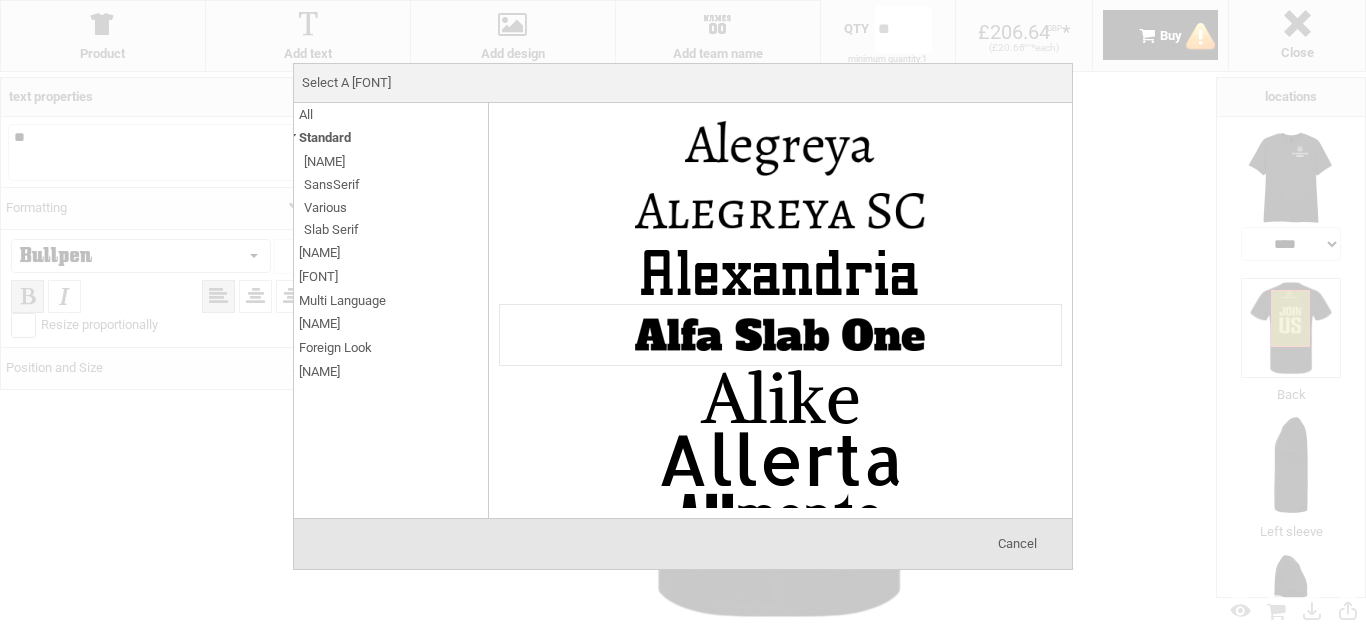 click at bounding box center [780, 335] 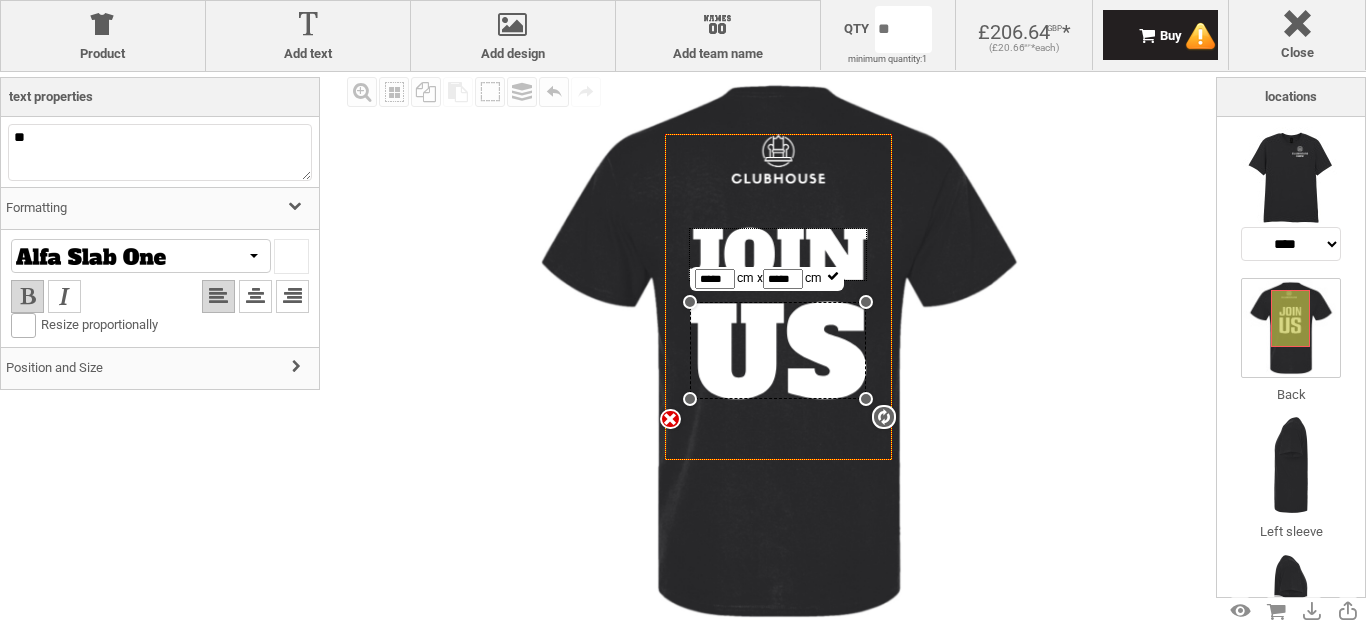 drag, startPoint x: 726, startPoint y: 278, endPoint x: 658, endPoint y: 274, distance: 68.117546 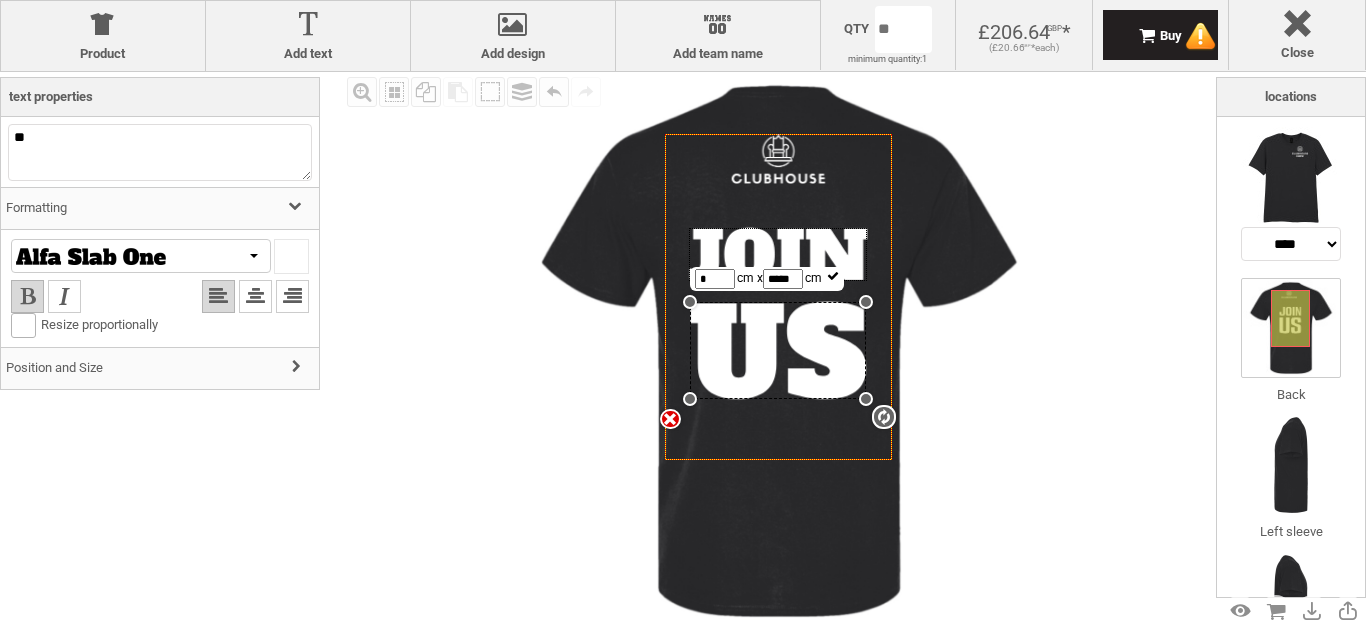 type on "**" 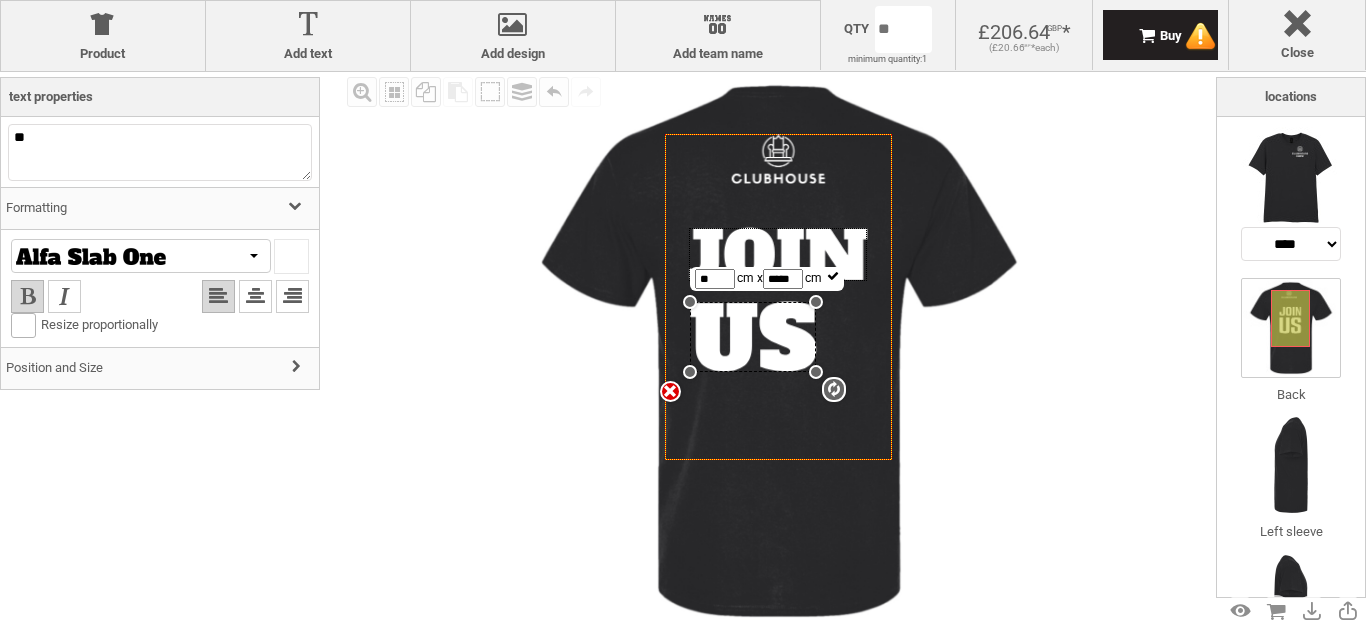 click at bounding box center [778, 254] 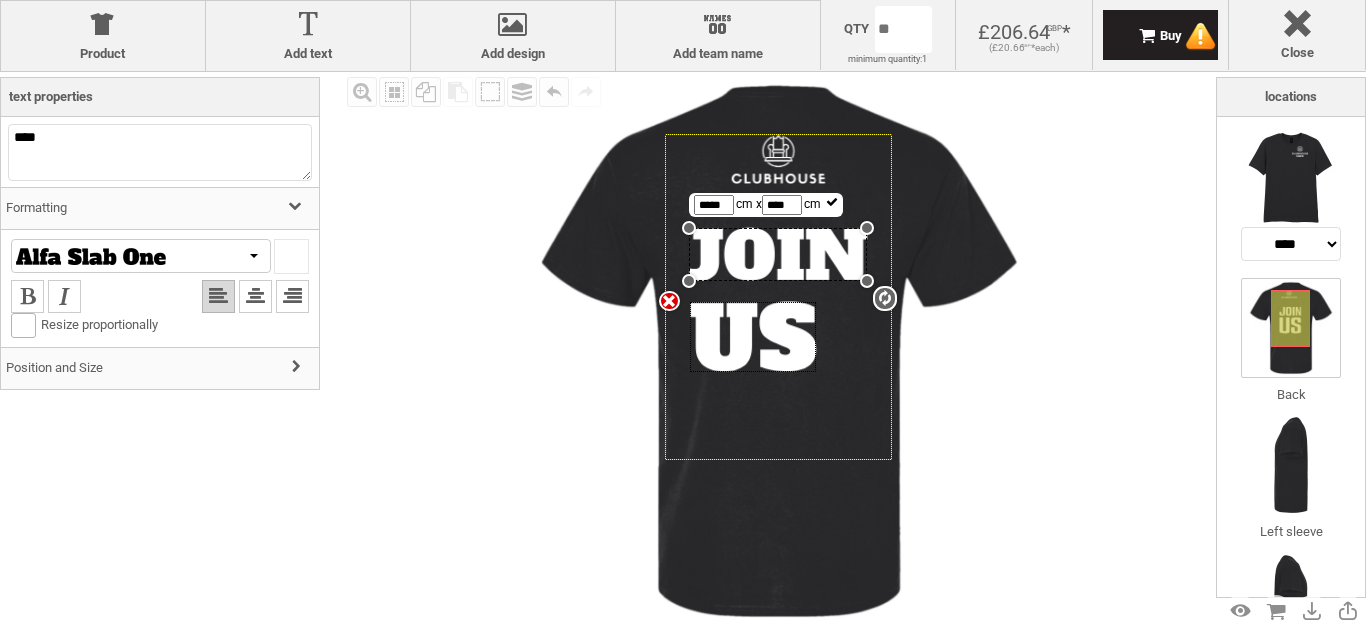 click on "*****" at bounding box center (714, 205) 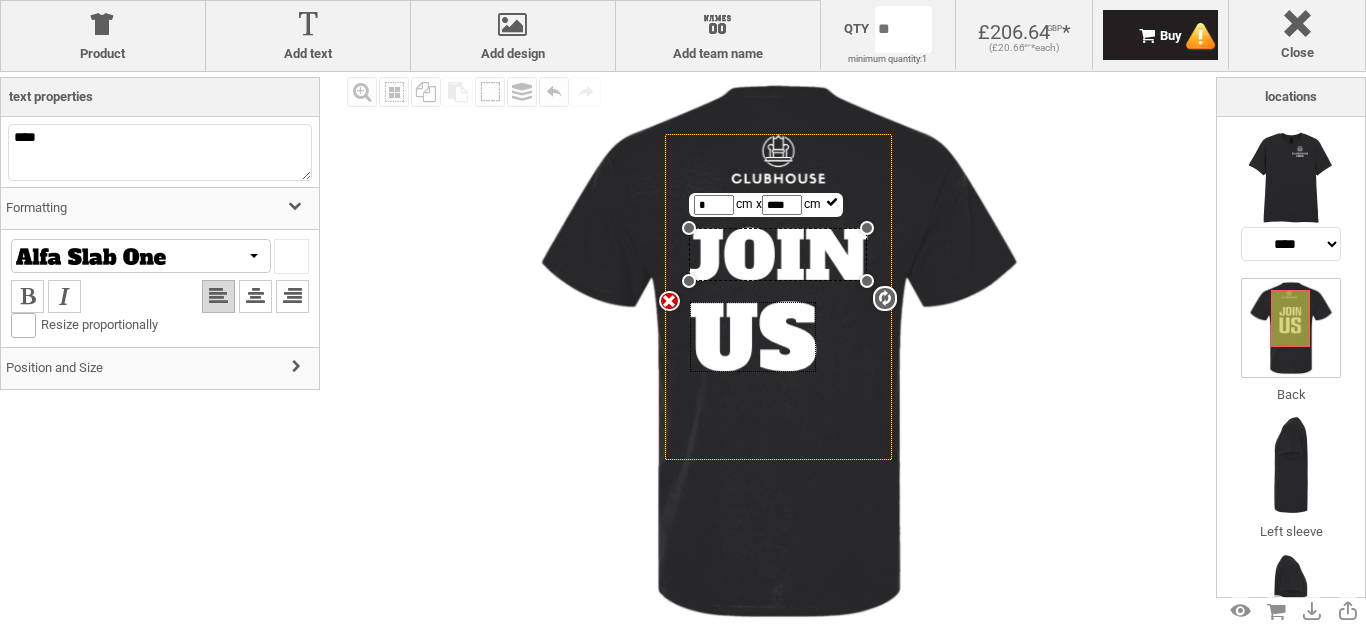 type on "**" 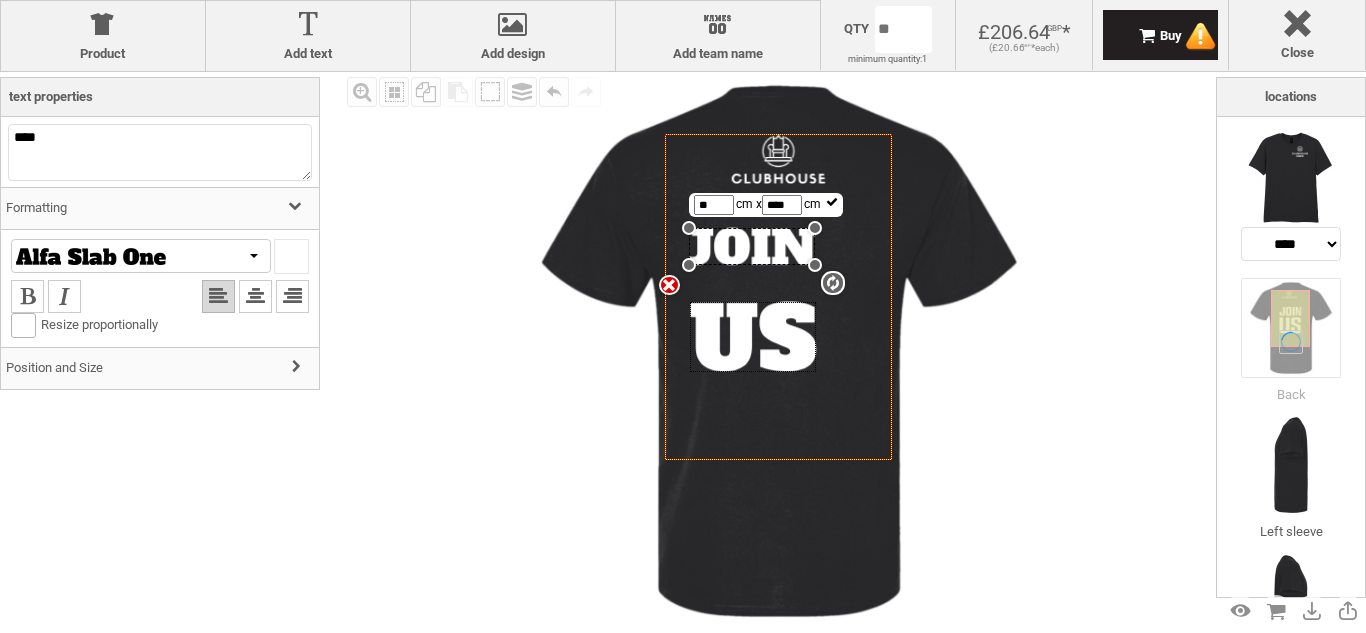 click at bounding box center [832, 204] 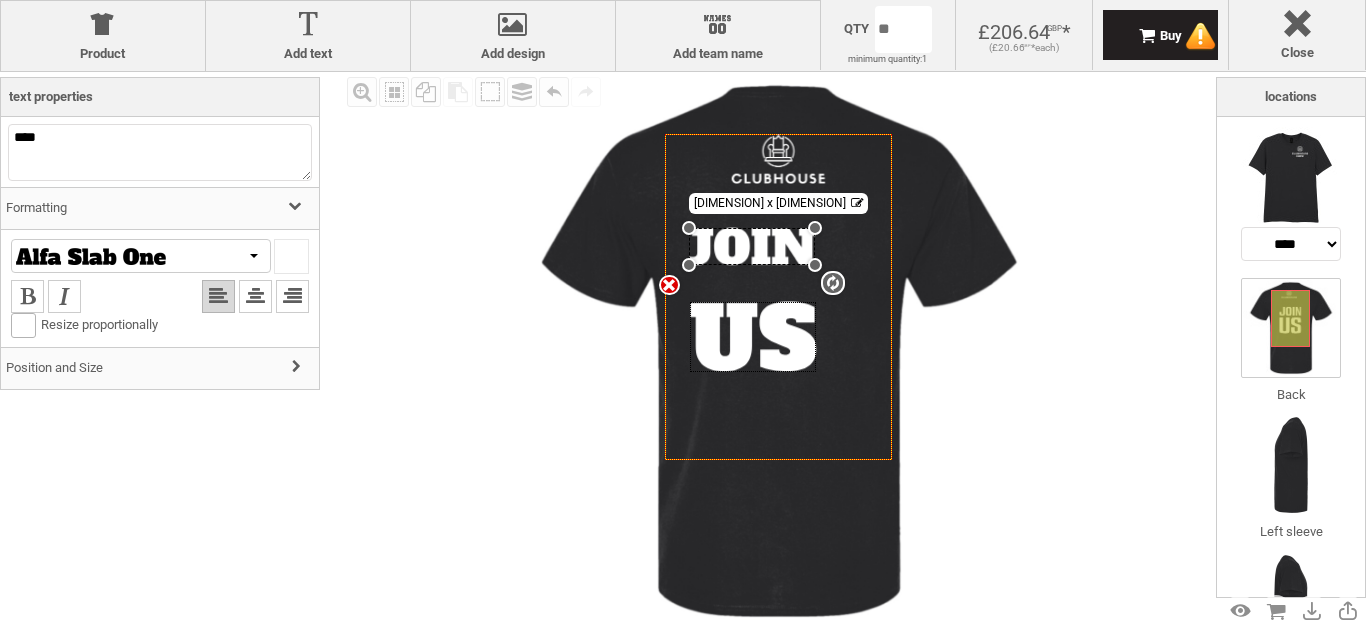 click on "Position and Size" at bounding box center (160, 368) 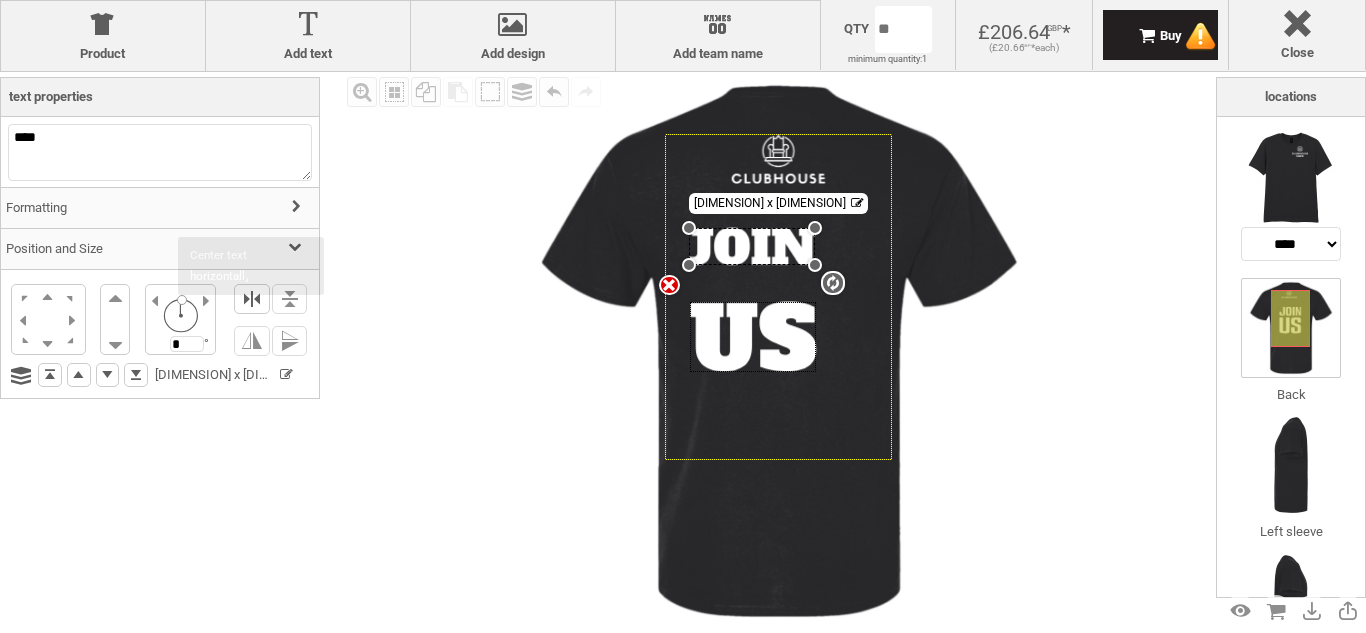 click at bounding box center (252, 299) 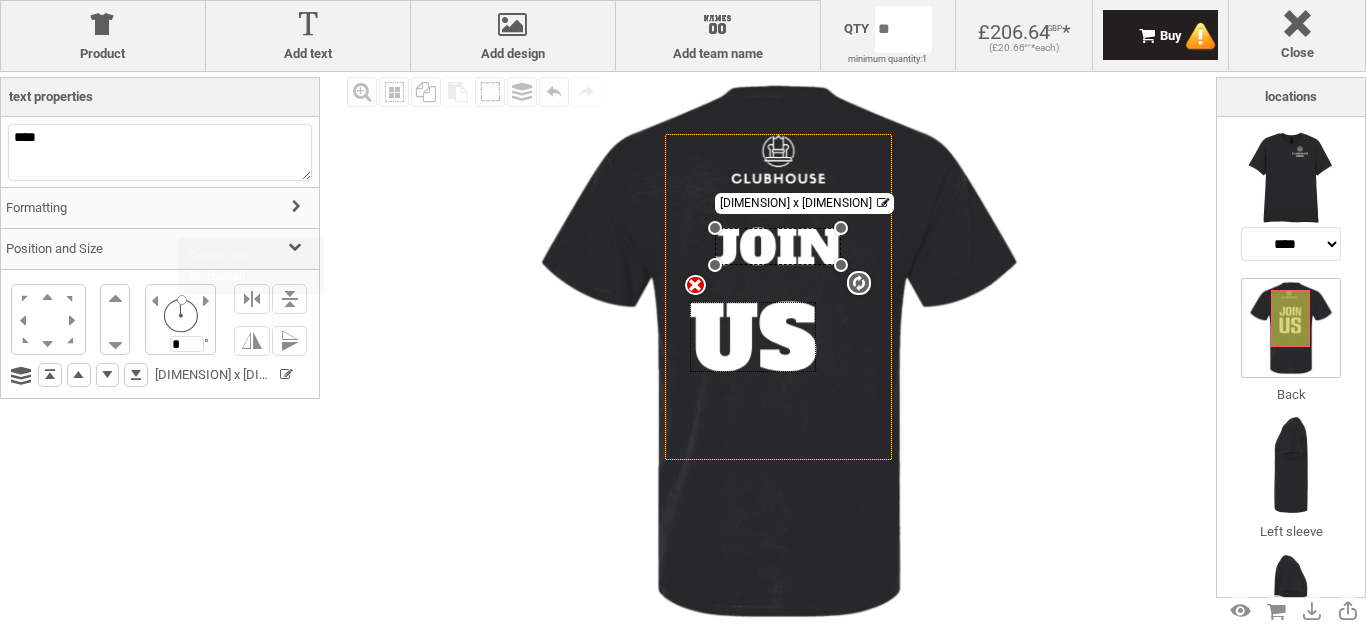 click at bounding box center (753, 337) 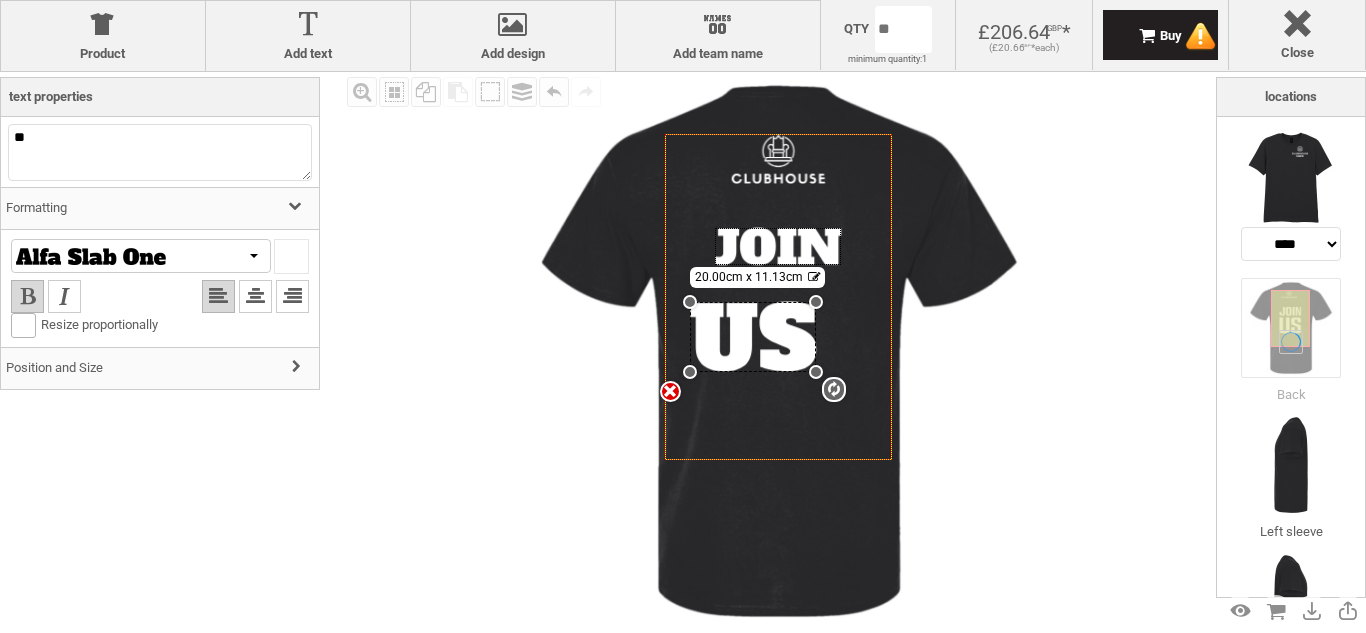 click at bounding box center (299, 368) 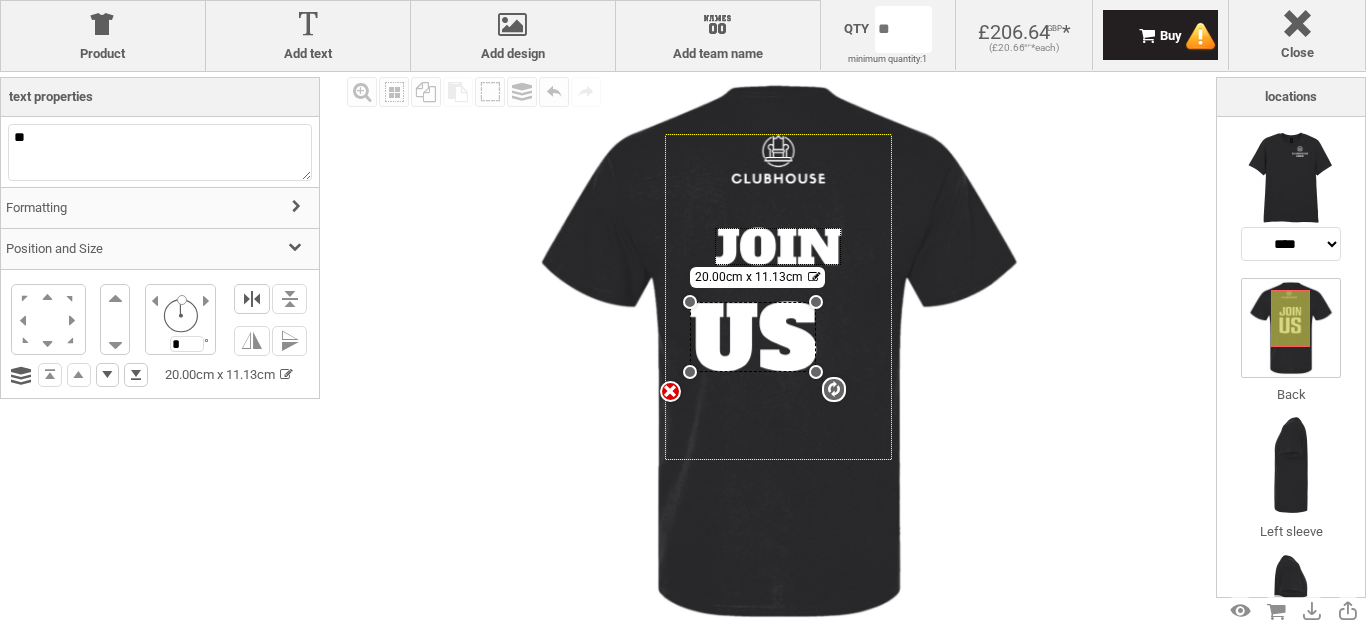 click at bounding box center [252, 299] 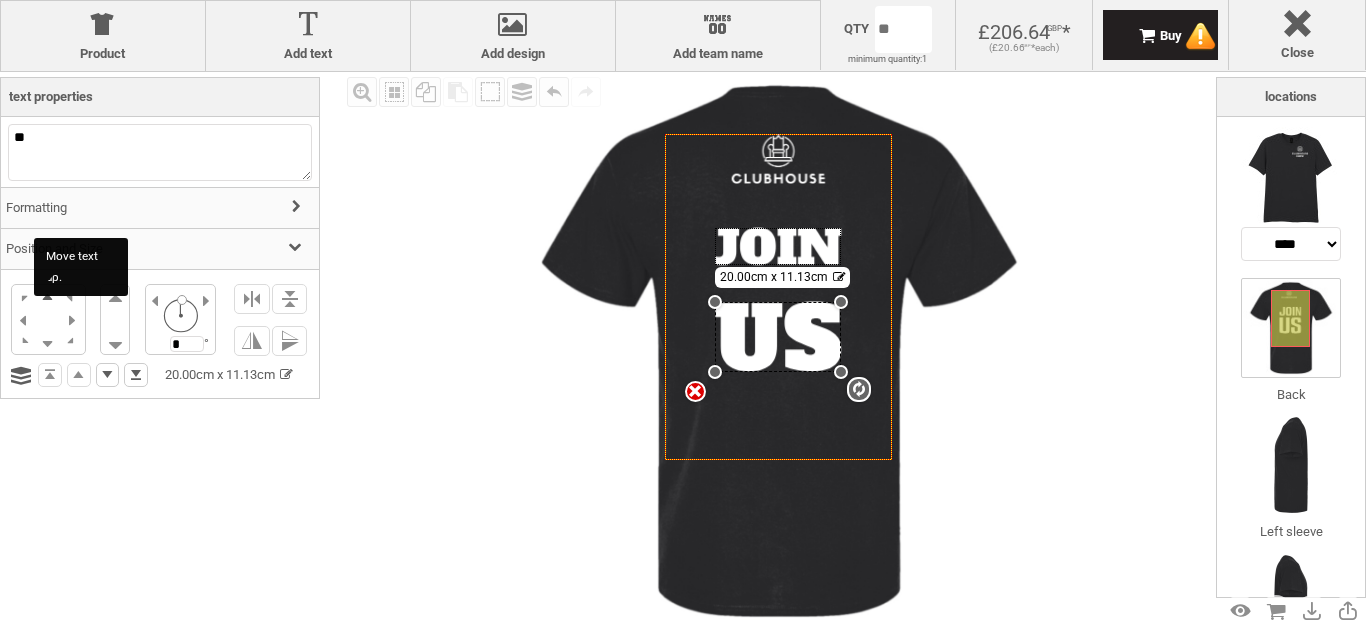 click at bounding box center (48, 296) 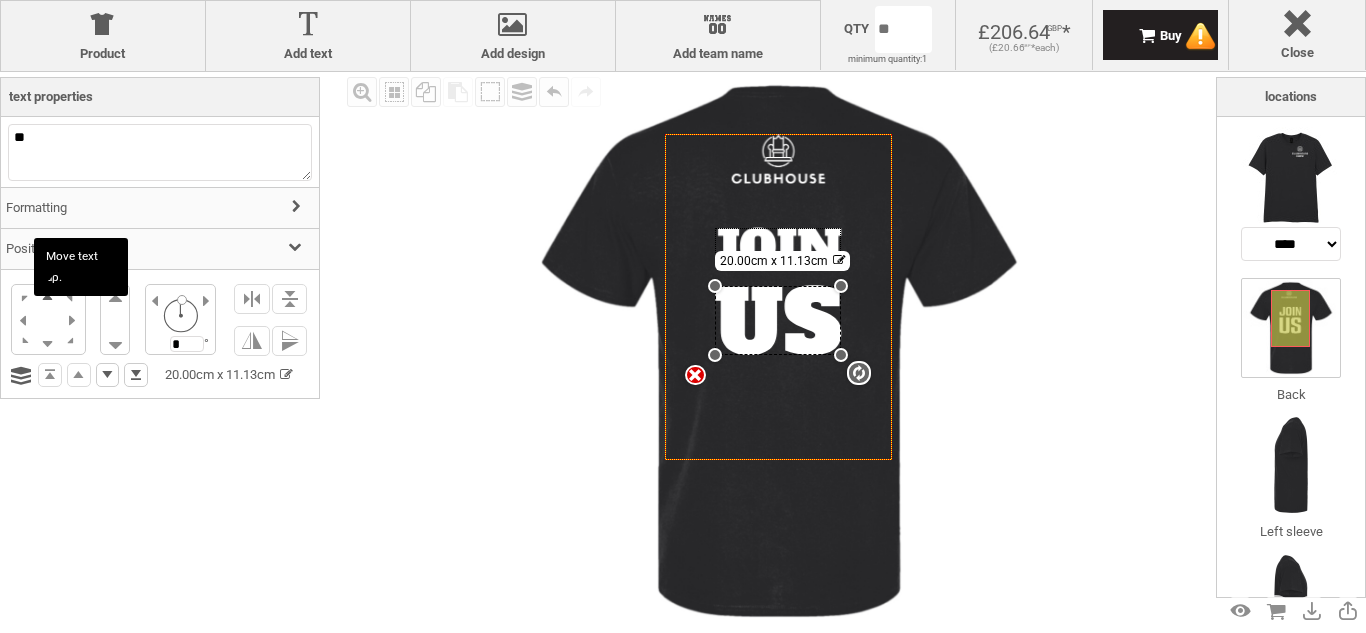 click at bounding box center [48, 296] 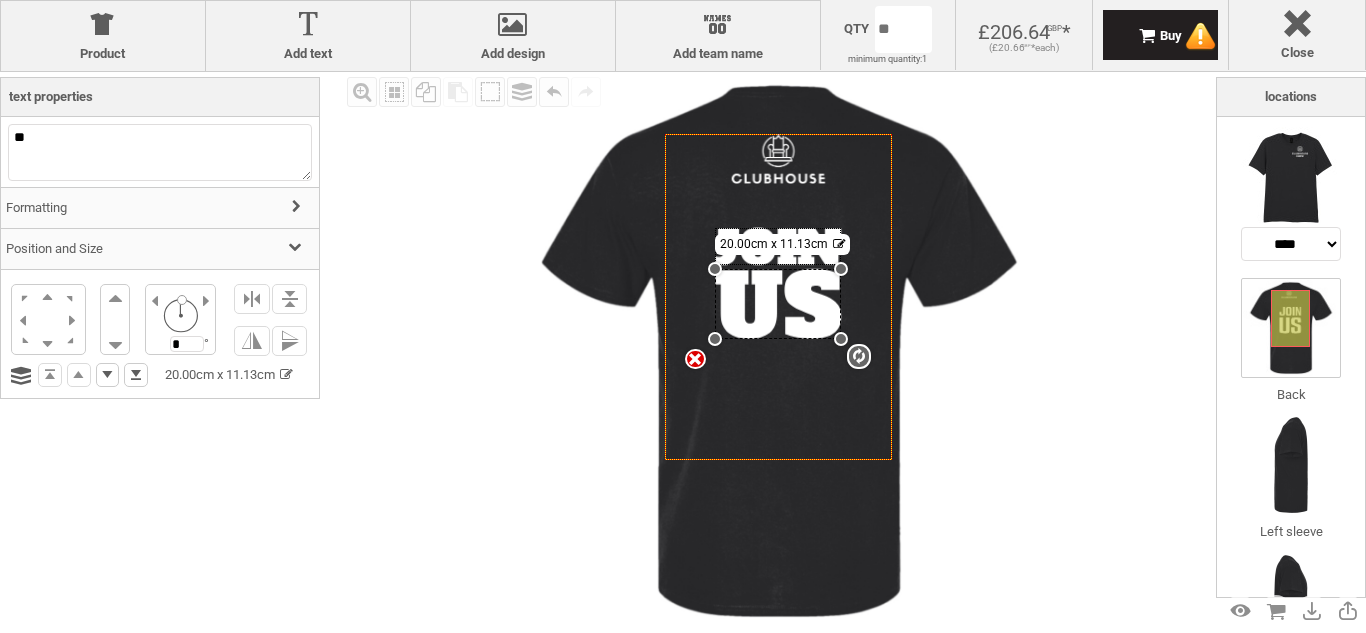 click on "settings [DIMENSION] x [DIMENSION]" at bounding box center [779, 351] 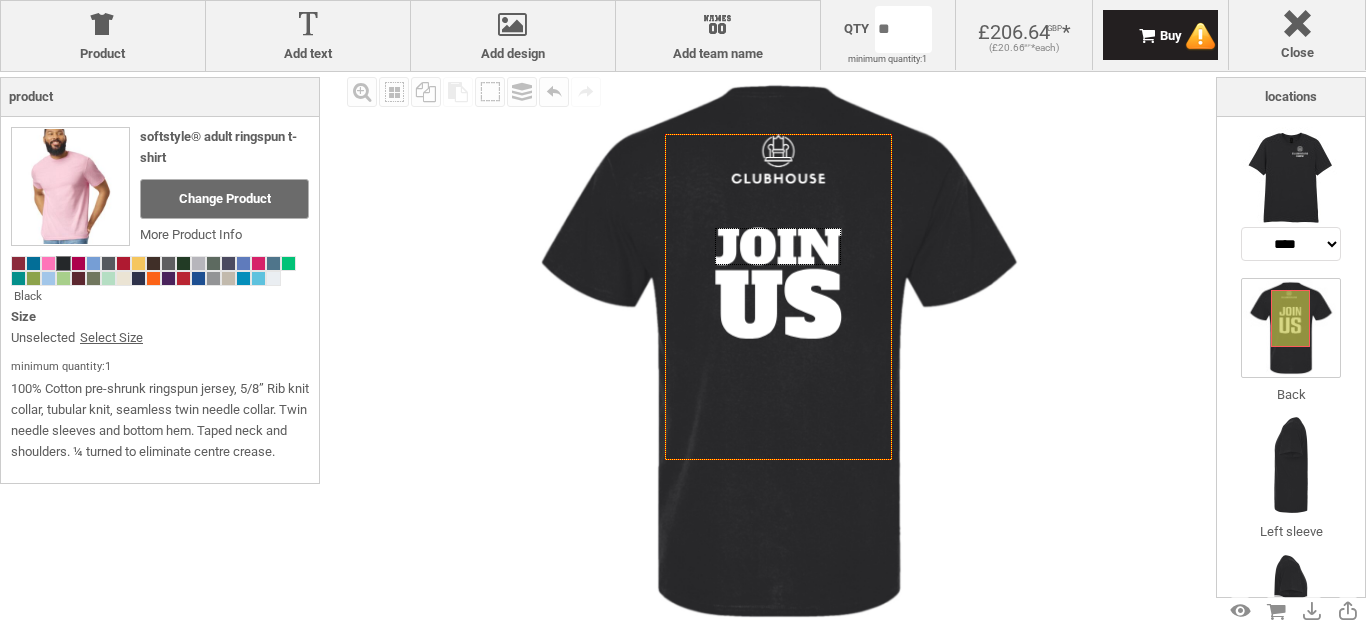 click at bounding box center [778, 247] 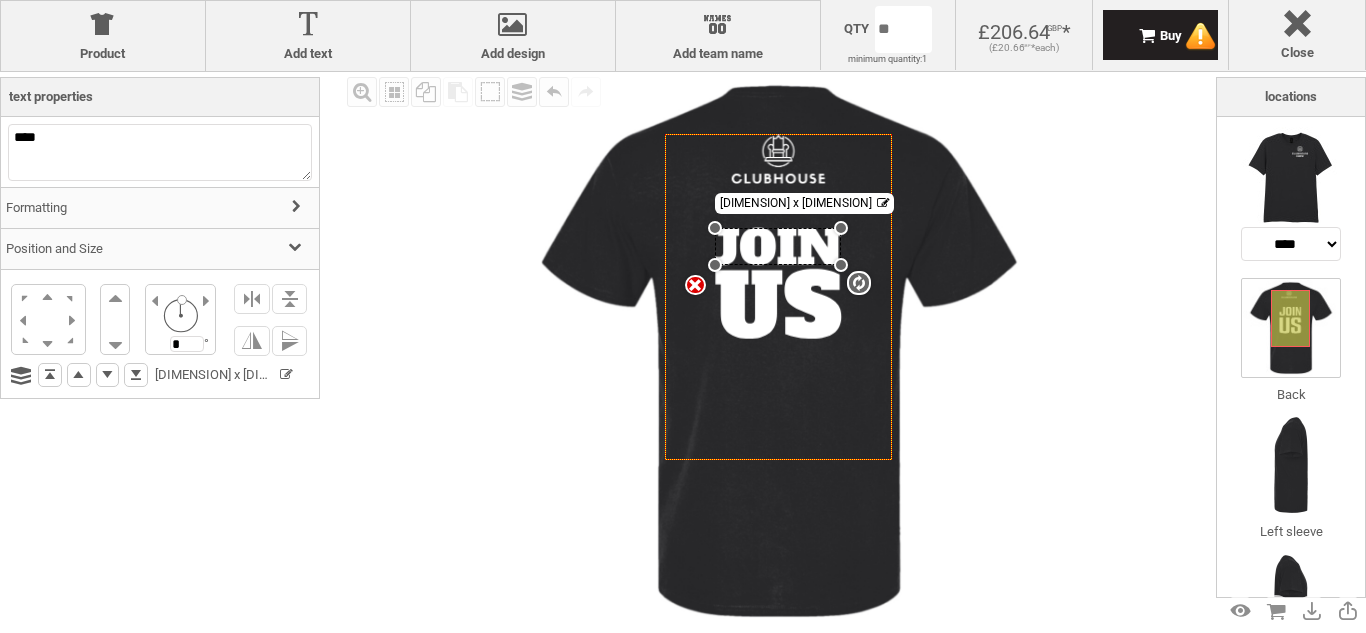 click on "Formatting" at bounding box center [160, 208] 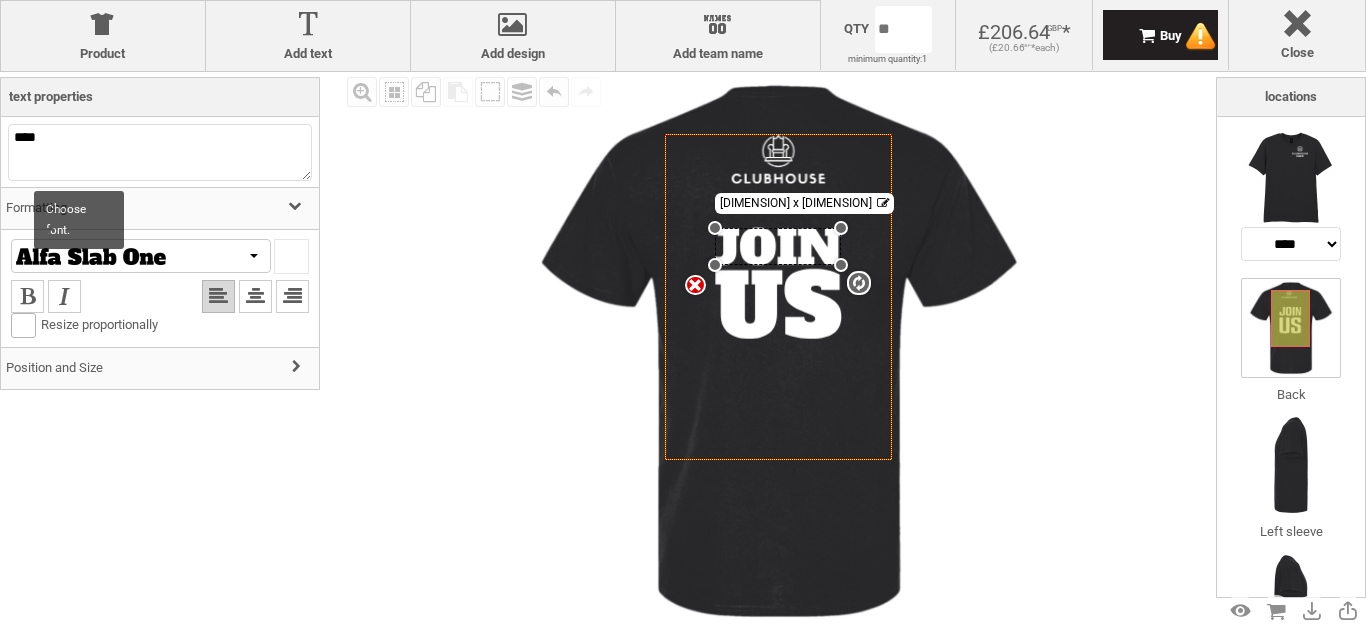 click at bounding box center [141, 256] 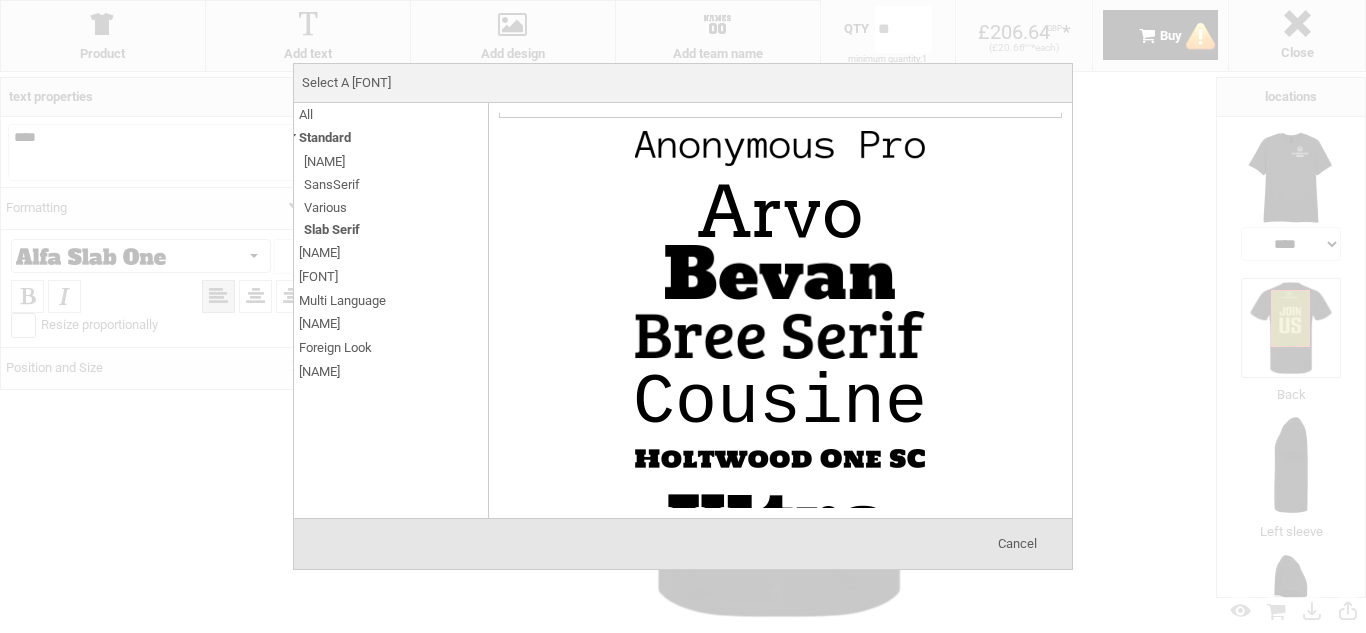 click on "All" at bounding box center [306, 114] 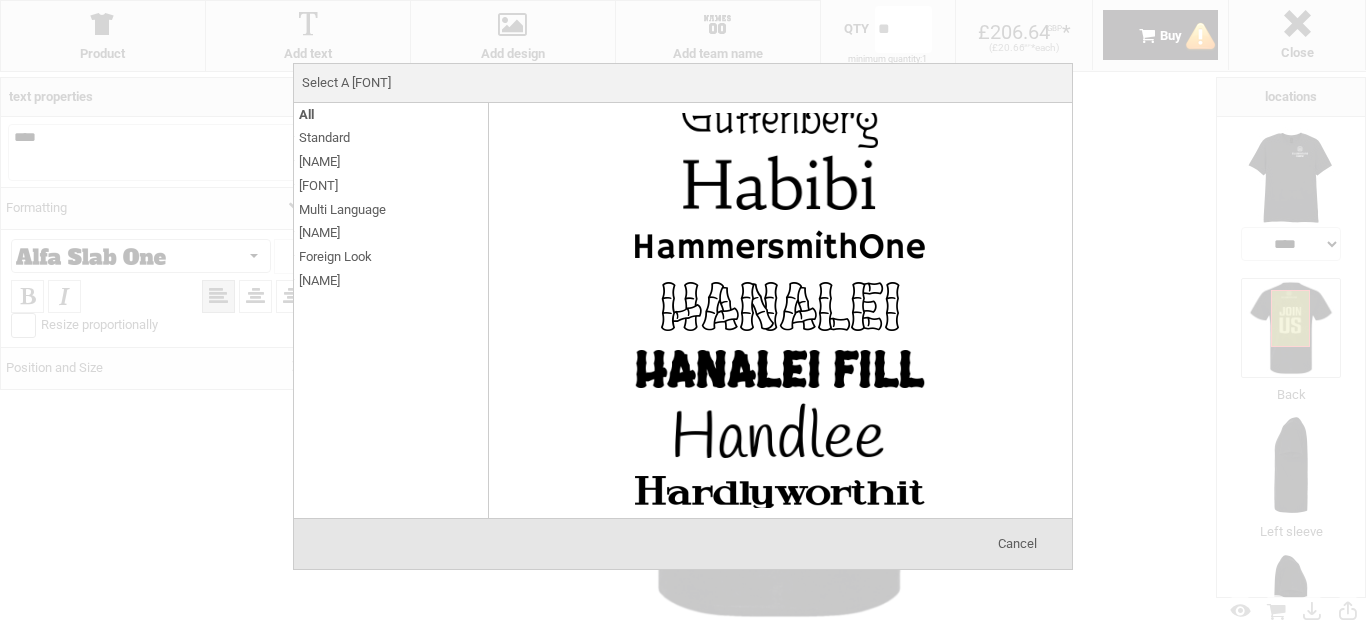 scroll, scrollTop: 17347, scrollLeft: 0, axis: vertical 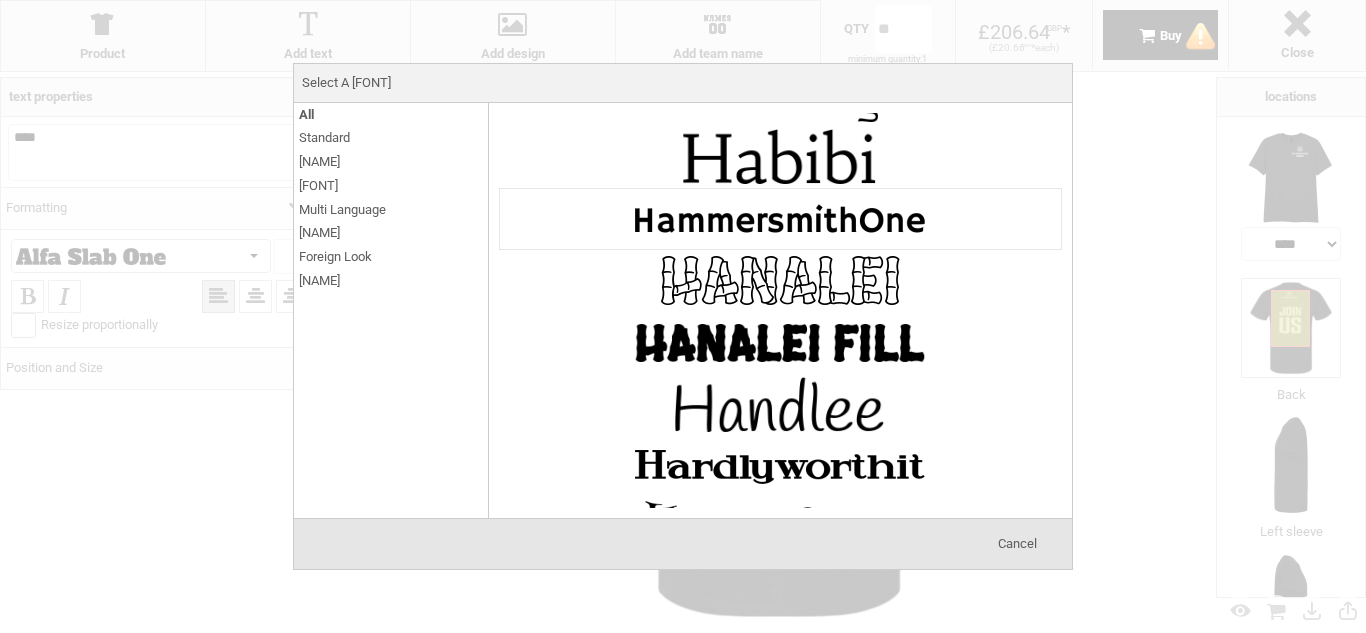 click at bounding box center [780, 219] 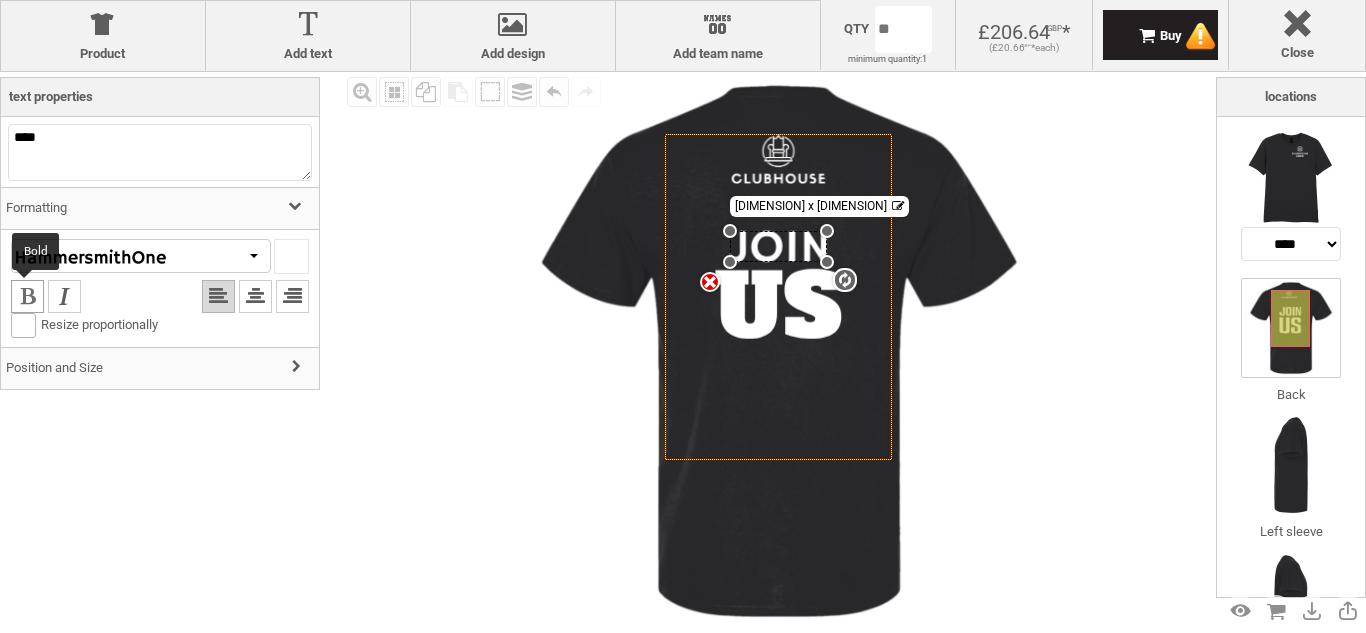 click at bounding box center (27, 296) 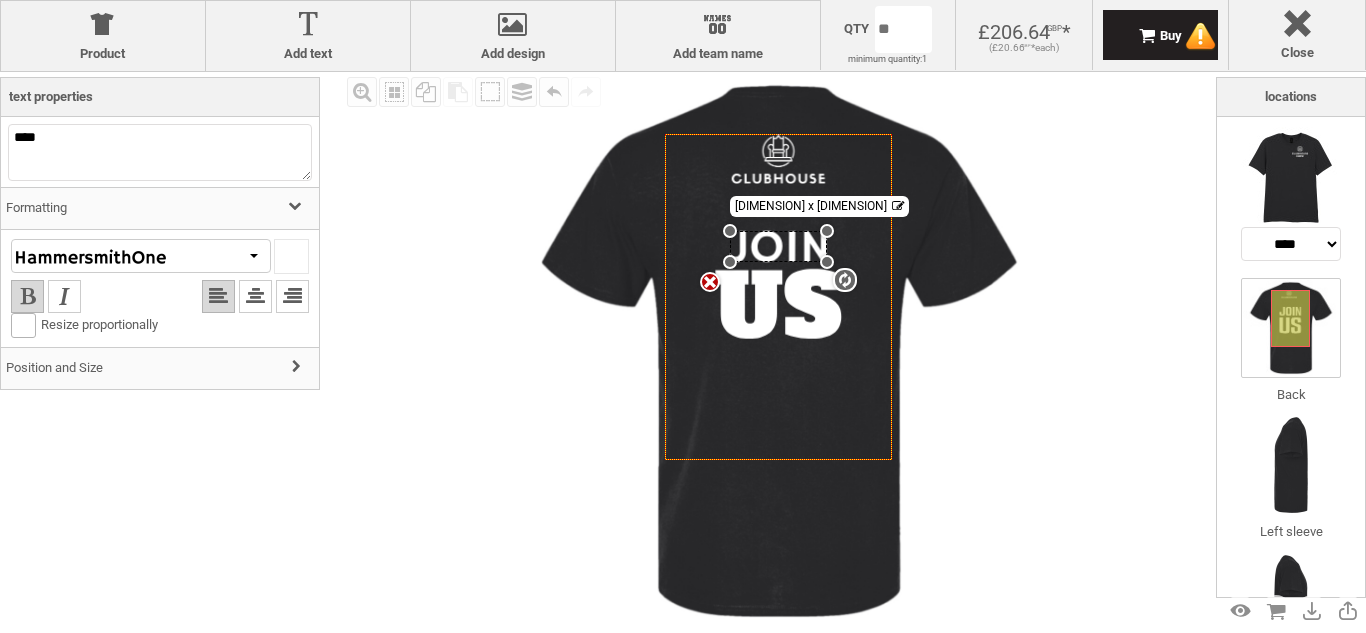 click at bounding box center (710, 282) 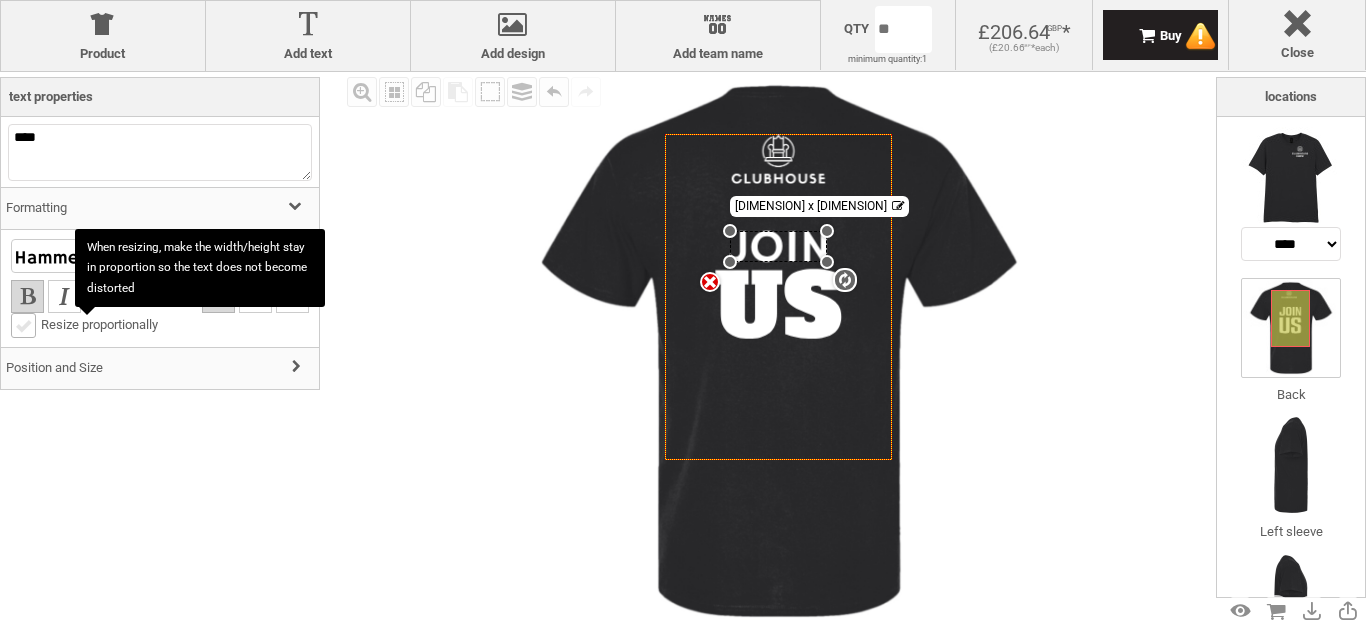 click at bounding box center [23, 325] 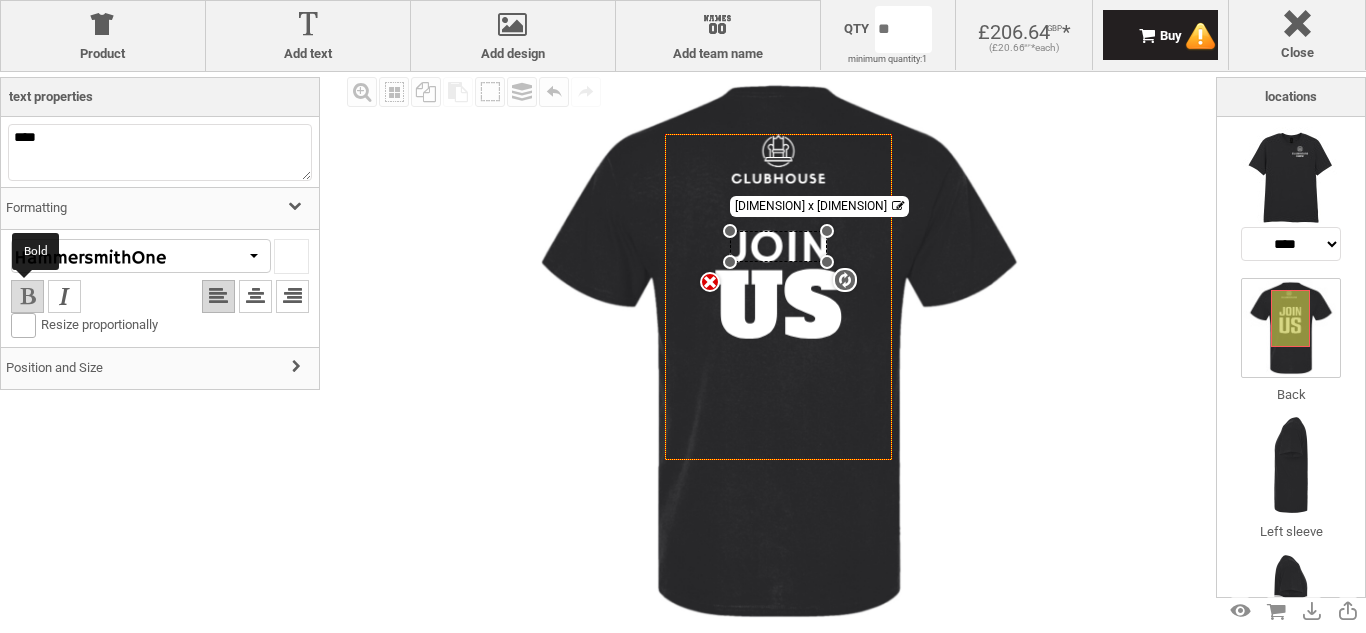 click at bounding box center [27, 296] 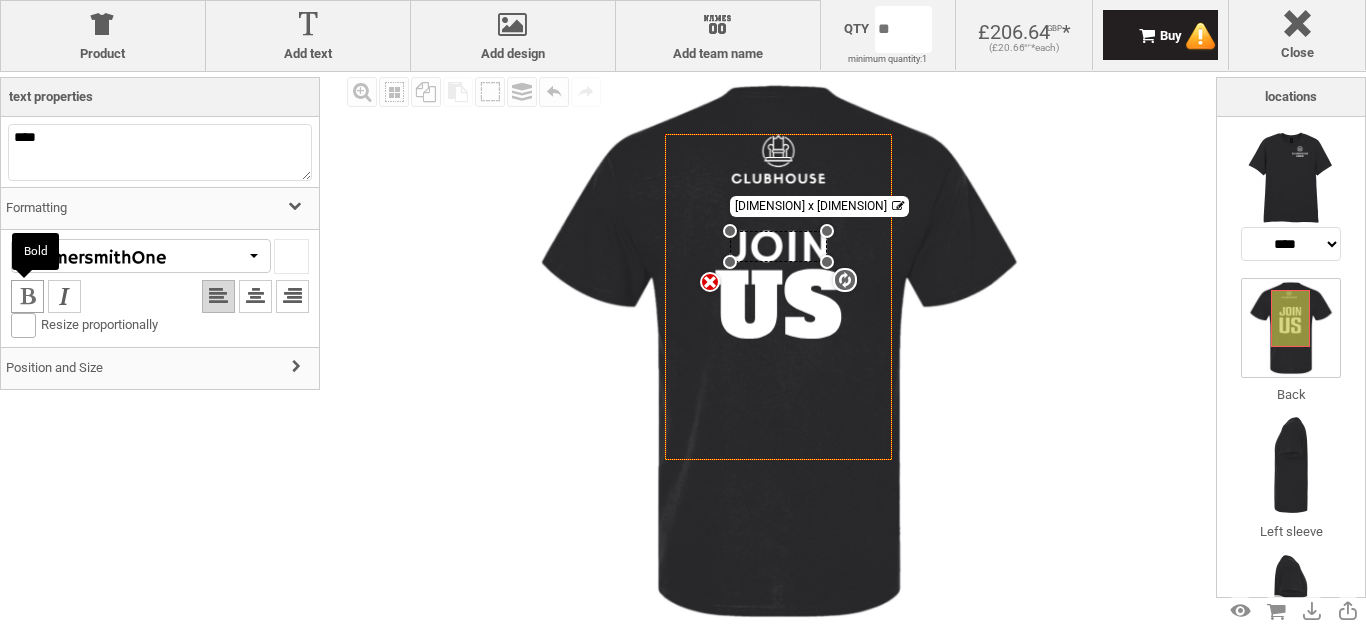 click at bounding box center (27, 296) 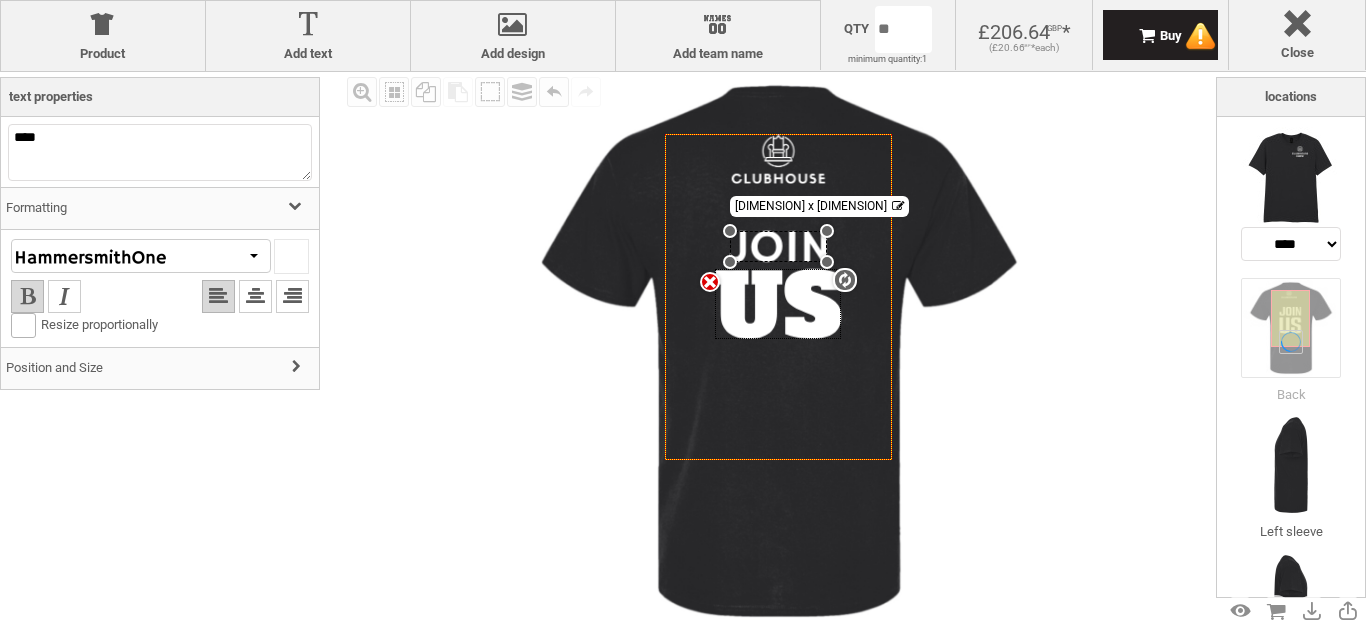 click at bounding box center [778, 304] 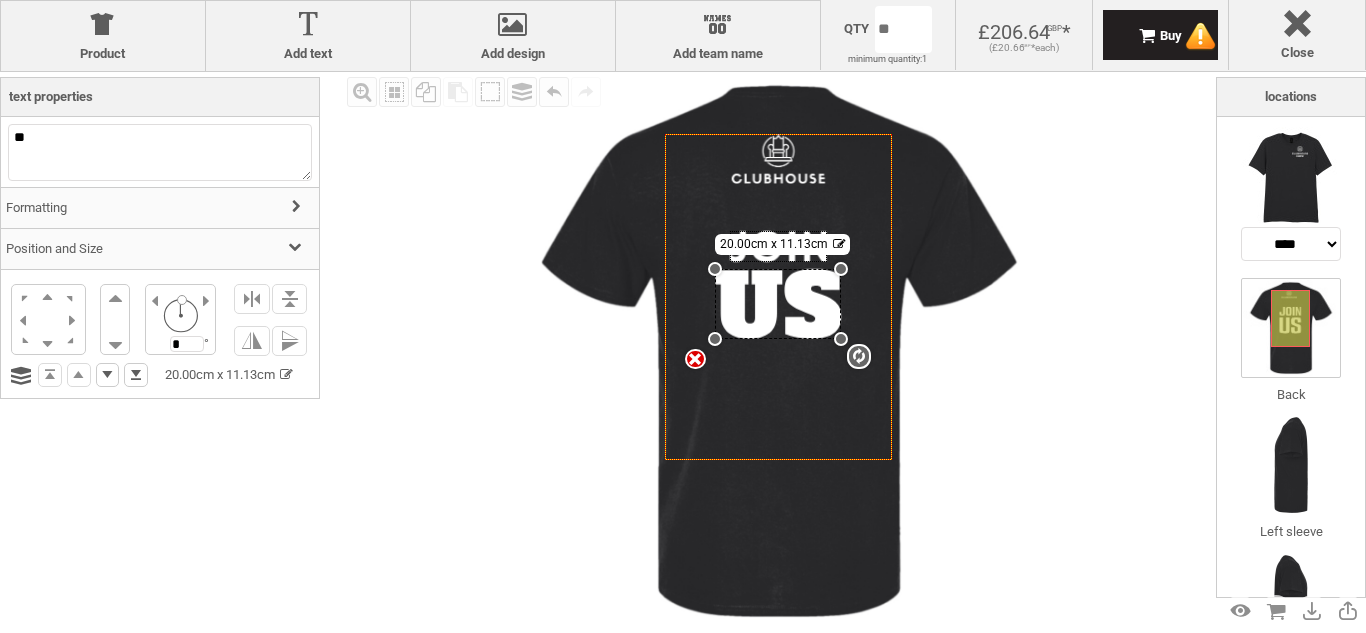 click on "Formatting" at bounding box center [160, 208] 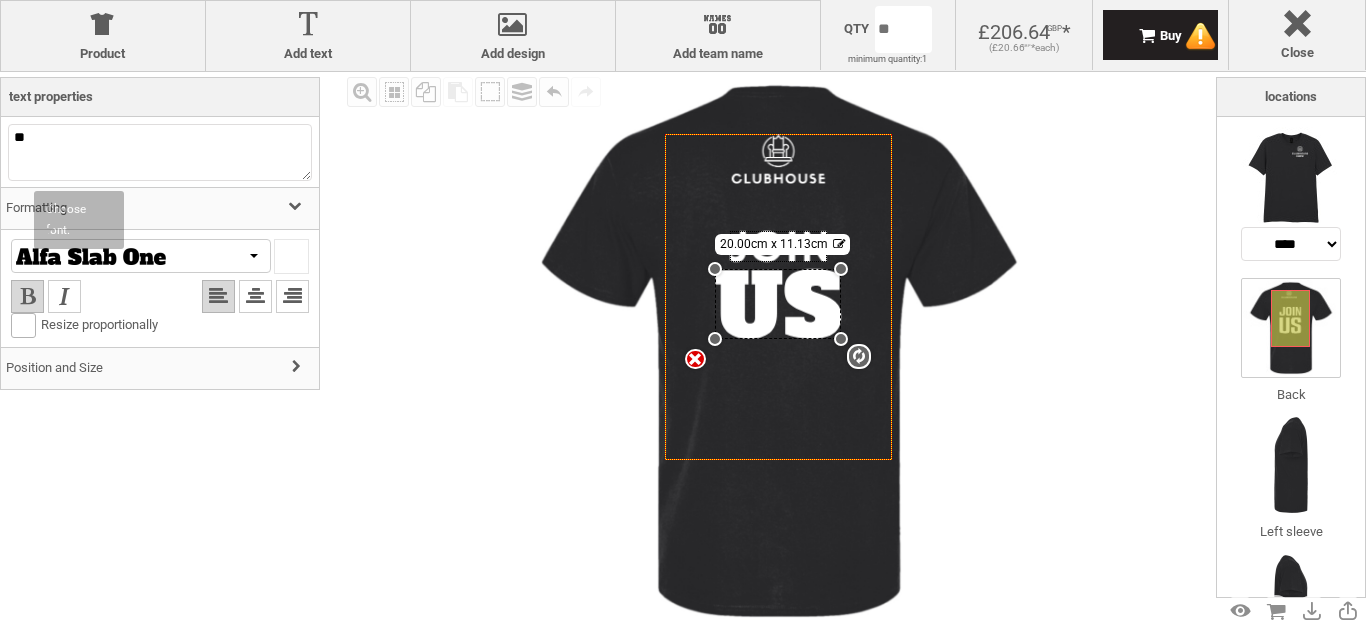 click at bounding box center [91, 256] 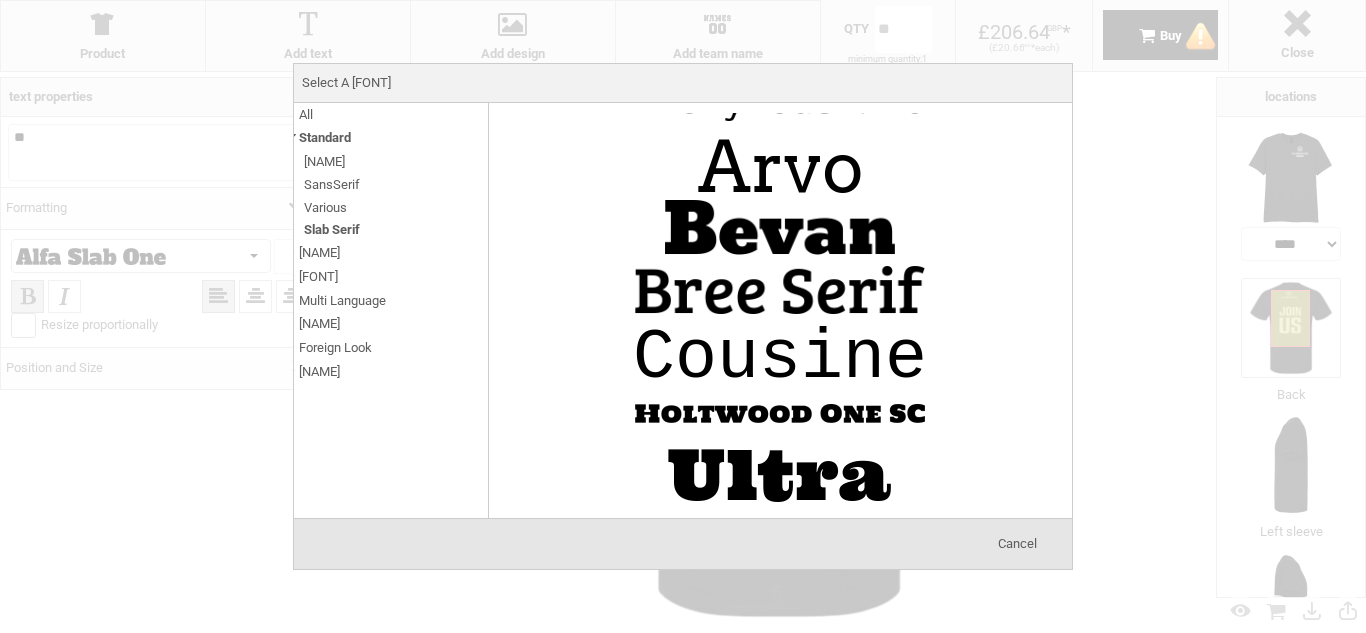 click on "All" at bounding box center (306, 114) 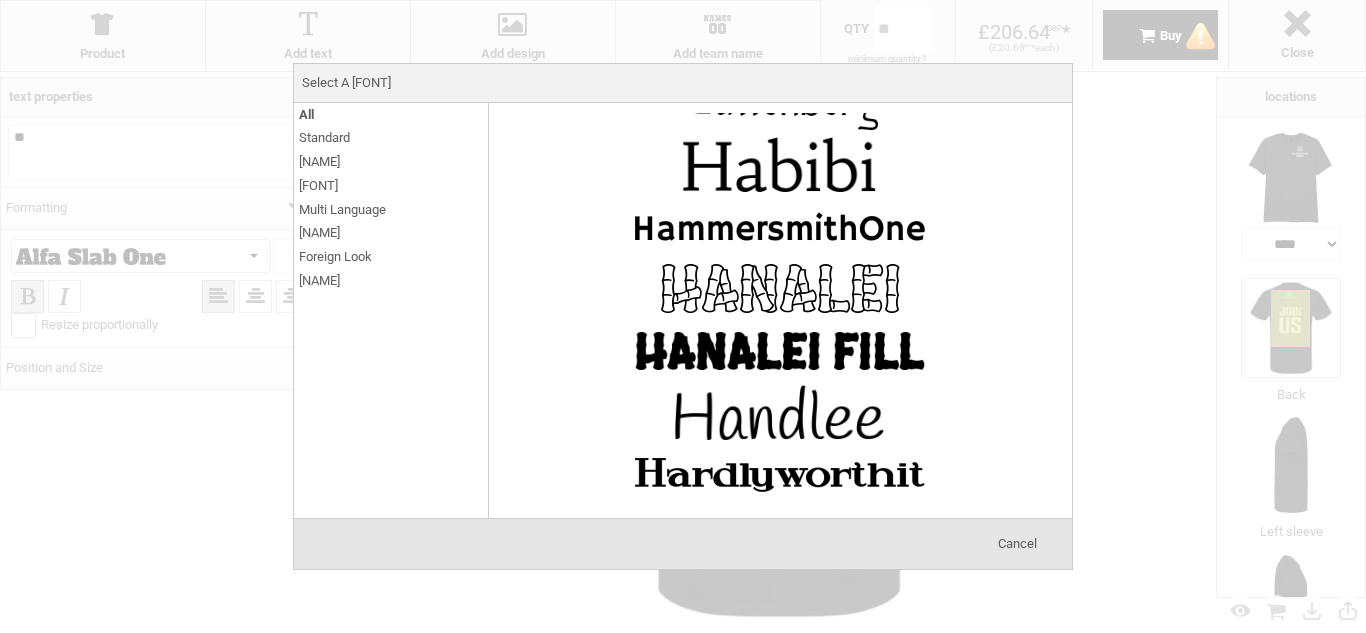scroll, scrollTop: 17342, scrollLeft: 0, axis: vertical 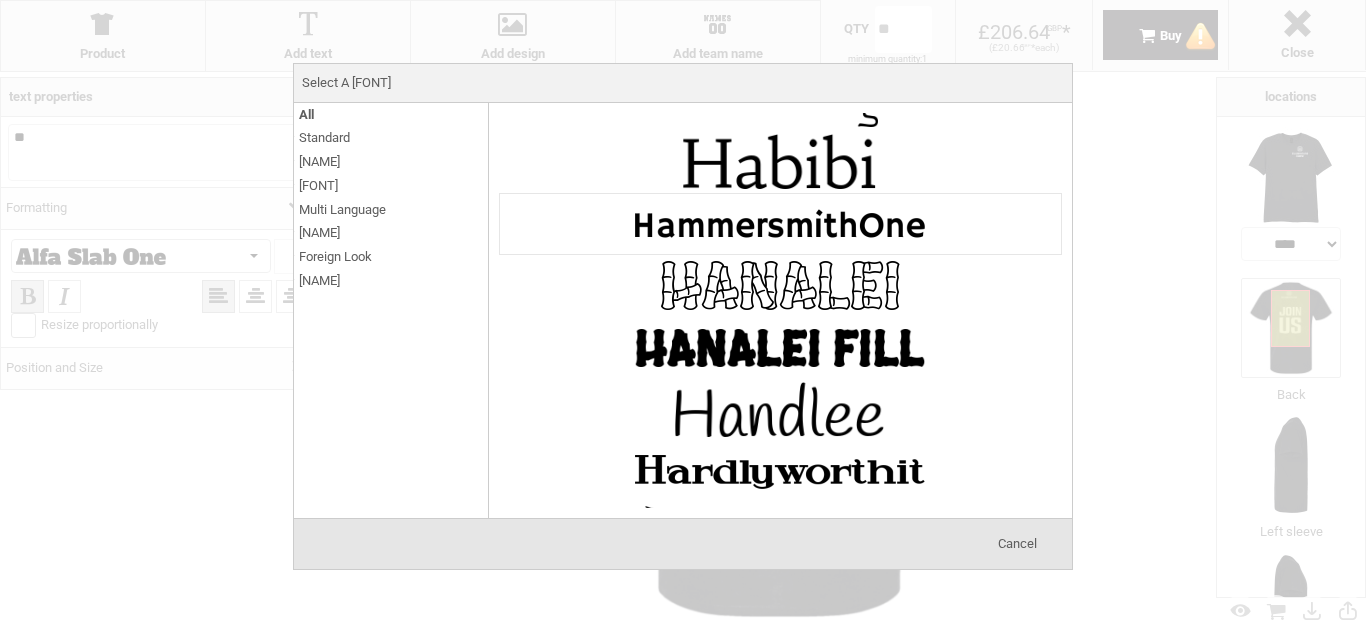 click at bounding box center [780, 224] 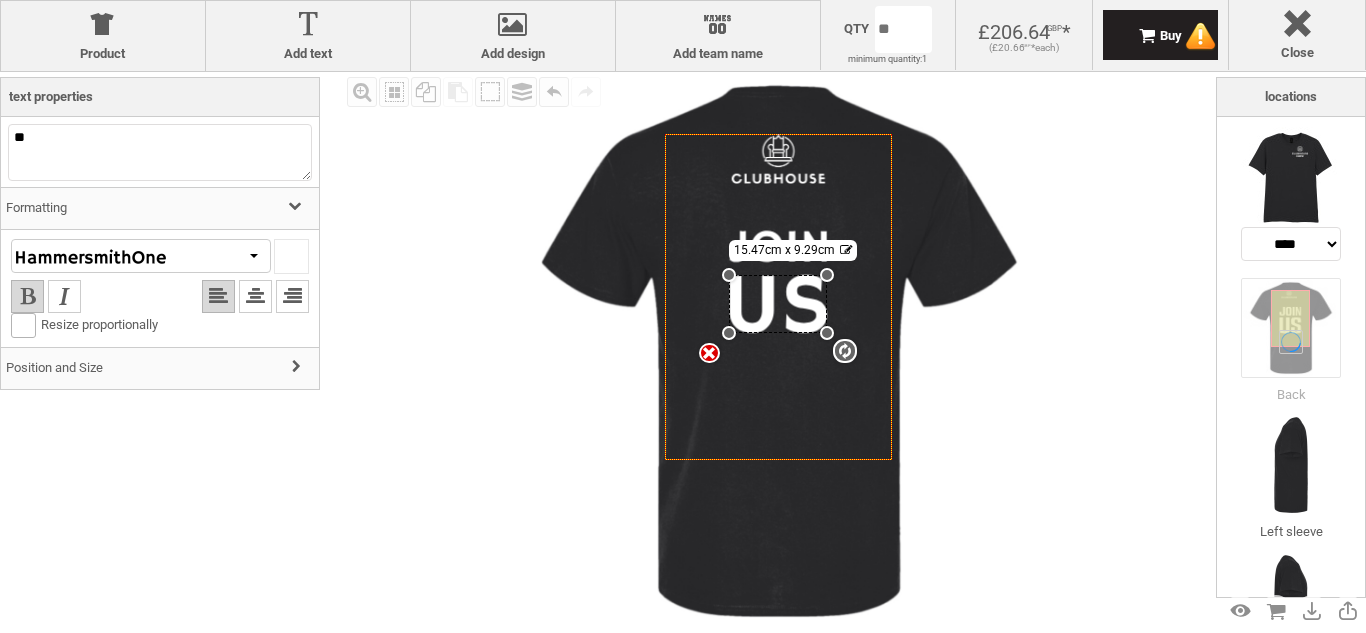 click on "settings [DIMENSION] x [DIMENSION]" at bounding box center (779, 351) 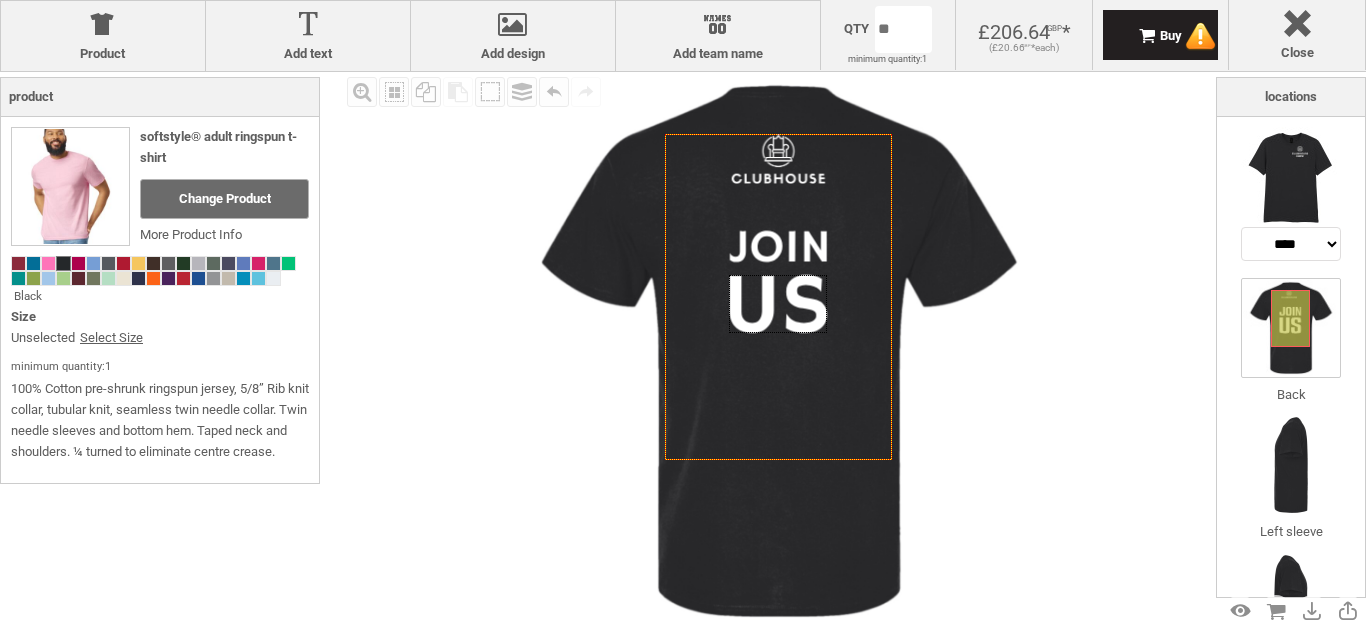 click at bounding box center [778, 304] 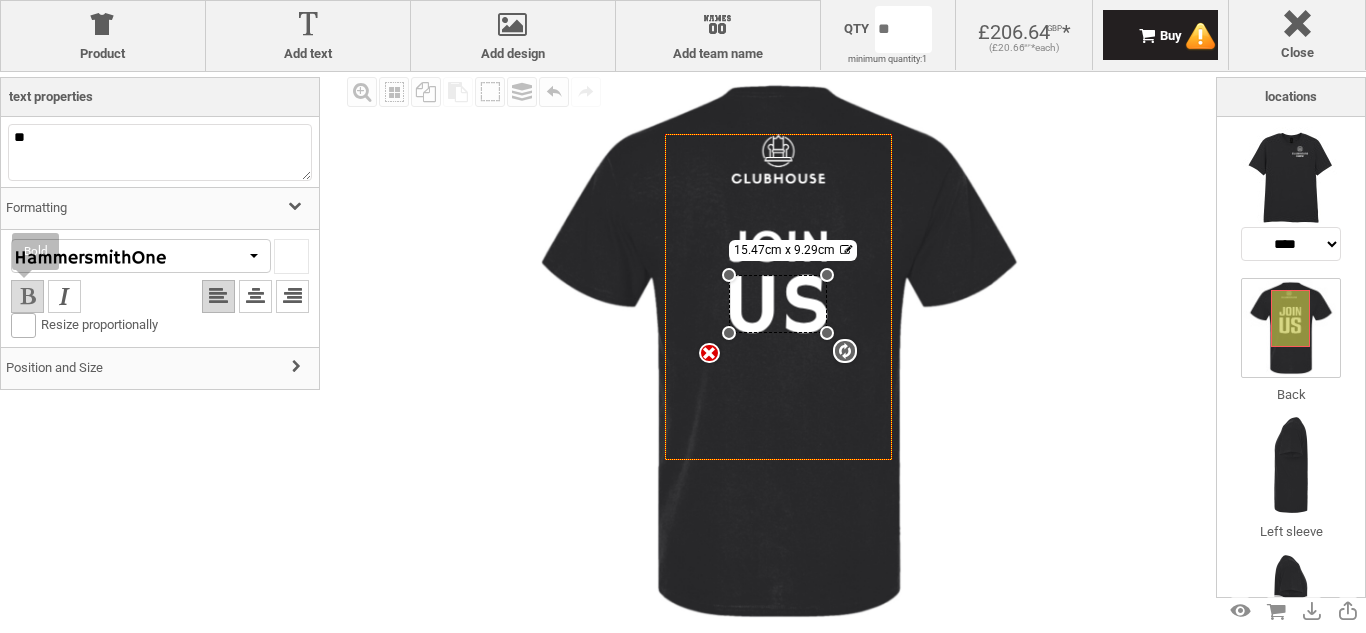 click at bounding box center [27, 296] 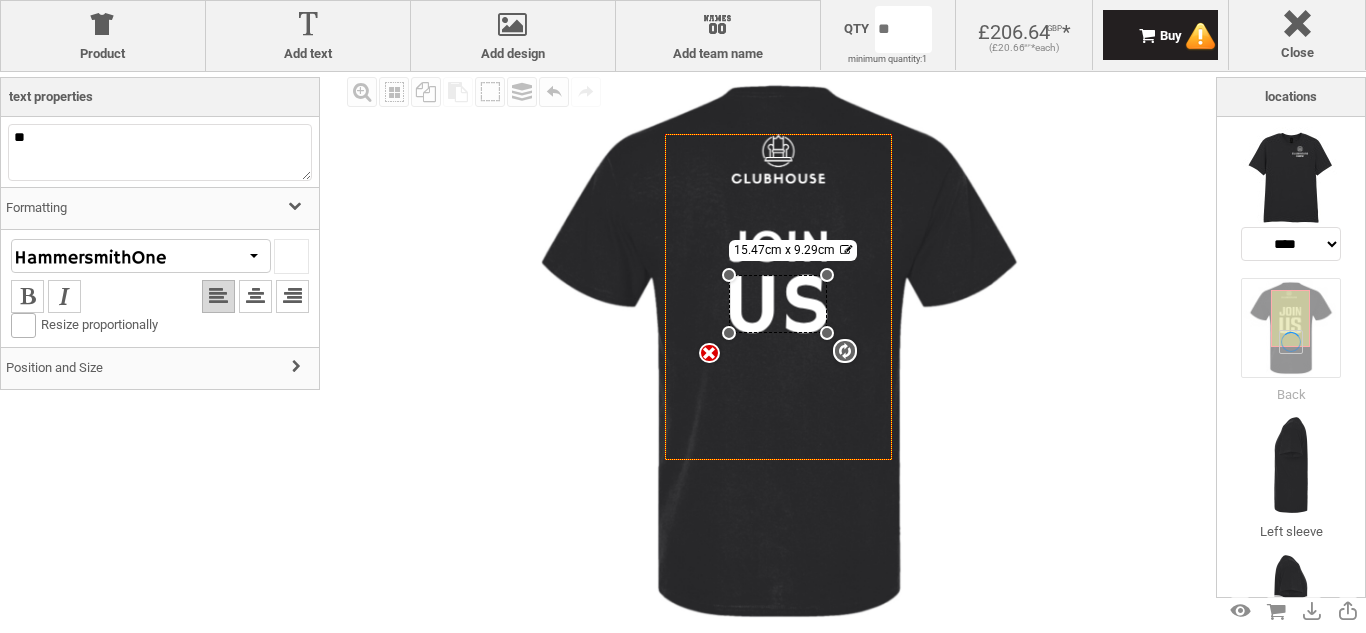 click on "settings [DIMENSION] x [DIMENSION]" at bounding box center (778, 304) 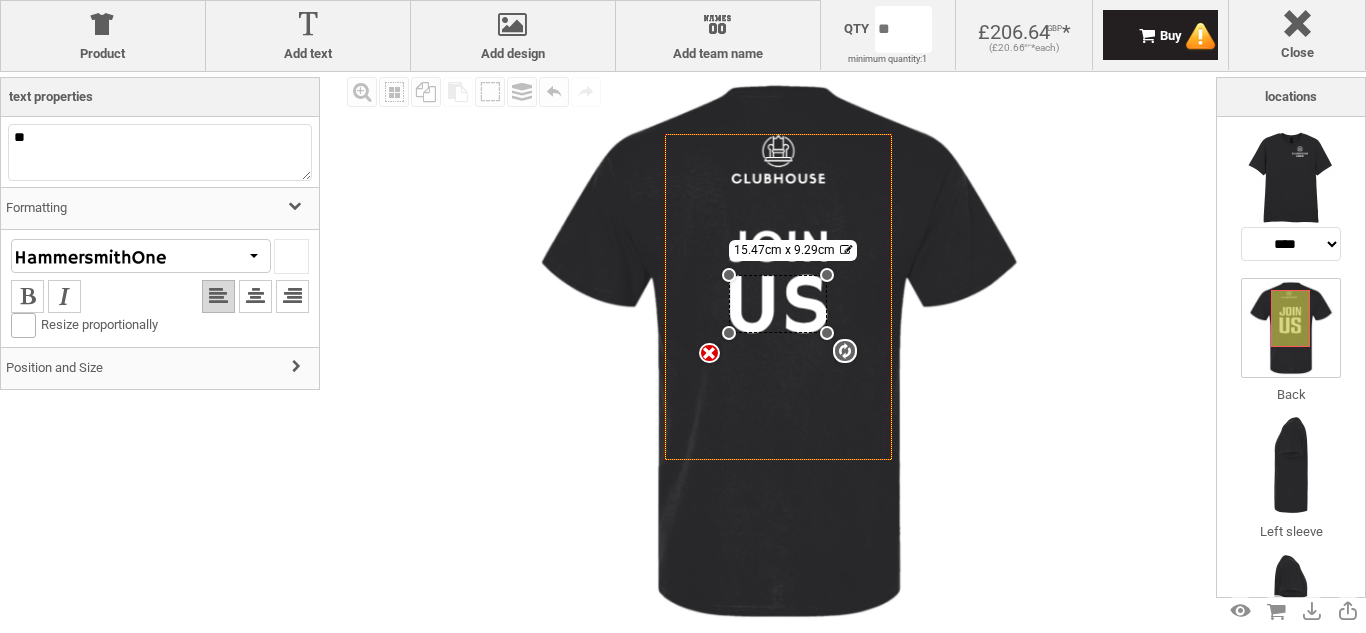 click on "settings [DIMENSION] x [DIMENSION]" at bounding box center [778, 304] 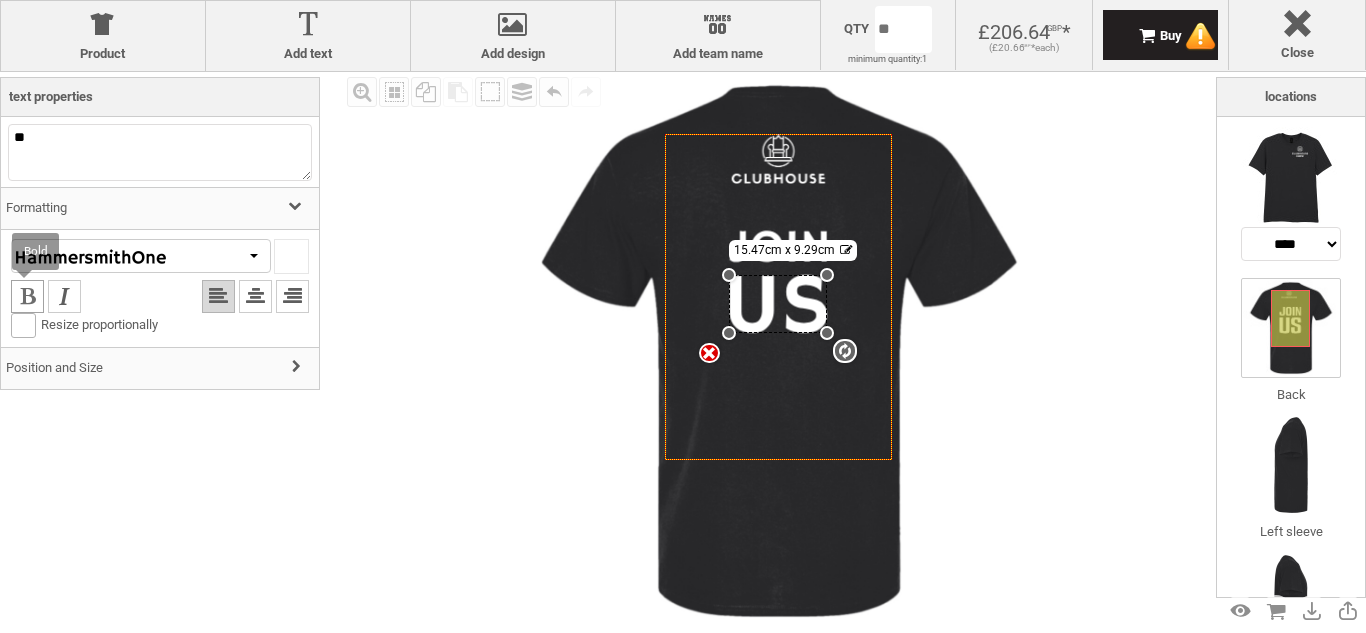 click at bounding box center [27, 296] 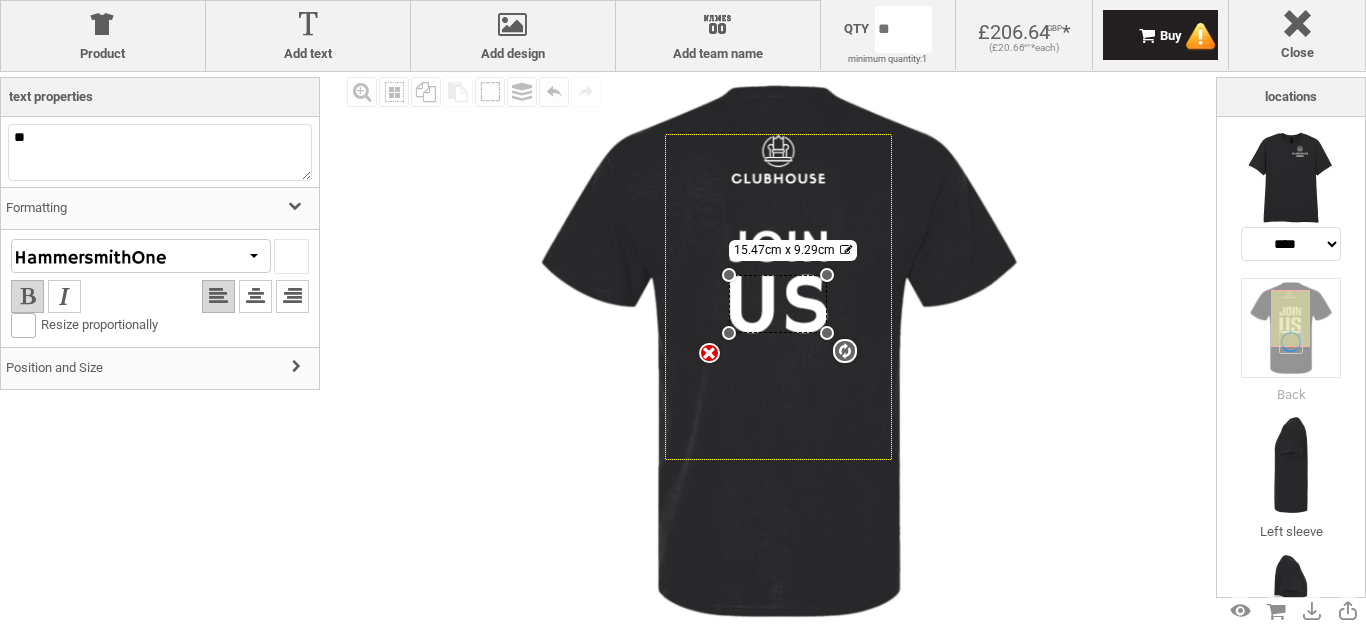 click on "settings [DIMENSION] x [DIMENSION]" at bounding box center (778, 304) 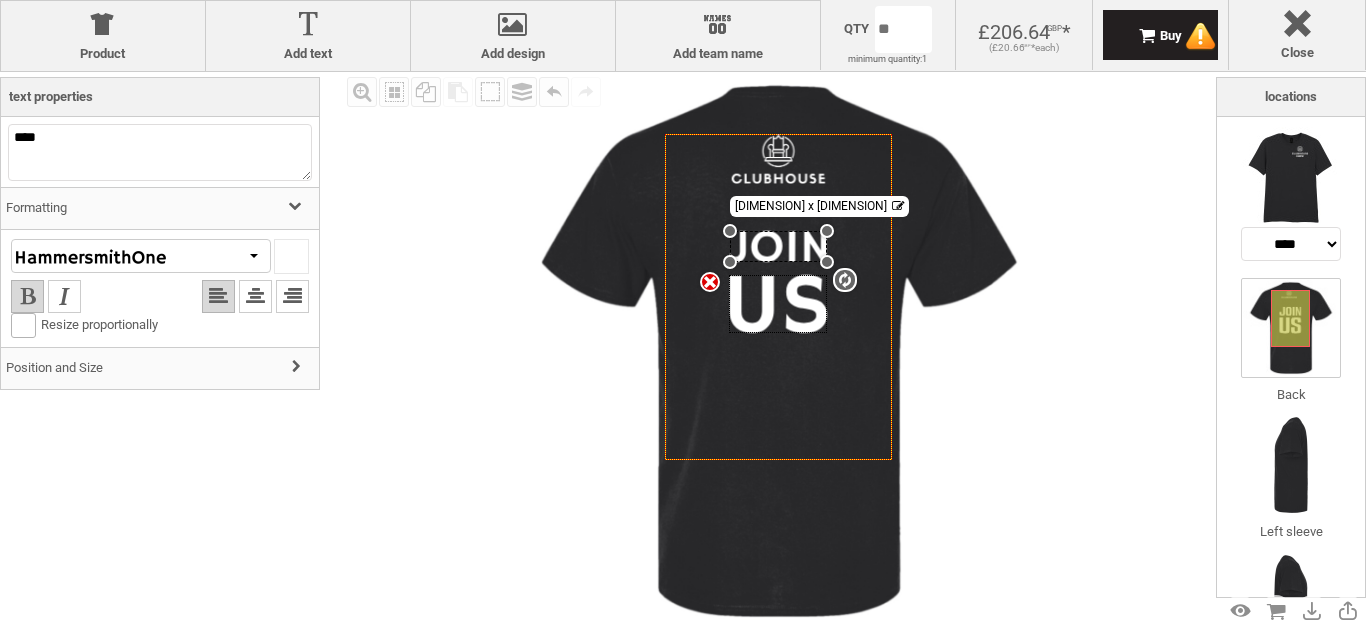click on "Position and Size" at bounding box center [160, 368] 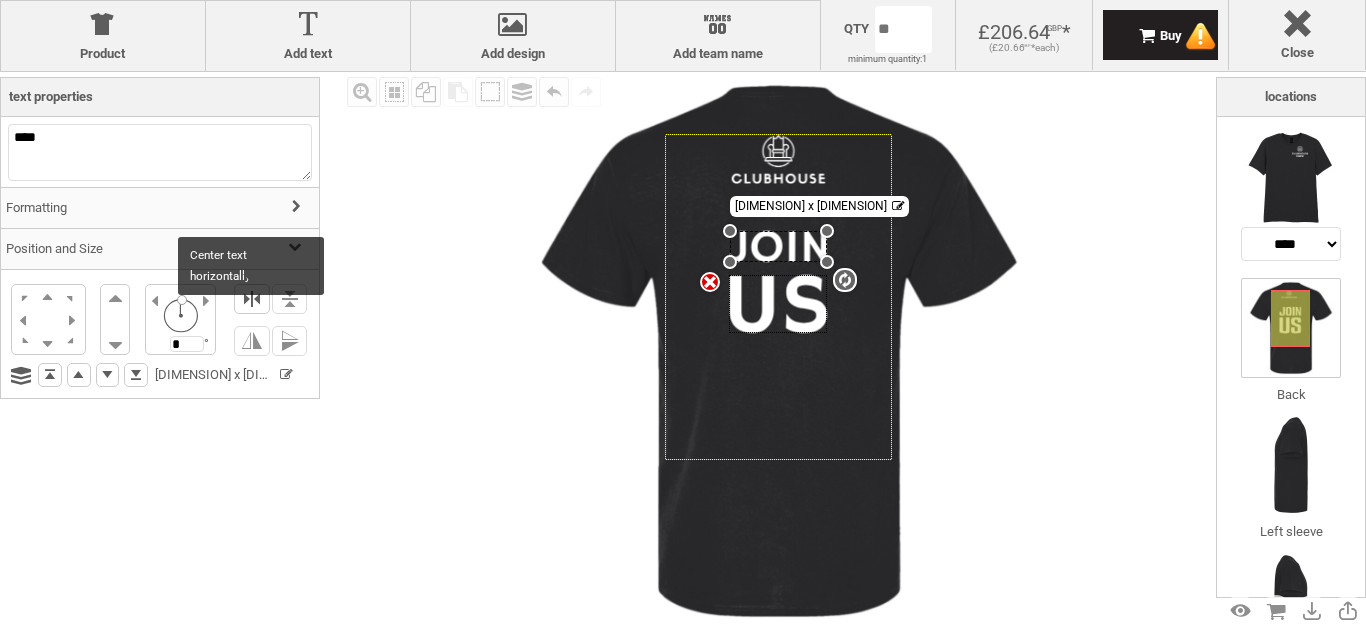 click at bounding box center [252, 299] 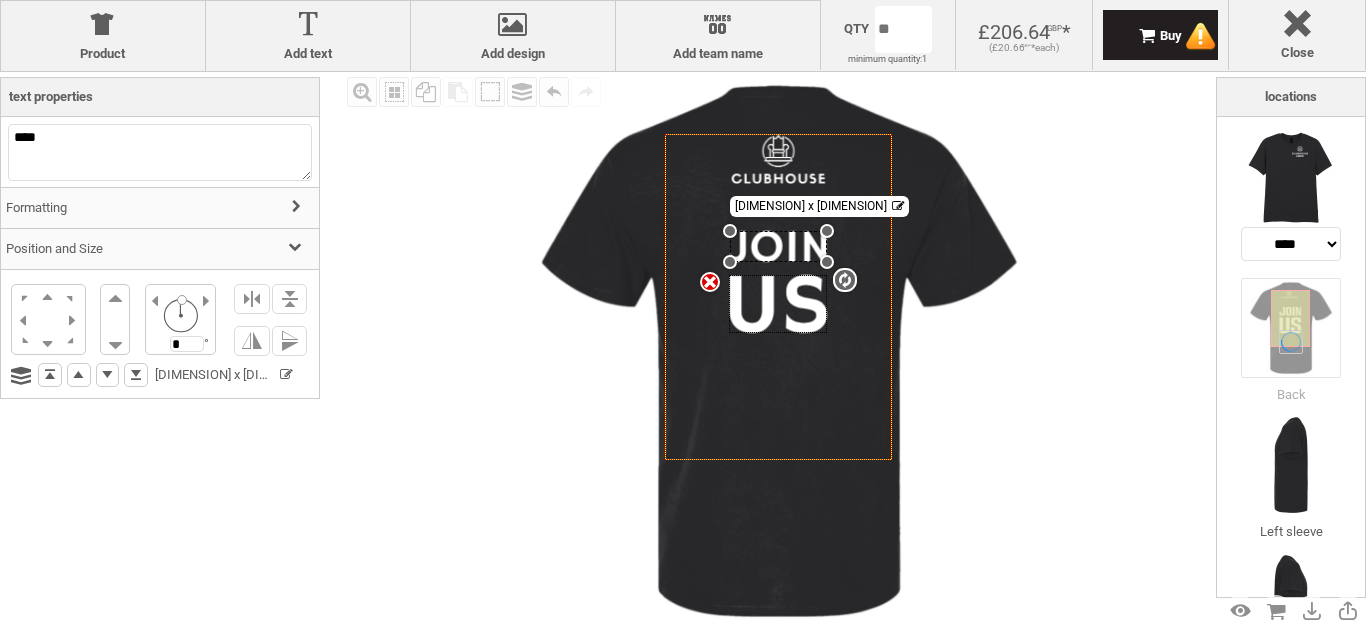 click on "Formatting" at bounding box center [160, 208] 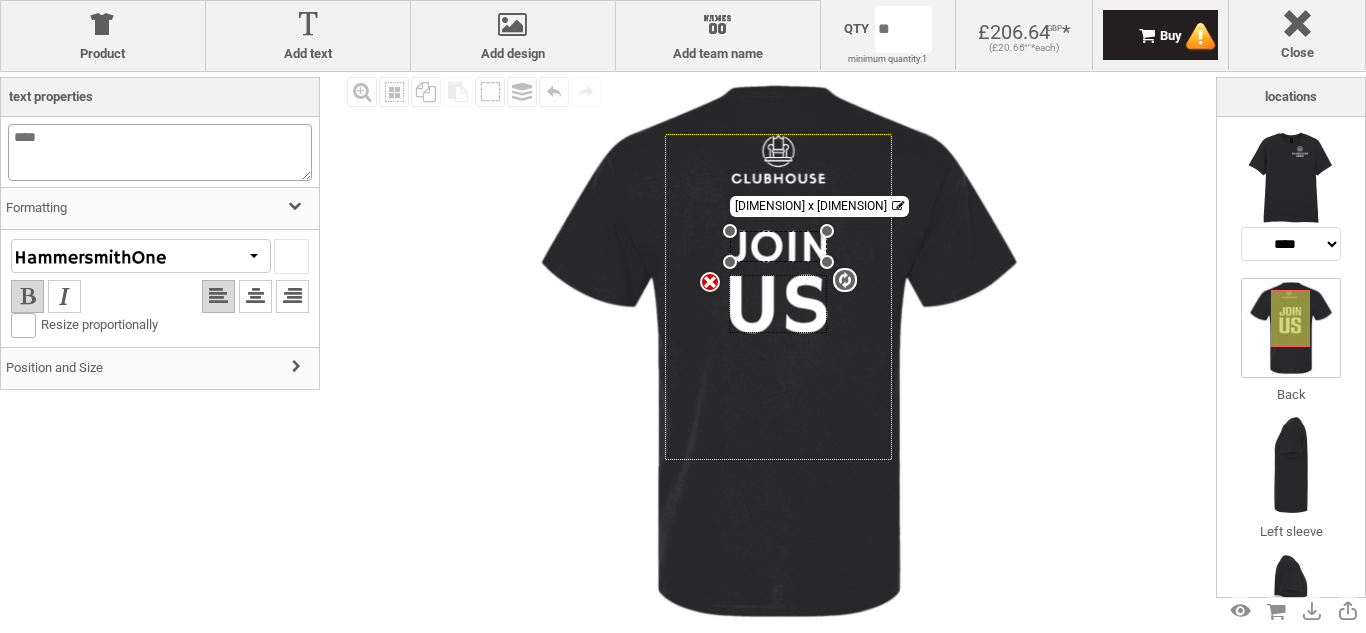 click on "****" at bounding box center [160, 152] 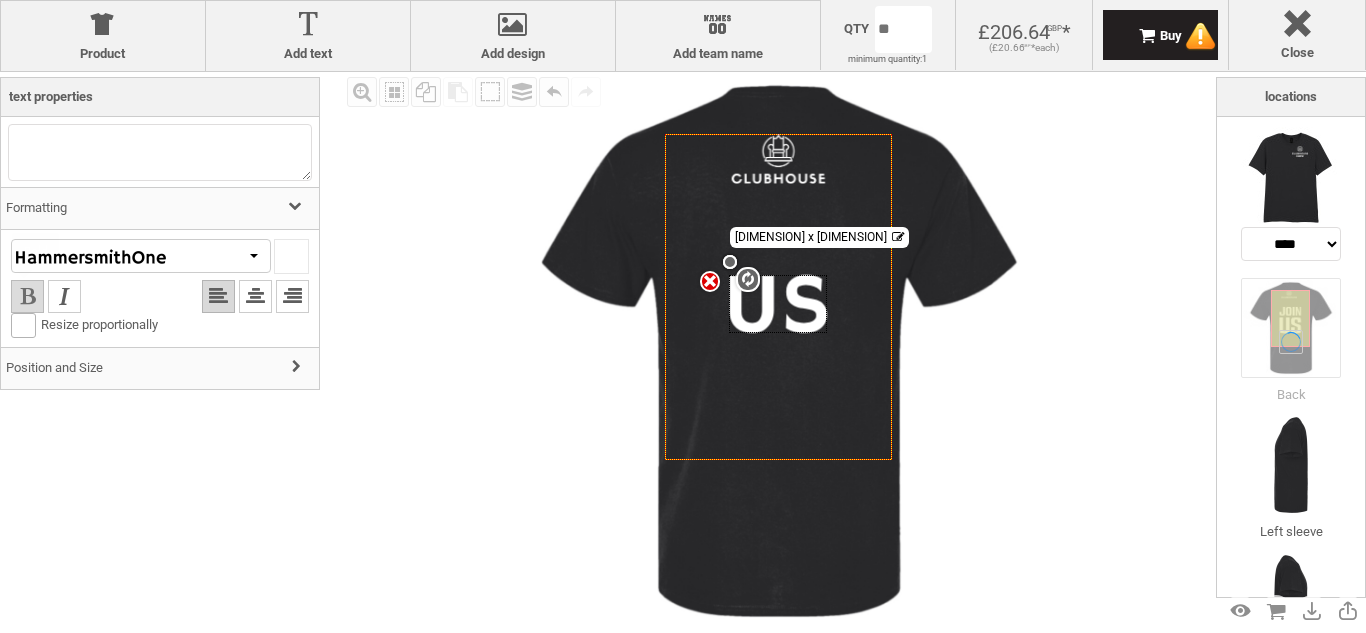 click at bounding box center (27, 296) 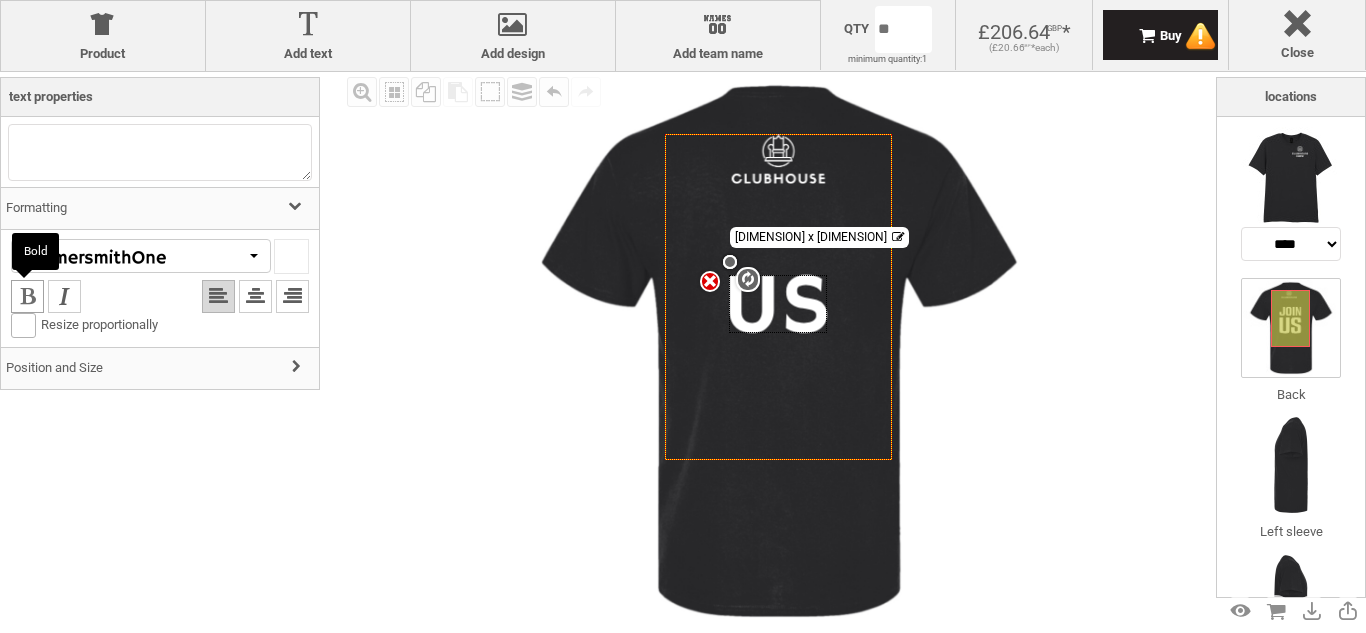 click at bounding box center (27, 296) 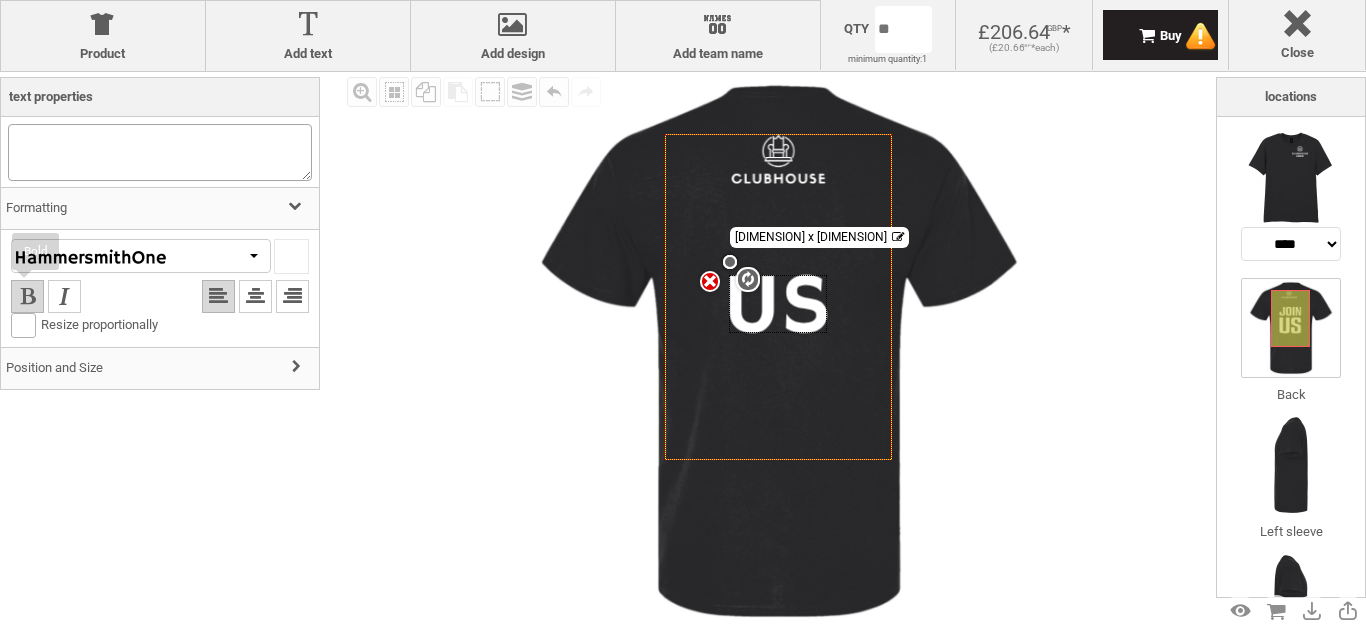 click at bounding box center [160, 152] 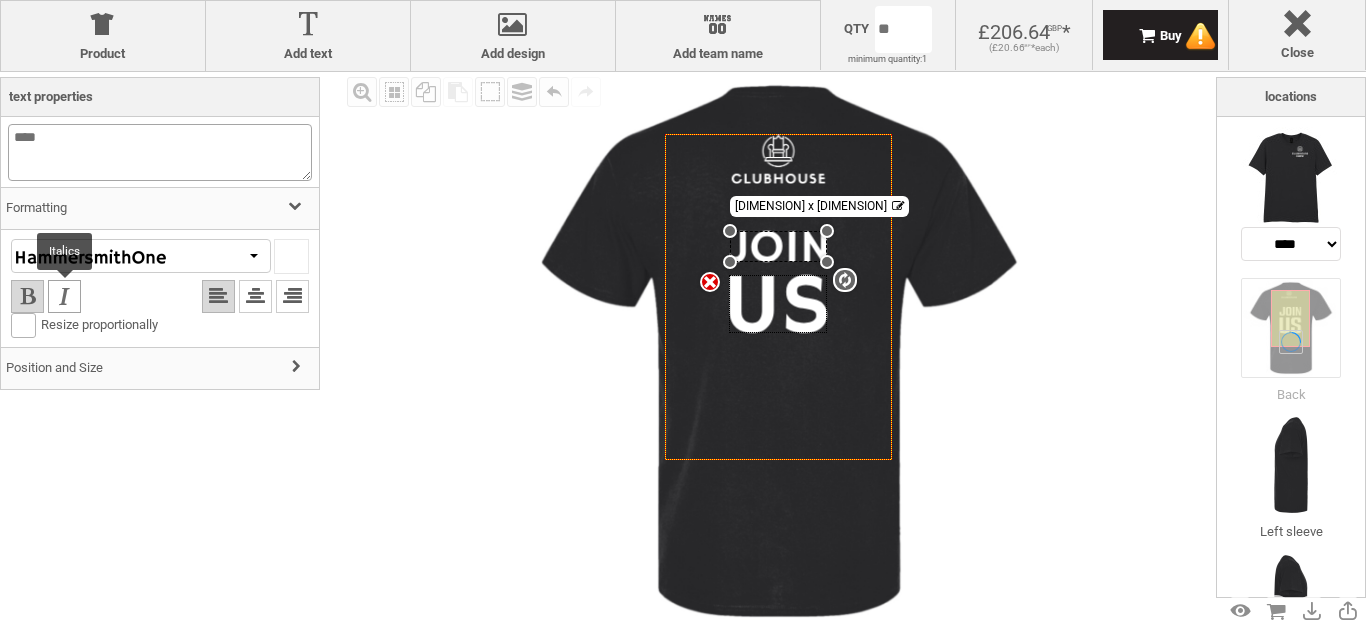 type on "****" 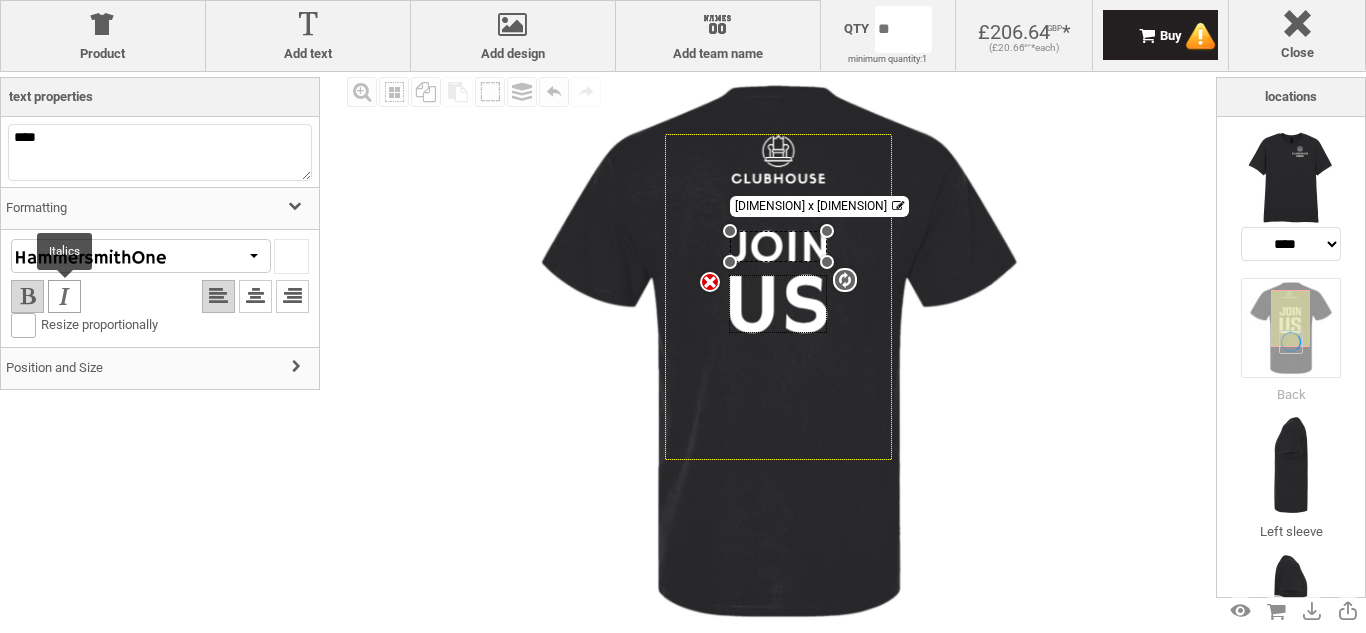 click at bounding box center (64, 296) 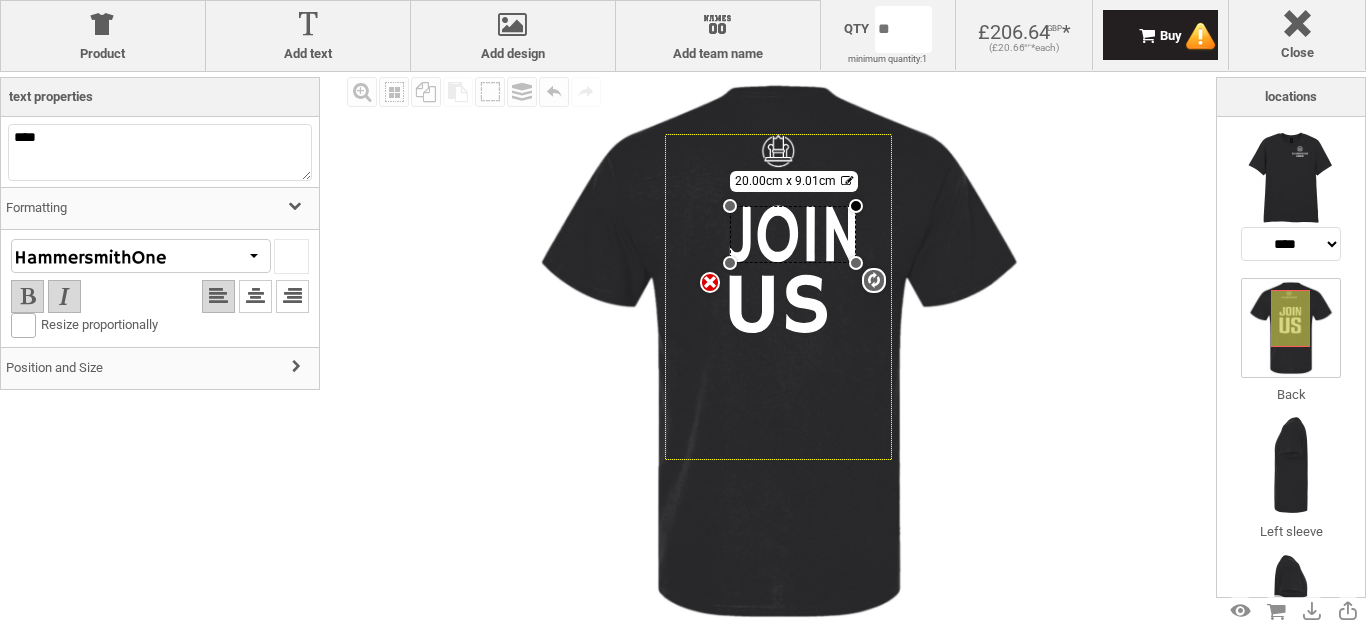 drag, startPoint x: 823, startPoint y: 230, endPoint x: 857, endPoint y: 206, distance: 41.617306 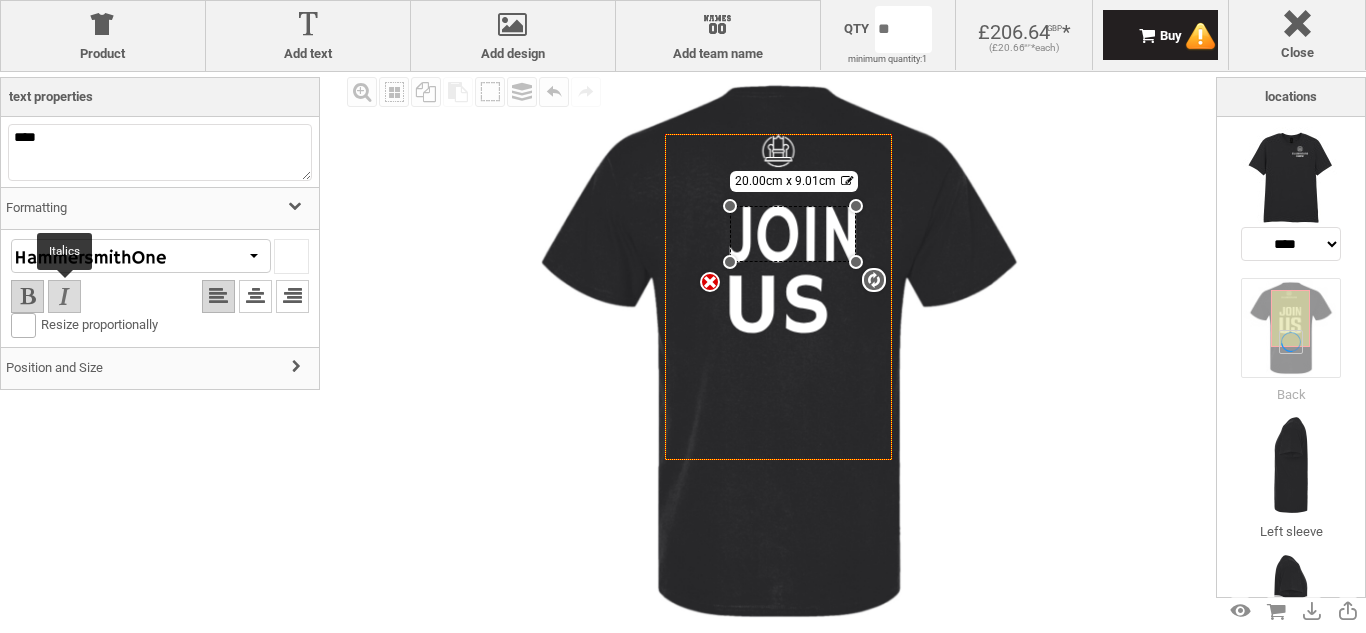 click at bounding box center [64, 296] 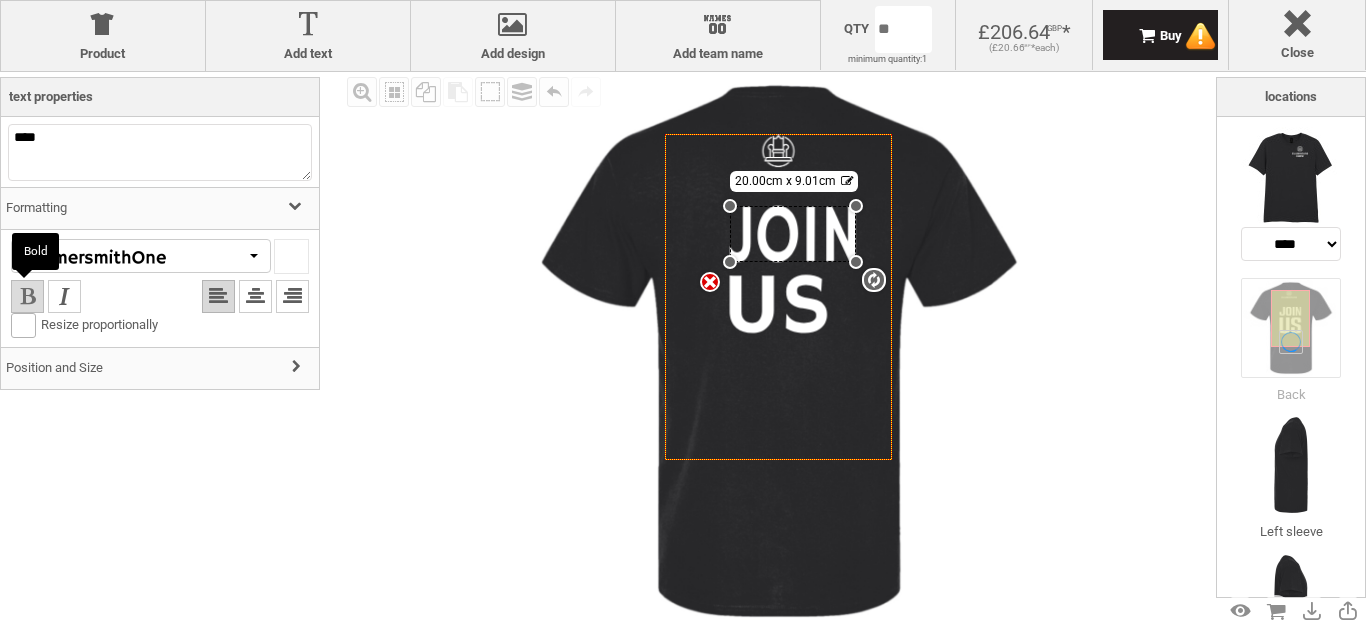 click at bounding box center [27, 296] 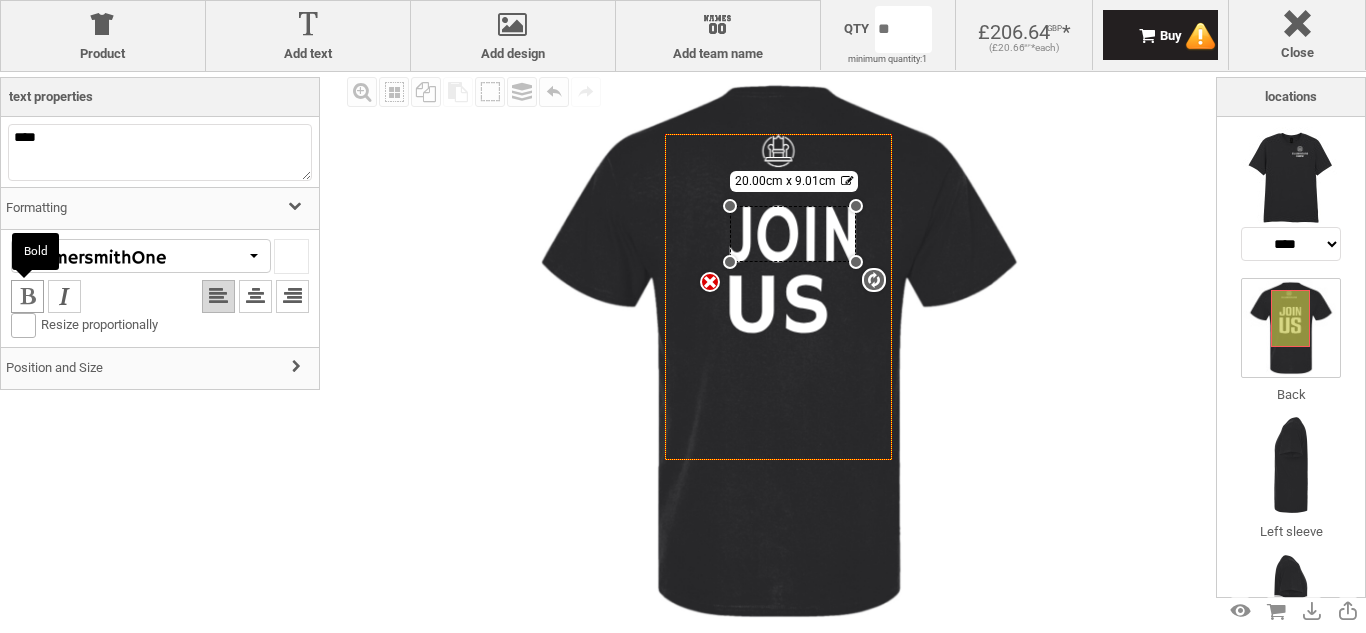click at bounding box center [27, 296] 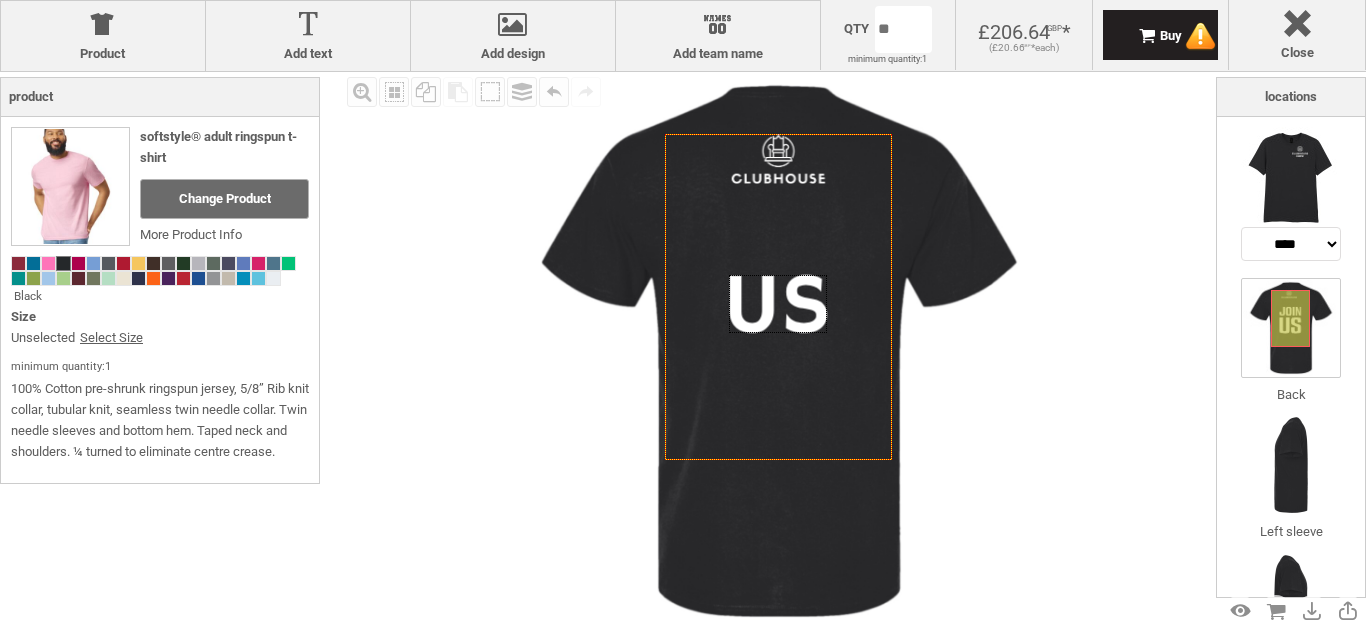 click at bounding box center (778, 304) 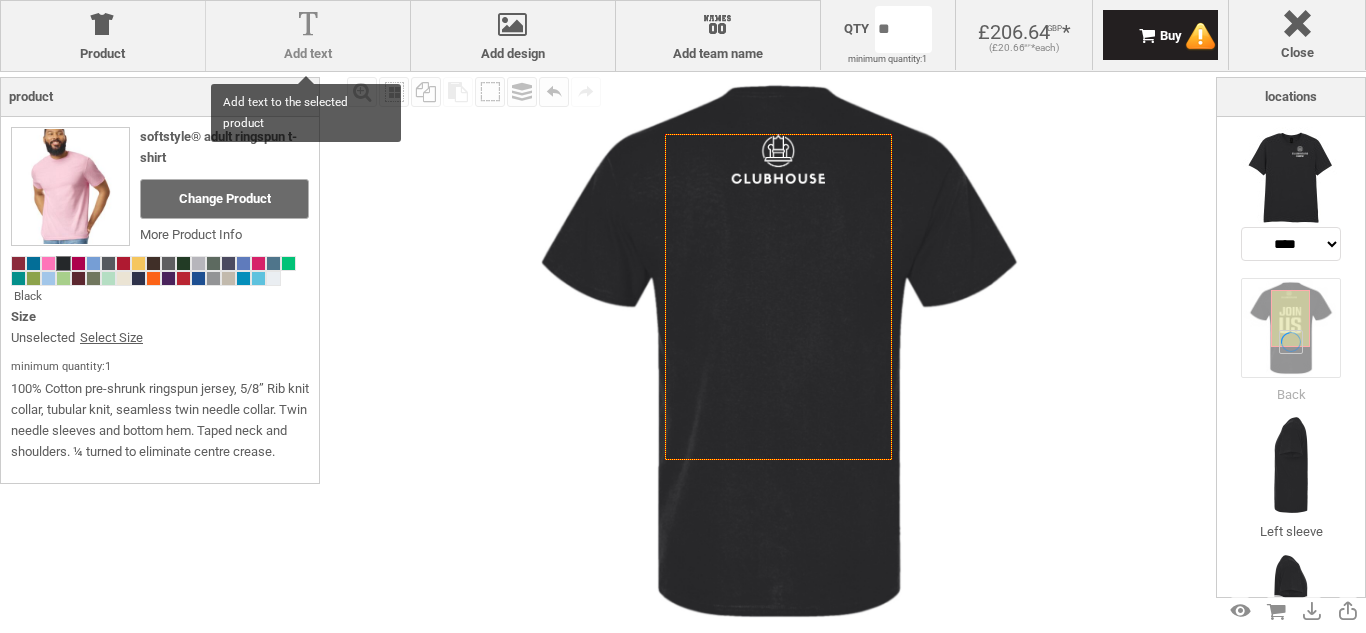click at bounding box center (308, 28) 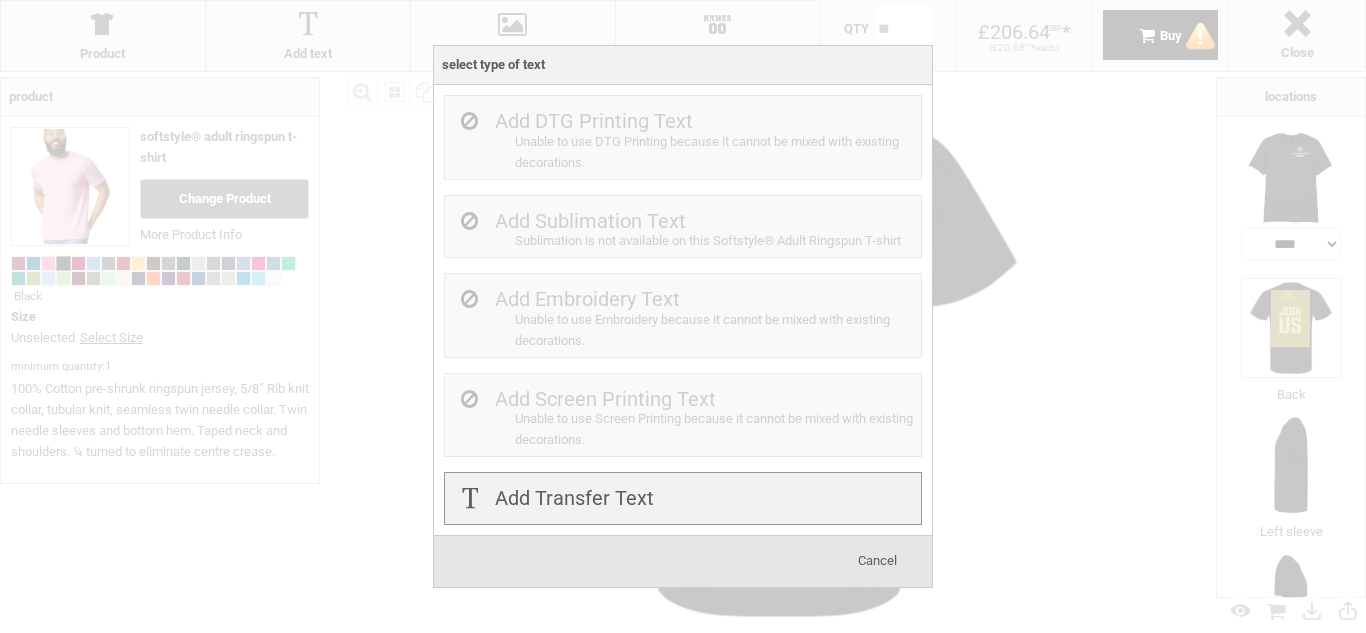 click on "Add Transfer Text
Unable to use Transfer because it cannot be mixed with existing decorations." at bounding box center [683, 498] 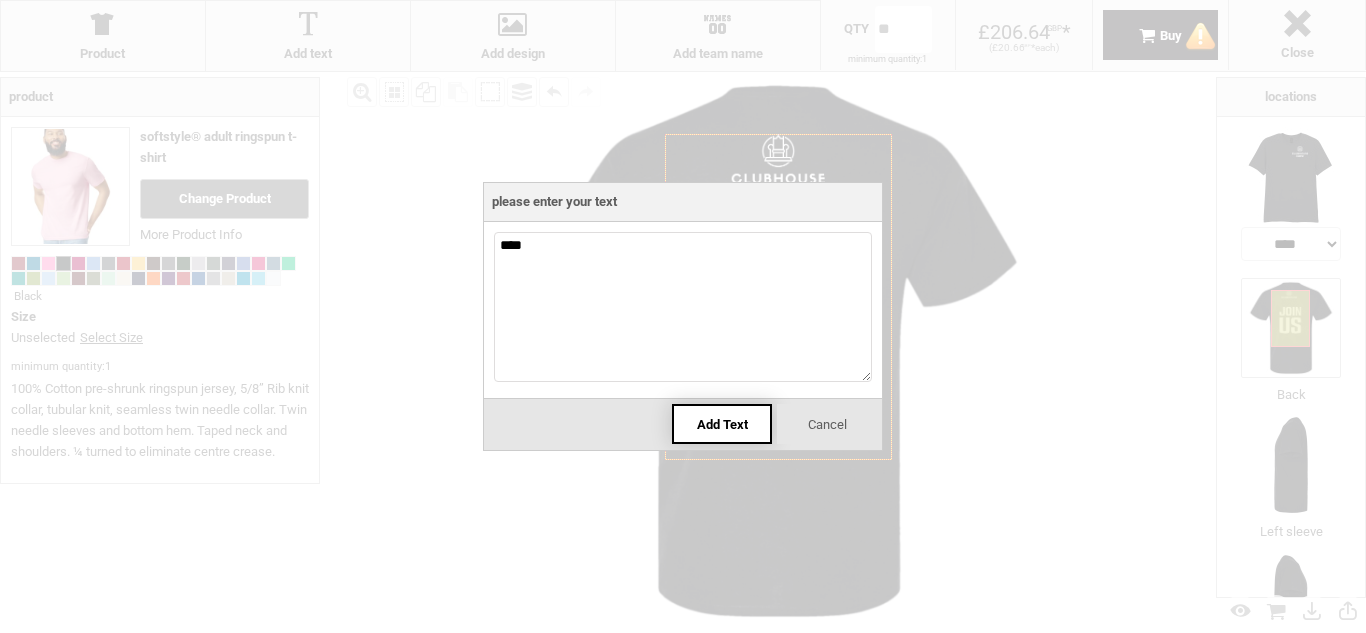 click on "Add Text" at bounding box center [722, 424] 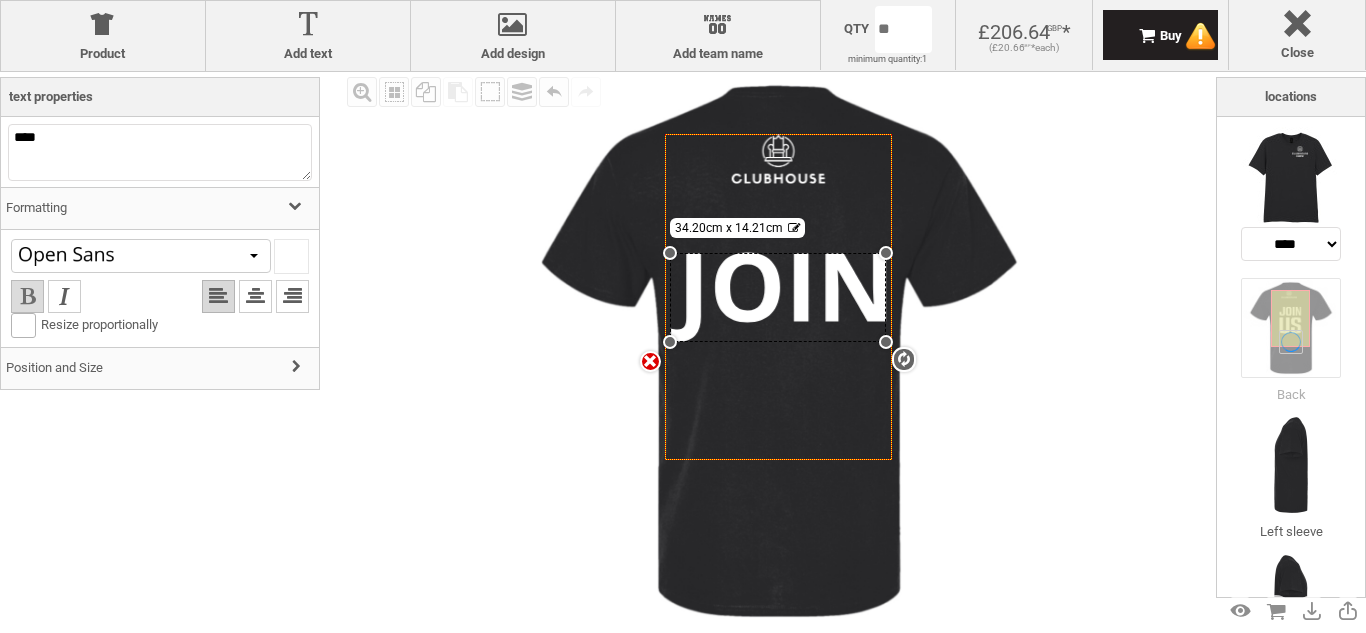 click at bounding box center (27, 296) 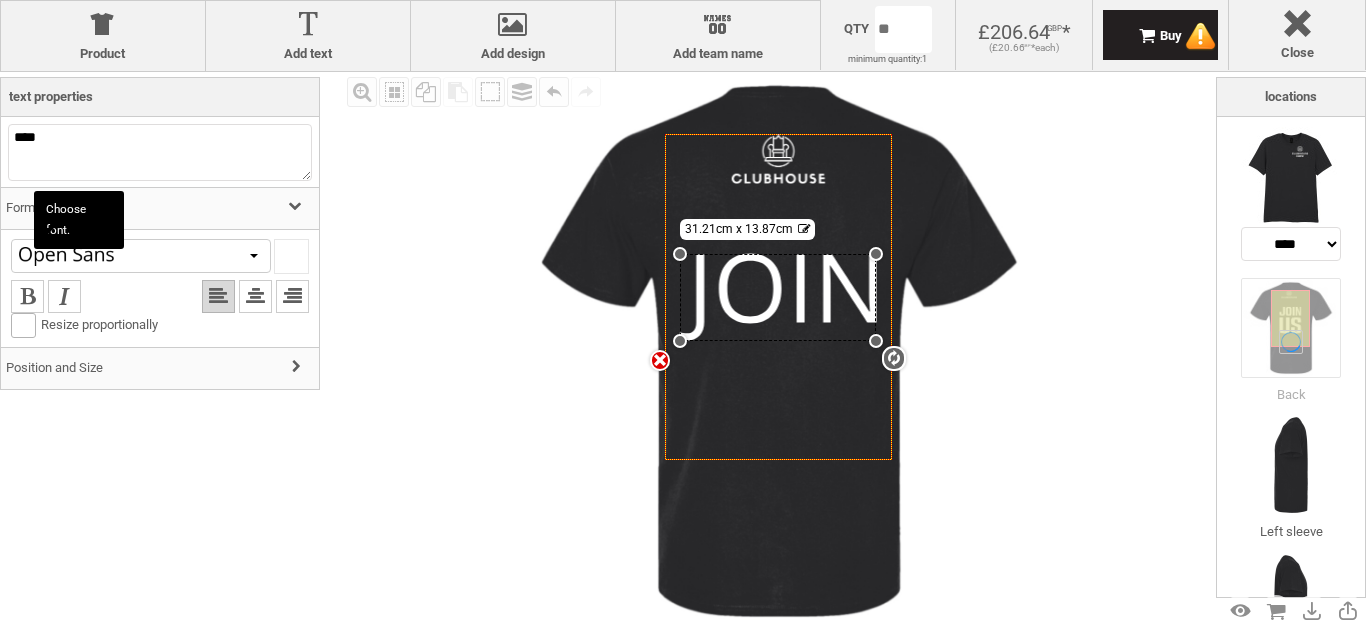 click at bounding box center [91, 256] 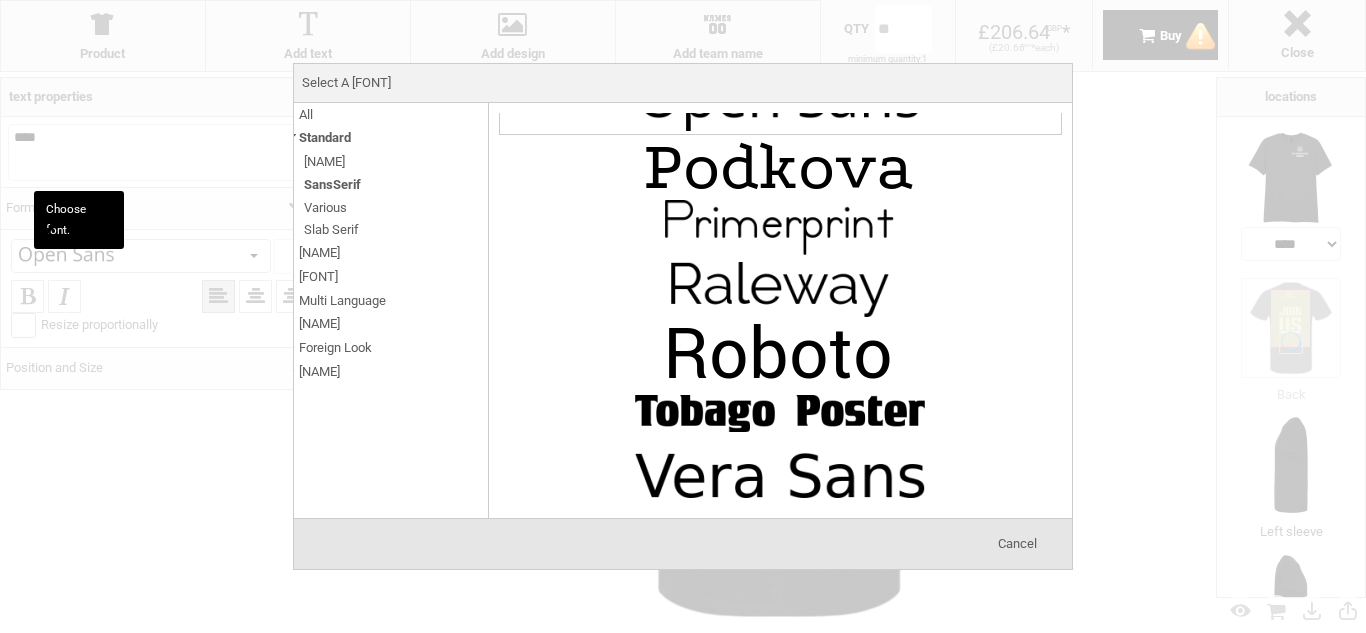 scroll, scrollTop: 1776, scrollLeft: 0, axis: vertical 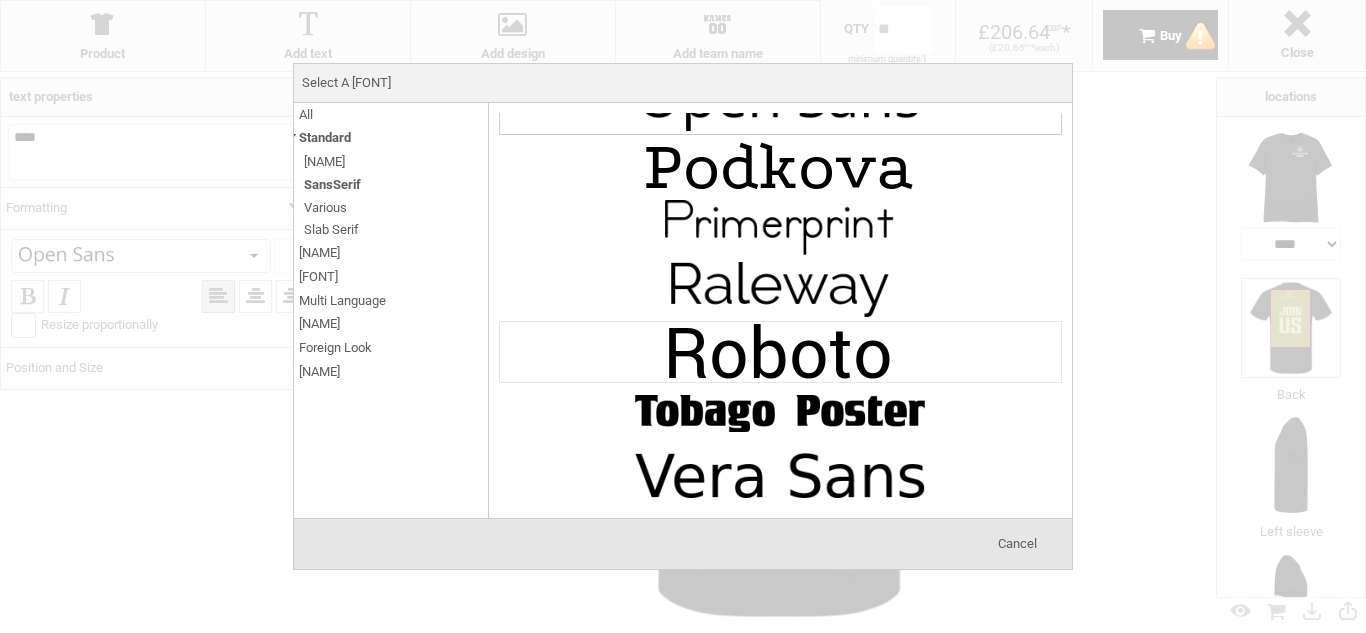 click at bounding box center (780, 352) 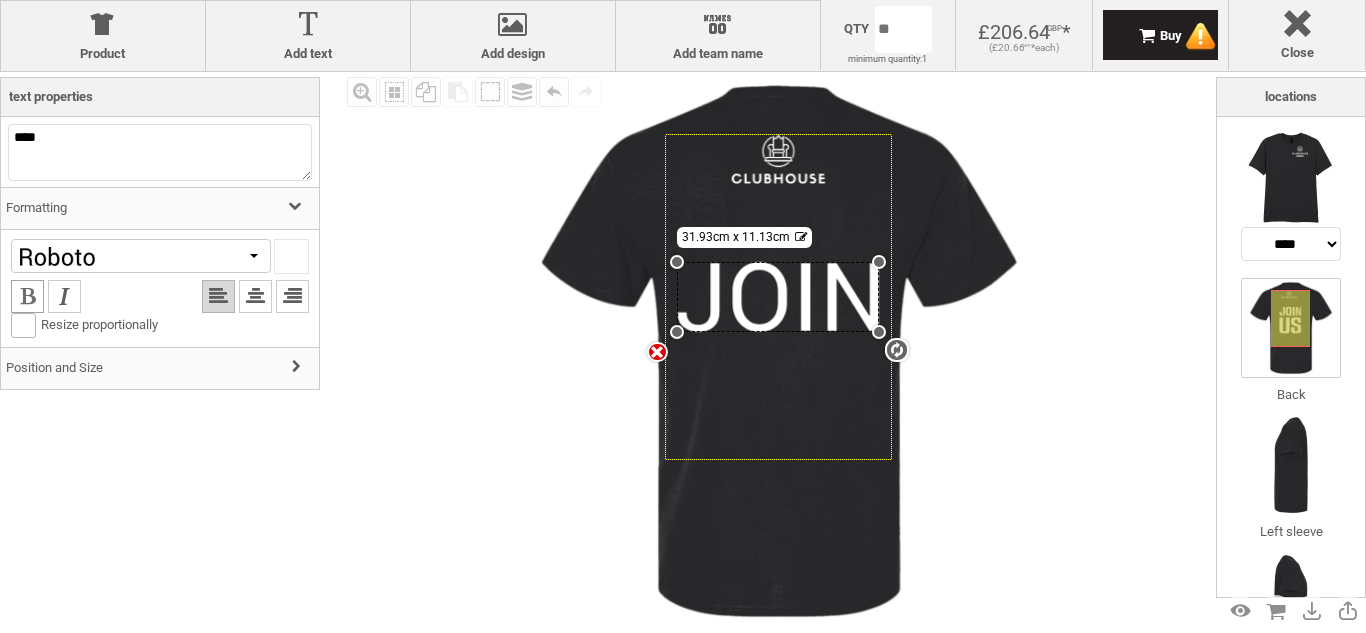 click at bounding box center [27, 296] 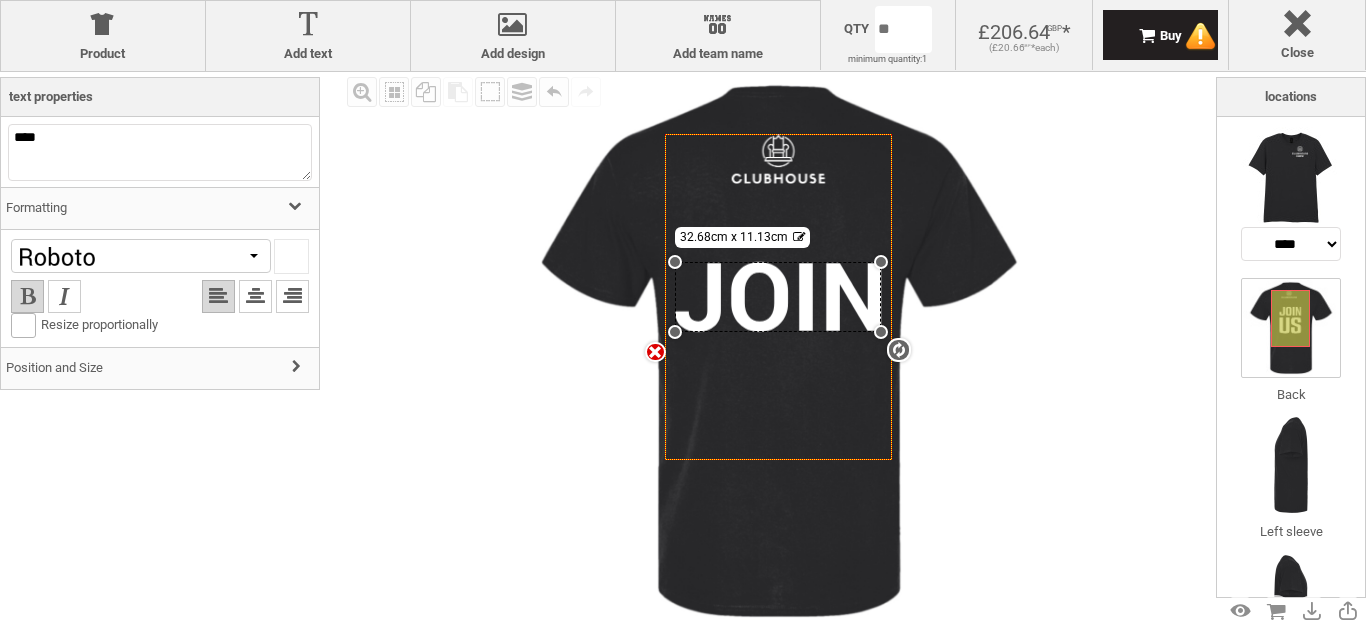 click at bounding box center (91, 256) 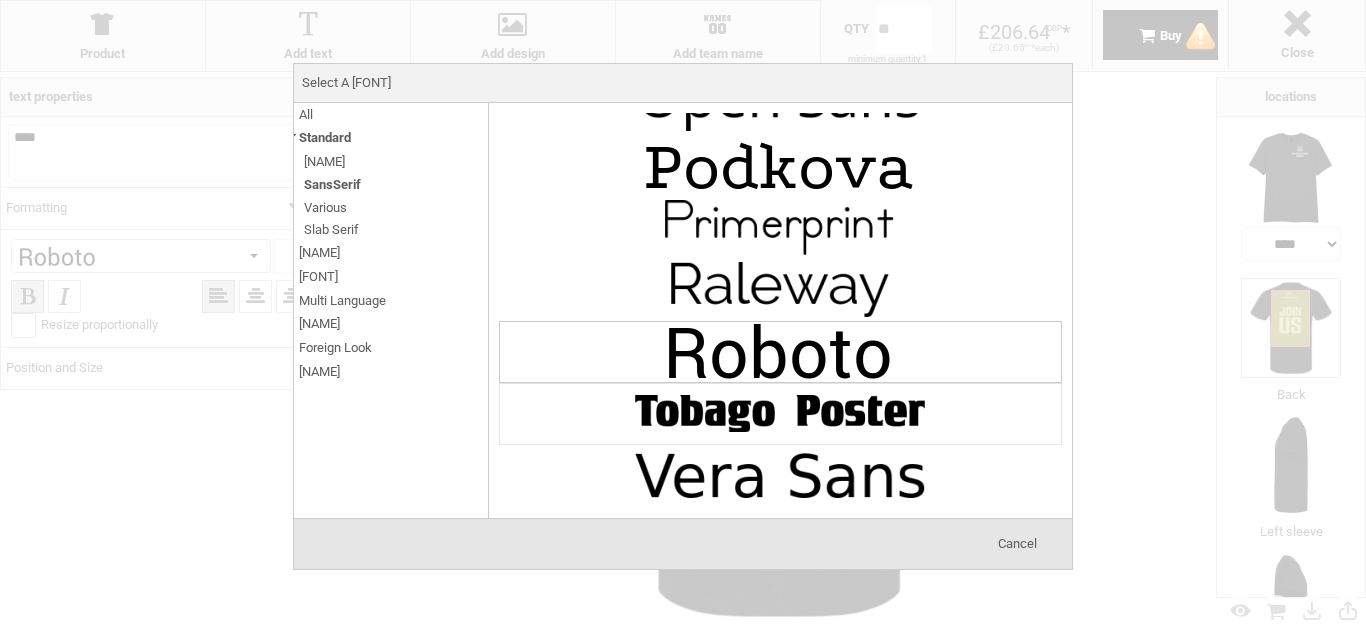 click at bounding box center (780, 414) 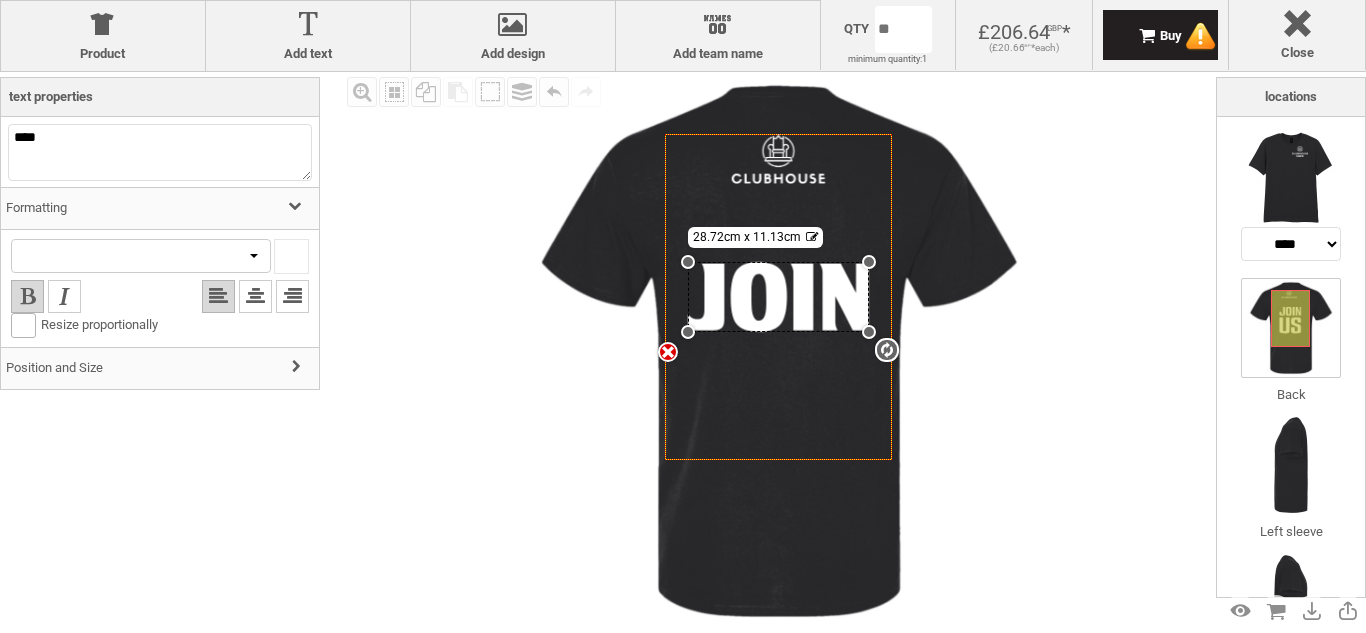 click at bounding box center [91, 256] 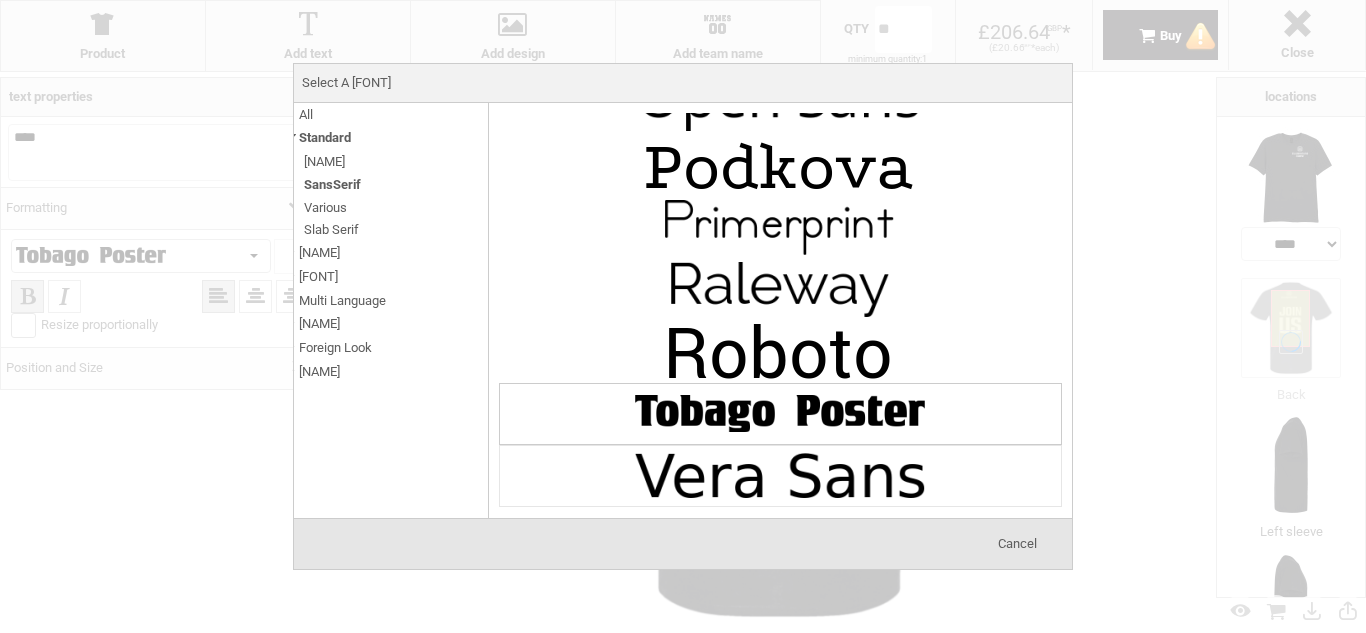 click at bounding box center [780, 476] 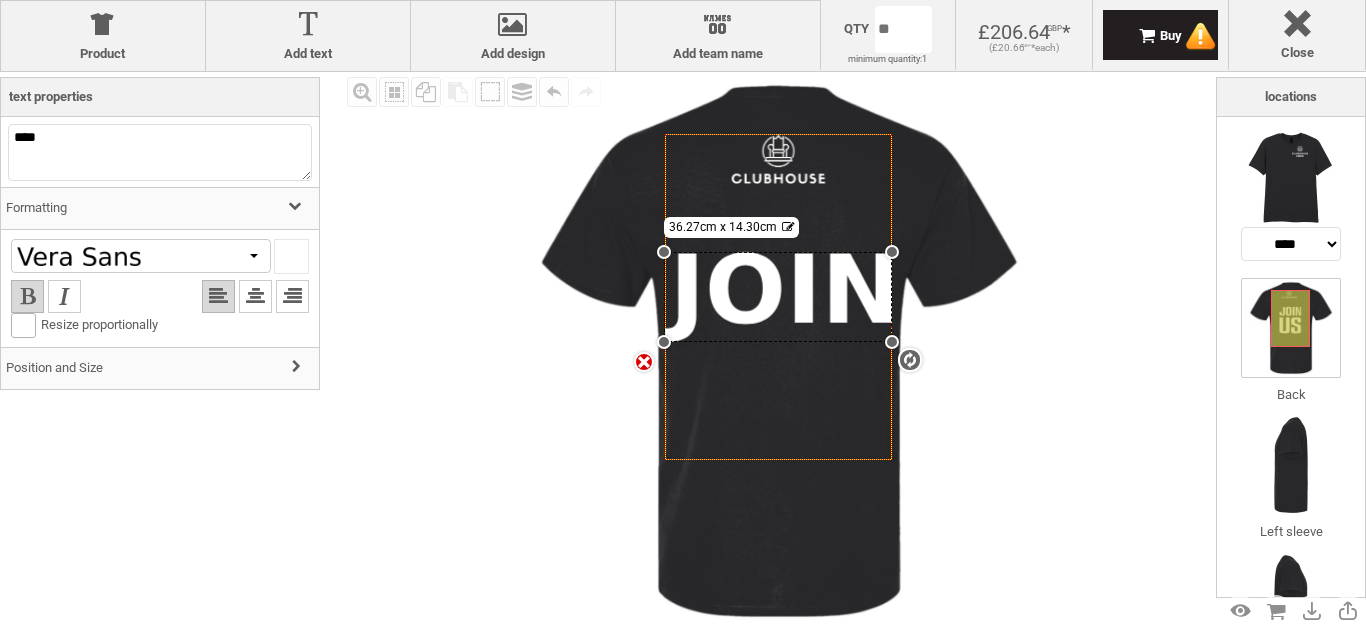 click at bounding box center (141, 256) 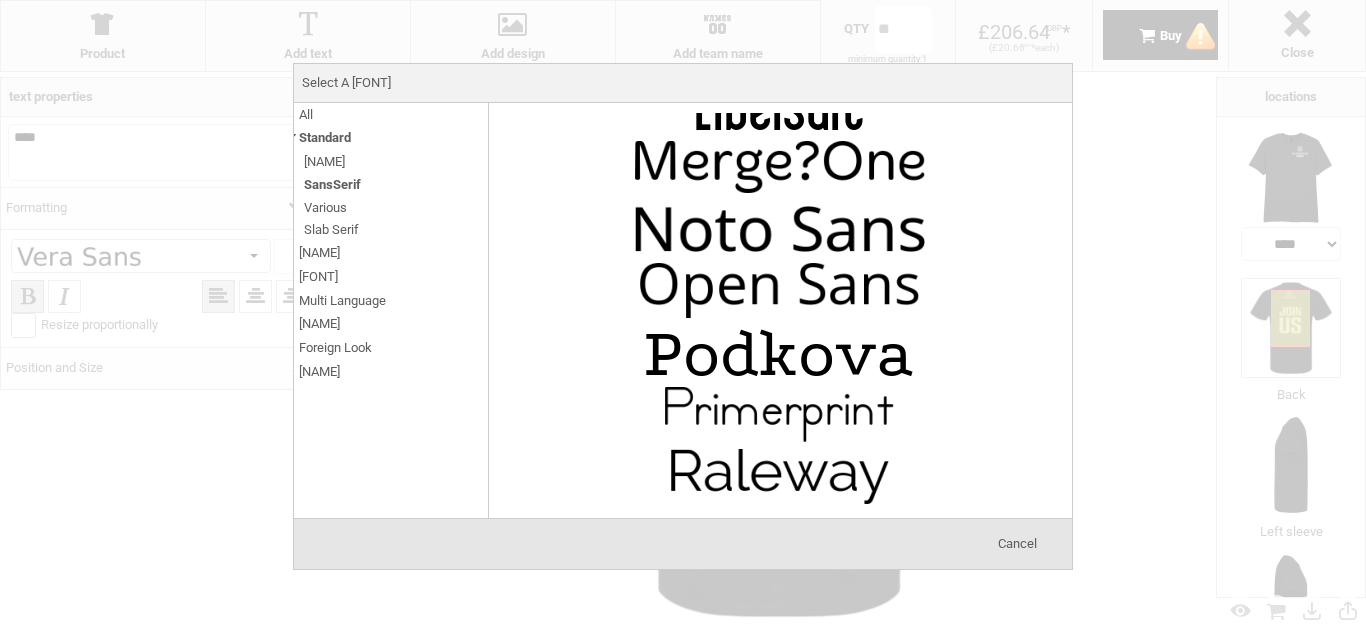 scroll, scrollTop: 1580, scrollLeft: 0, axis: vertical 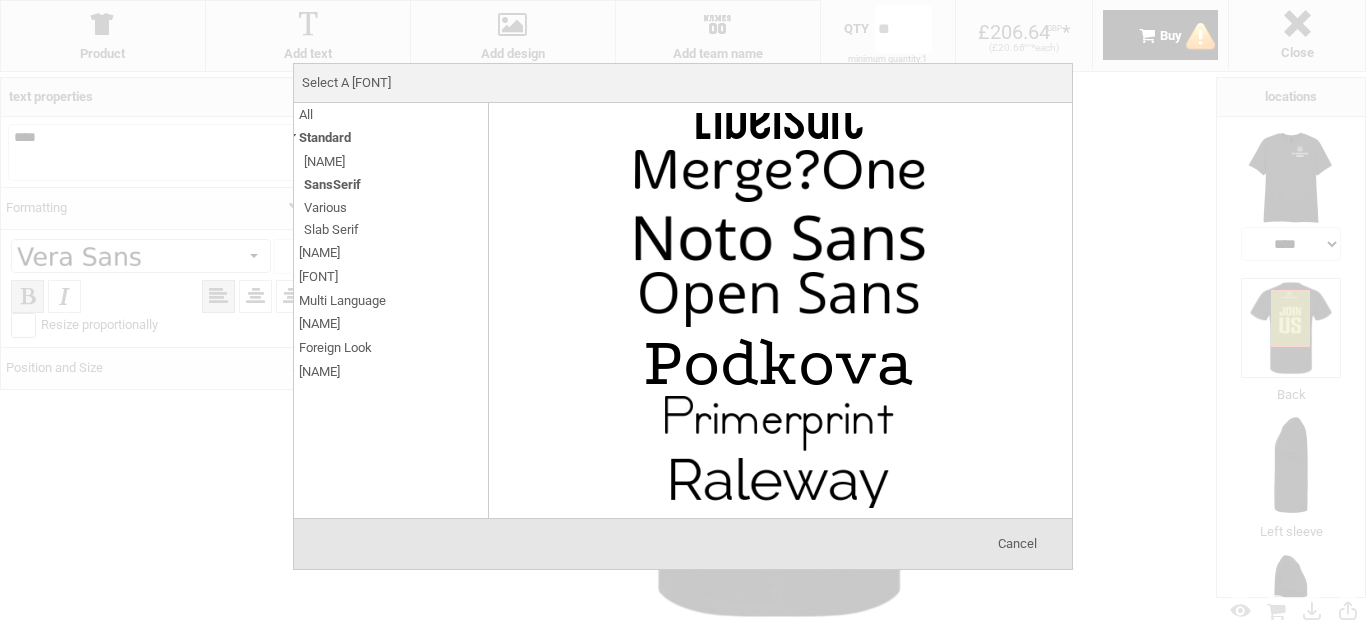 click at bounding box center (780, 362) 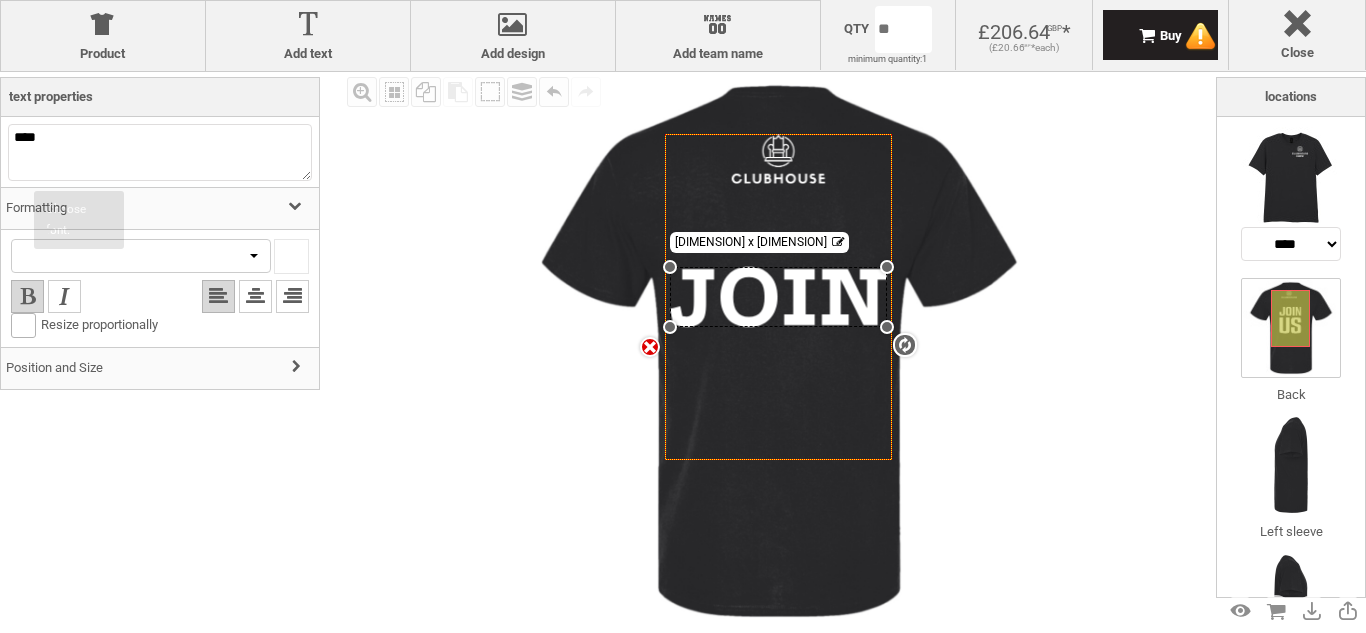 click at bounding box center [91, 256] 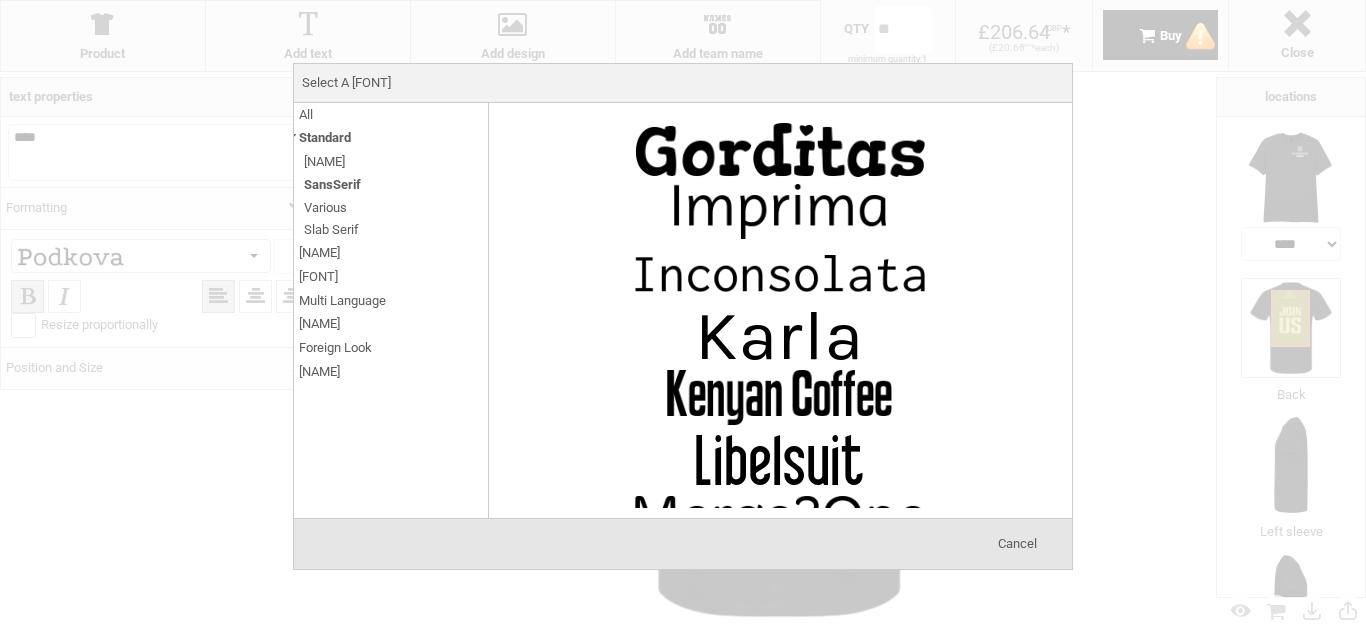 scroll, scrollTop: 1235, scrollLeft: 0, axis: vertical 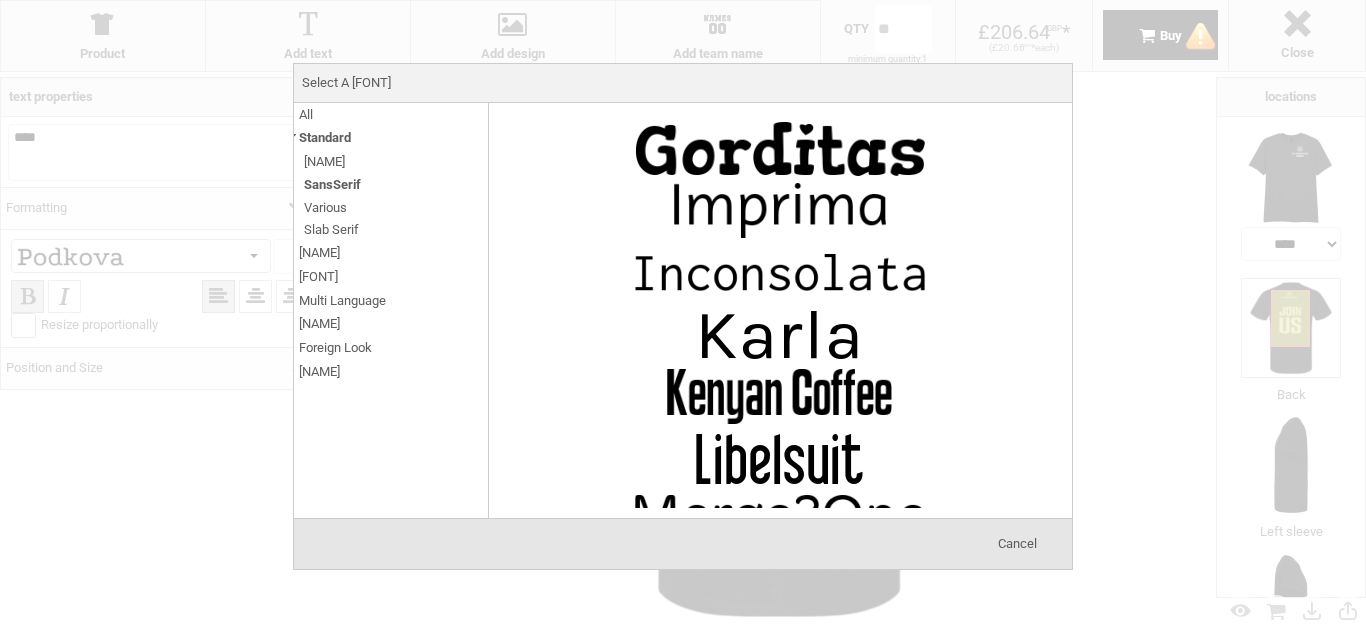 click at bounding box center [780, 397] 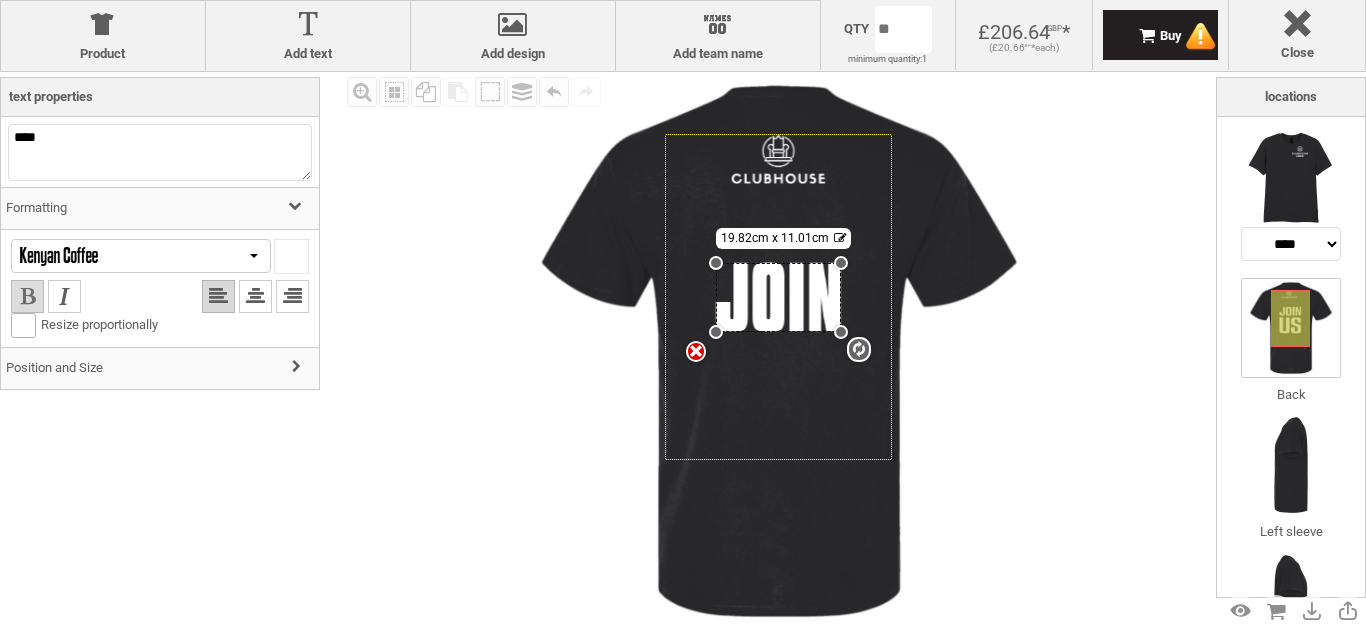 click at bounding box center (27, 296) 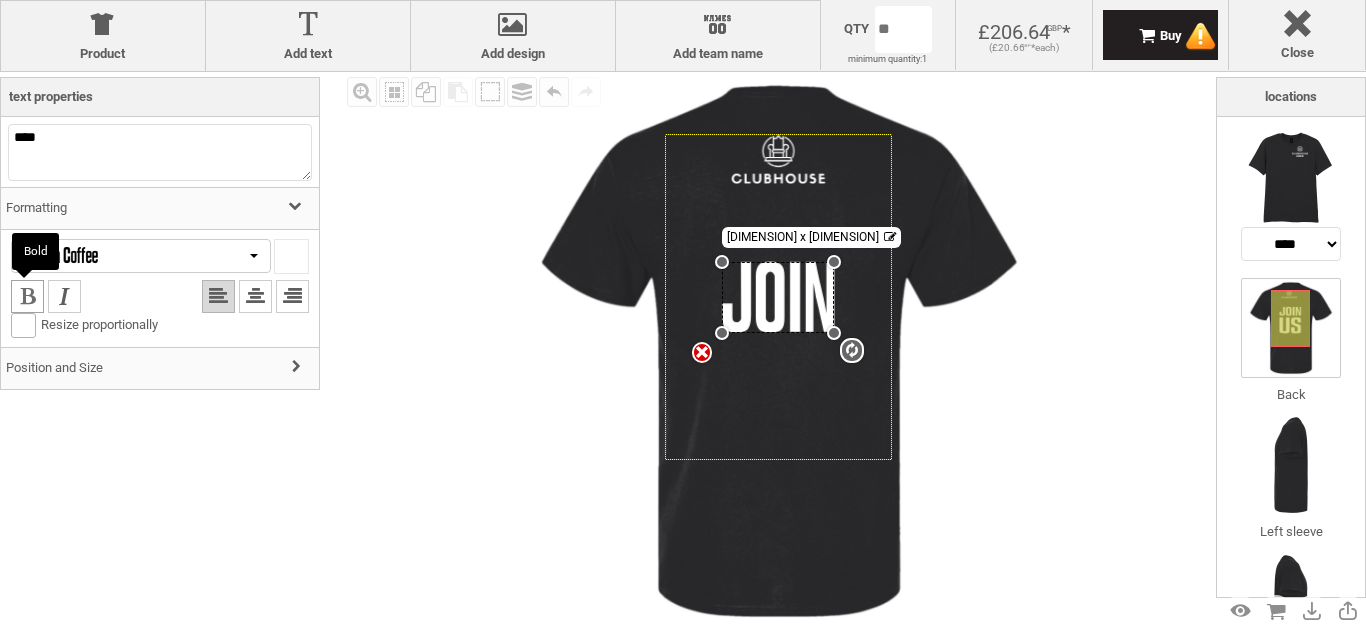 click at bounding box center [27, 296] 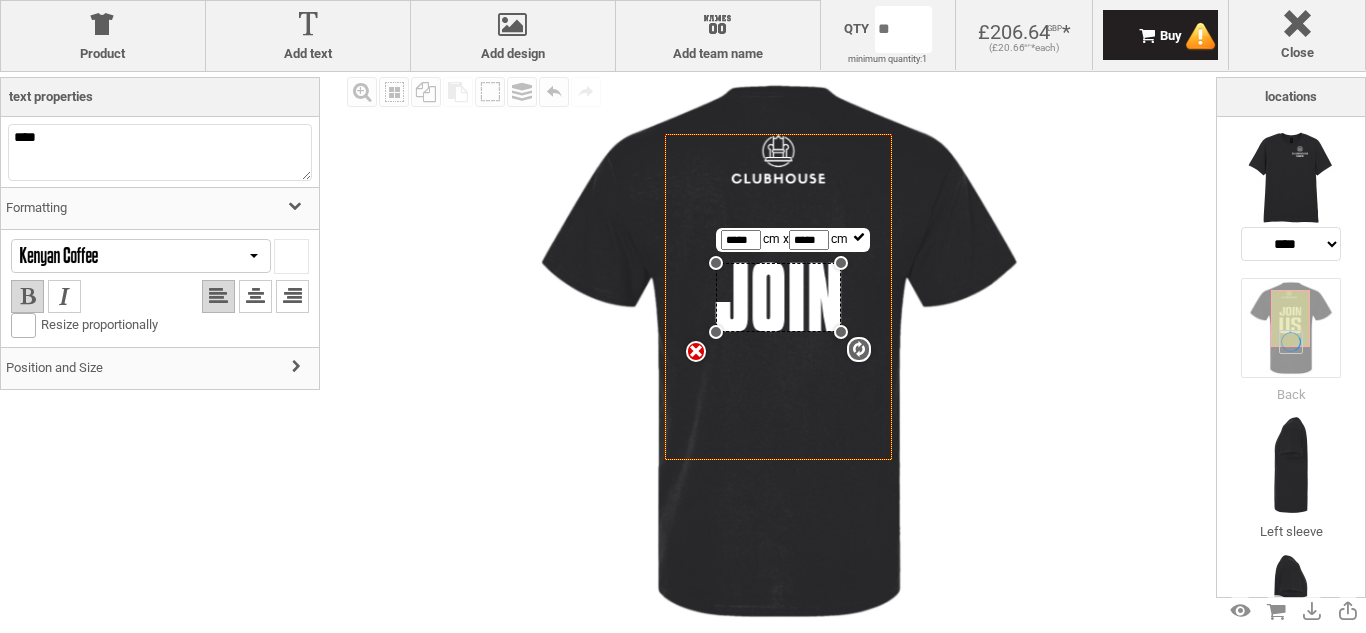 click on "*****" at bounding box center [741, 240] 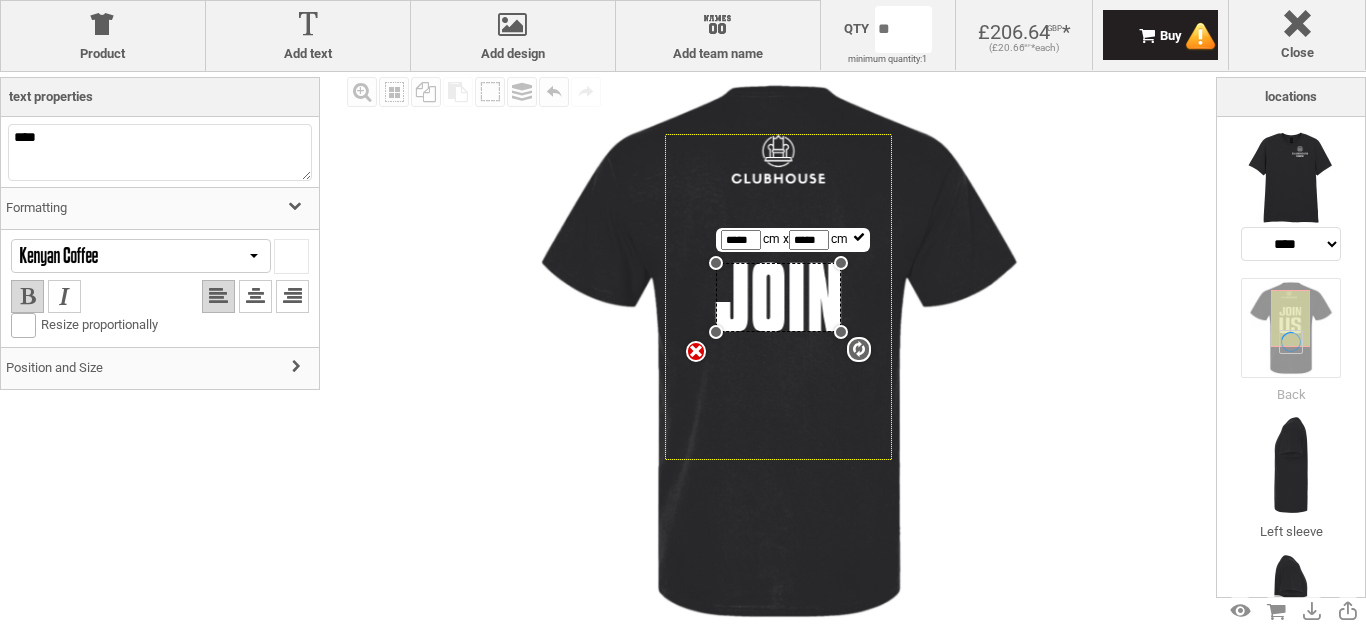 drag, startPoint x: 757, startPoint y: 238, endPoint x: 697, endPoint y: 241, distance: 60.074955 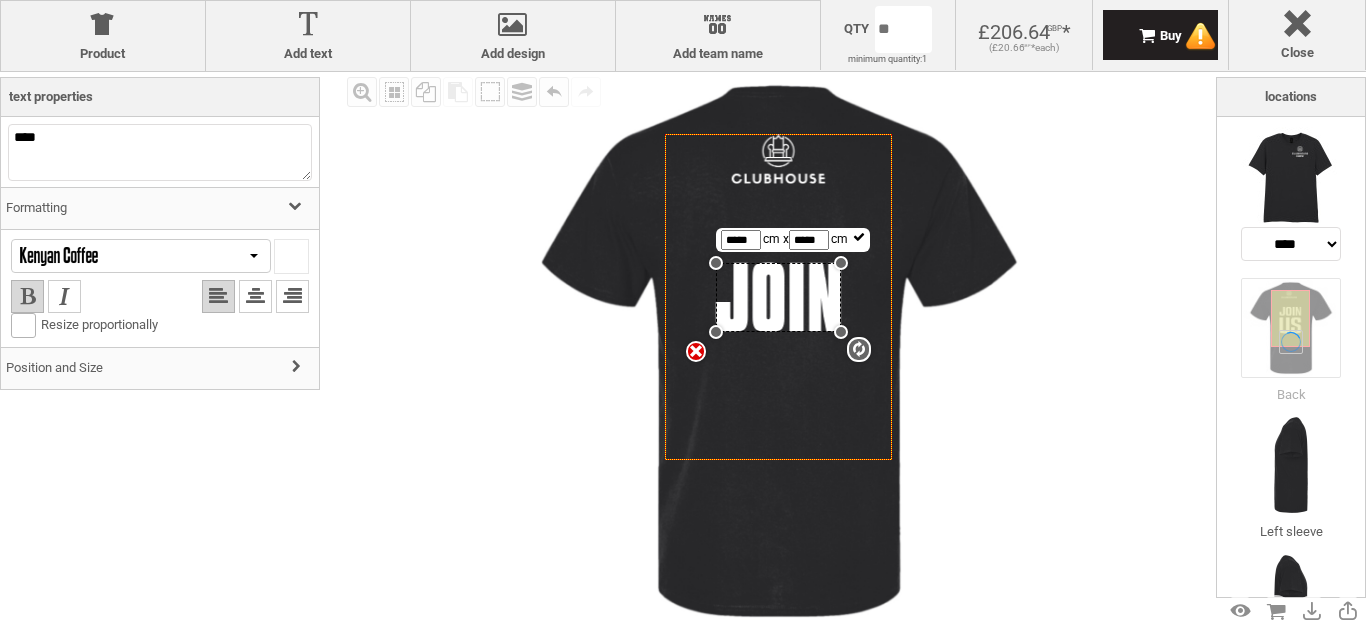 click on "settings [DIMENSION] x [DIMENSION]" at bounding box center [778, 297] 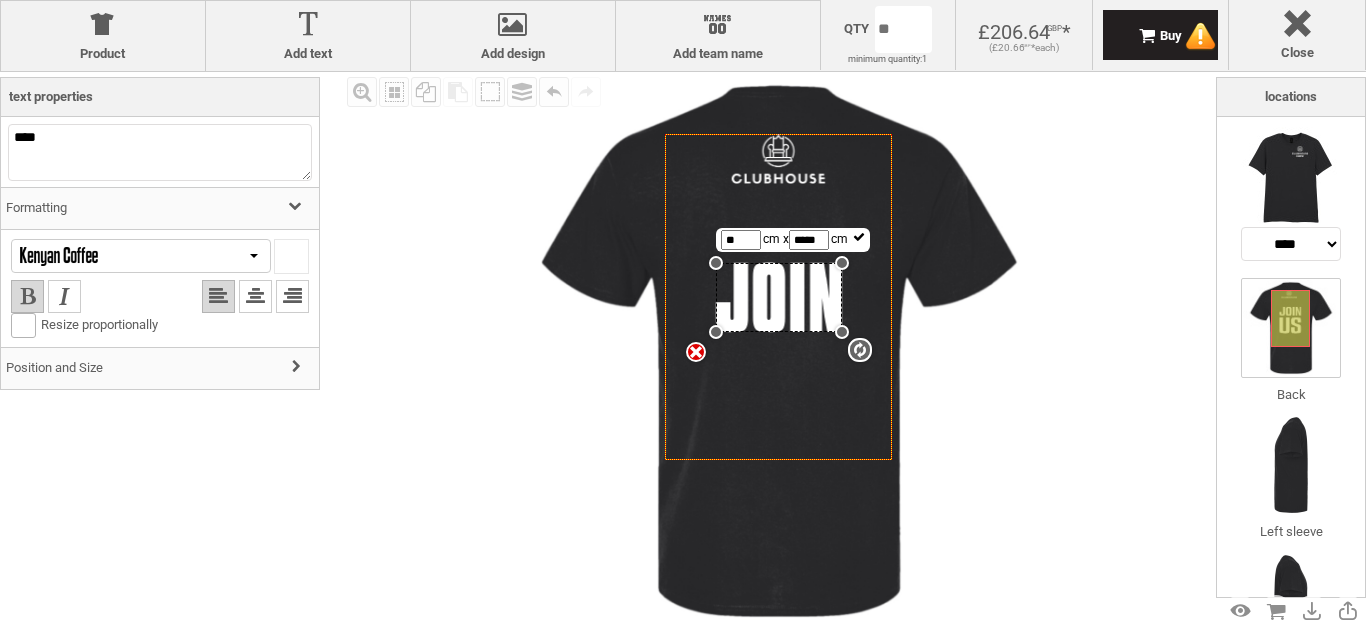 type on "**" 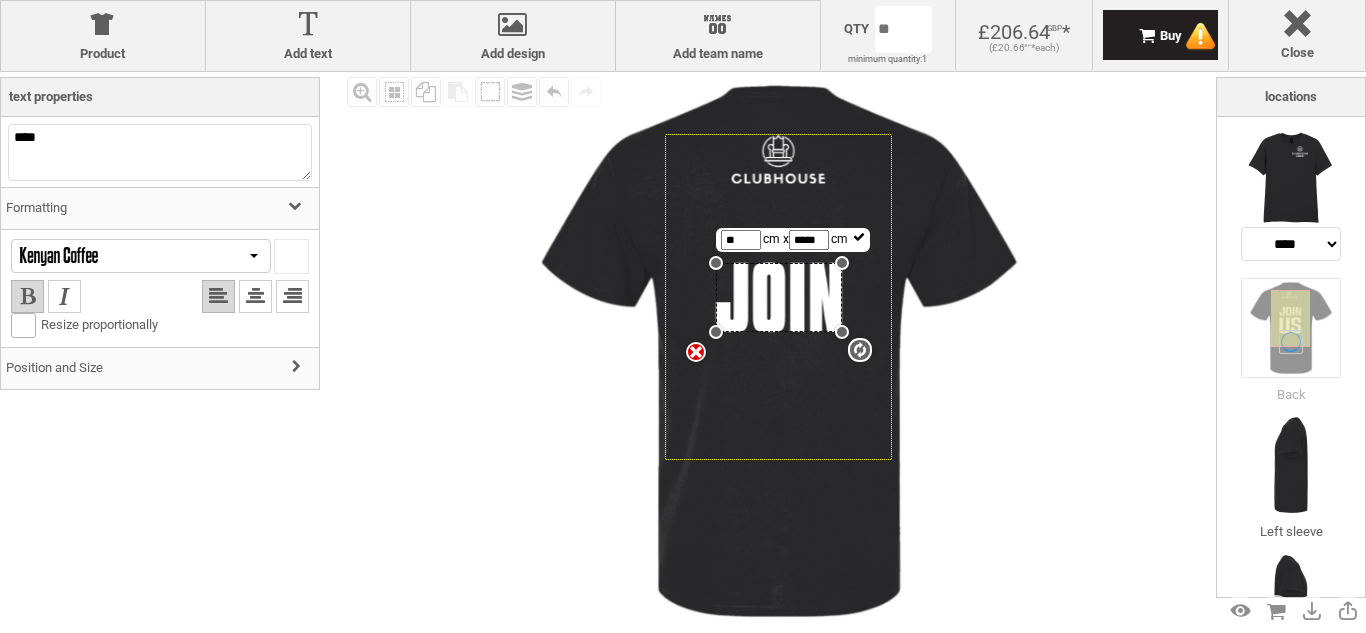 click on "Position and Size" at bounding box center [160, 368] 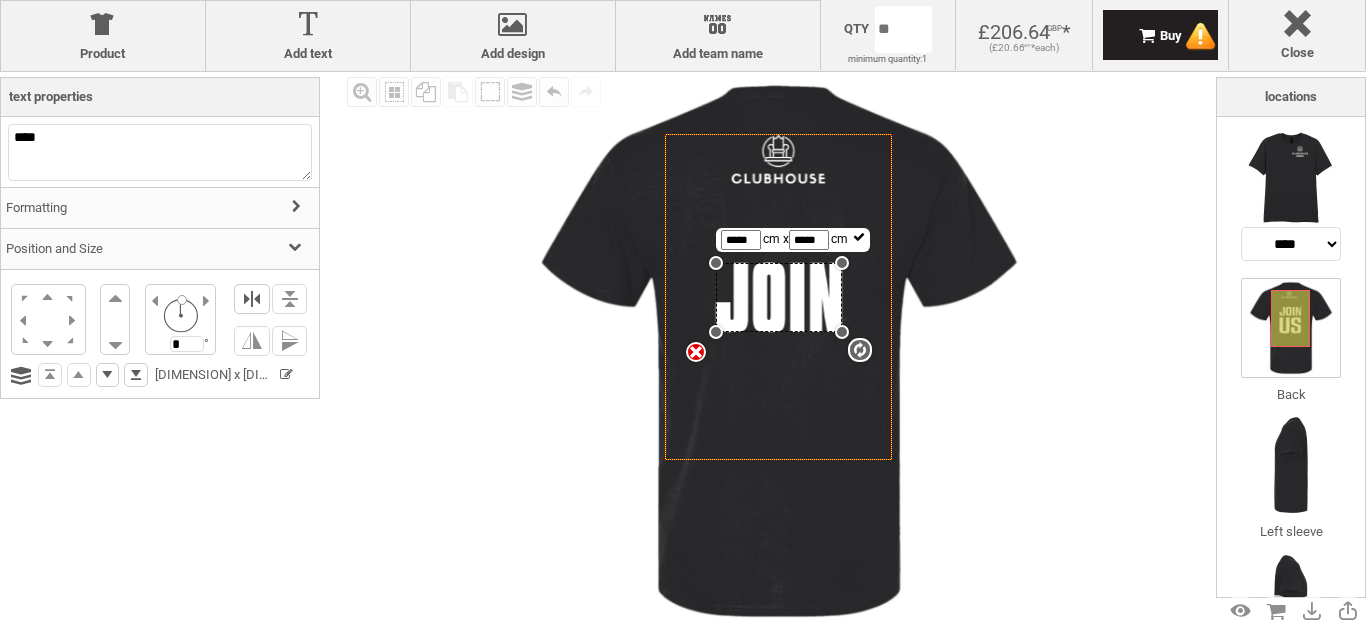 click at bounding box center (252, 299) 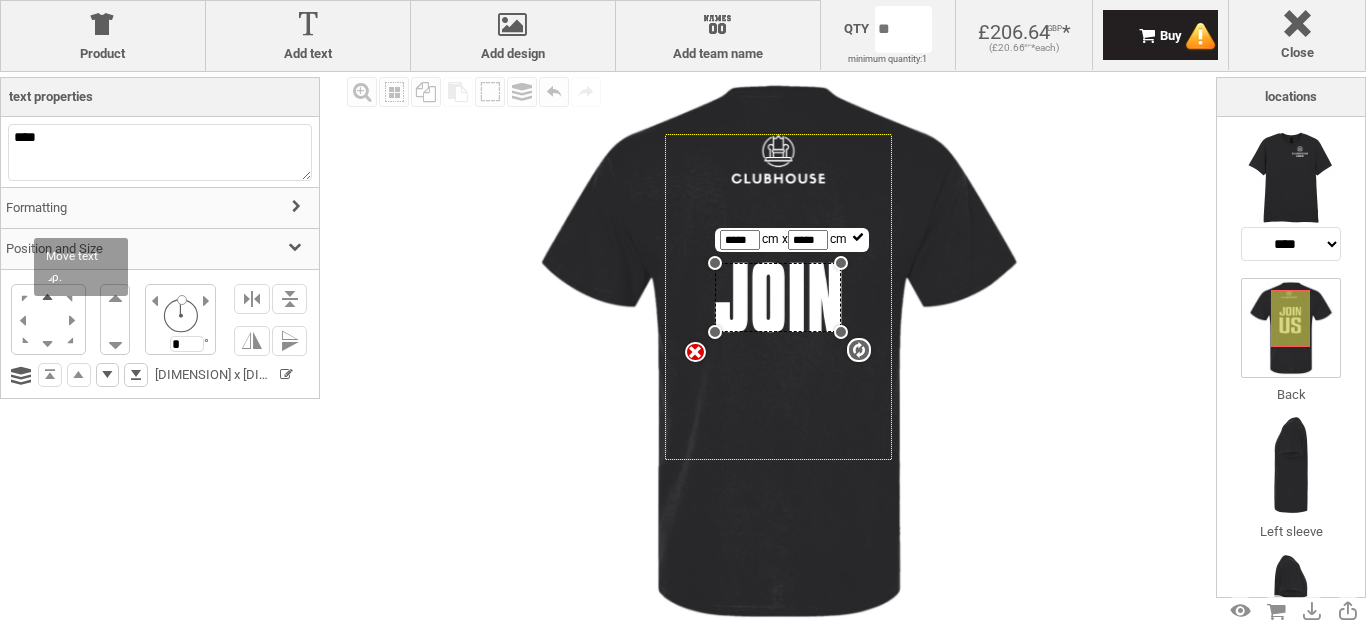 click at bounding box center [48, 296] 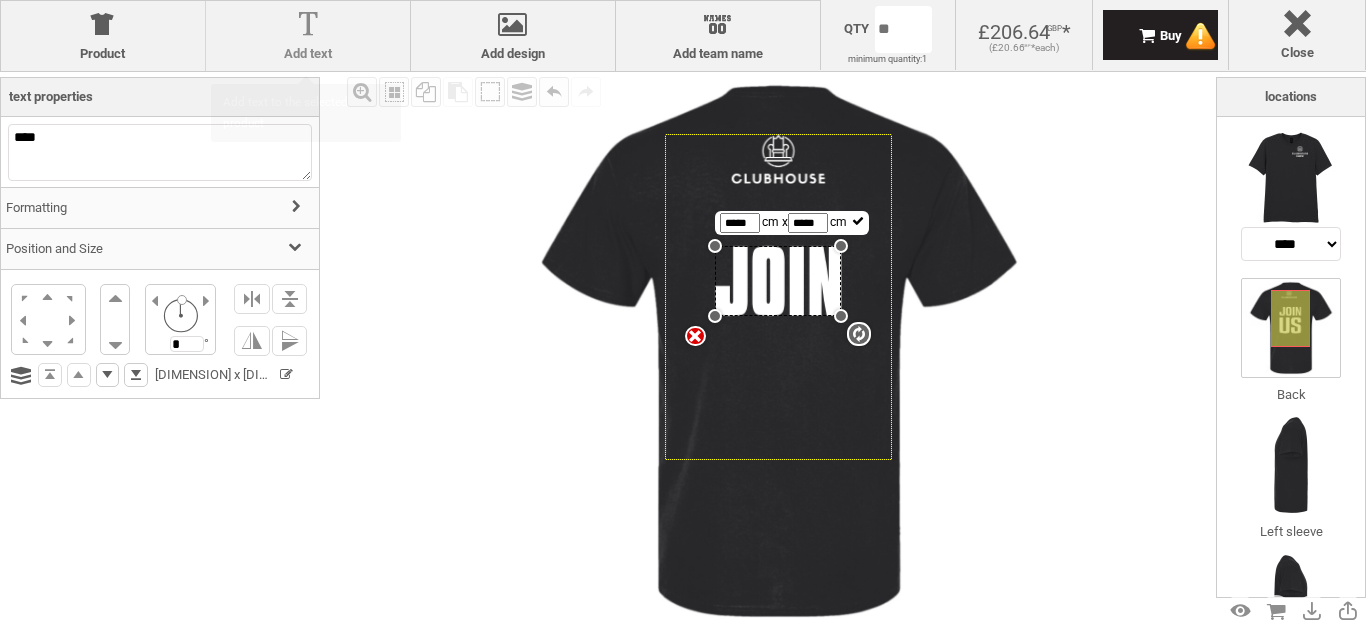 click at bounding box center [308, 28] 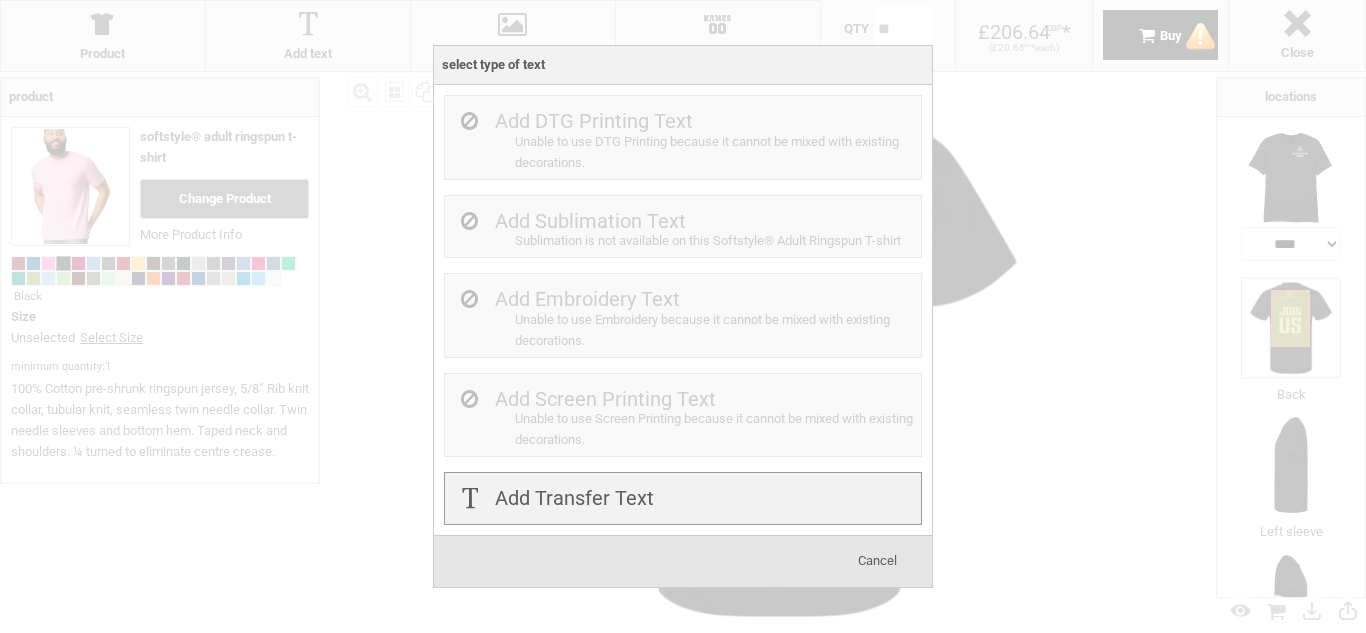 click on "Add Transfer Text" at bounding box center [574, 498] 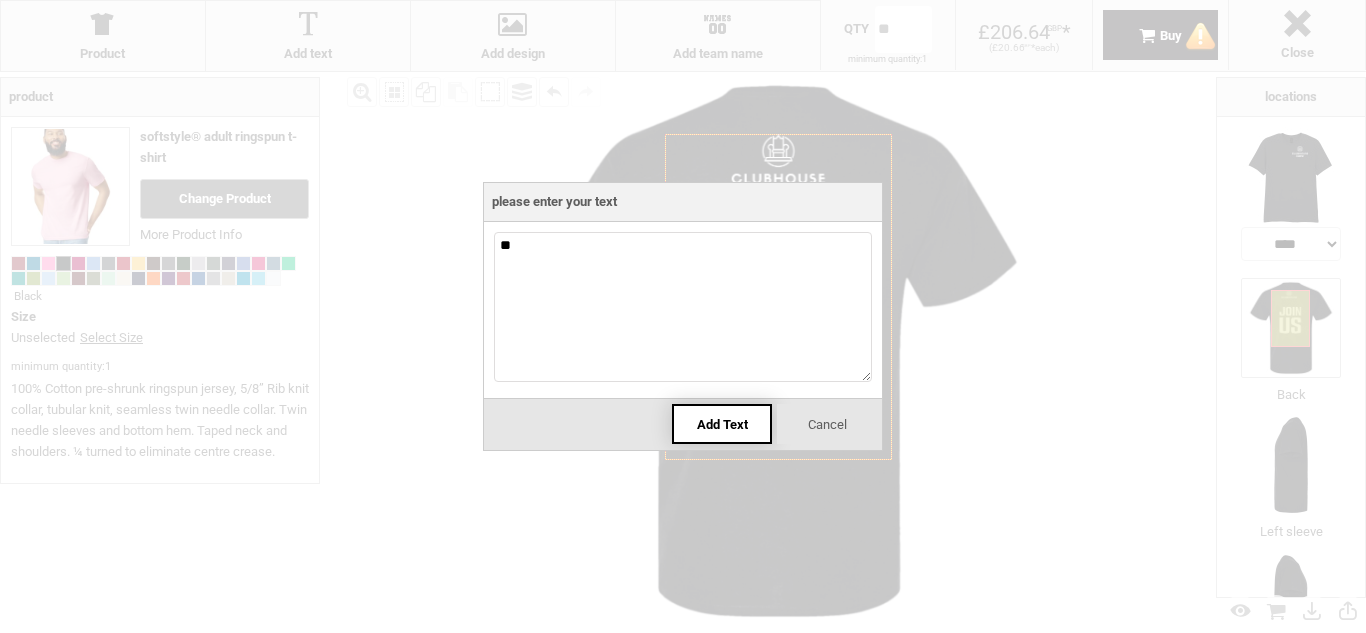 click on "Add Text" at bounding box center [722, 424] 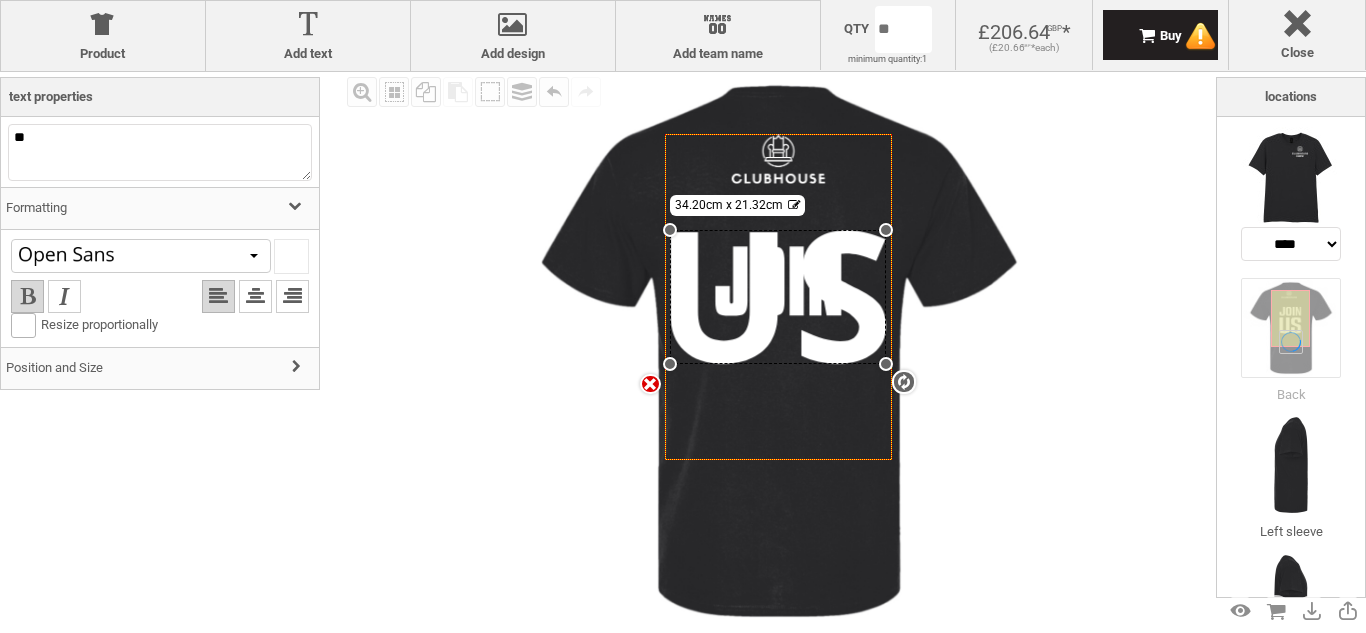 click at bounding box center [91, 256] 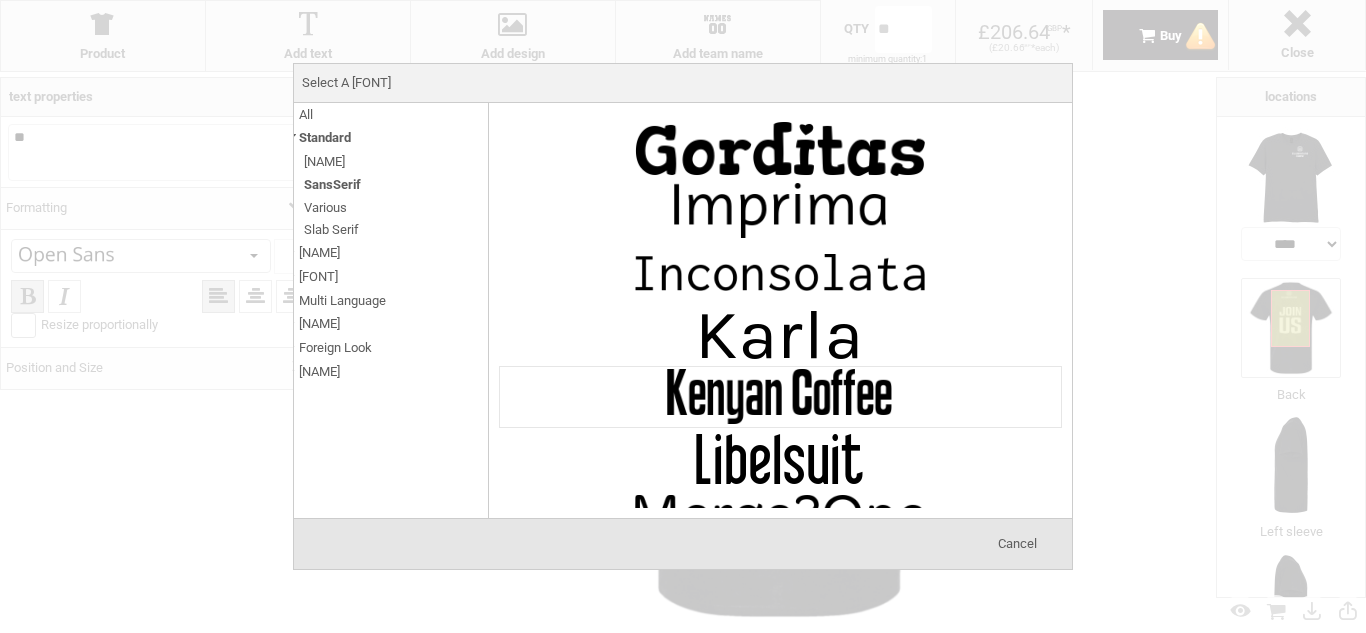 click at bounding box center [780, 397] 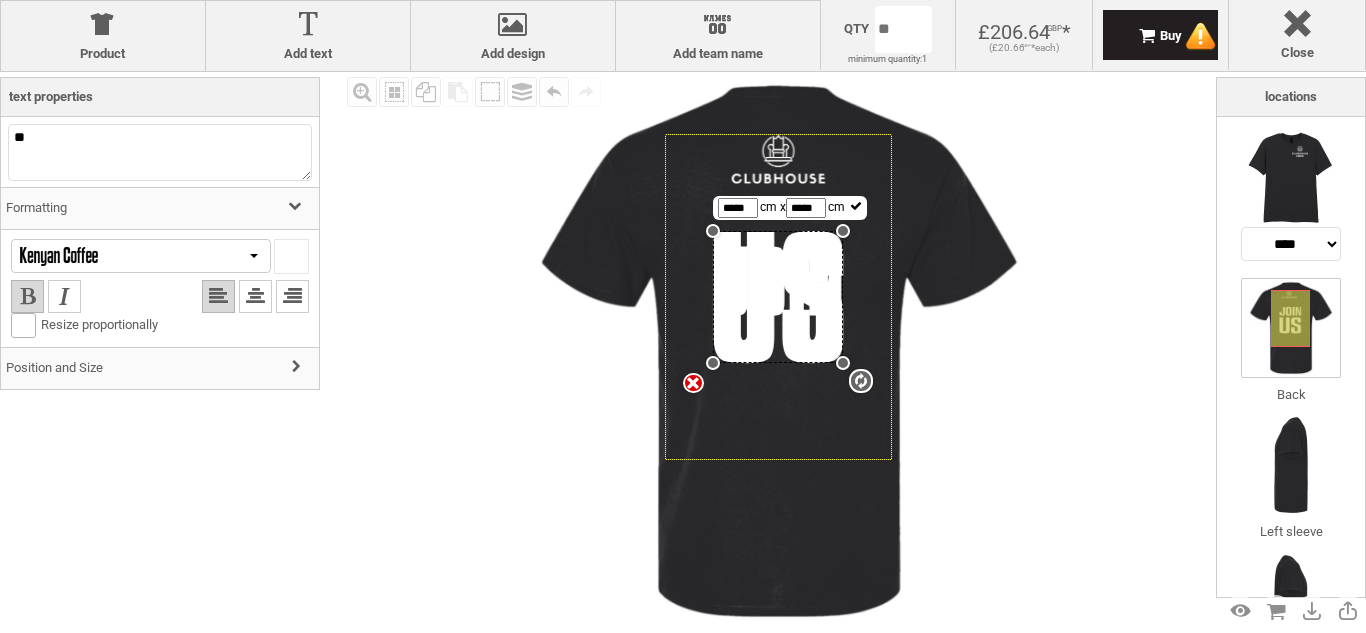 drag, startPoint x: 753, startPoint y: 207, endPoint x: 561, endPoint y: 210, distance: 192.02344 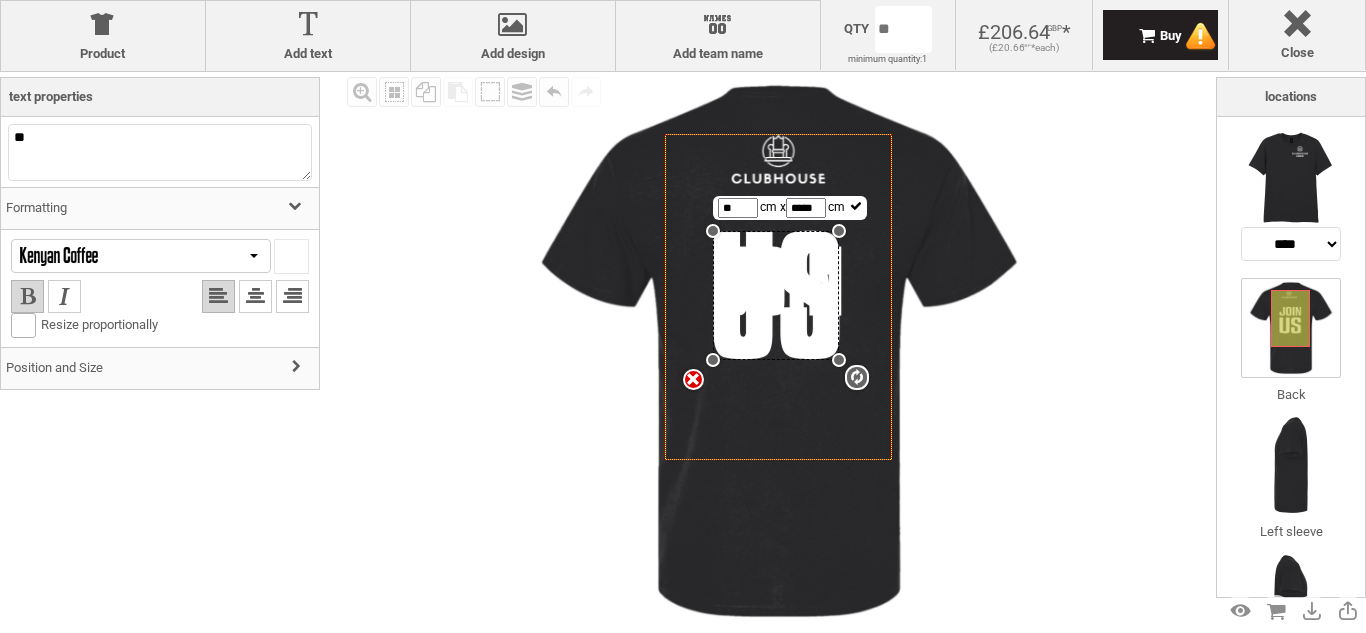 type on "**" 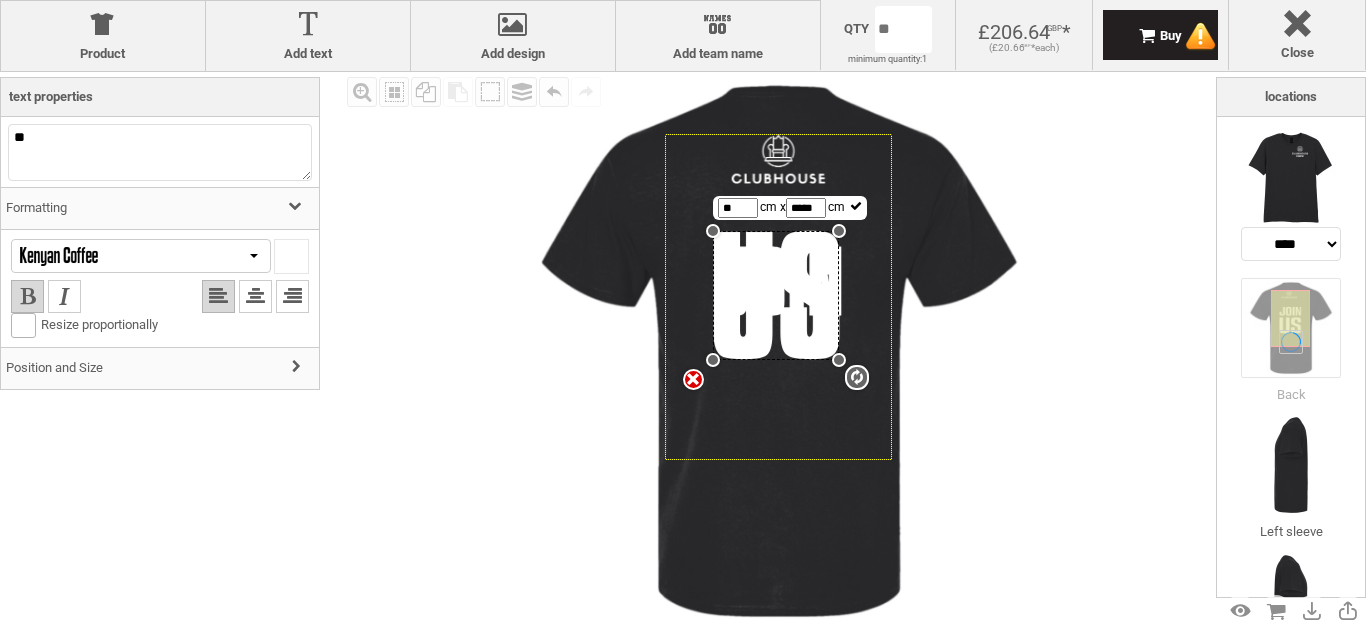click on "Position and Size" at bounding box center [160, 368] 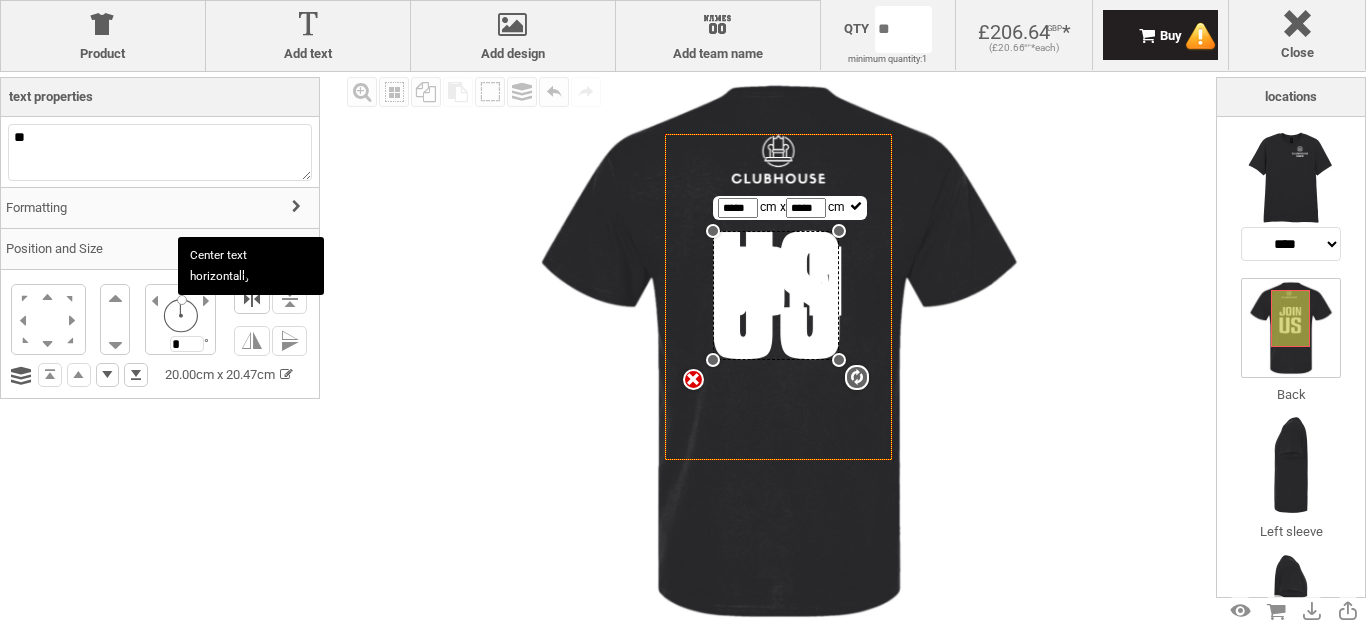 click at bounding box center [252, 299] 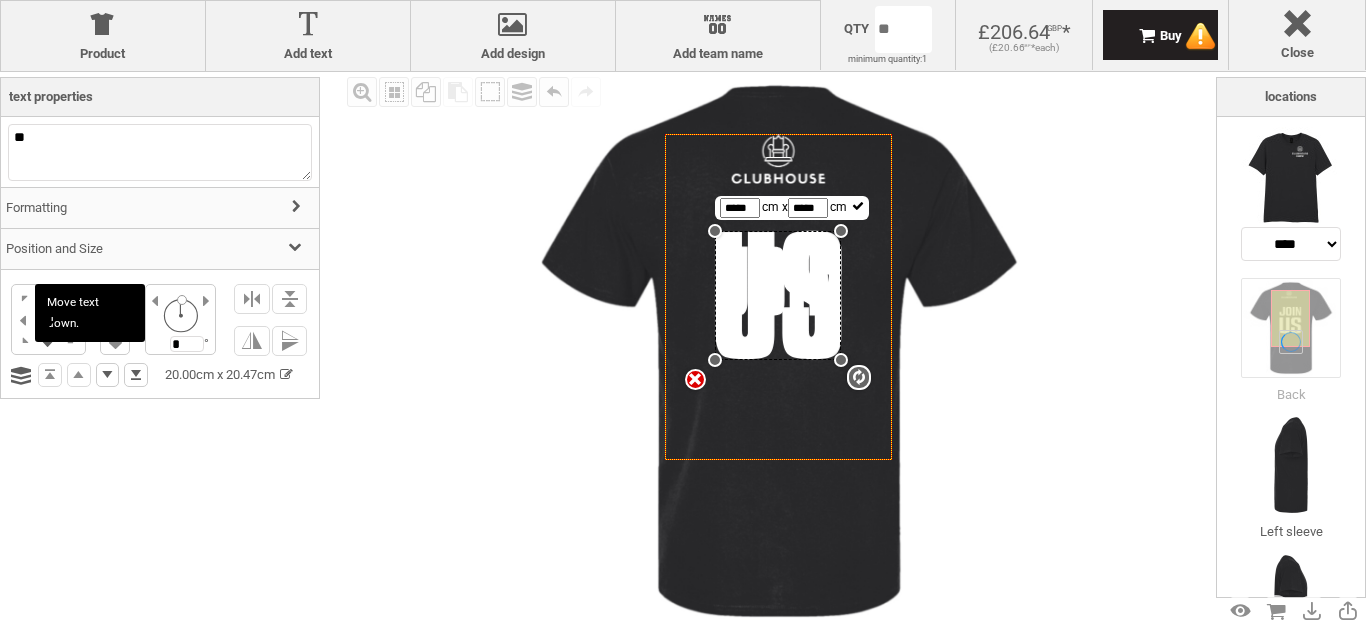 click at bounding box center (48, 342) 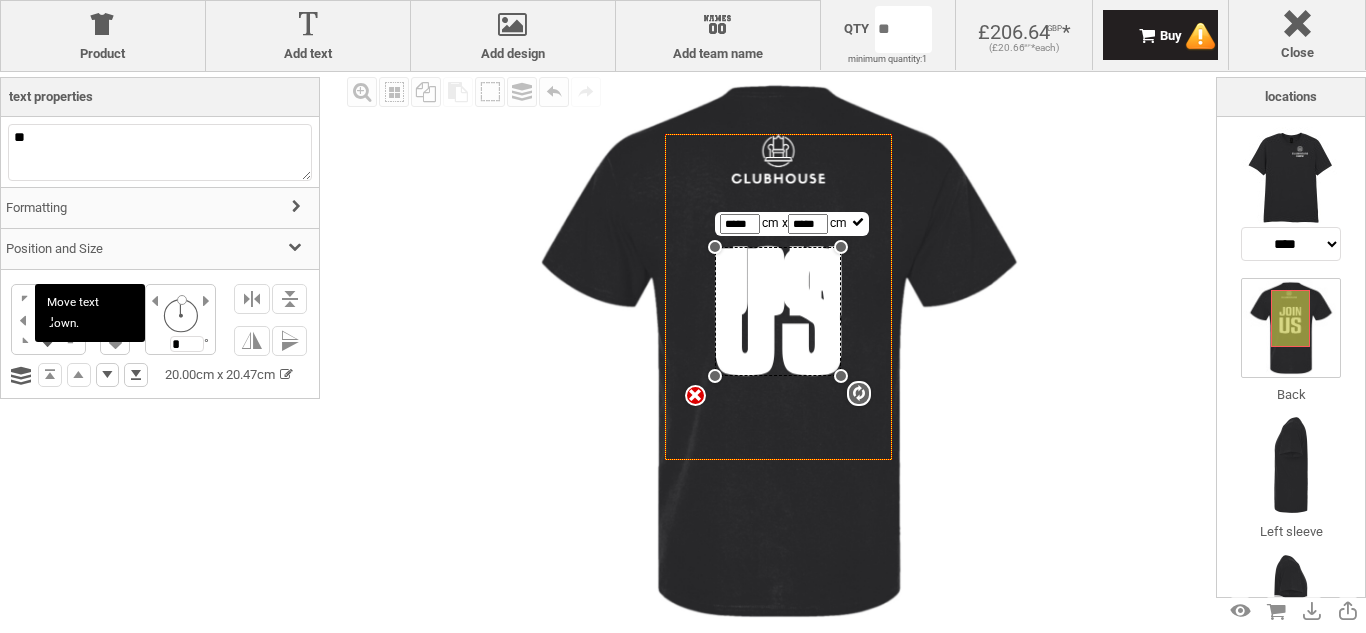 click at bounding box center [48, 342] 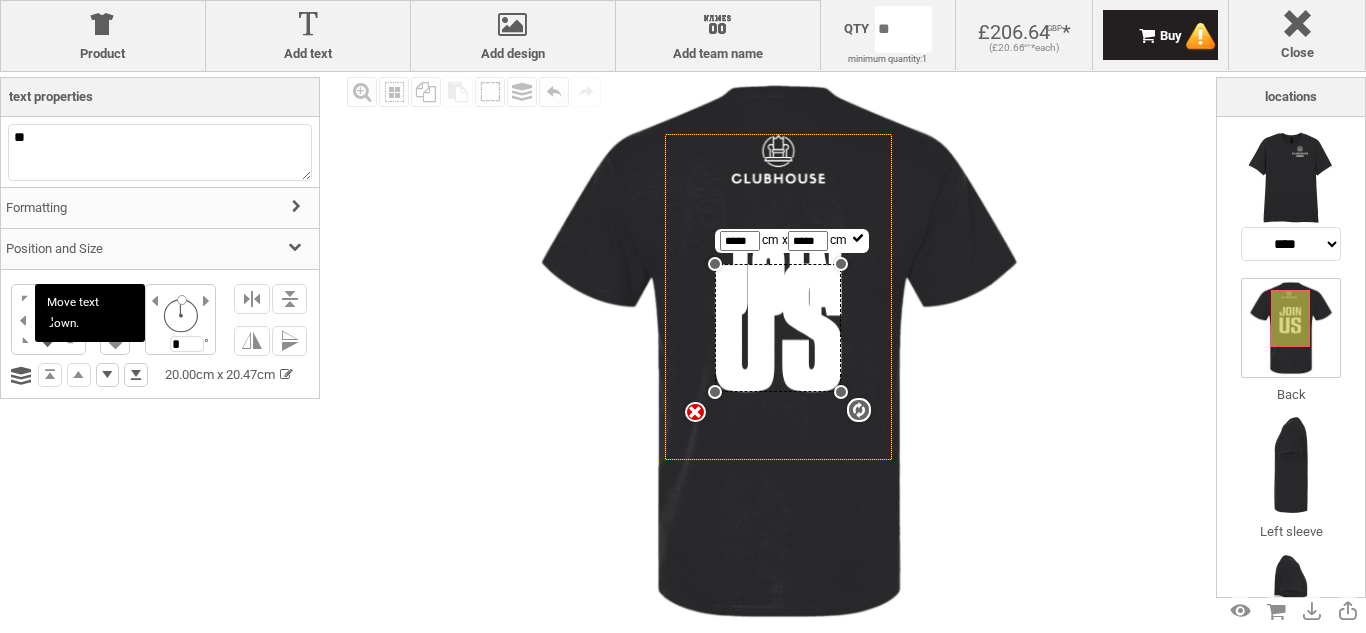 click at bounding box center (48, 342) 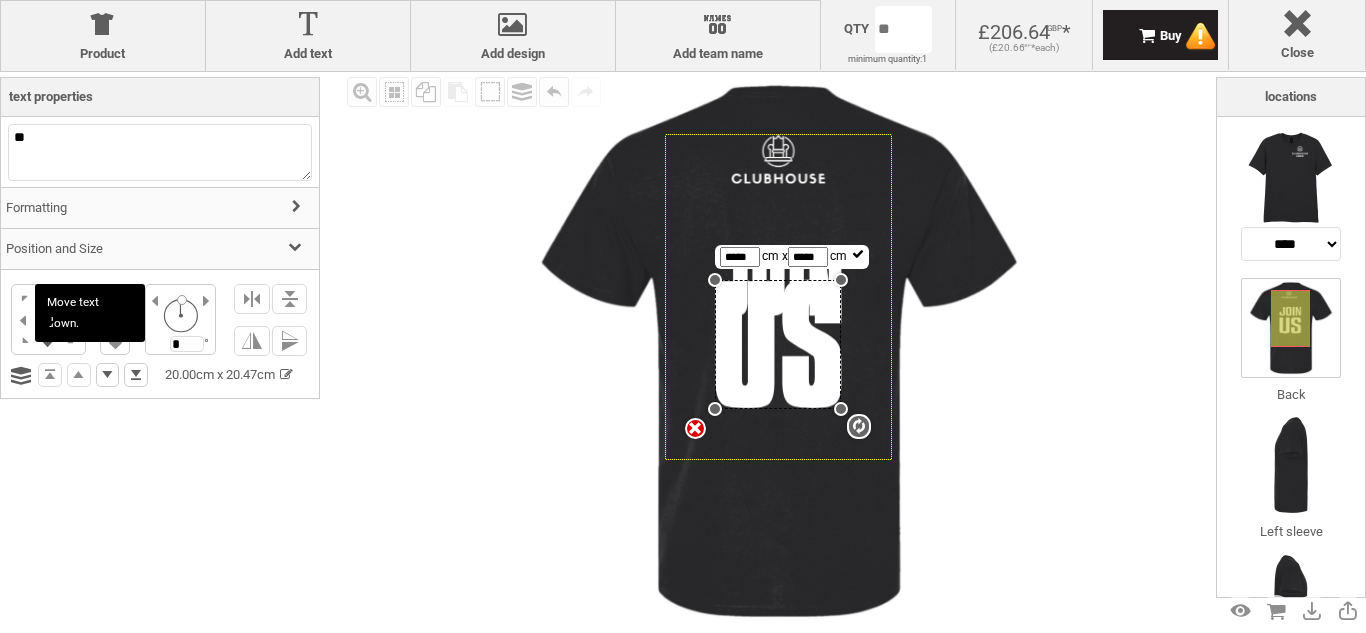 click at bounding box center [48, 342] 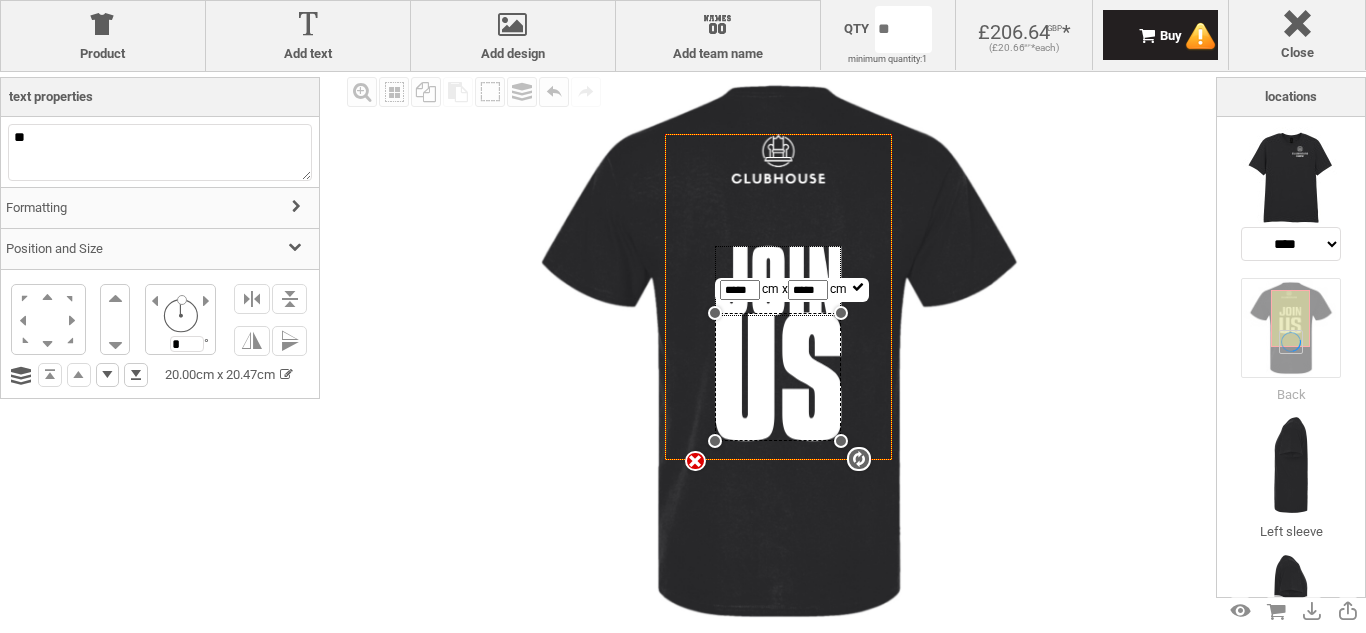 click at bounding box center [778, 281] 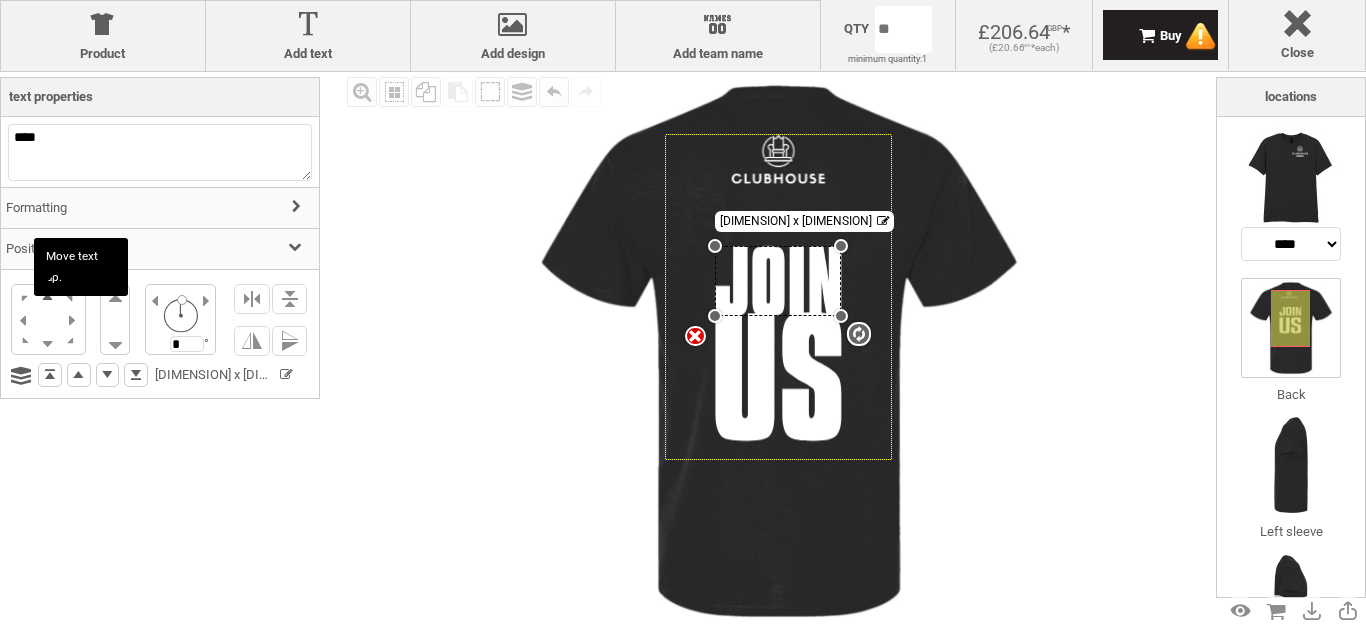 click at bounding box center [48, 296] 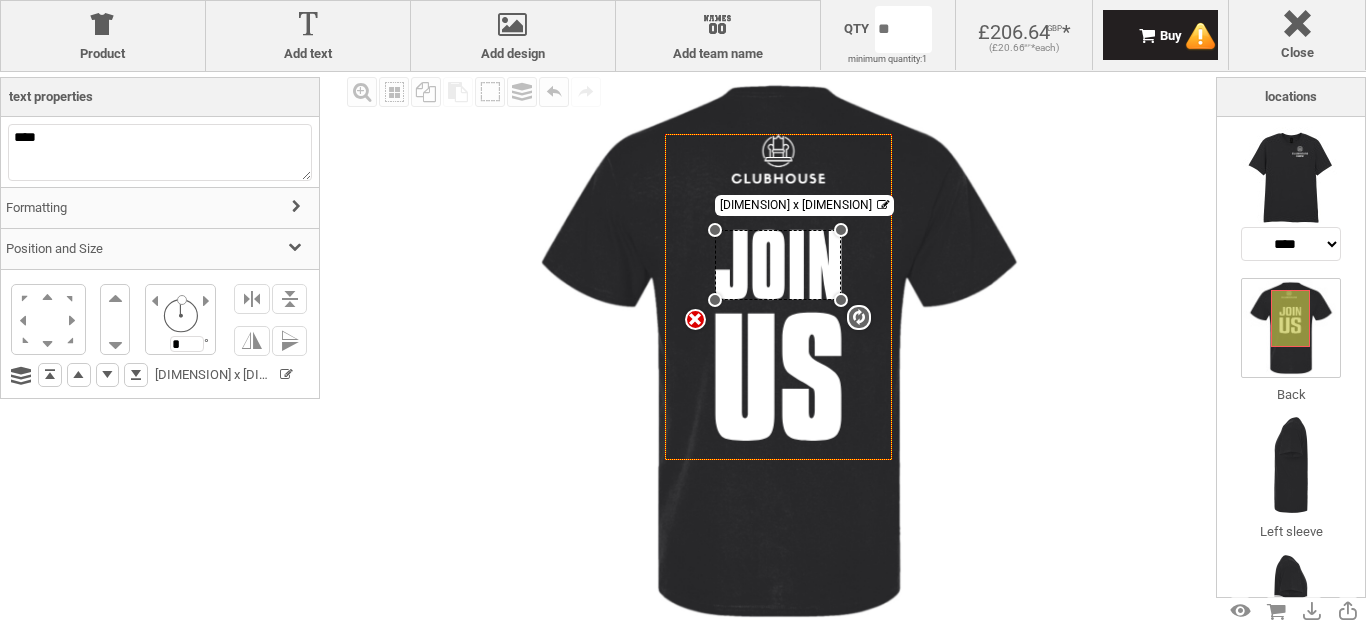 click on "Formatting" at bounding box center [160, 208] 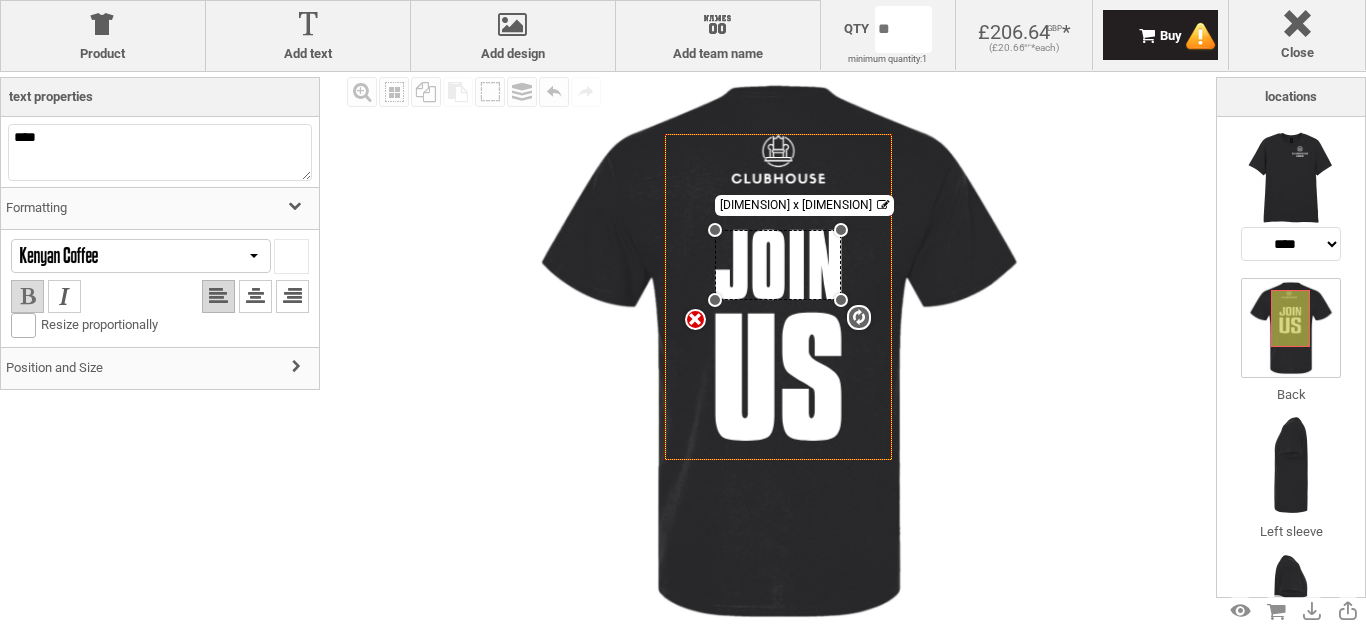 click at bounding box center [27, 296] 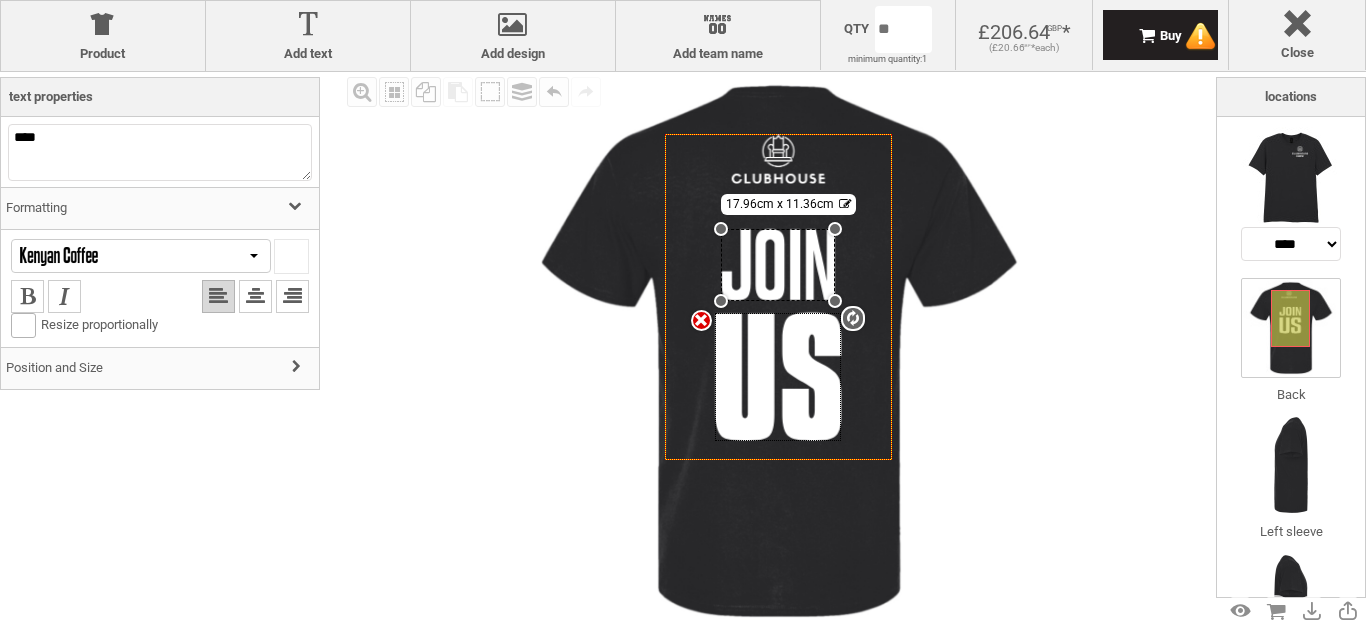click at bounding box center [778, 377] 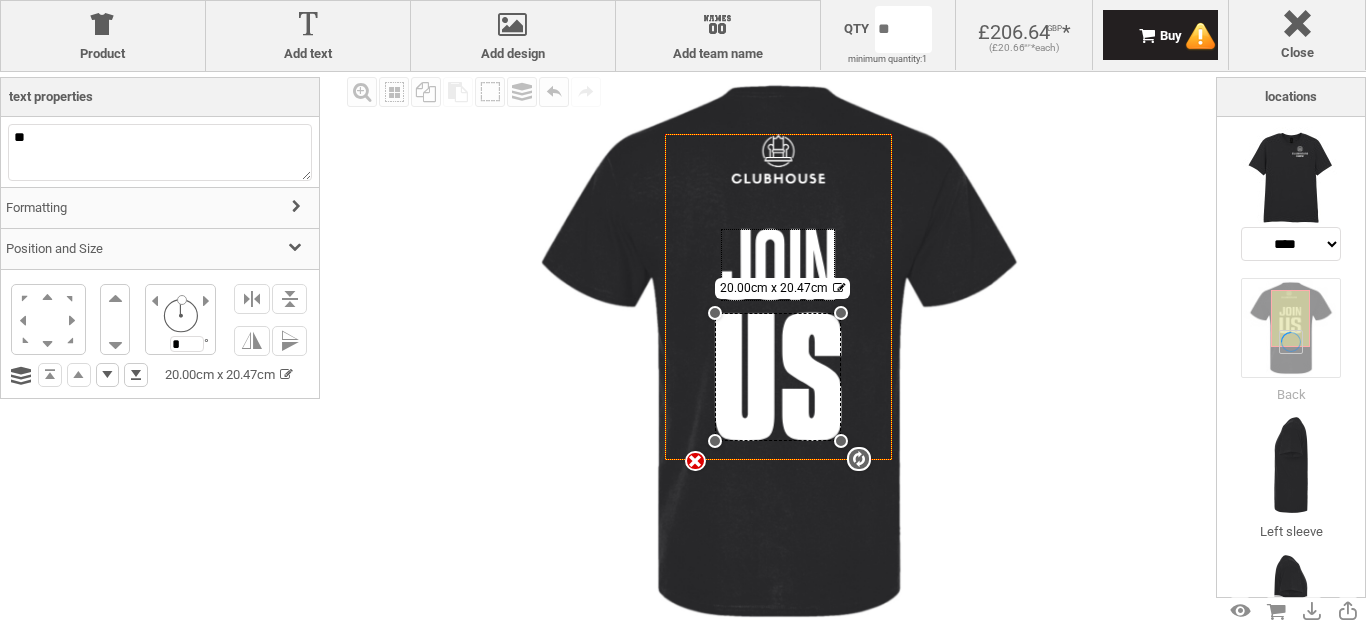 click on "Formatting" at bounding box center [160, 208] 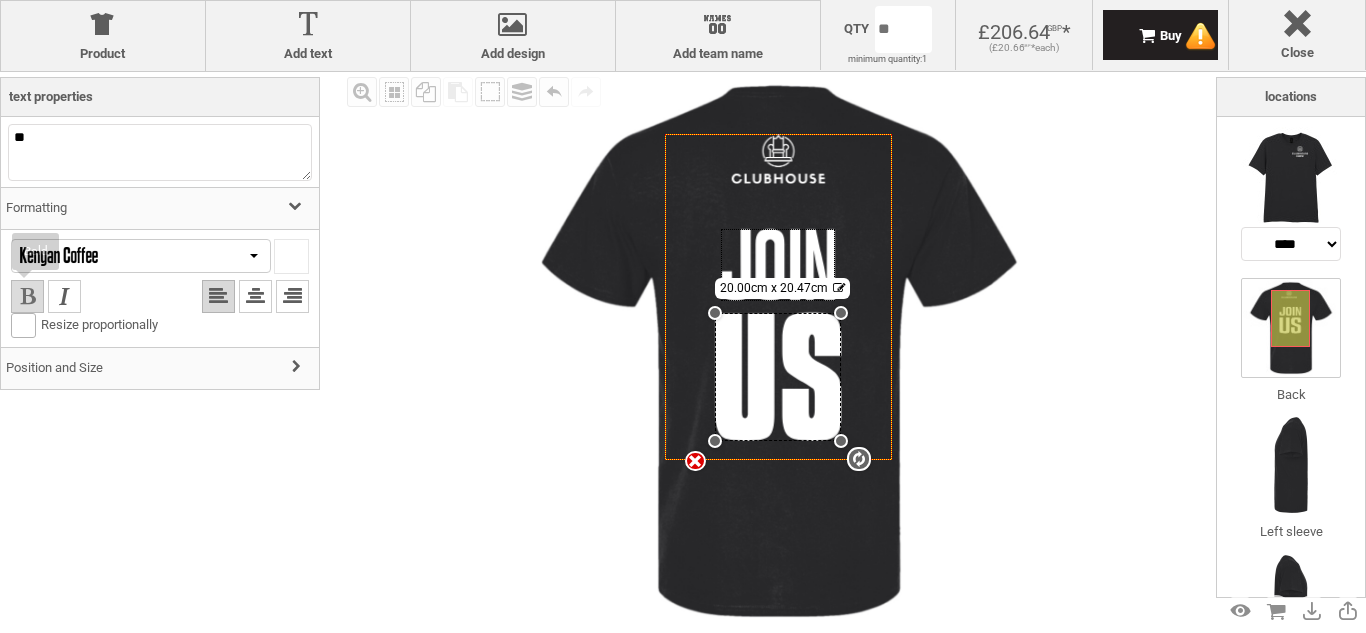 click at bounding box center [27, 296] 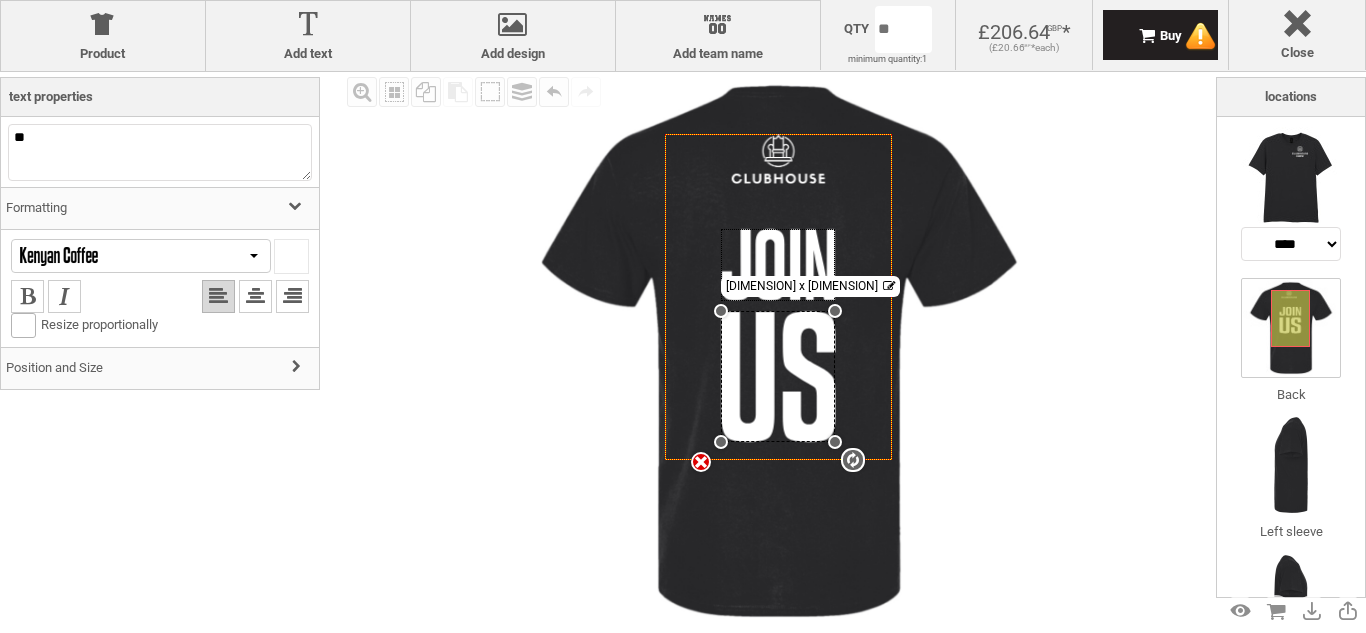 click at bounding box center (777, 264) 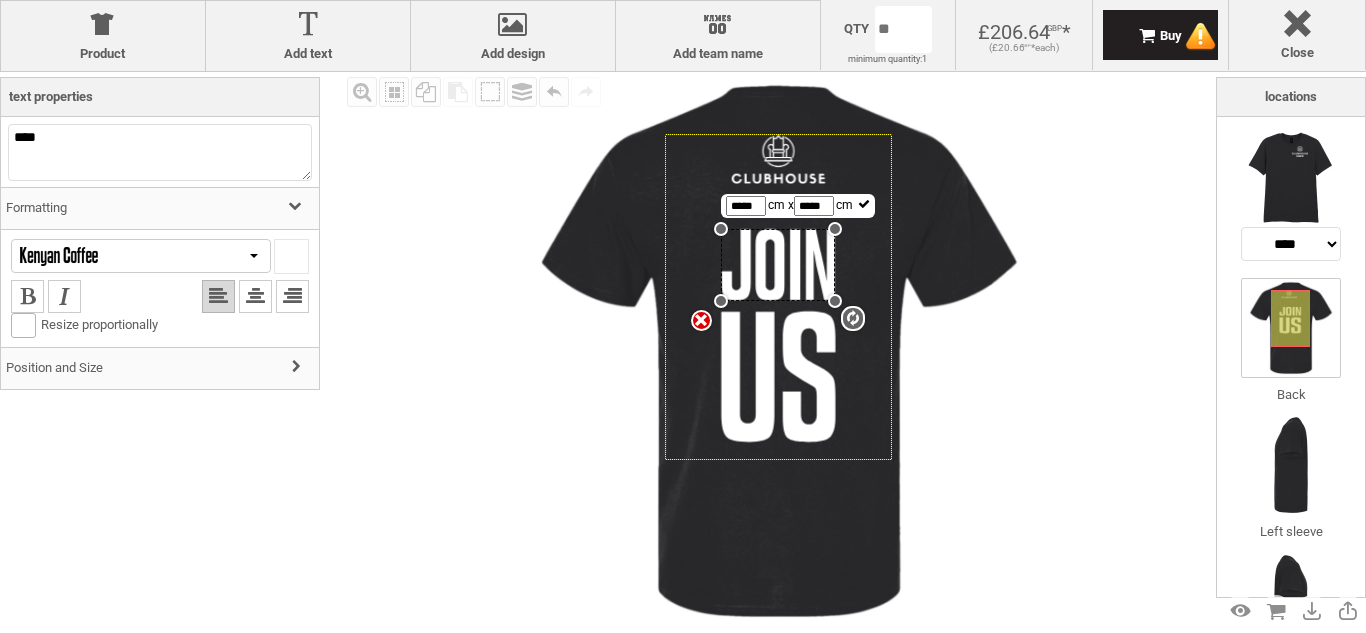 click on "*****" at bounding box center [746, 206] 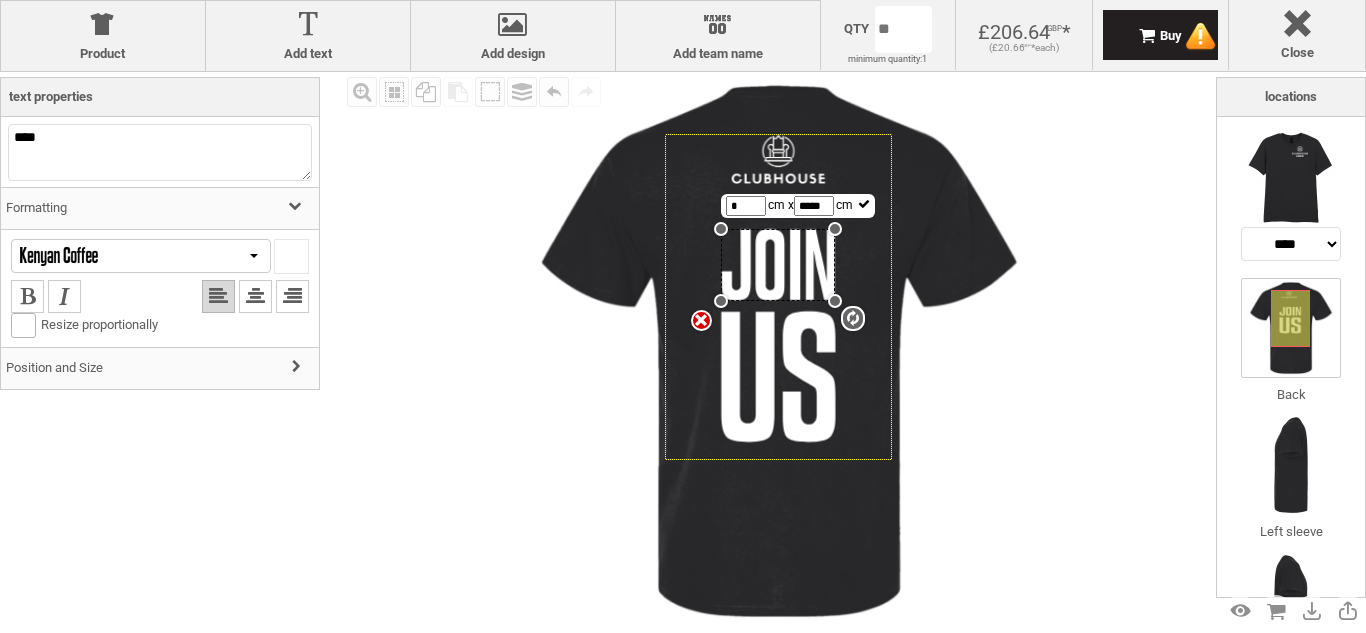 type on "**" 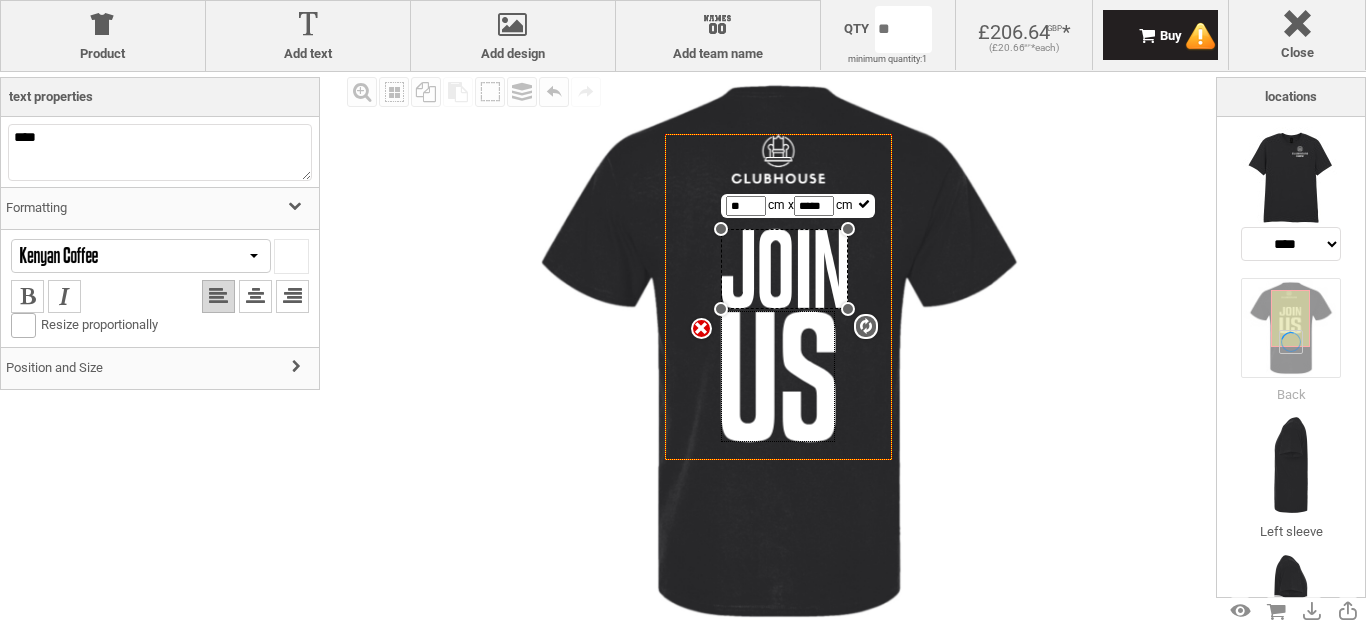 click at bounding box center (778, 376) 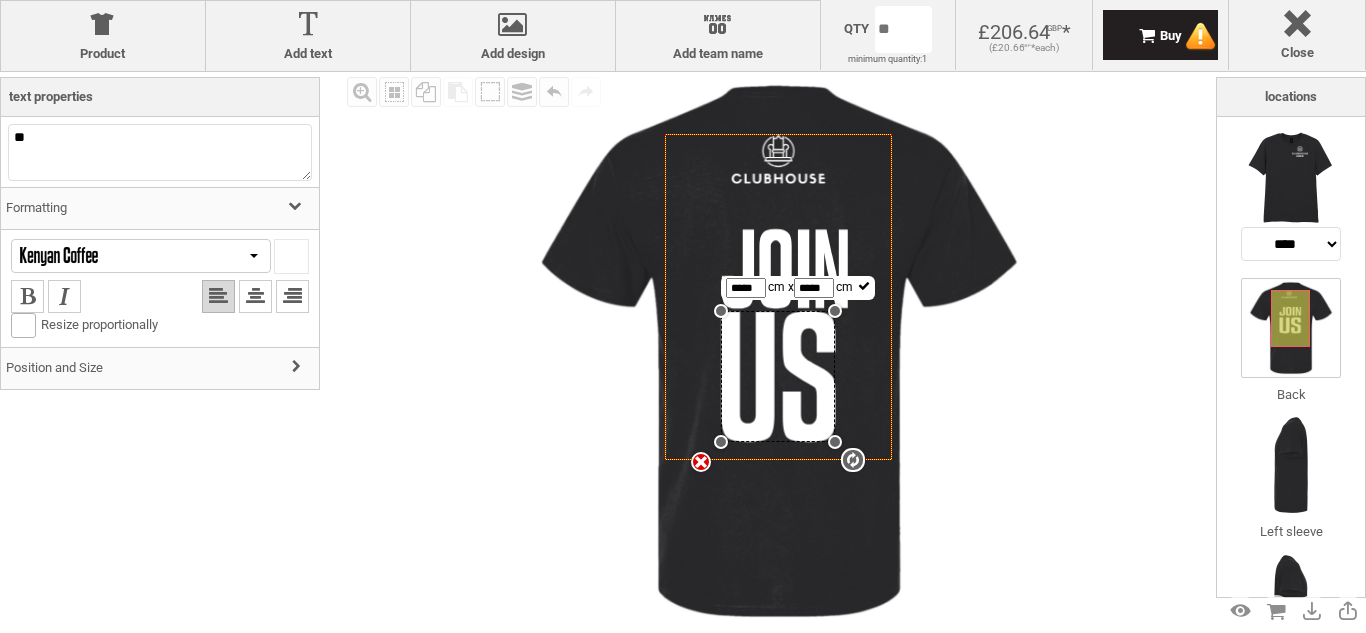 click on "*****" at bounding box center [746, 288] 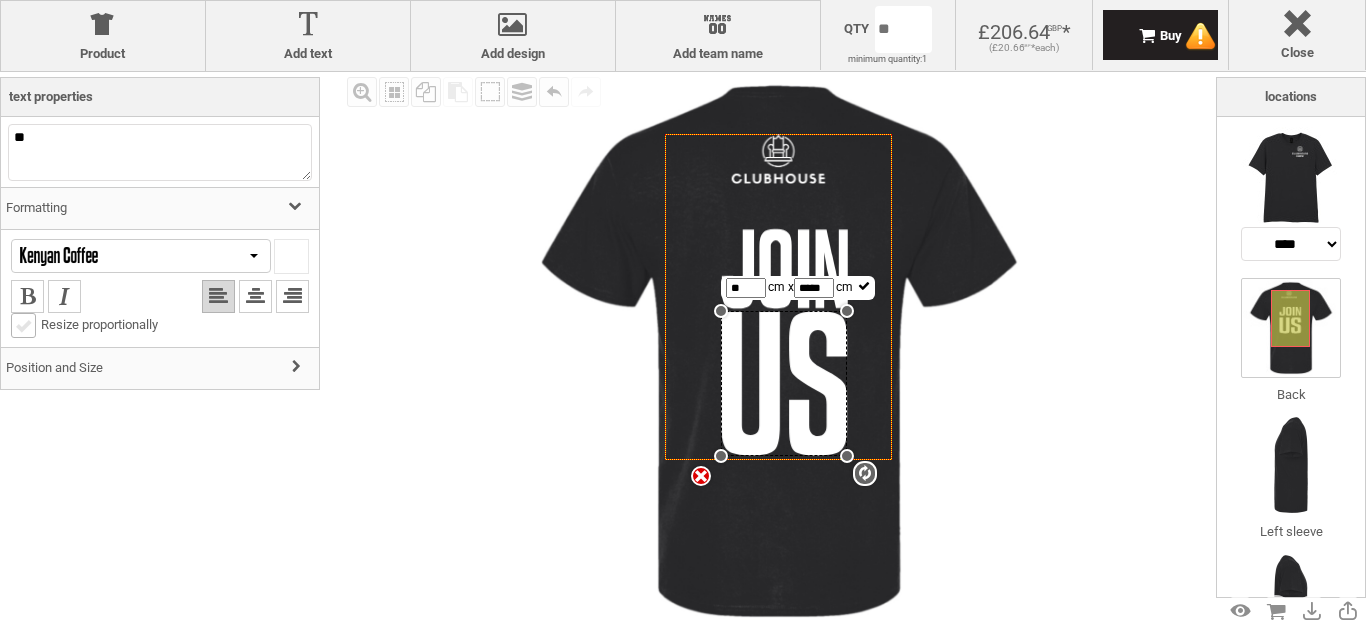 type on "**" 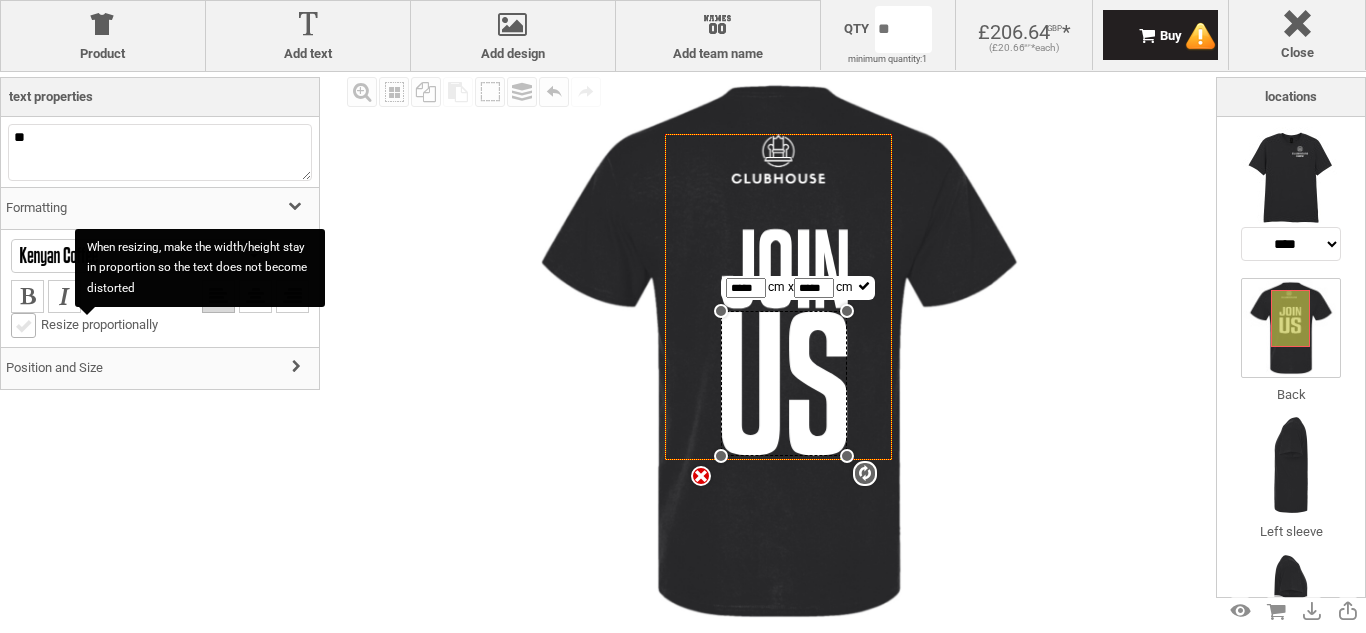 click at bounding box center (23, 325) 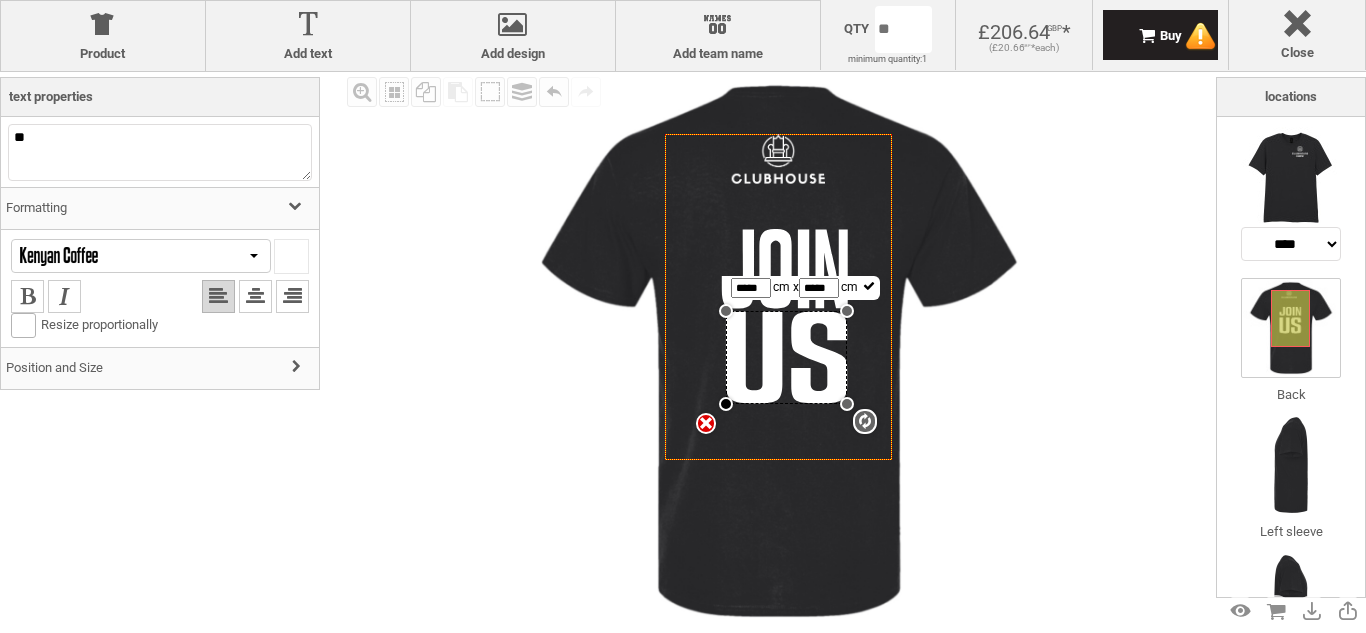 drag, startPoint x: 718, startPoint y: 461, endPoint x: 727, endPoint y: 405, distance: 56.718605 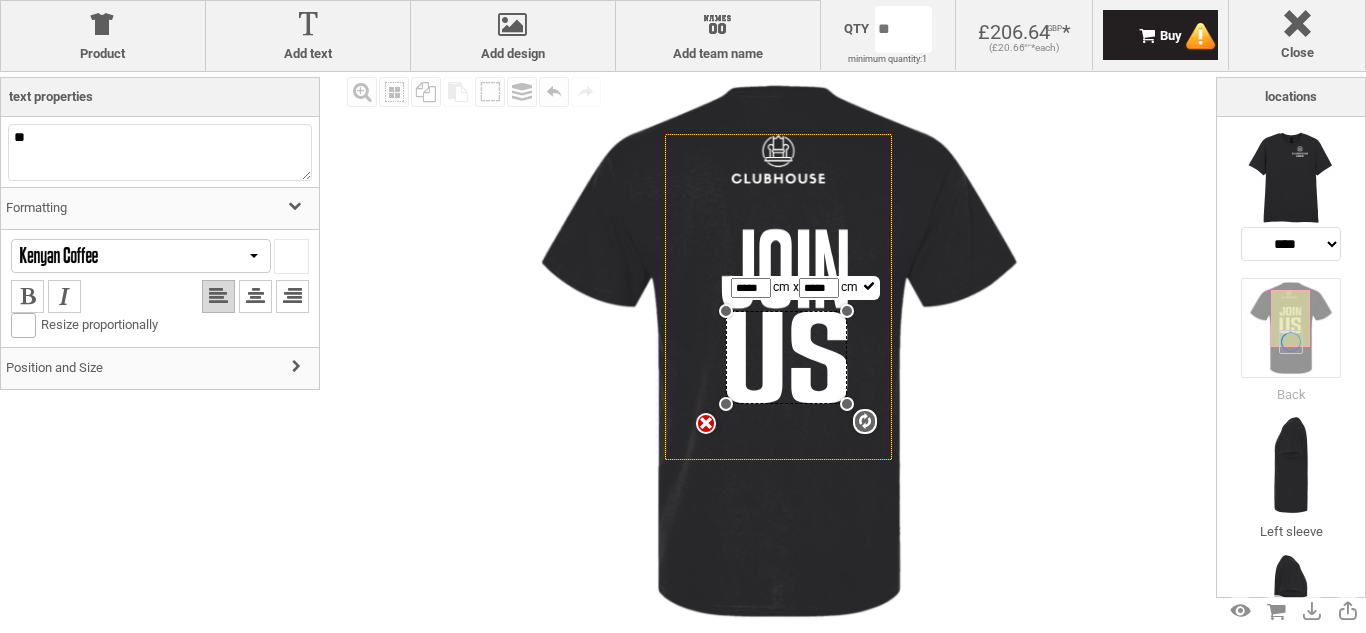 click at bounding box center [779, 351] 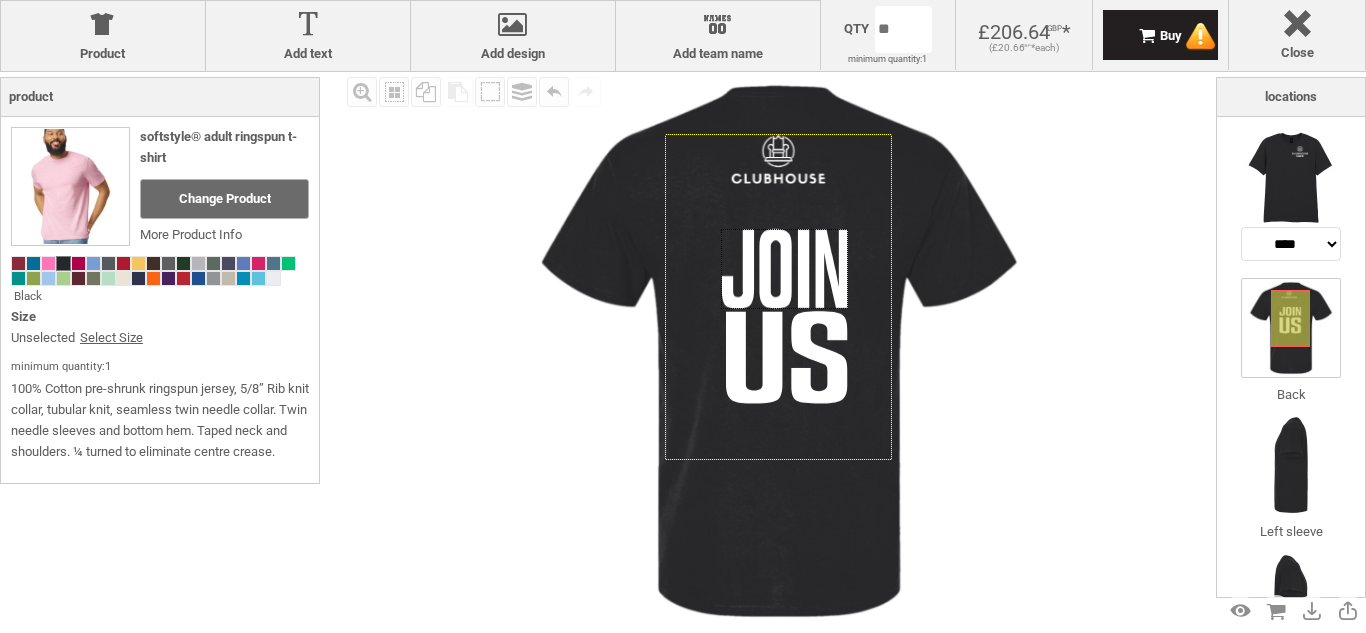 click at bounding box center (784, 268) 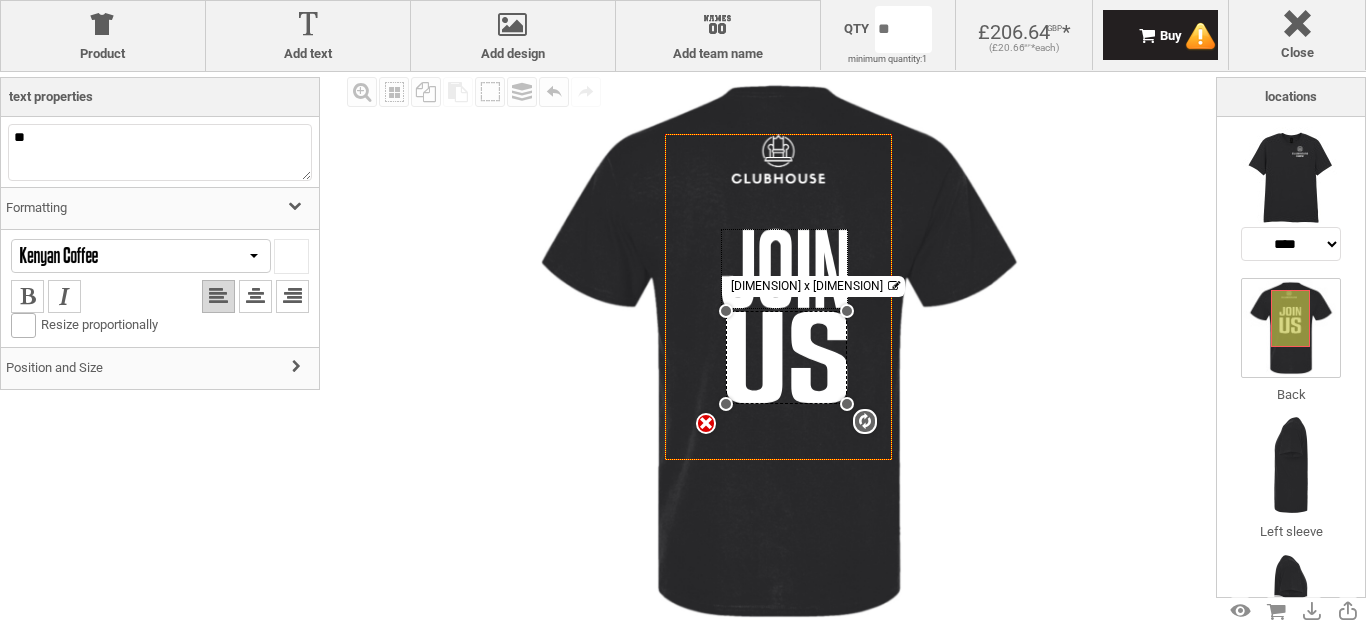 click on "settings [DIMENSION] x [DIMENSION]" at bounding box center (786, 357) 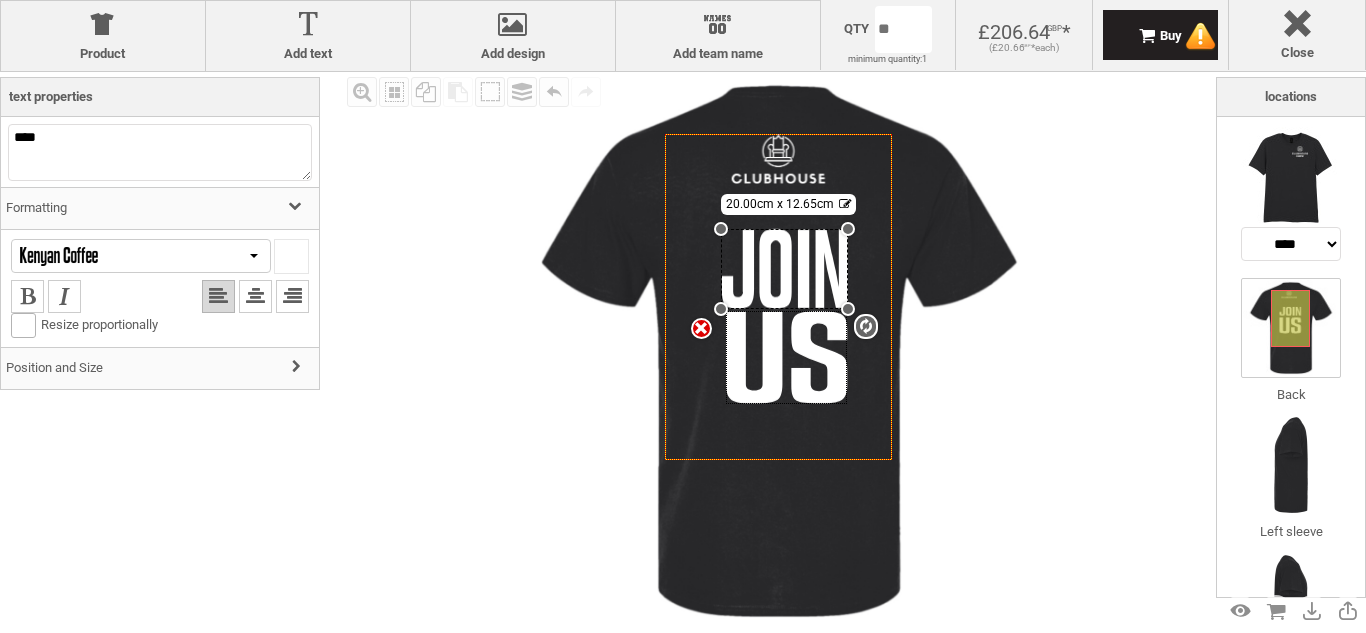 click at bounding box center (786, 357) 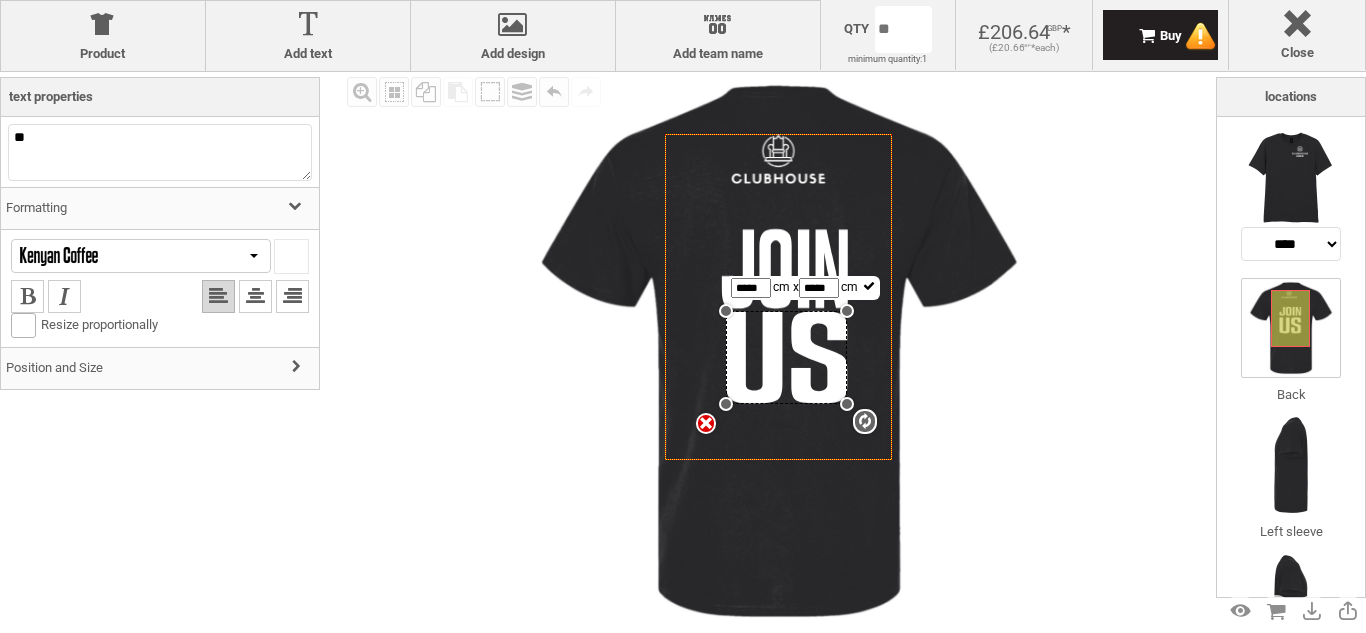 click on "*****" at bounding box center (751, 288) 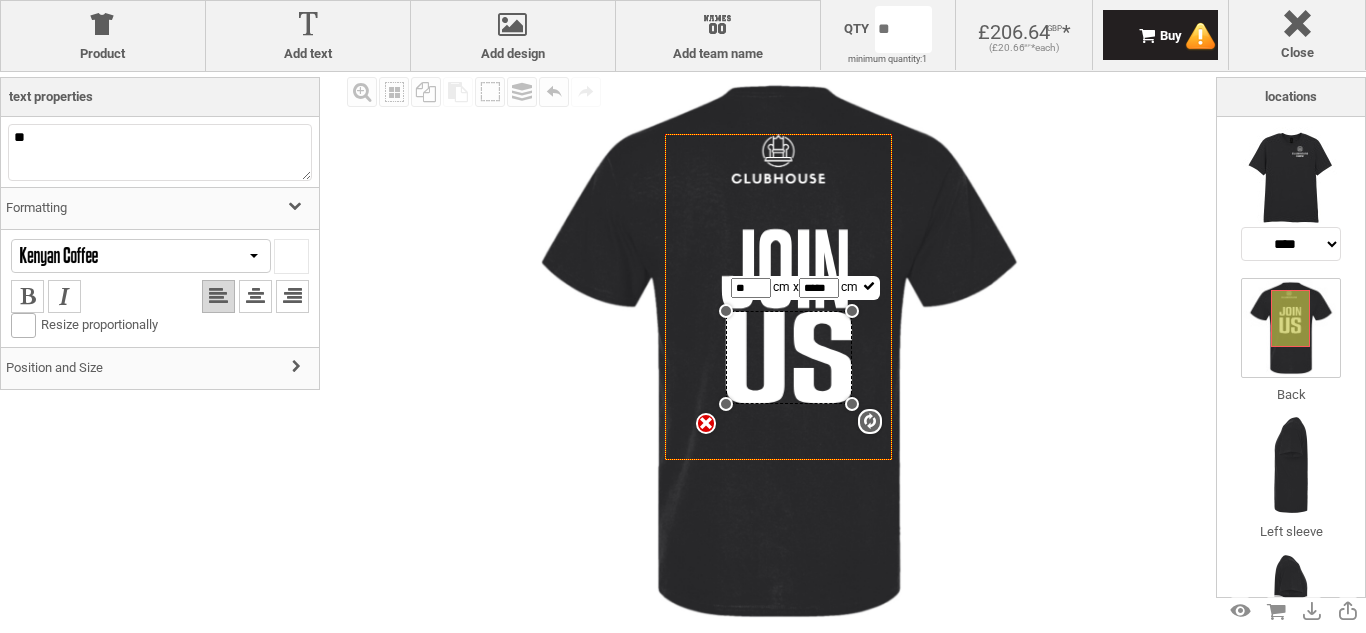 type on "**" 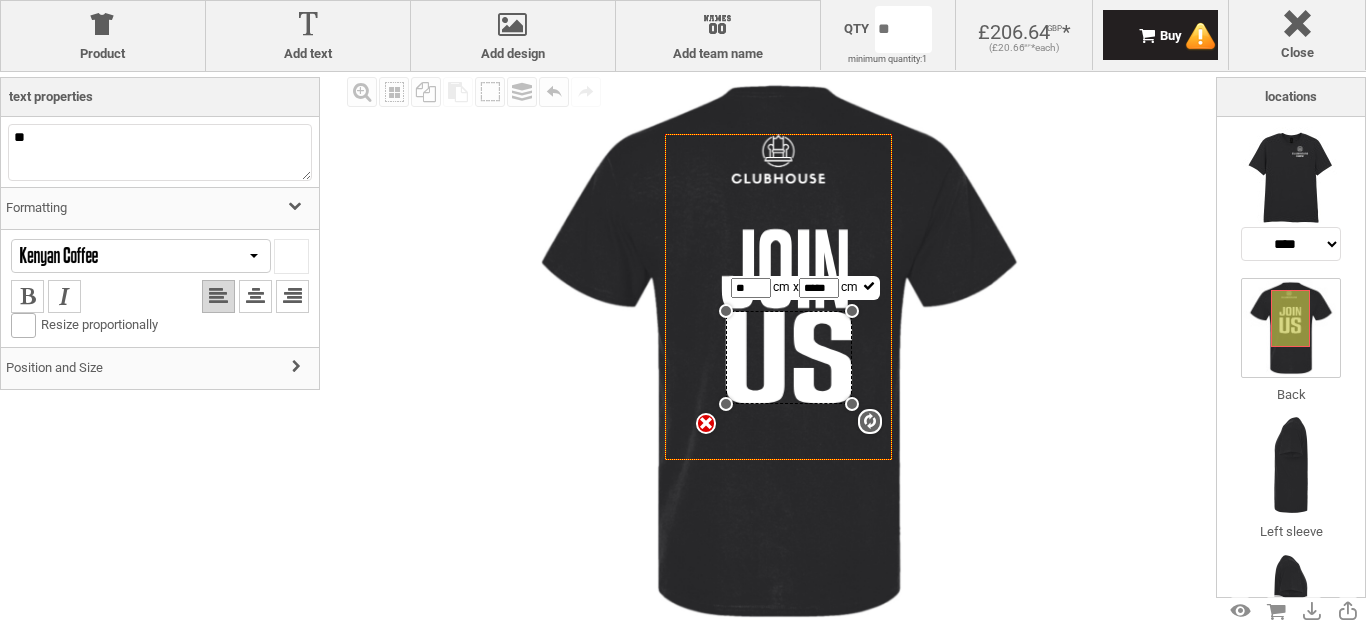 click at bounding box center [779, 351] 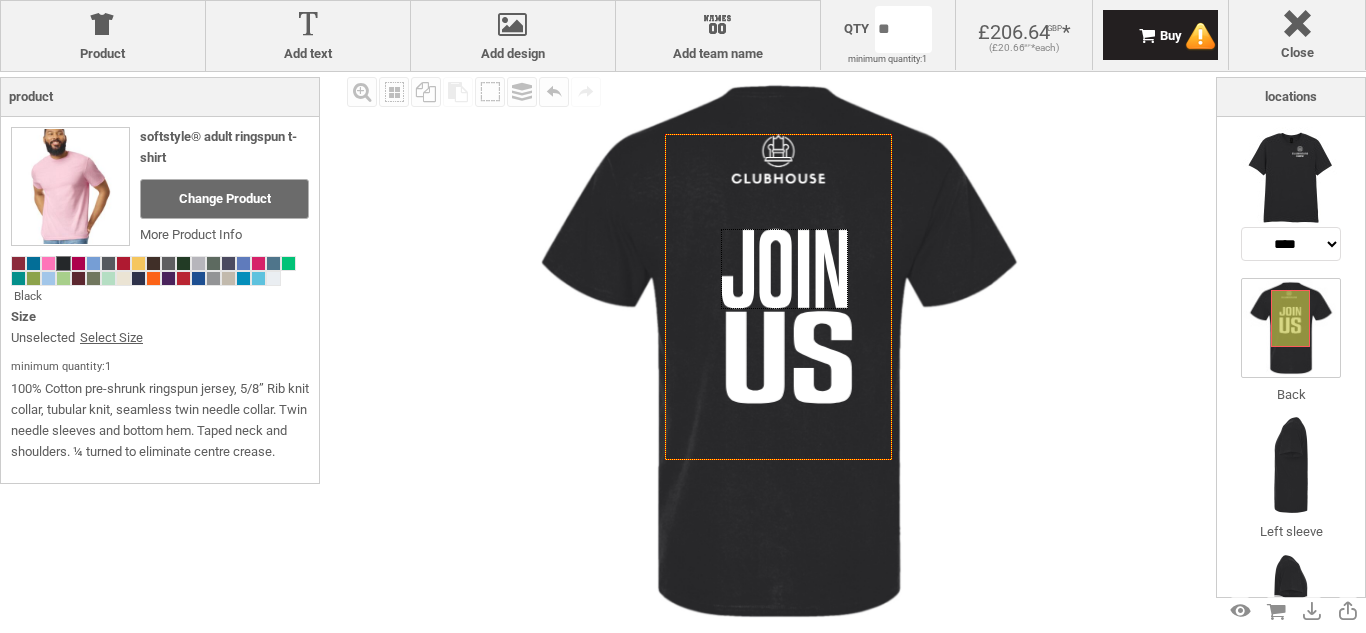 click at bounding box center [784, 268] 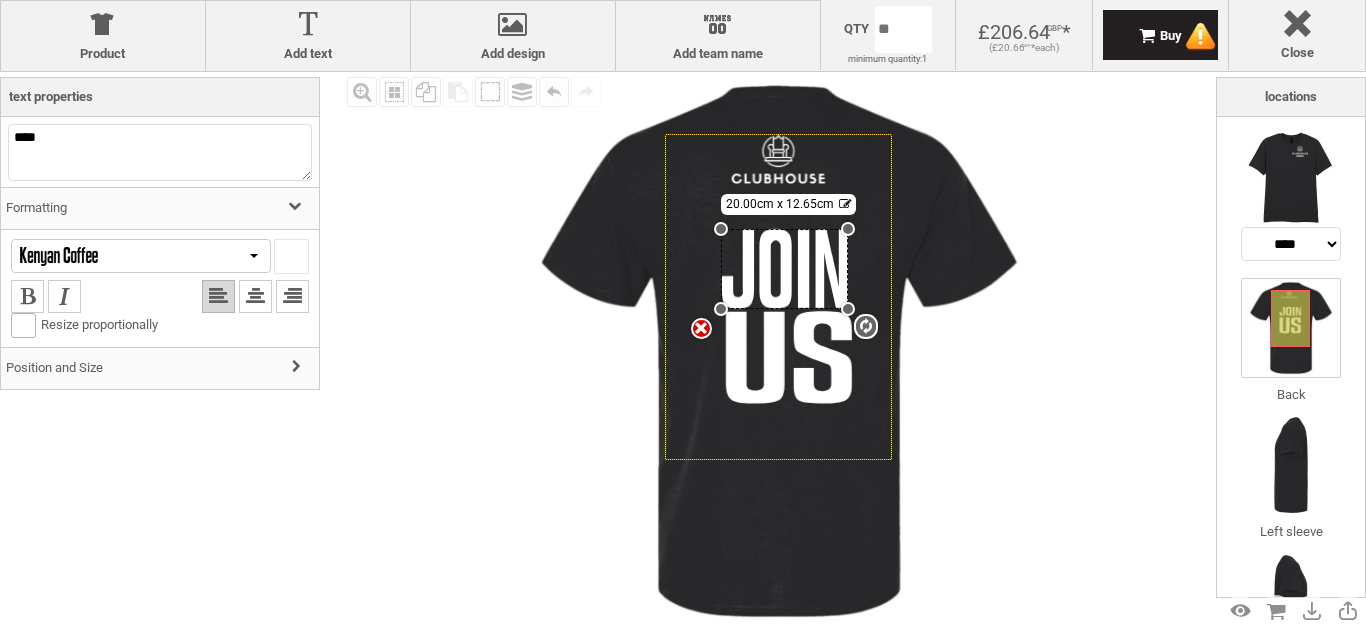 click on "Position and Size" at bounding box center (160, 368) 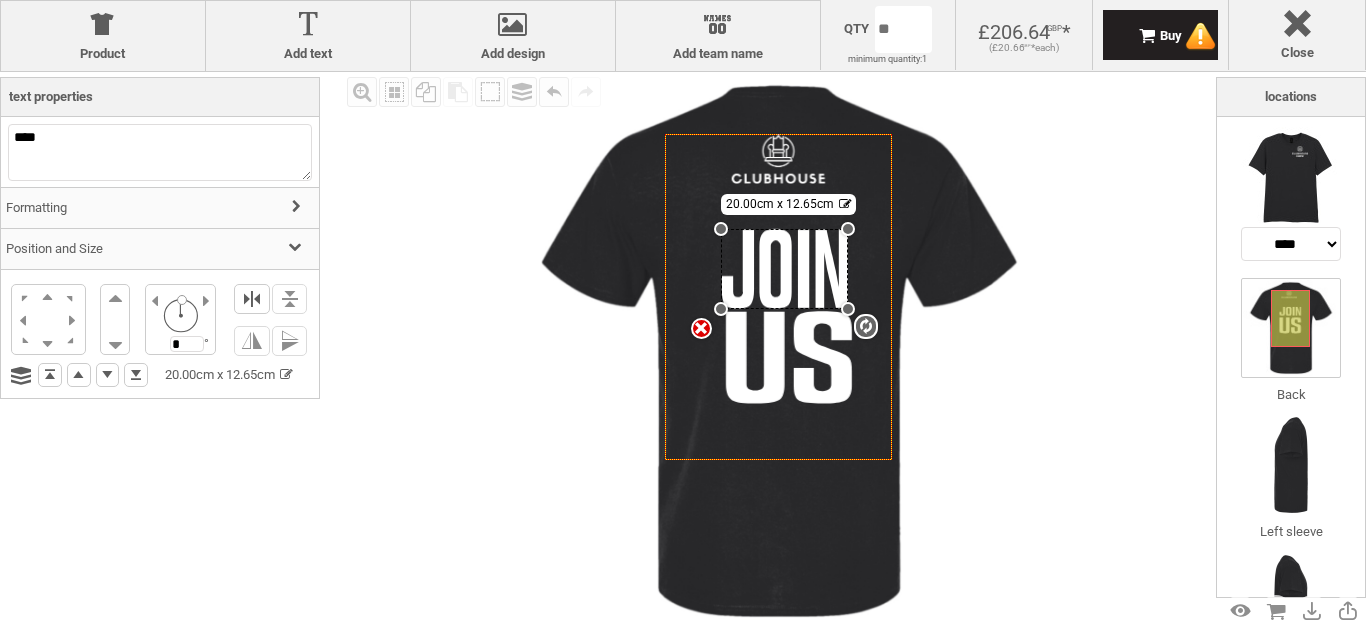click at bounding box center [252, 299] 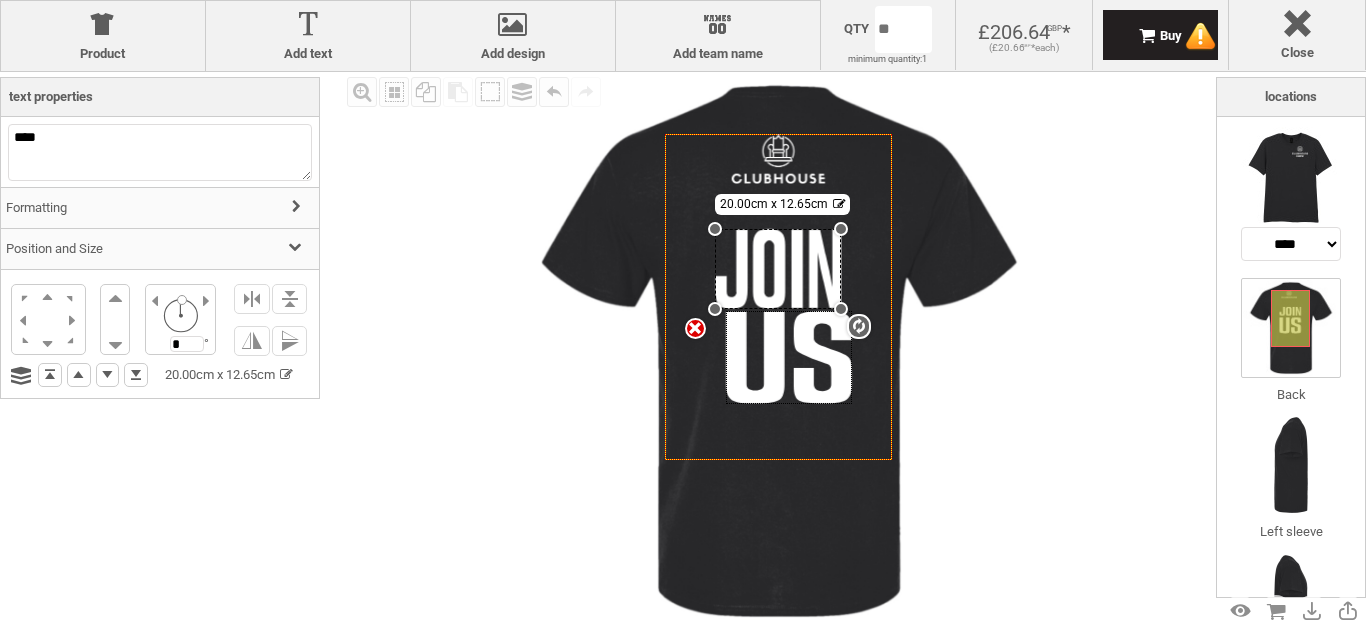 click at bounding box center (789, 357) 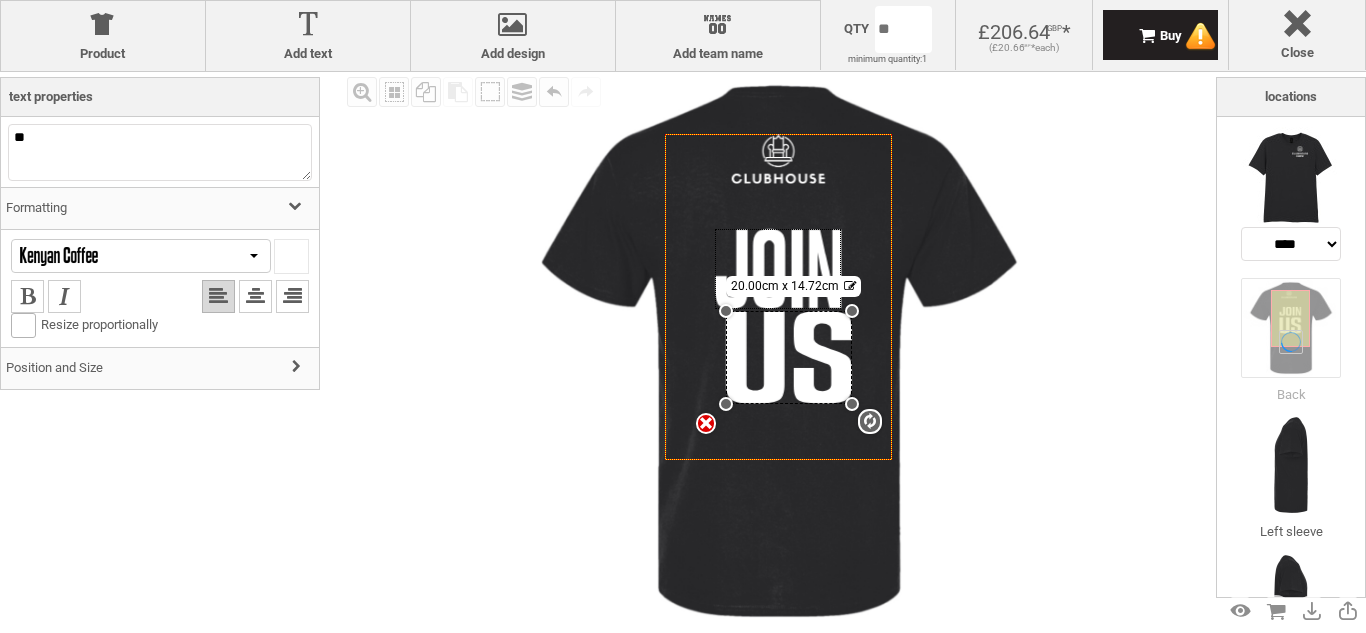 click on "Position and Size" at bounding box center (160, 368) 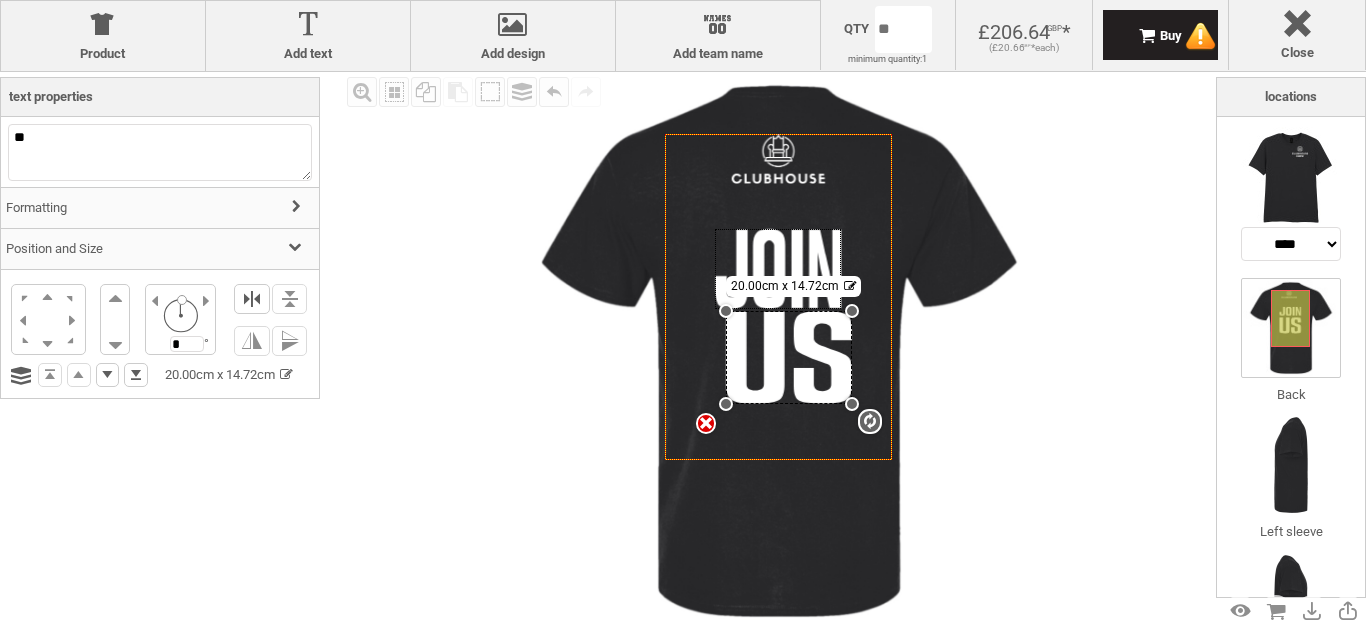 click at bounding box center [252, 299] 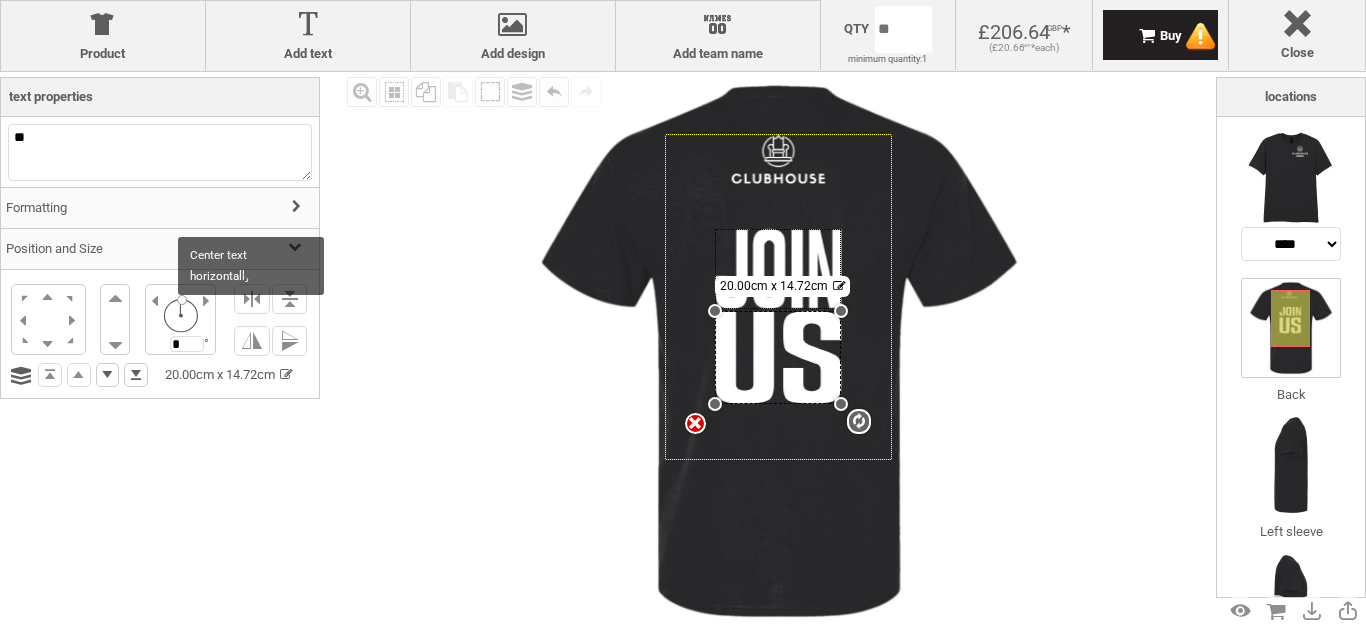 click at bounding box center (779, 351) 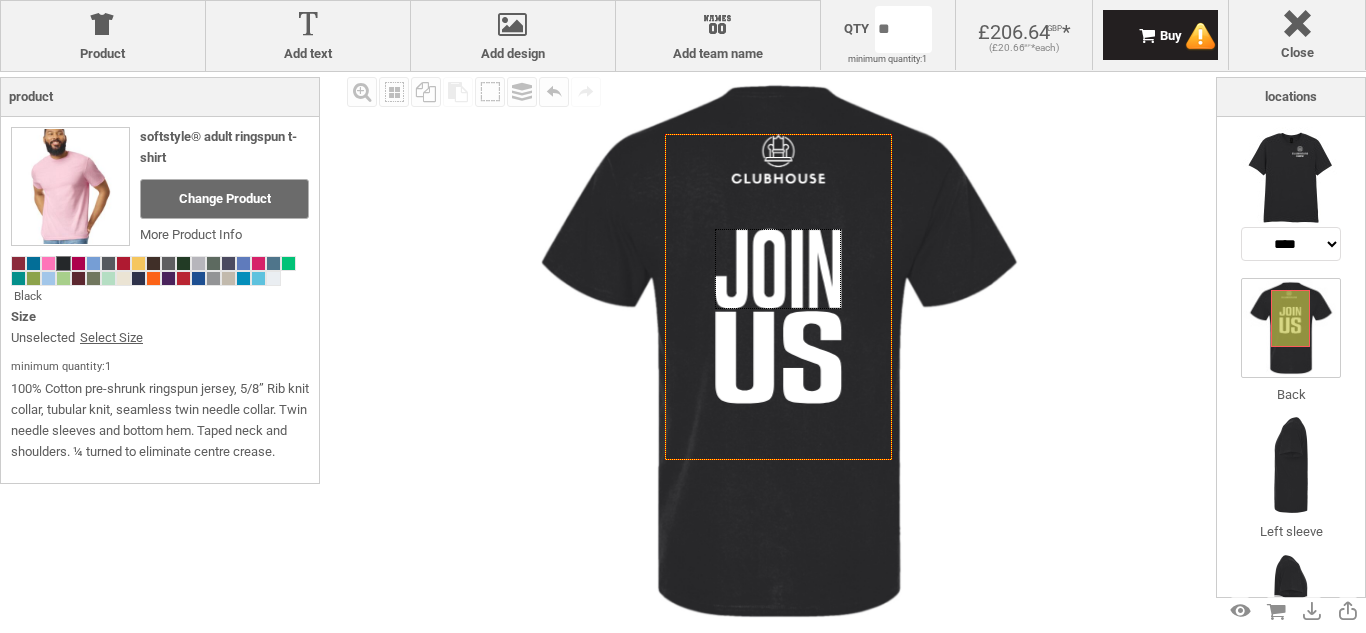 click at bounding box center [778, 268] 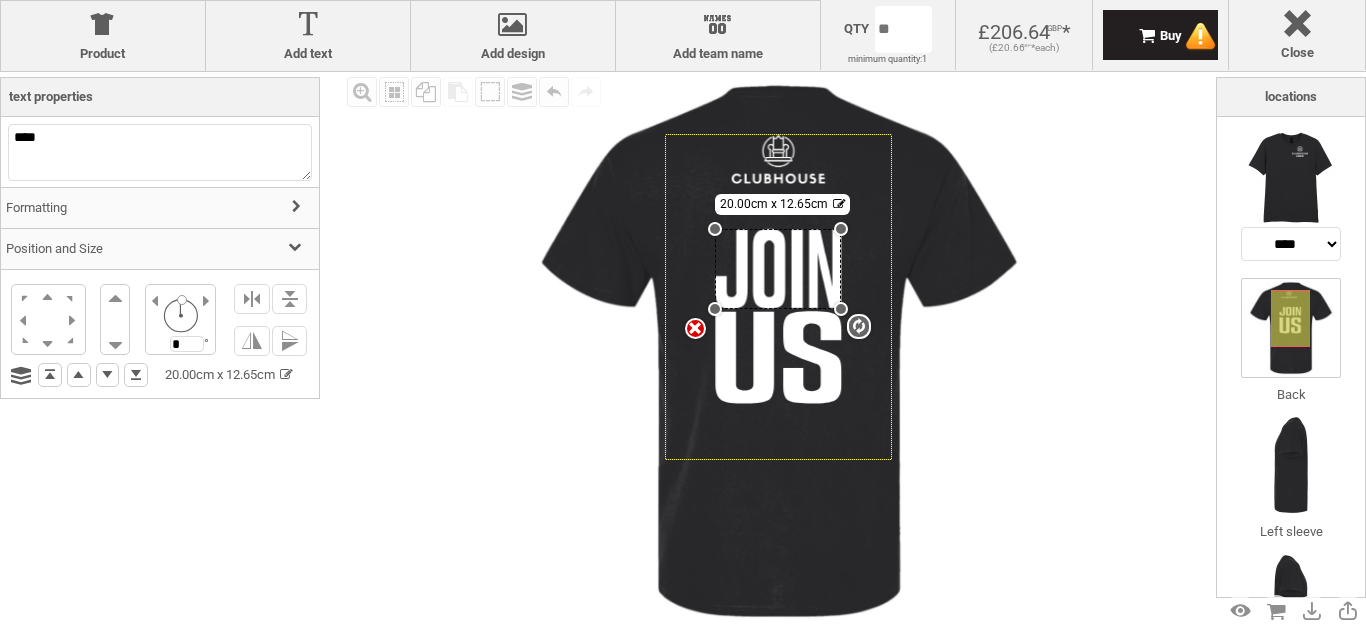 click on "Position and Size" at bounding box center [160, 249] 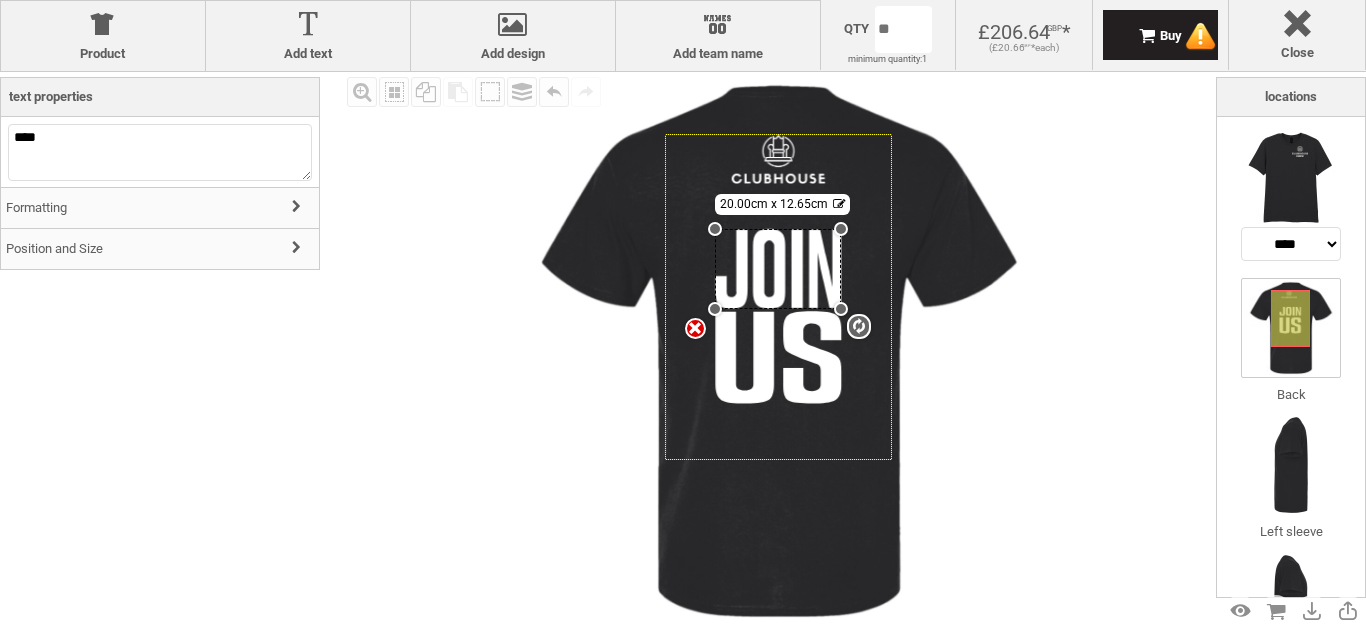 click on "Position and Size" at bounding box center (160, 249) 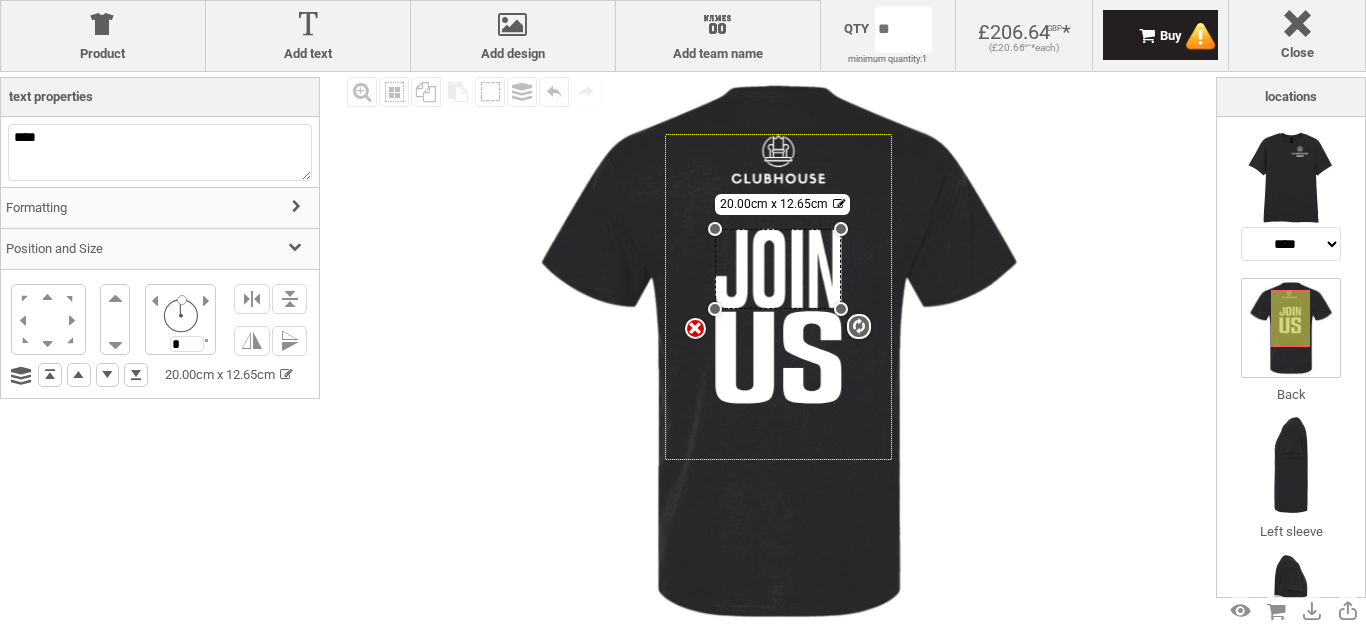 click on "Formatting" at bounding box center (160, 208) 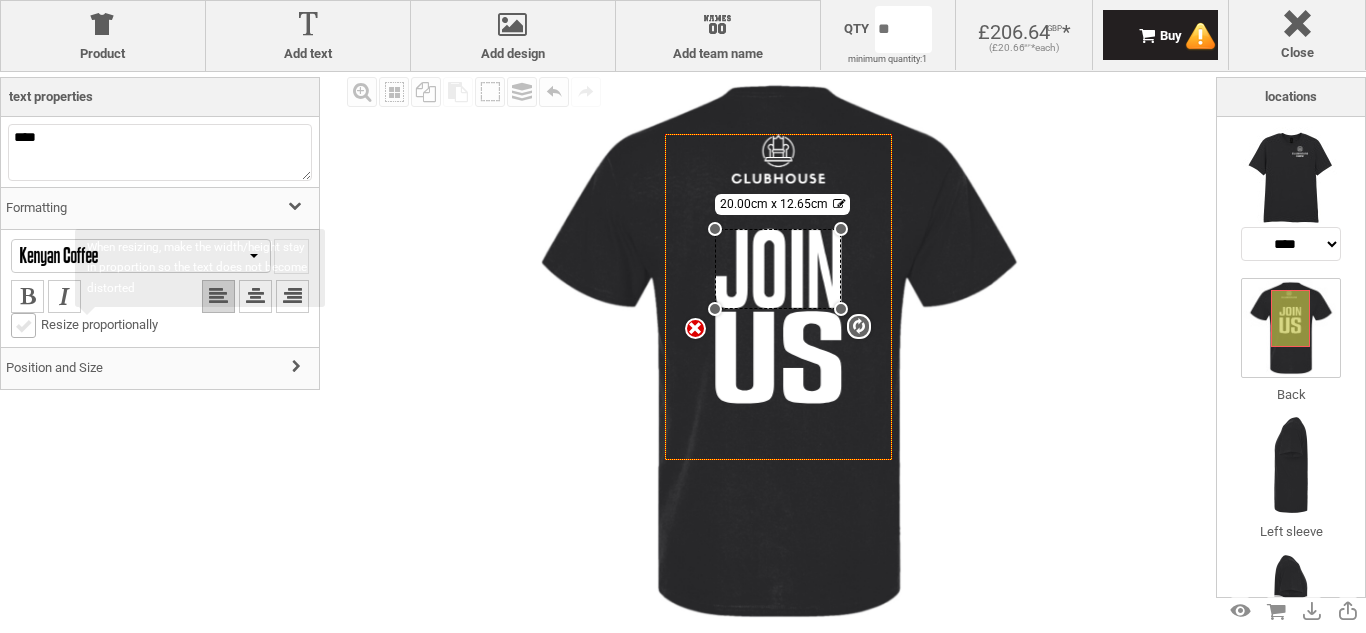 click at bounding box center [23, 325] 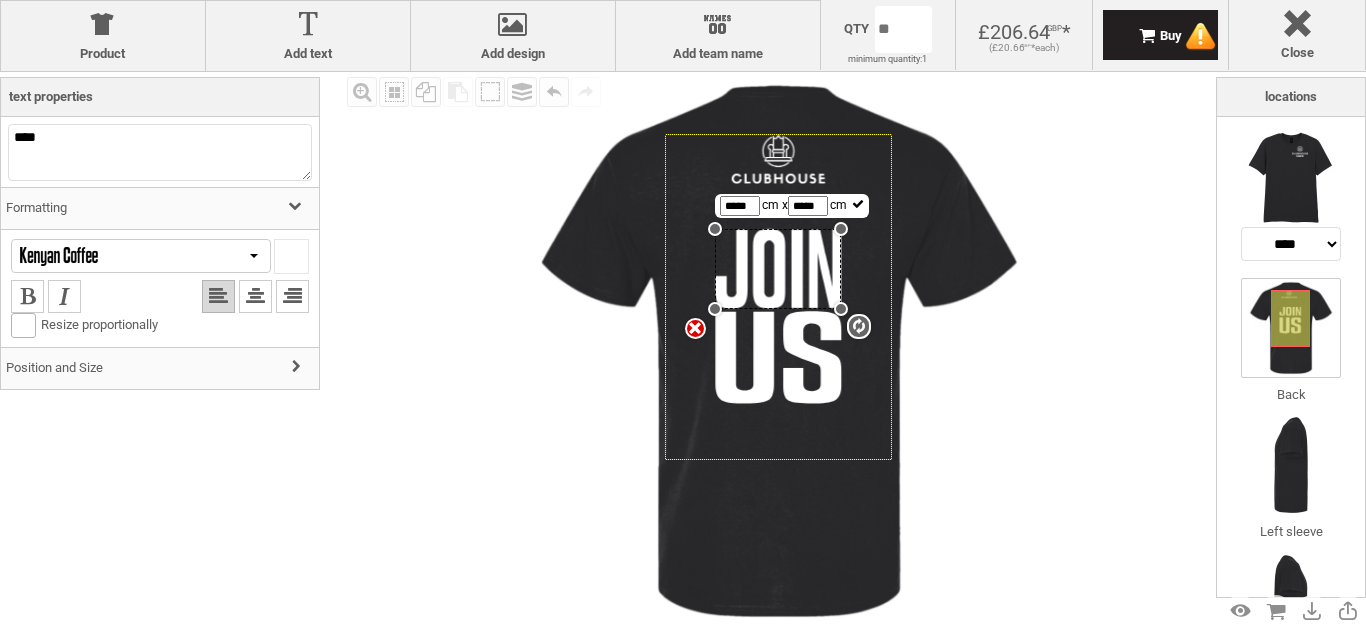 drag, startPoint x: 825, startPoint y: 206, endPoint x: 785, endPoint y: 209, distance: 40.112343 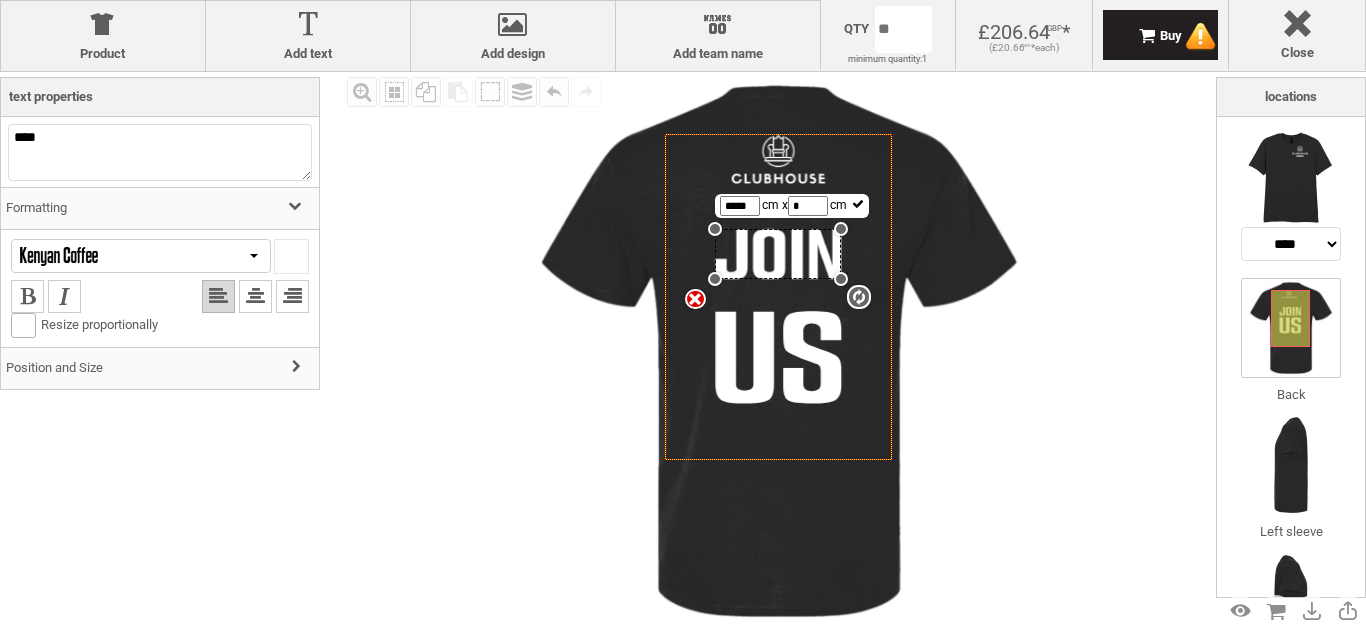 click on "settings [DIMENSION] x [DIMENSION]" at bounding box center [792, 206] 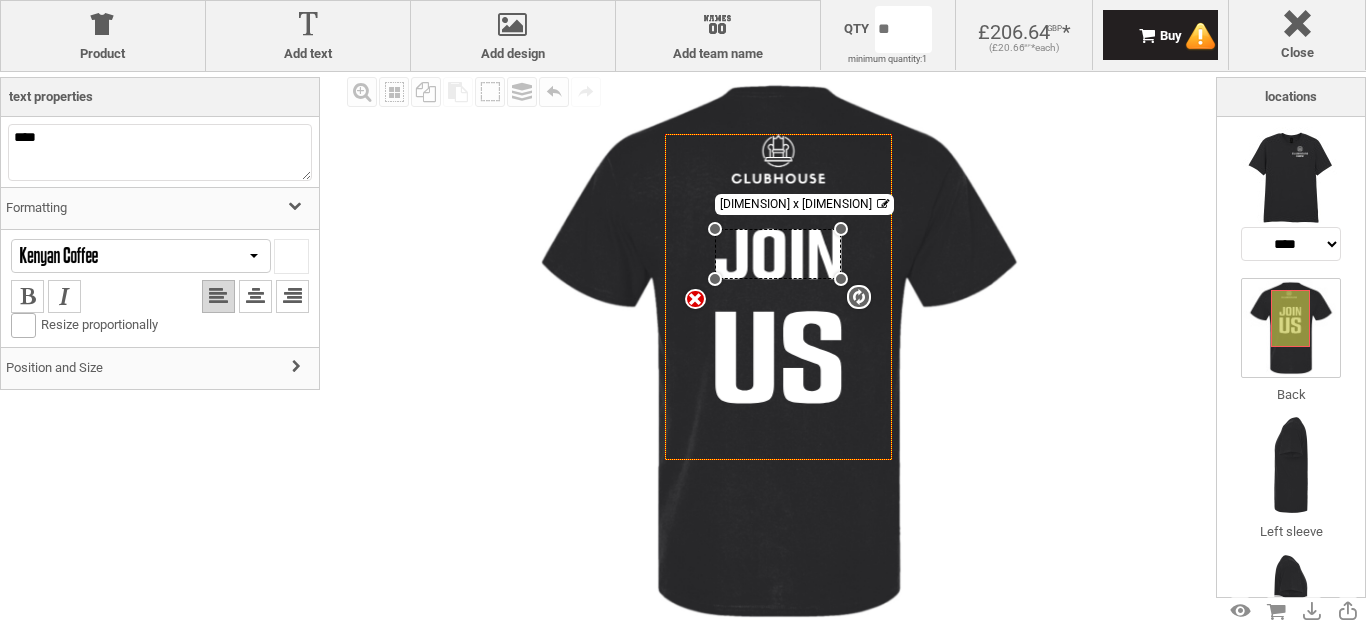 click on "Position and Size" at bounding box center (160, 368) 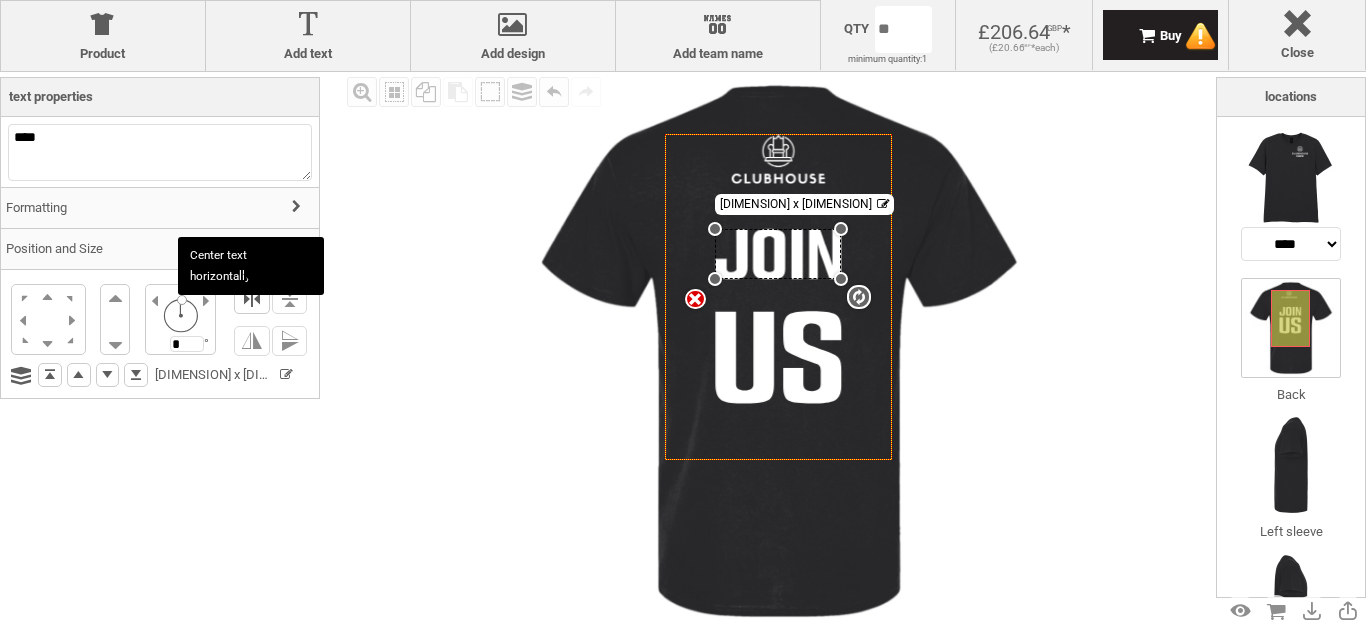 click at bounding box center (252, 299) 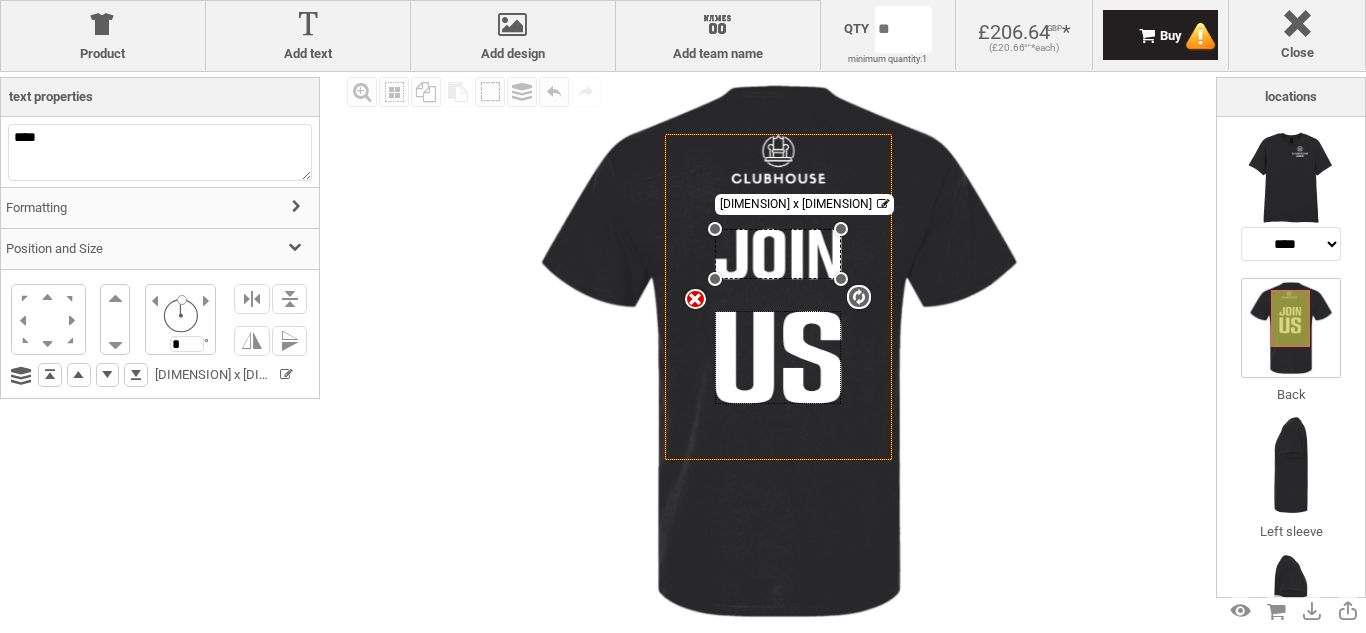 click at bounding box center [778, 357] 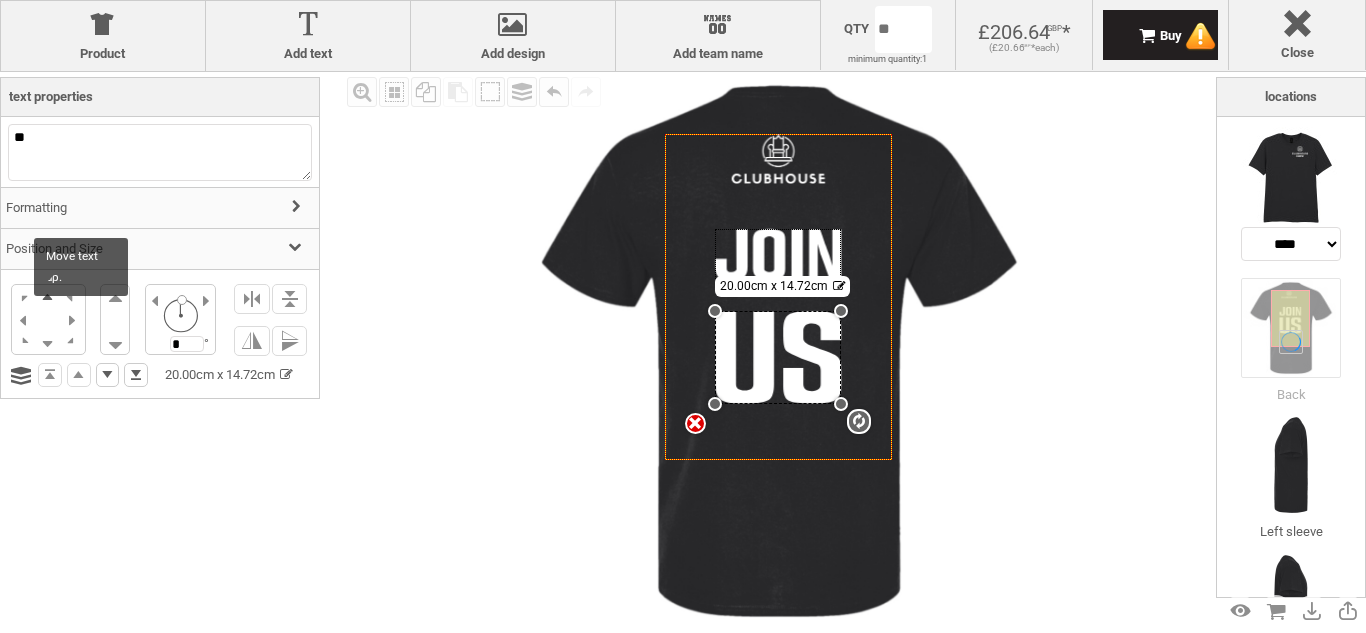click at bounding box center (48, 296) 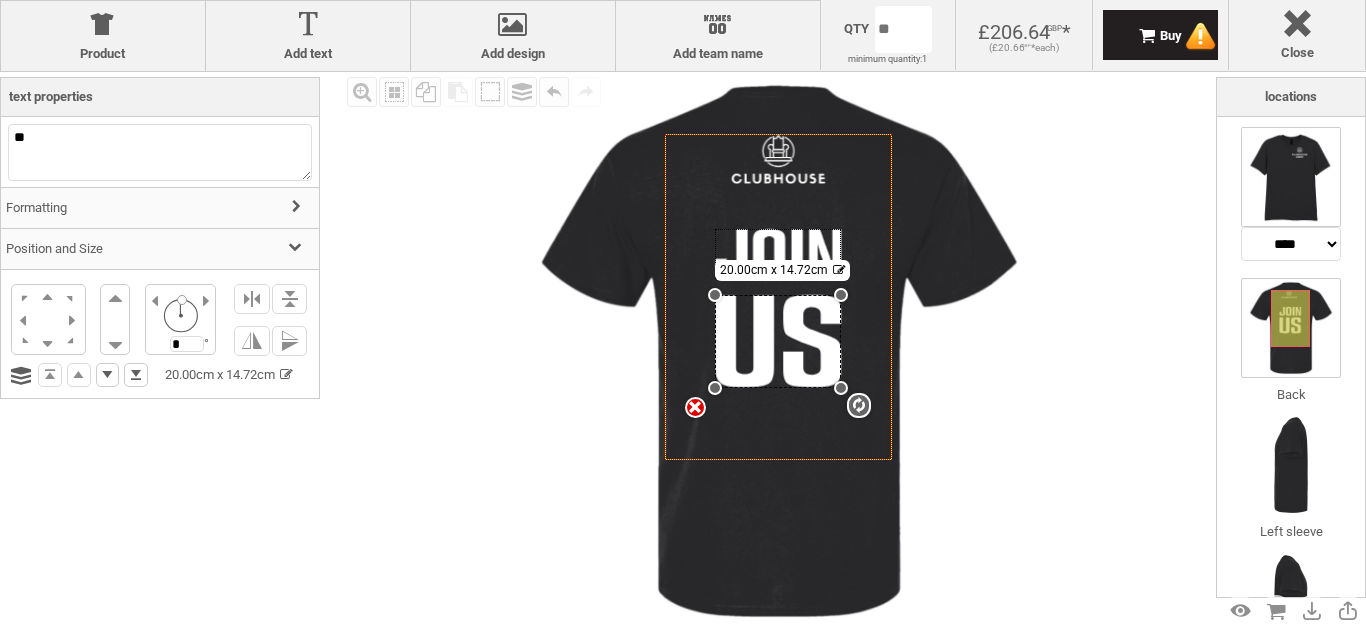 click at bounding box center [1291, 177] 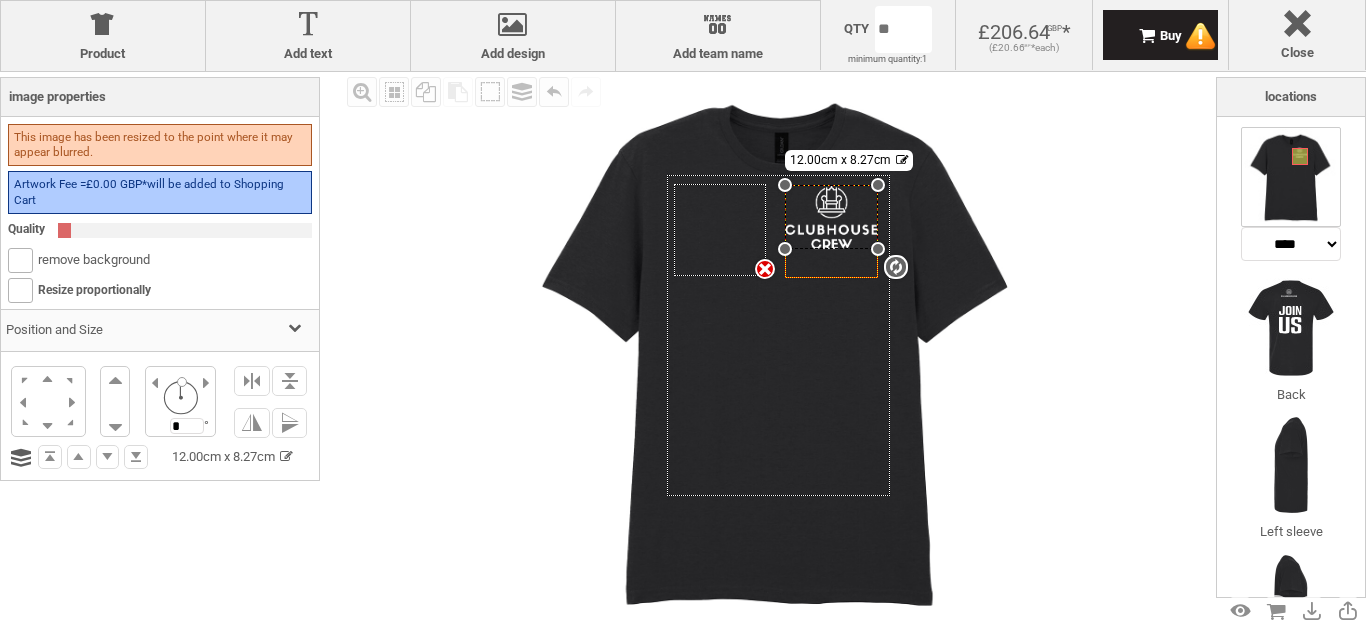 click on "settings 12.00cm x 8.27cm" at bounding box center [831, 217] 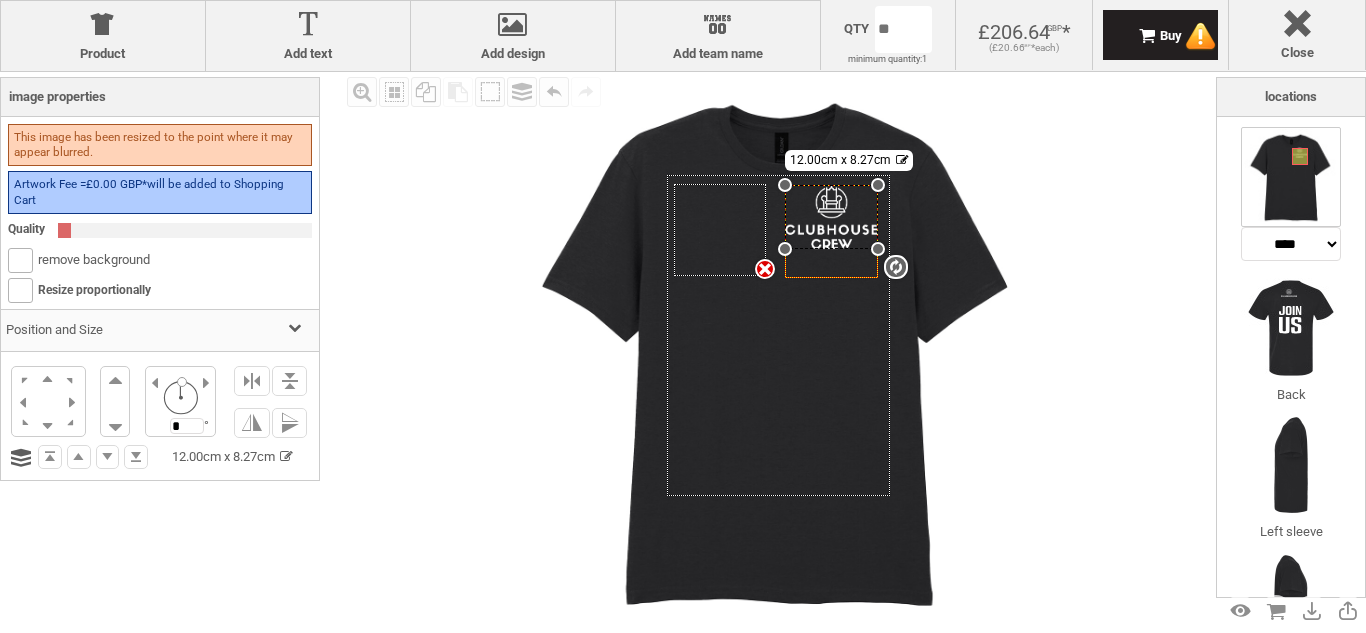 click on "Created with Raphaël 2.1.2" at bounding box center [831, 231] 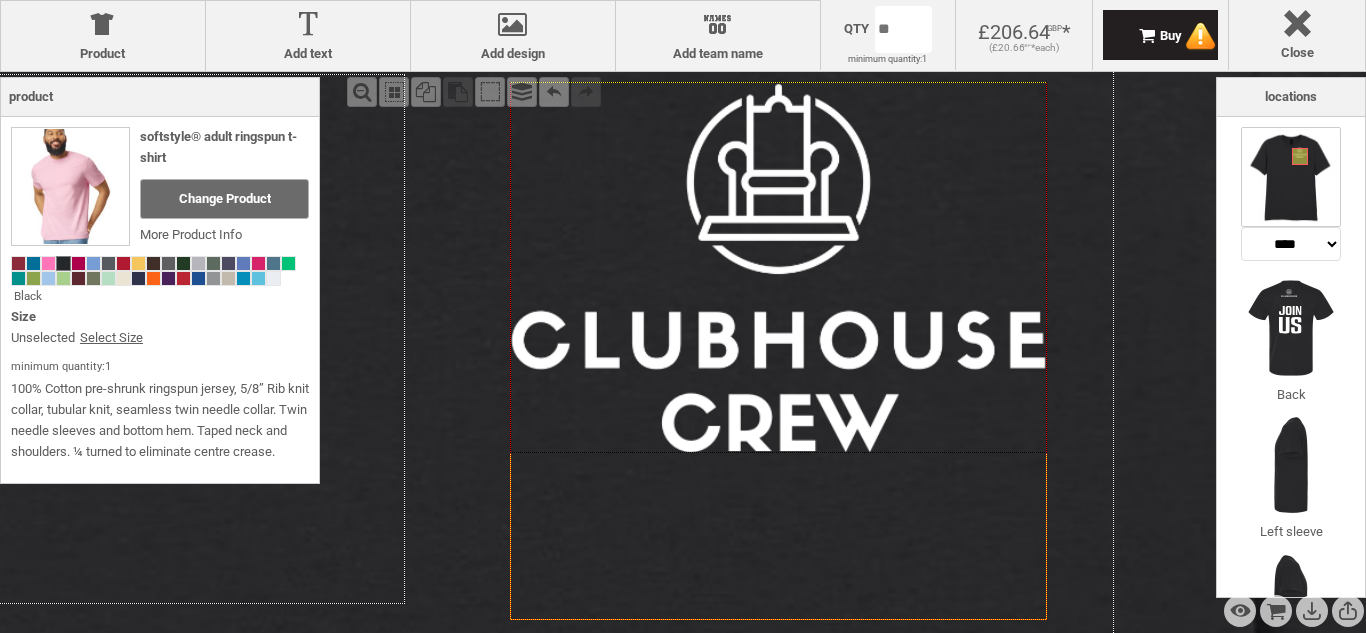 click at bounding box center [779, 267] 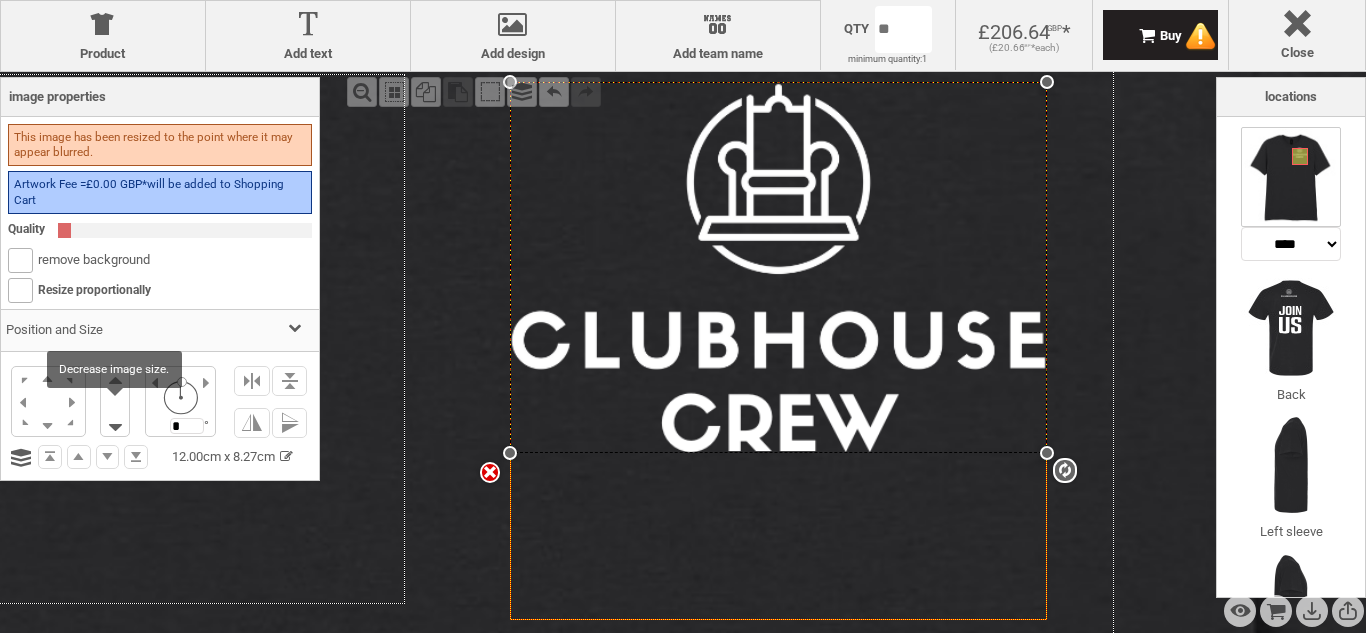 click at bounding box center [115, 419] 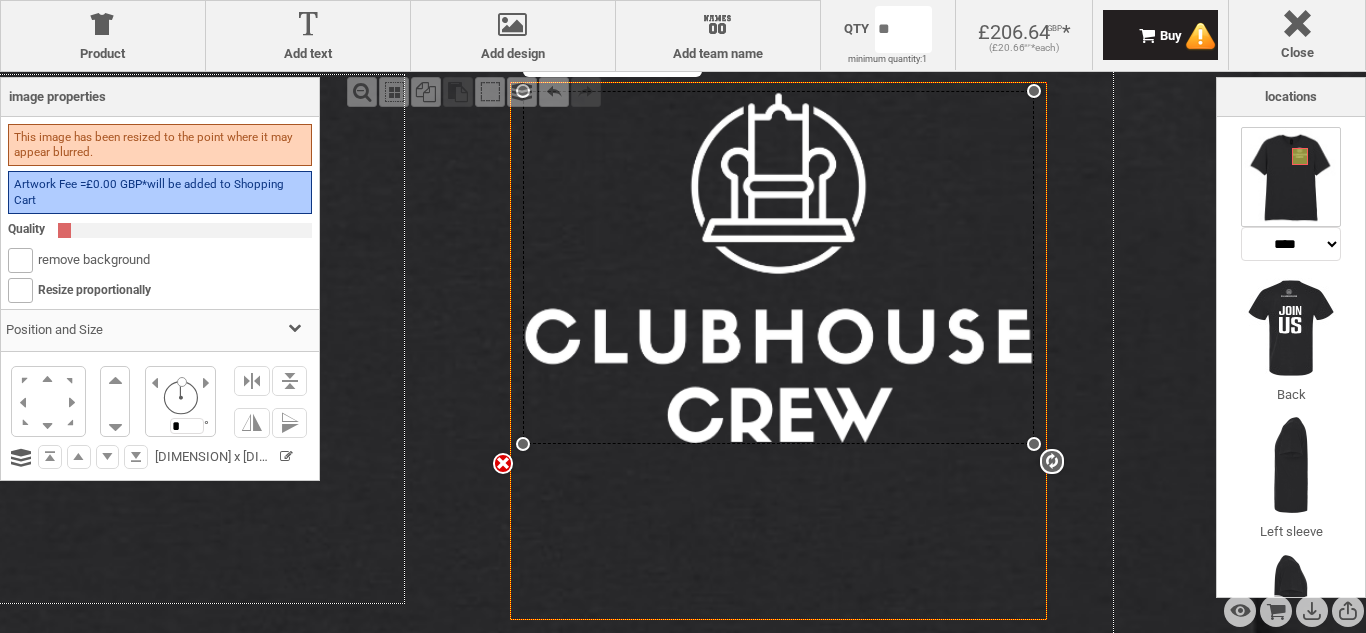 click on "This image has been resized to the point where it may appear blurred." at bounding box center [160, 145] 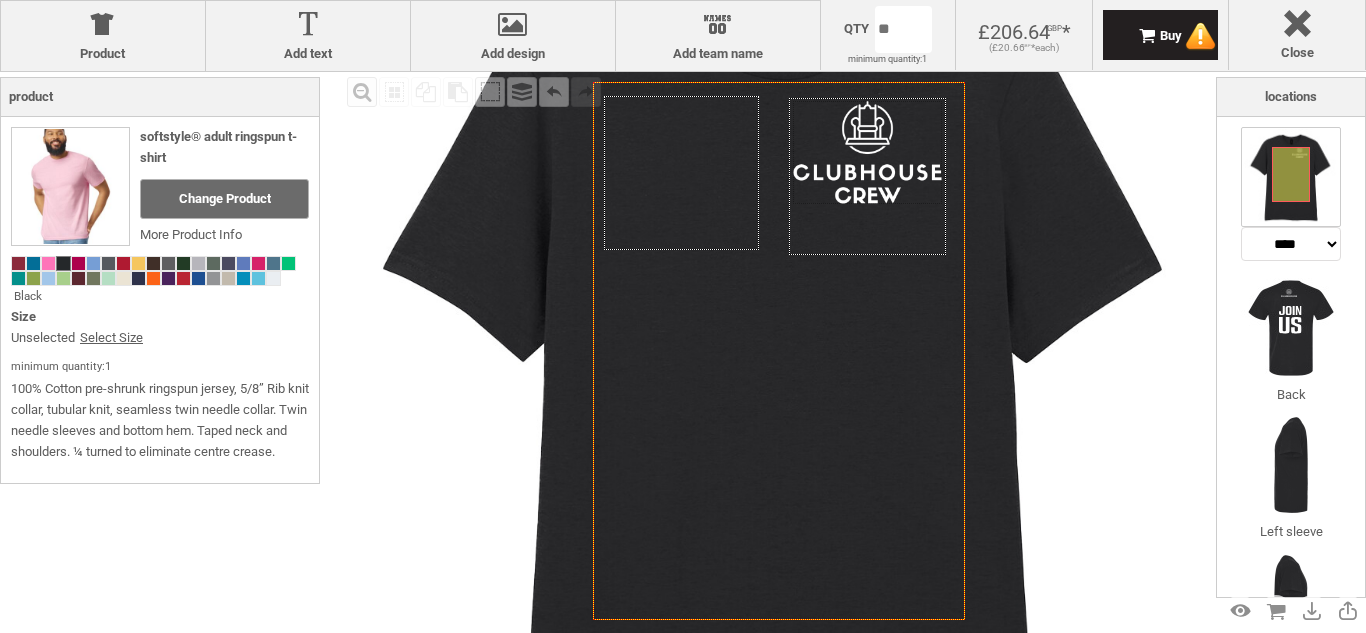 click on "£ [CURRENCY]
+[PHONE]
[NAME]
>
[NAME]
settings
Product Product Add text Add text Add design Add design Names Add team name Add placeholder Add placeholder Area Select location Close Close
Qty
**
minimum quantity:  1
available in bundles of:  x" at bounding box center [683, 0] 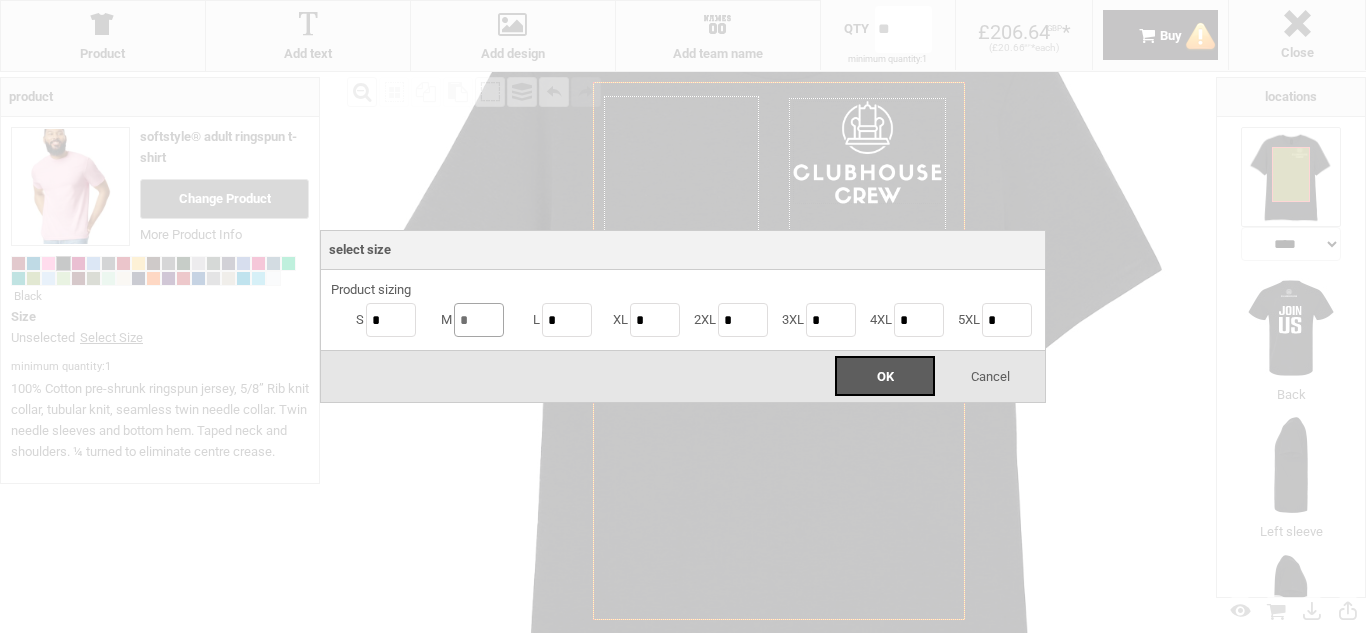 click on "*" at bounding box center (479, 320) 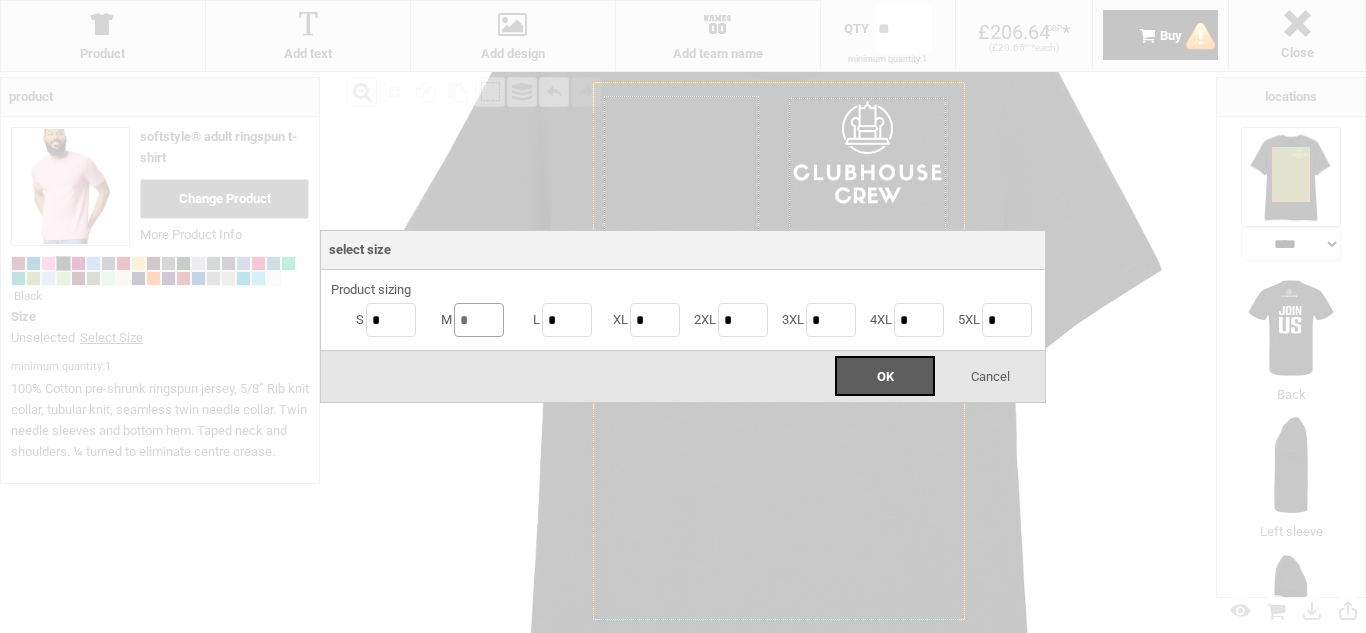 type on "*" 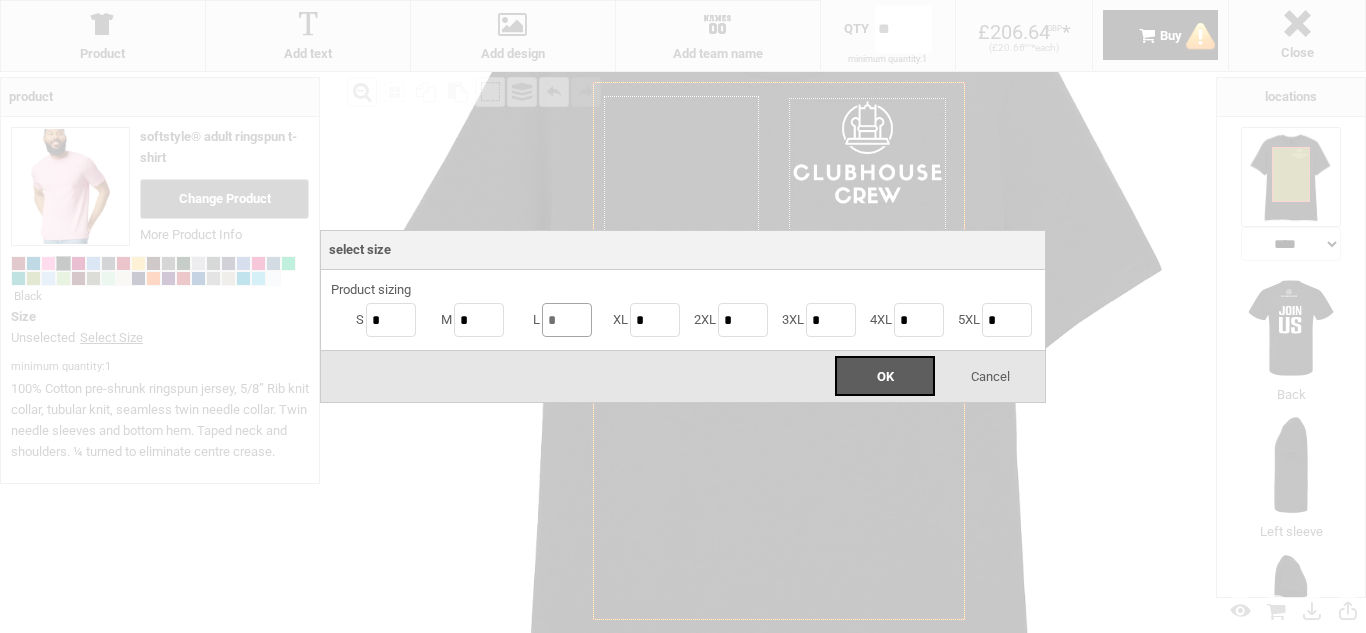 click on "*" at bounding box center (567, 320) 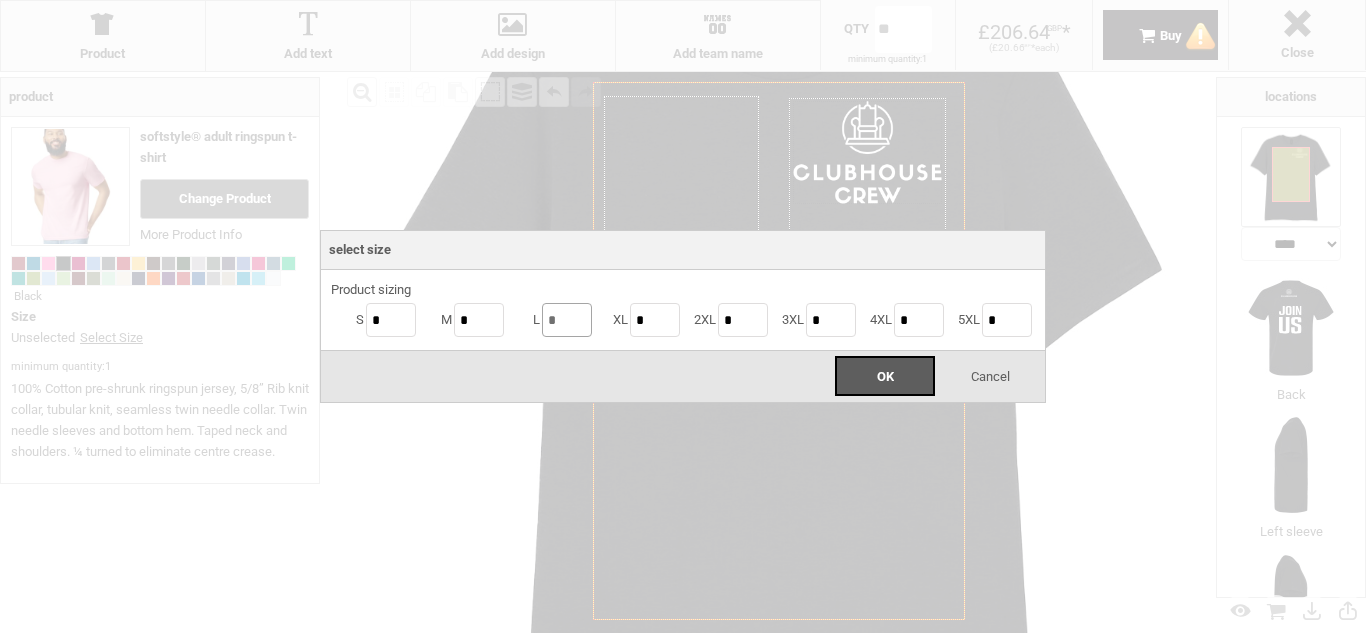 type on "*" 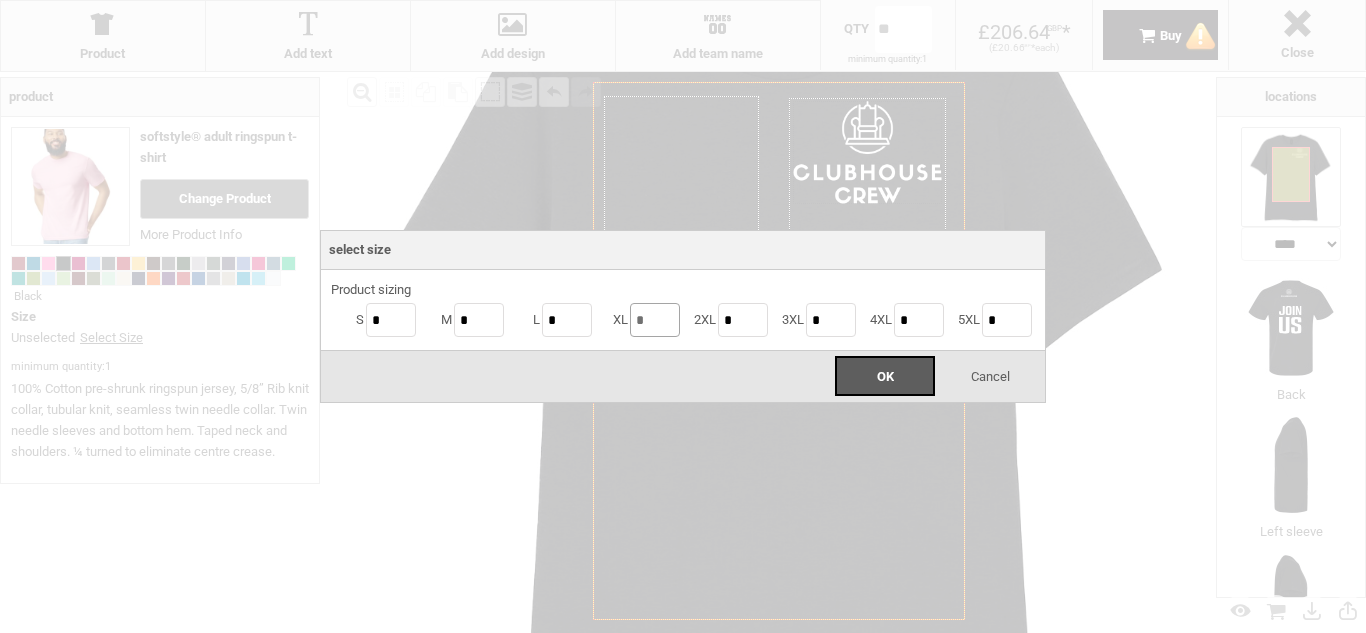 click on "*" at bounding box center (655, 320) 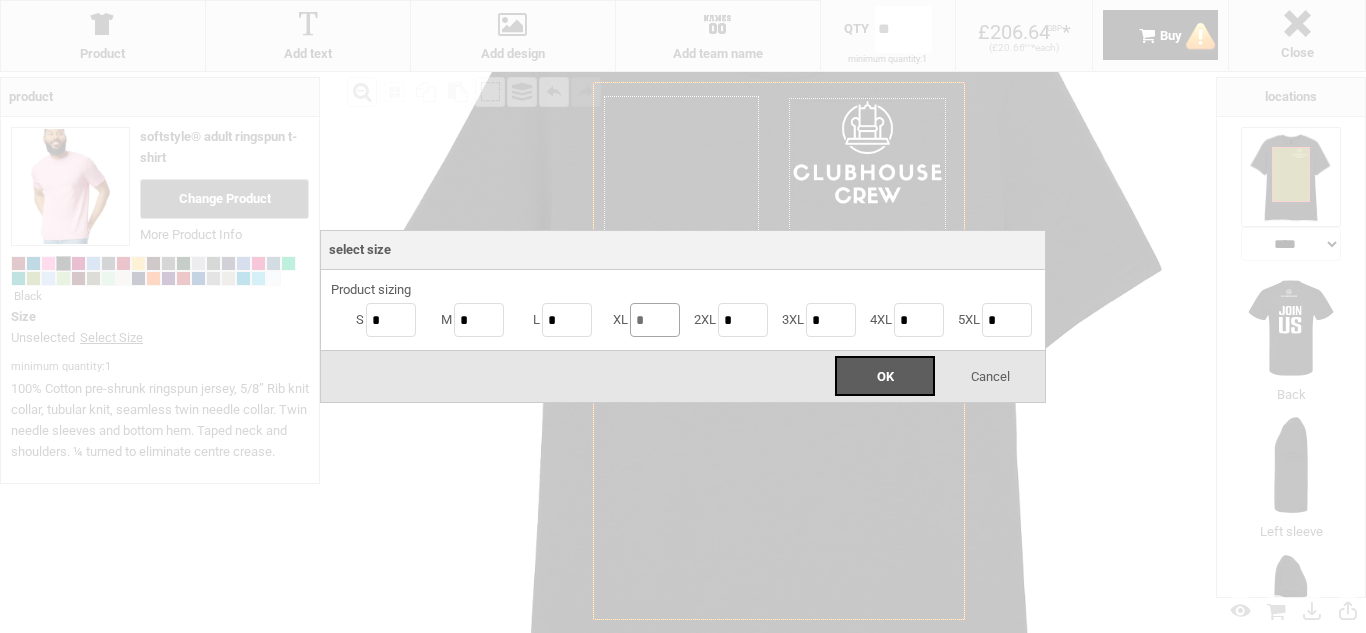 type on "*" 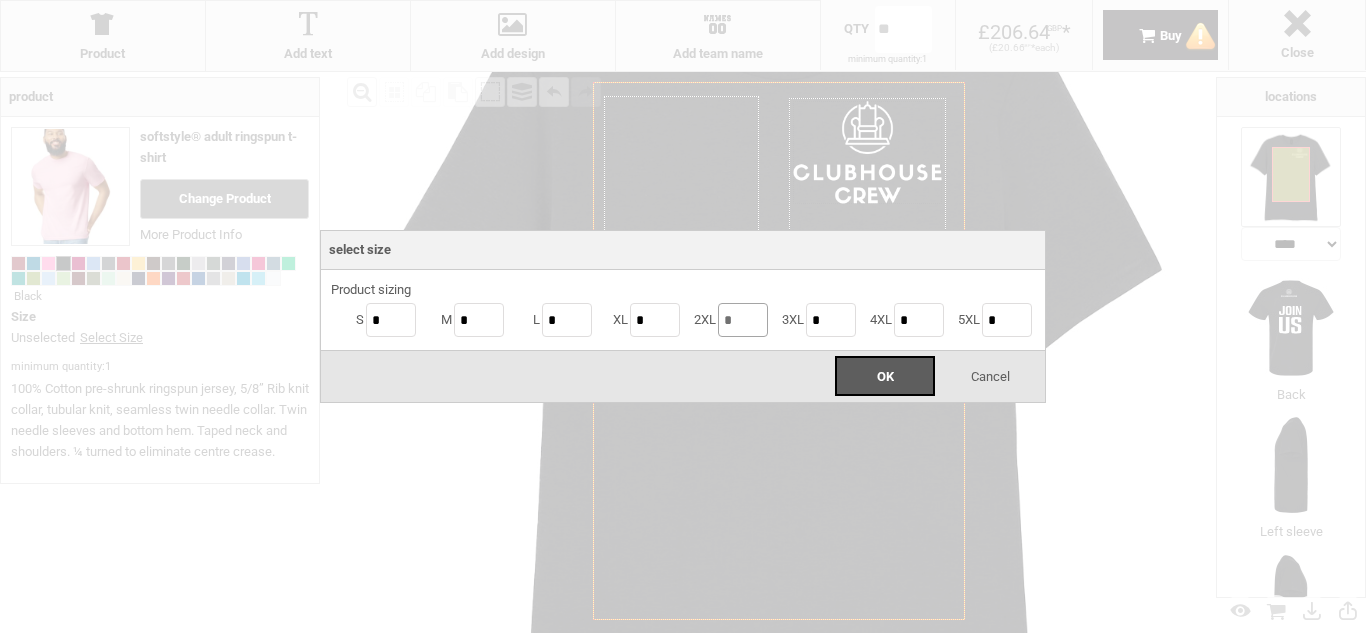 click on "*" at bounding box center [743, 320] 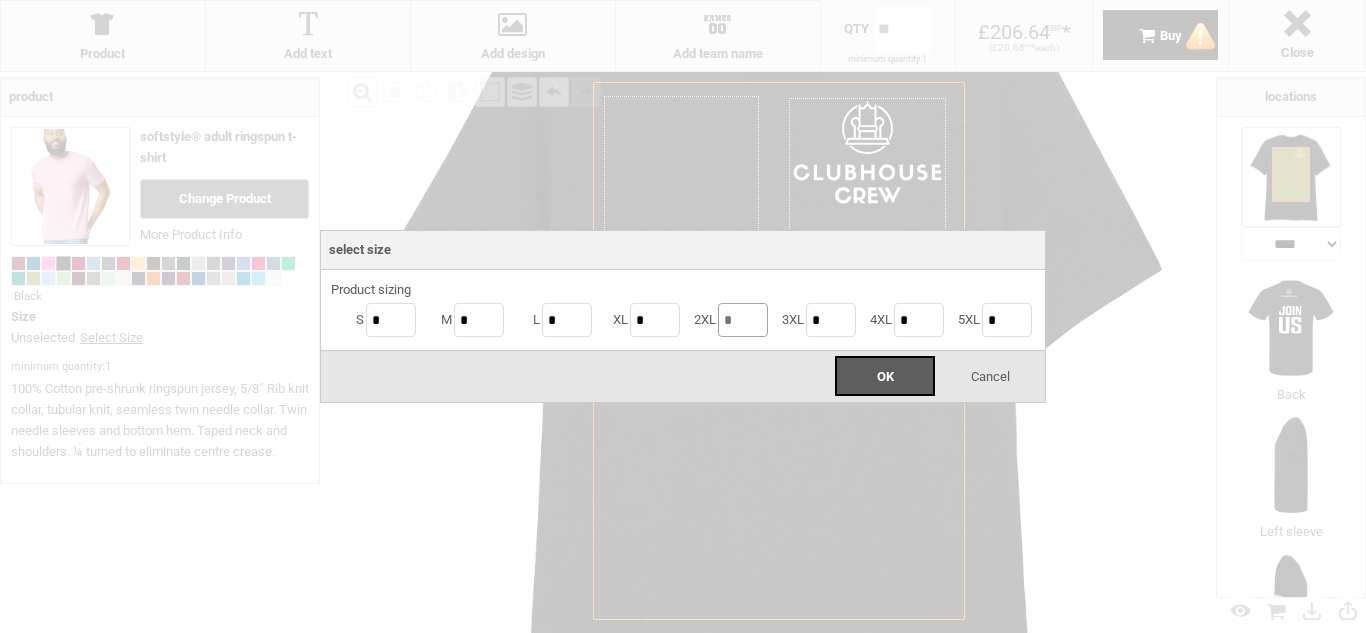 type on "*" 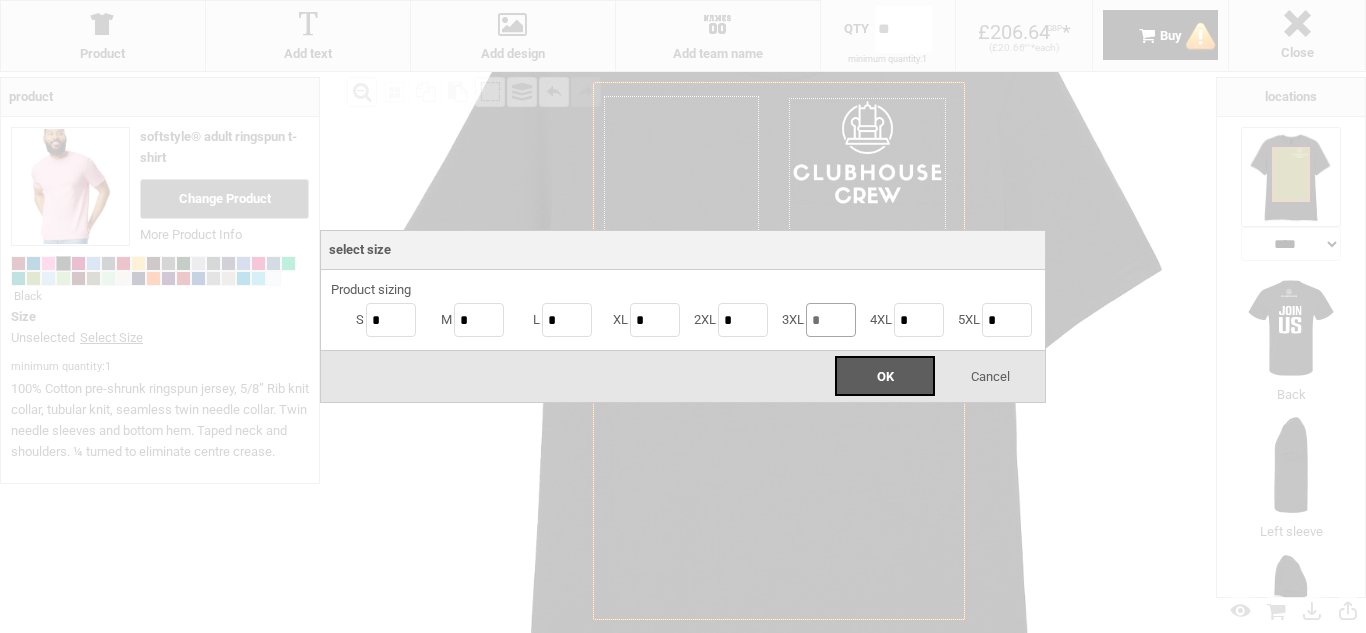 click on "*" at bounding box center [831, 320] 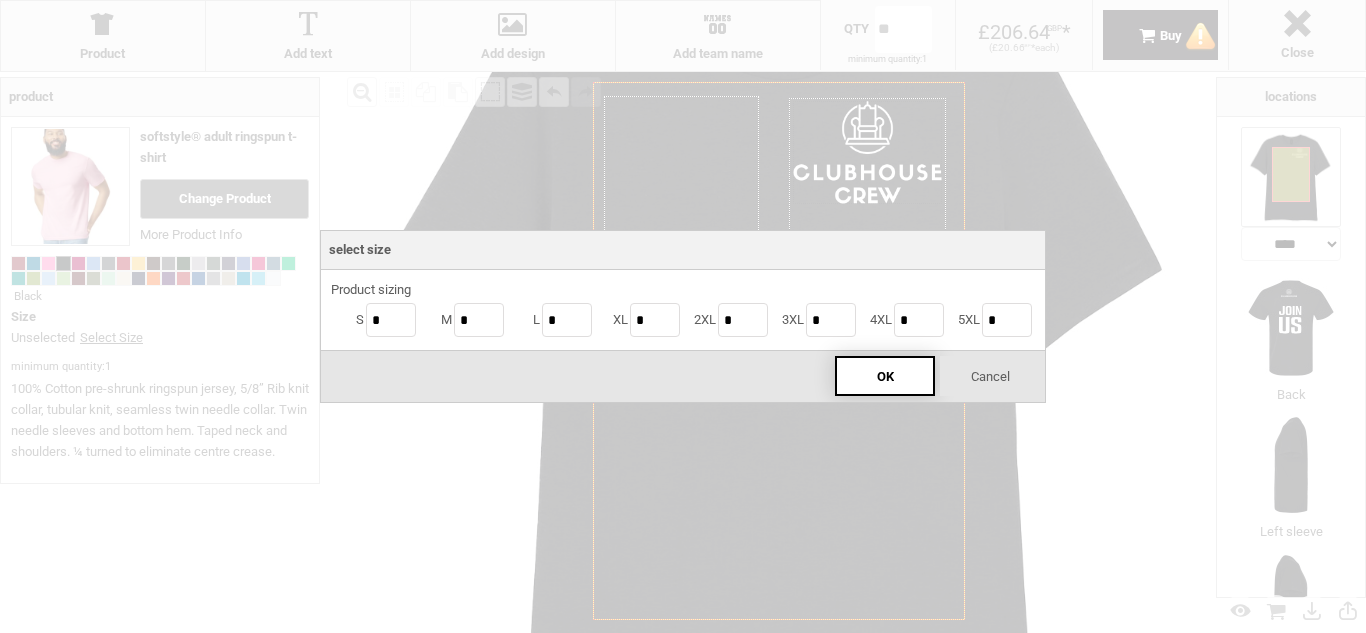 click on "OK" at bounding box center [885, 376] 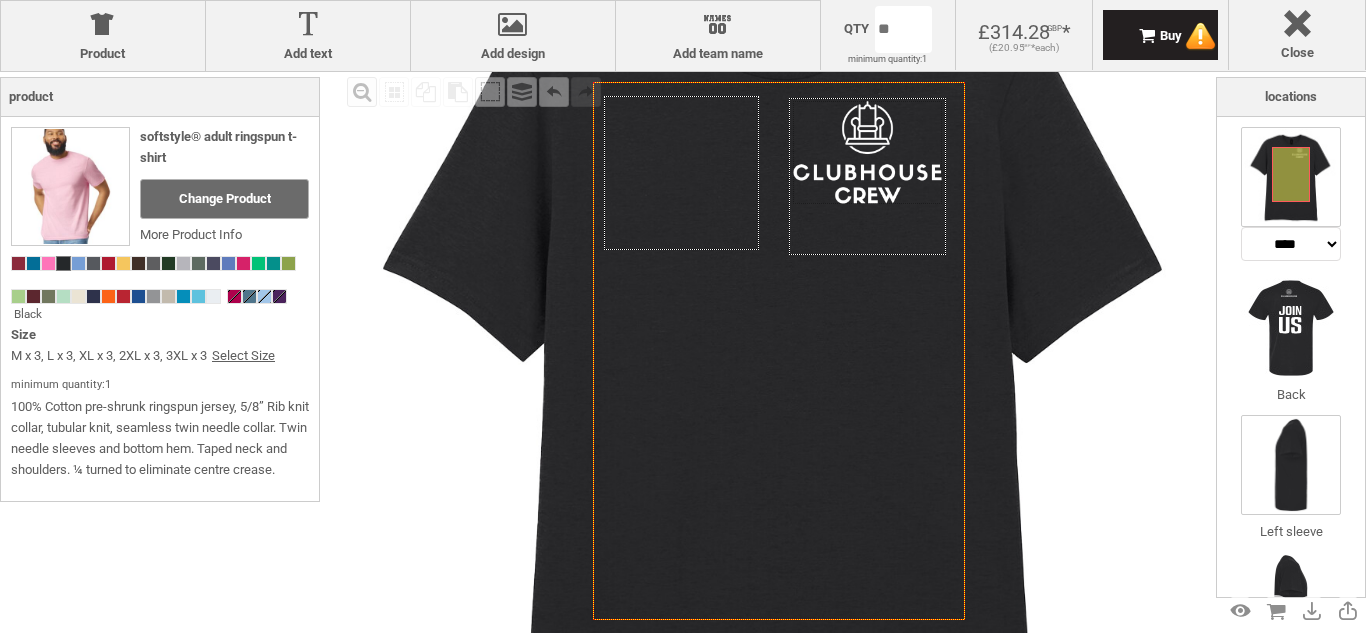 click at bounding box center (1291, 465) 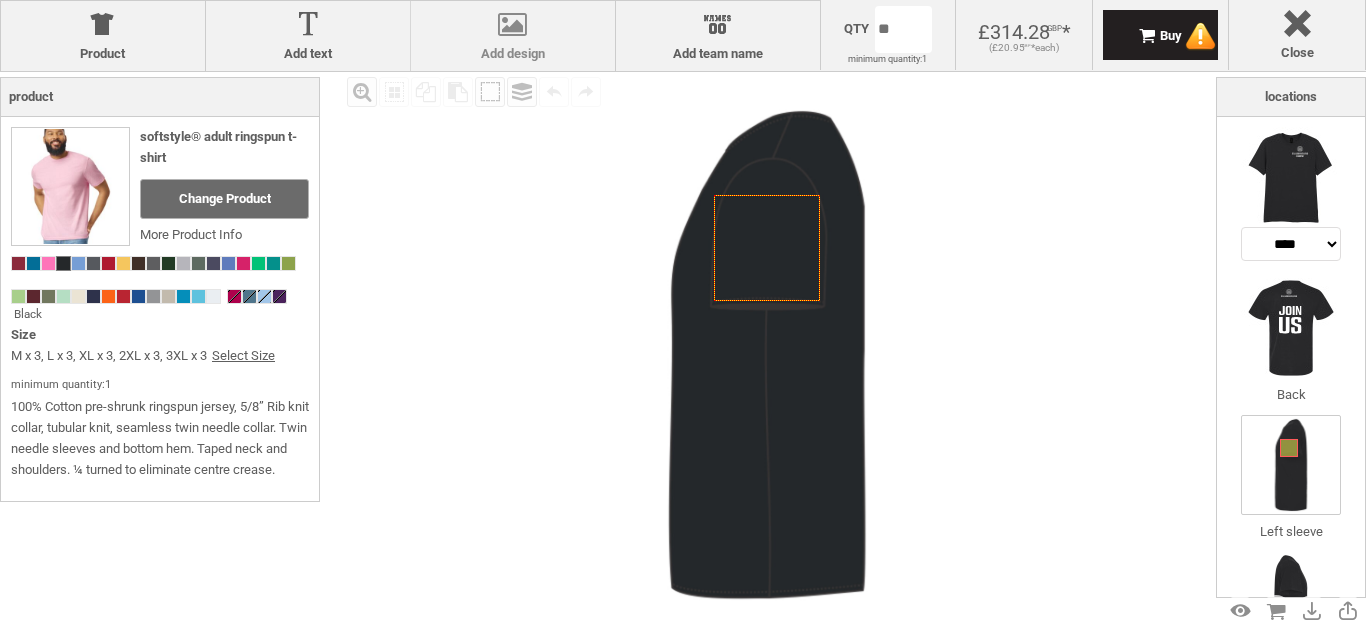 click at bounding box center (513, 28) 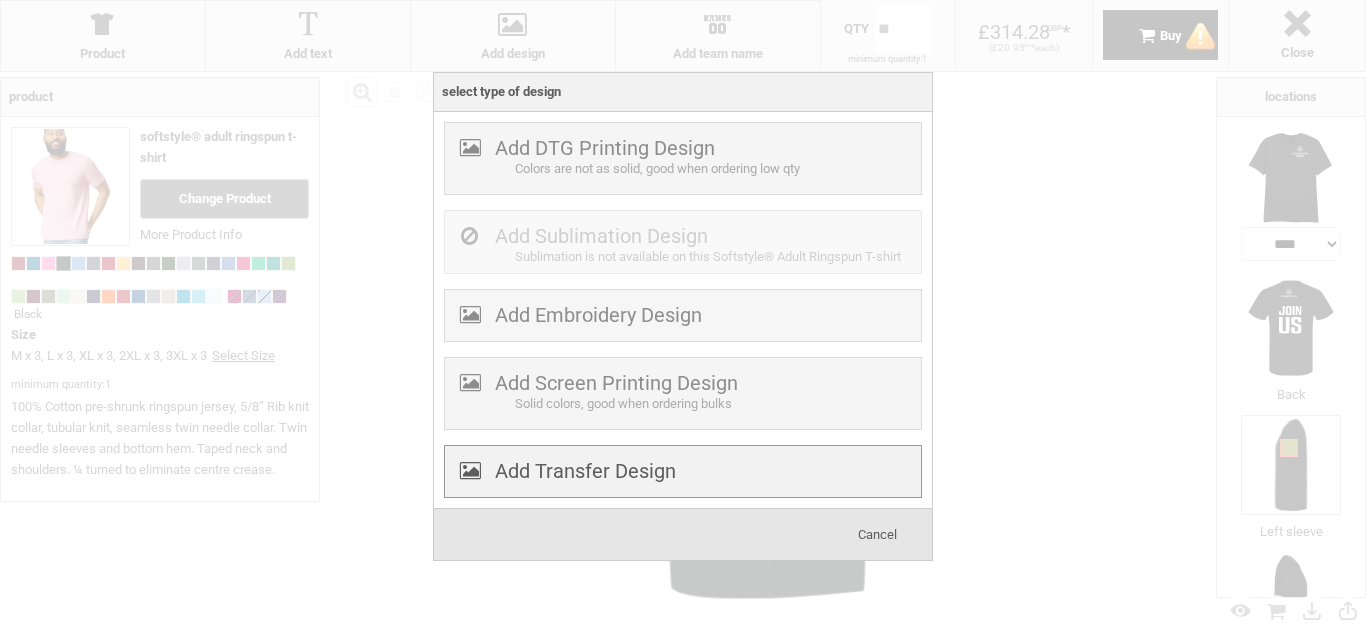 click on "Add Transfer Design" at bounding box center [585, 471] 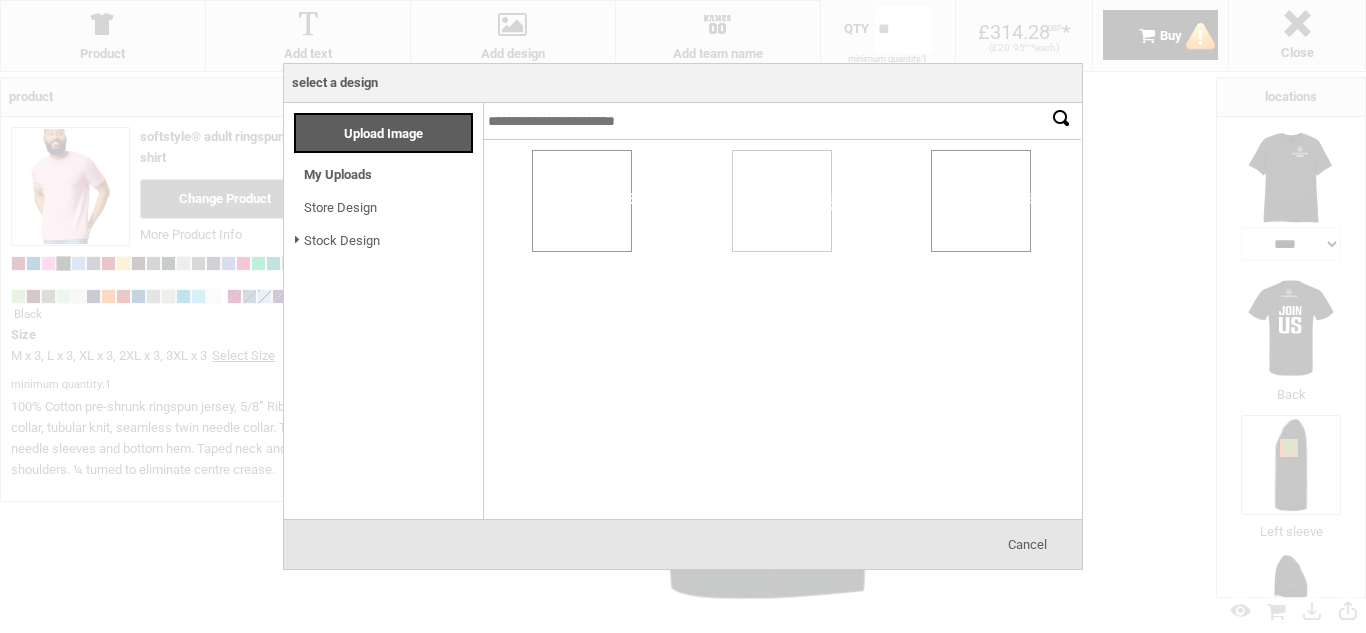 click at bounding box center (582, 201) 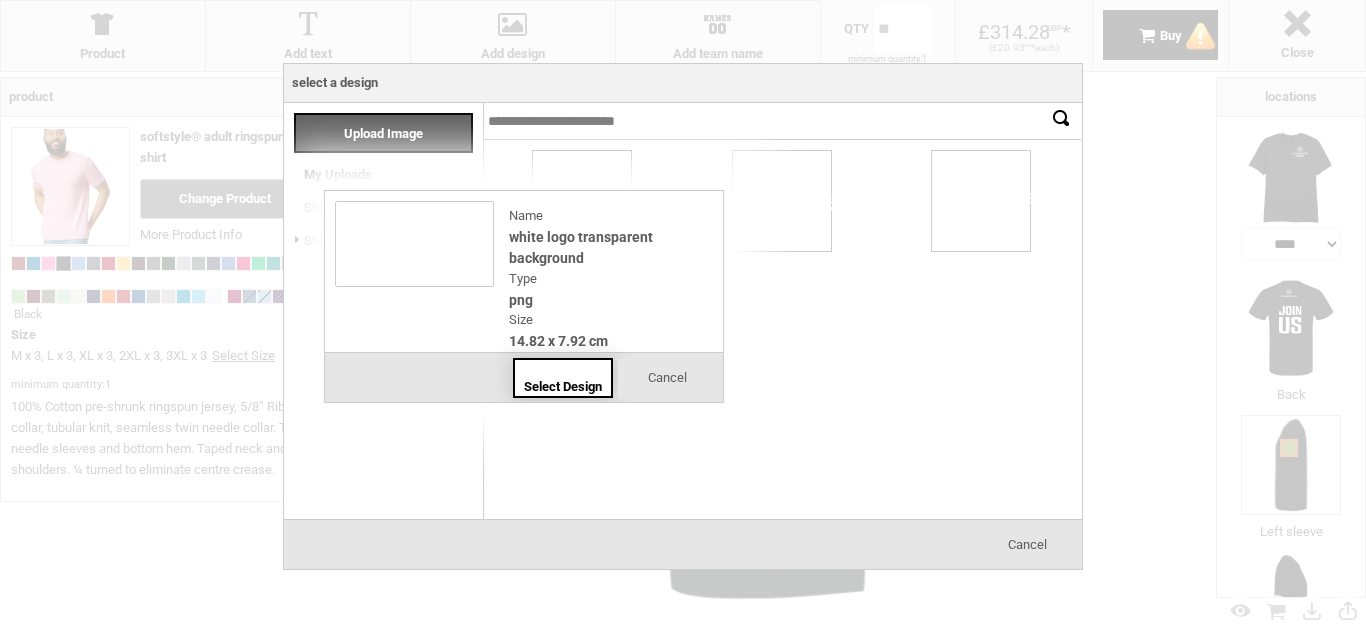 click on "Select Design" at bounding box center (563, 378) 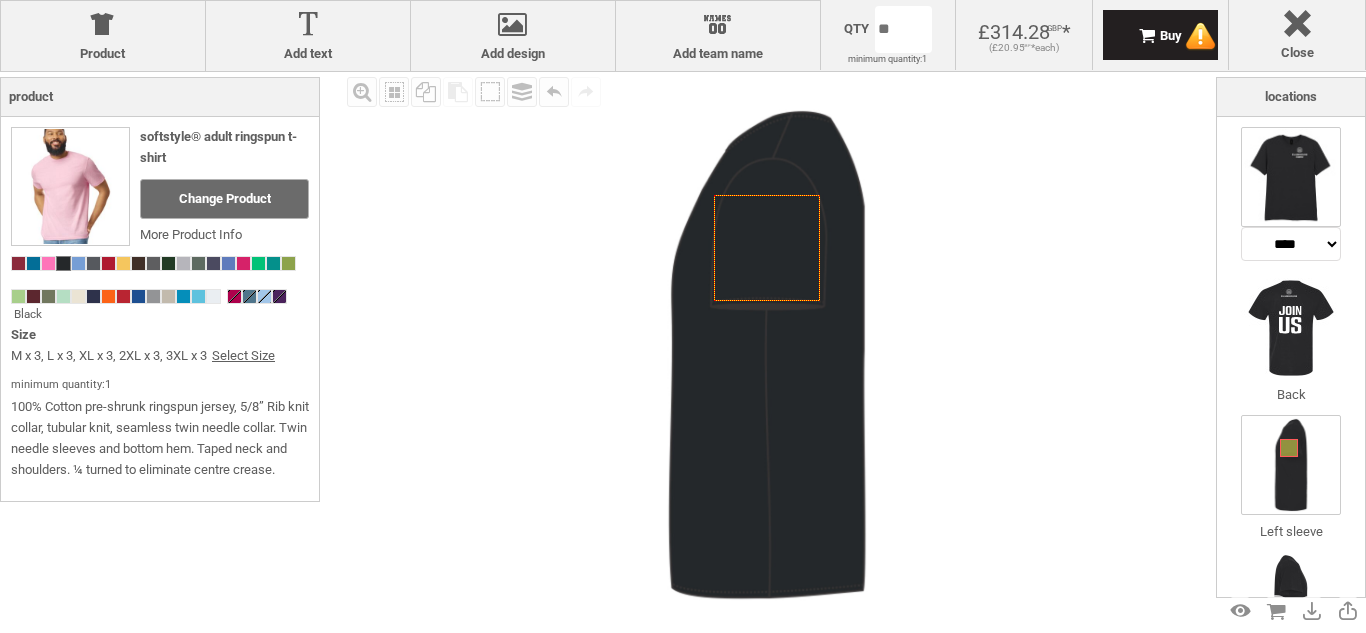 click at bounding box center [1291, 177] 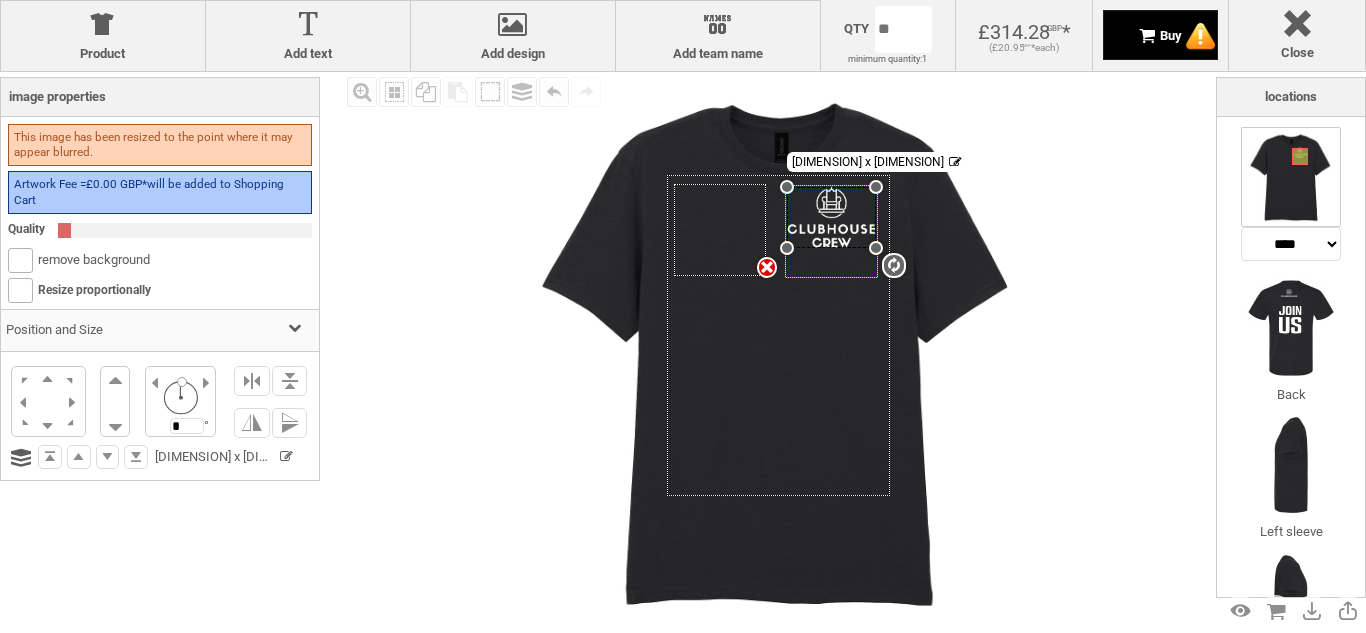 click on "Buy" at bounding box center [1161, 35] 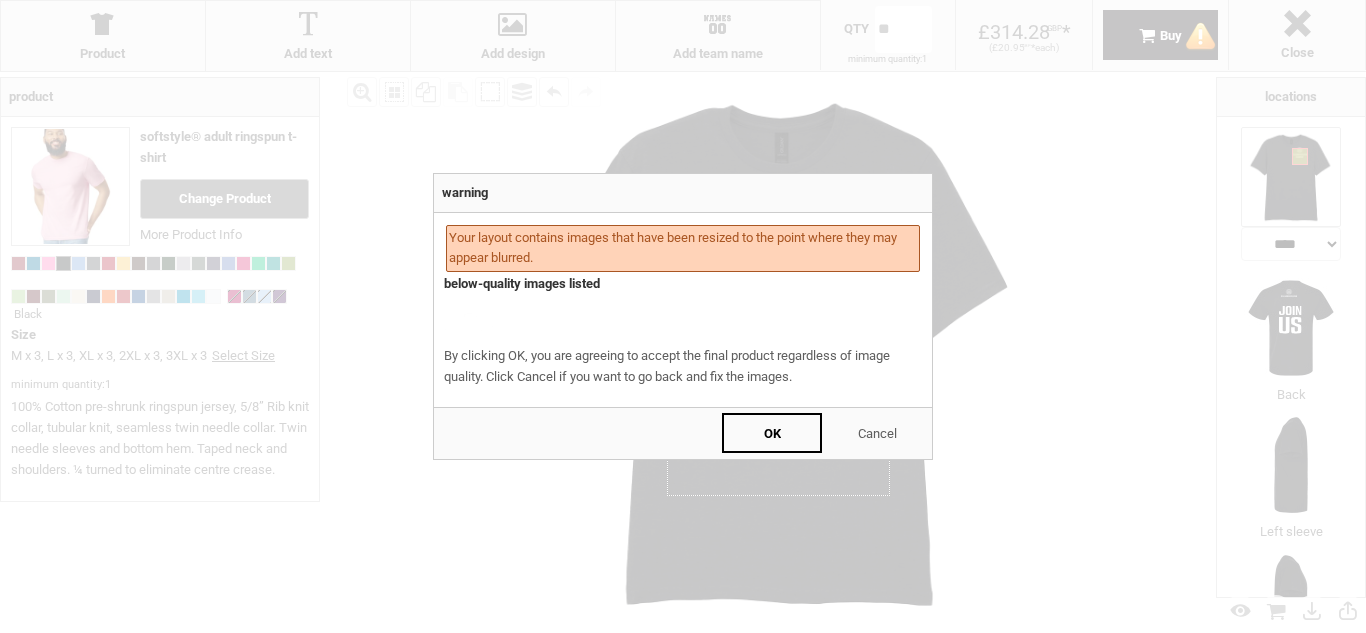 click on "Cancel" at bounding box center [877, 433] 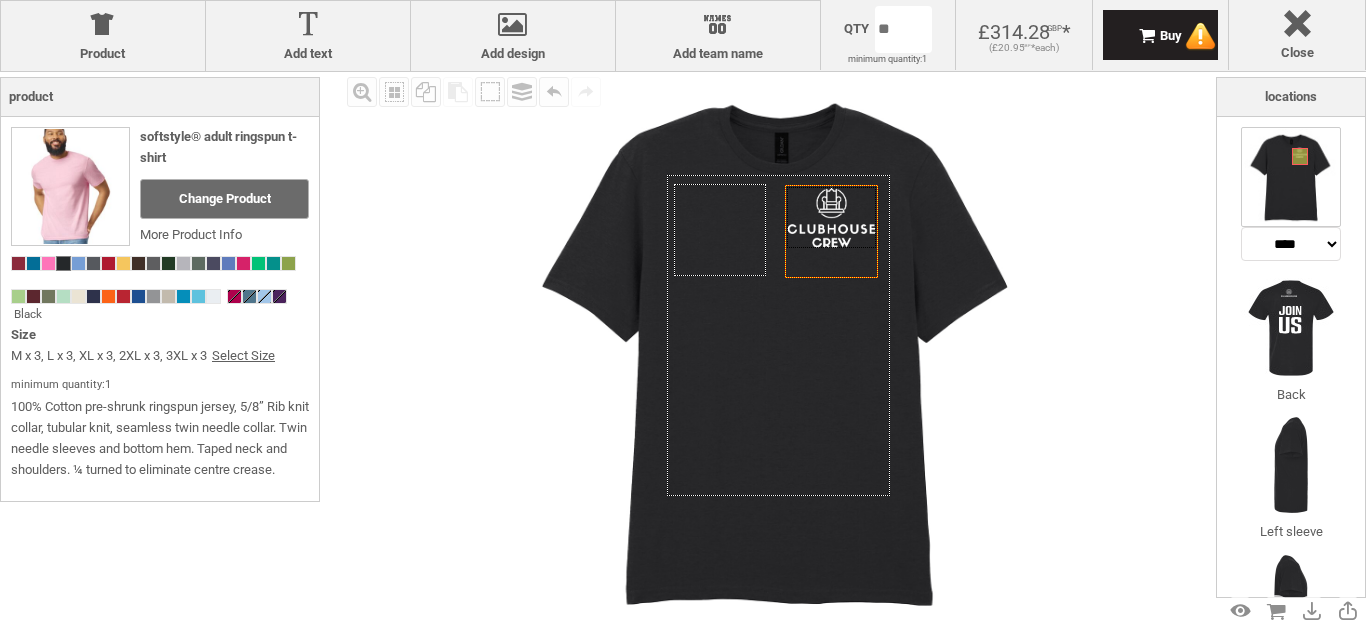 click at bounding box center [831, 217] 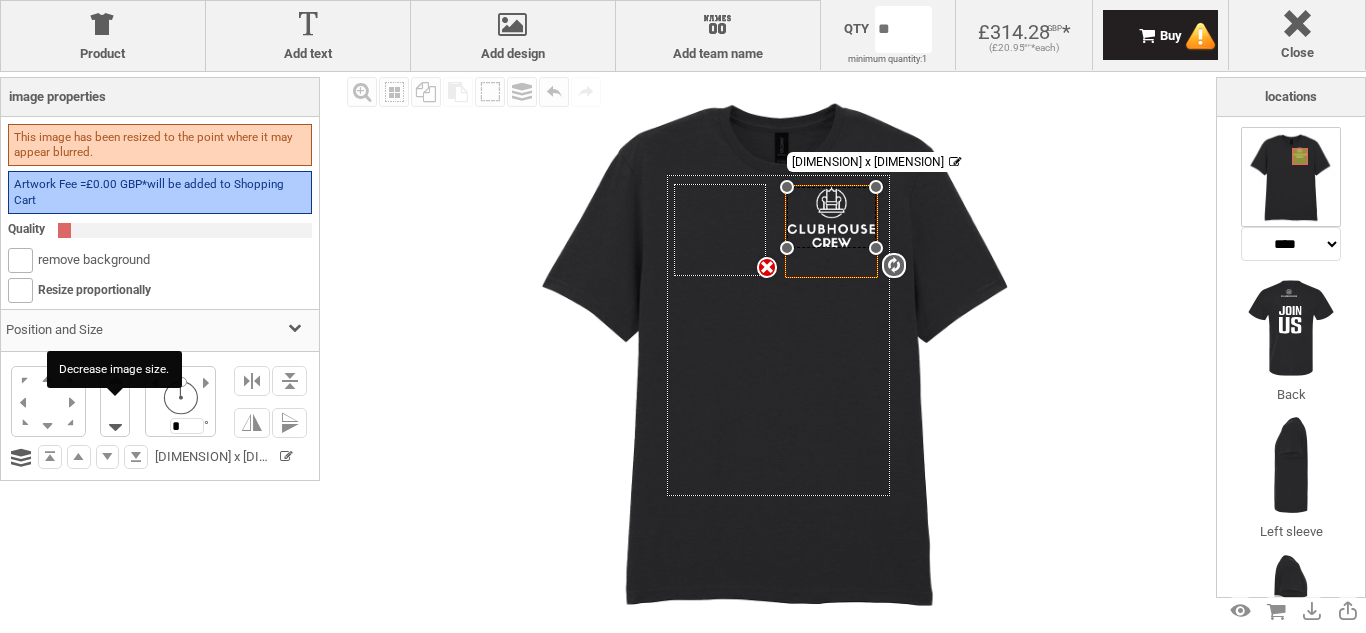 click at bounding box center [115, 419] 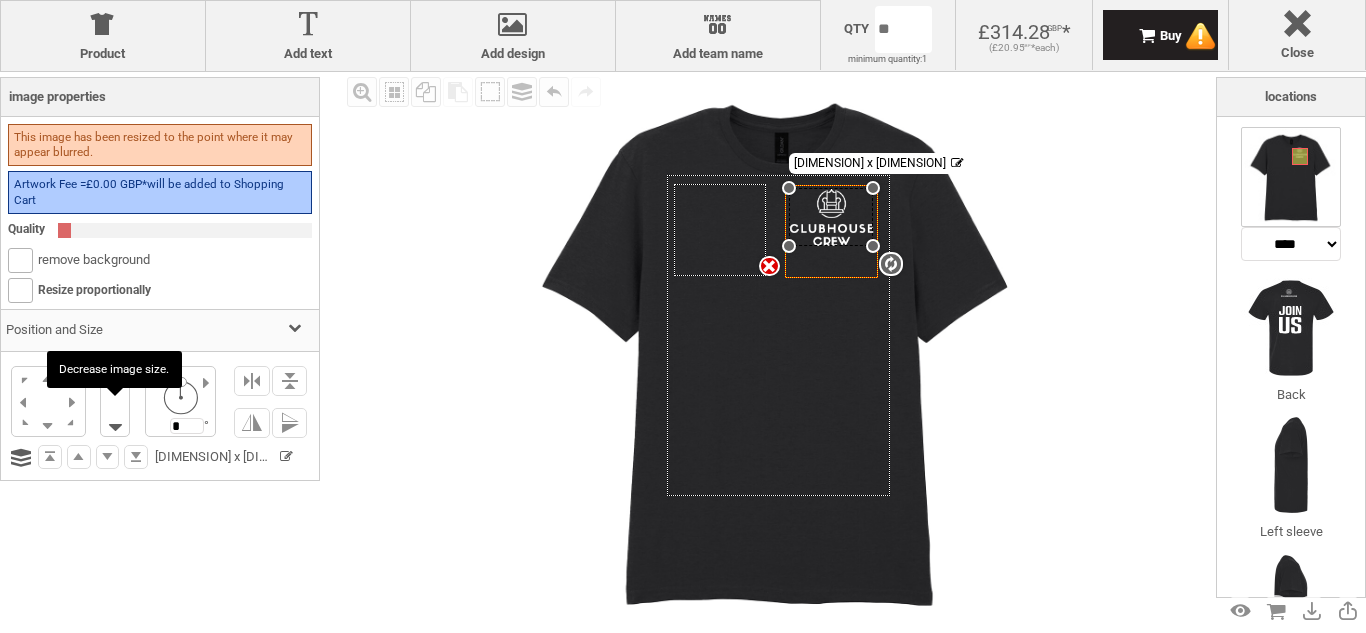click at bounding box center [115, 419] 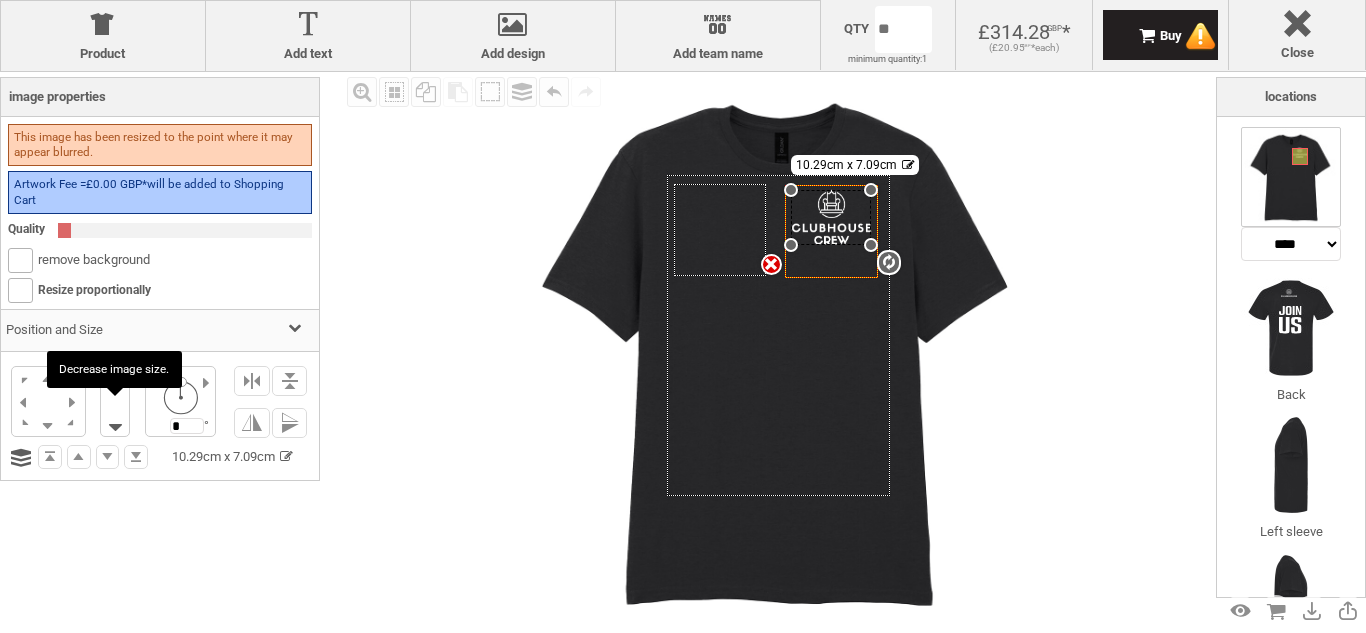 click at bounding box center [115, 419] 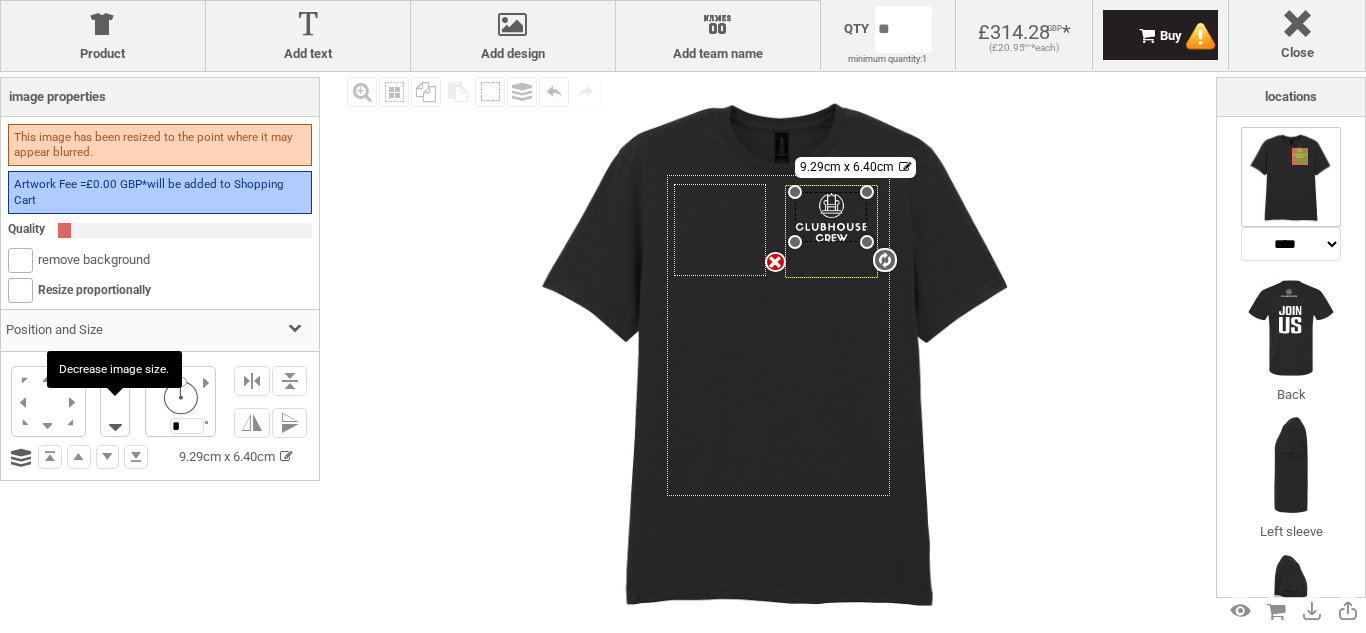click at bounding box center (115, 419) 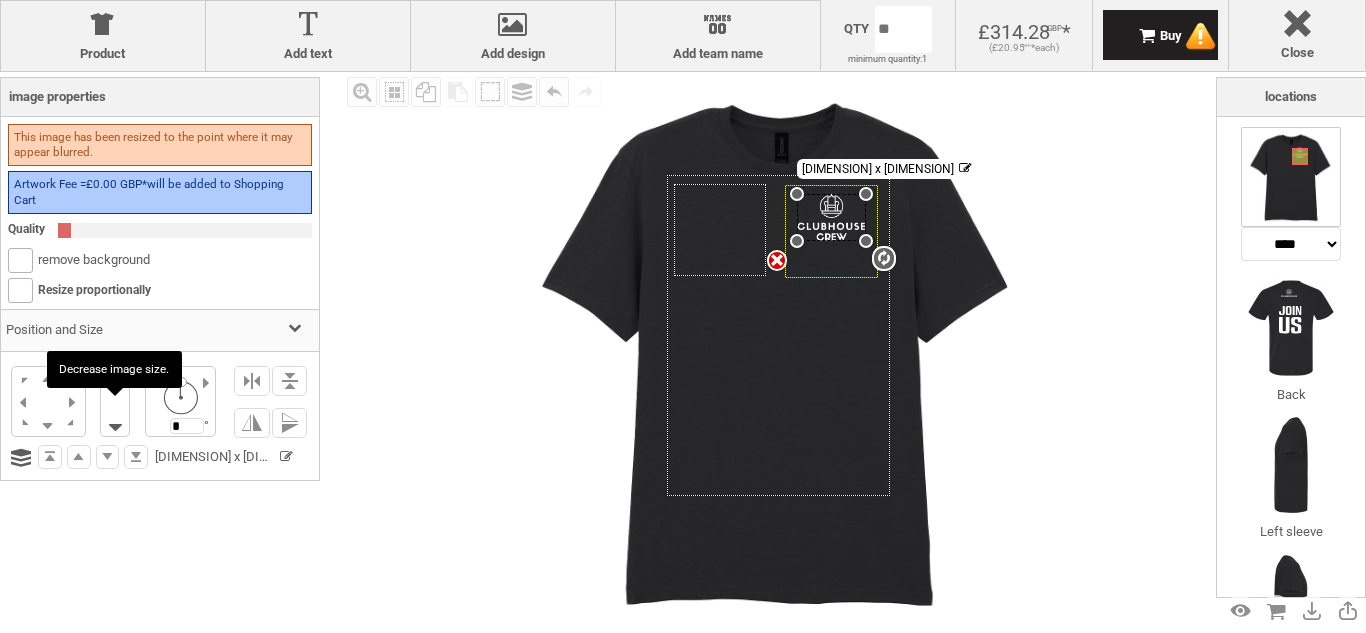 click at bounding box center [115, 419] 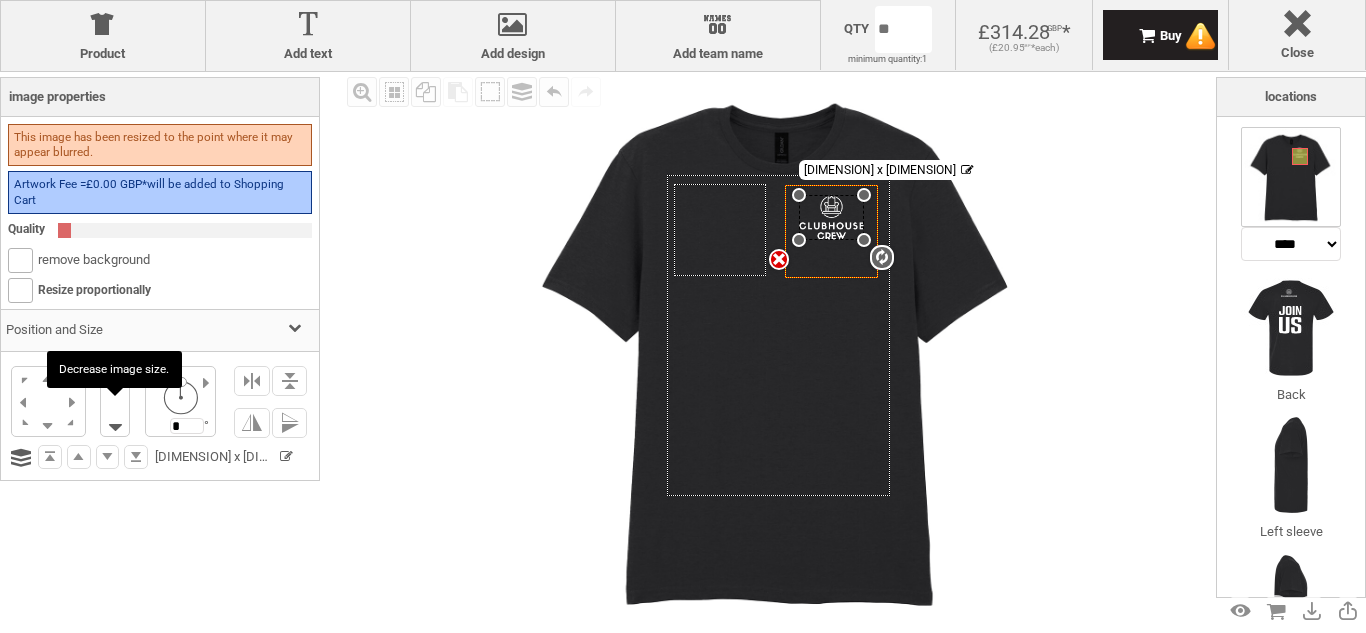click at bounding box center (115, 419) 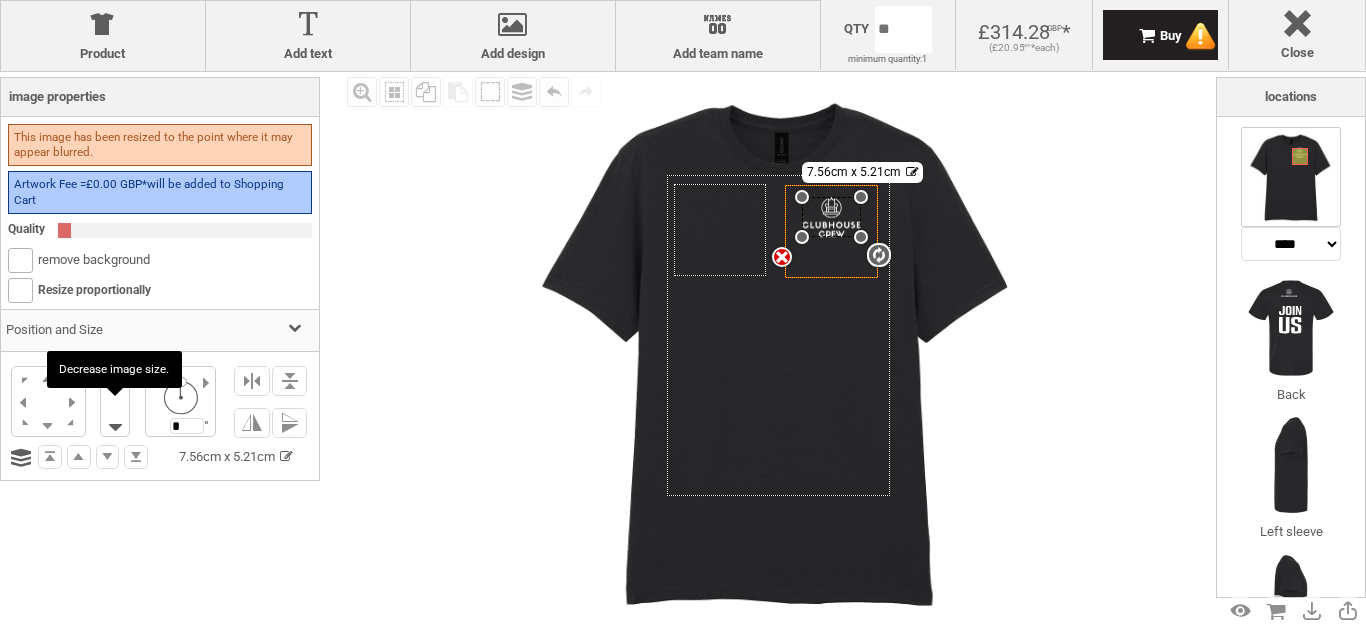 click at bounding box center (115, 419) 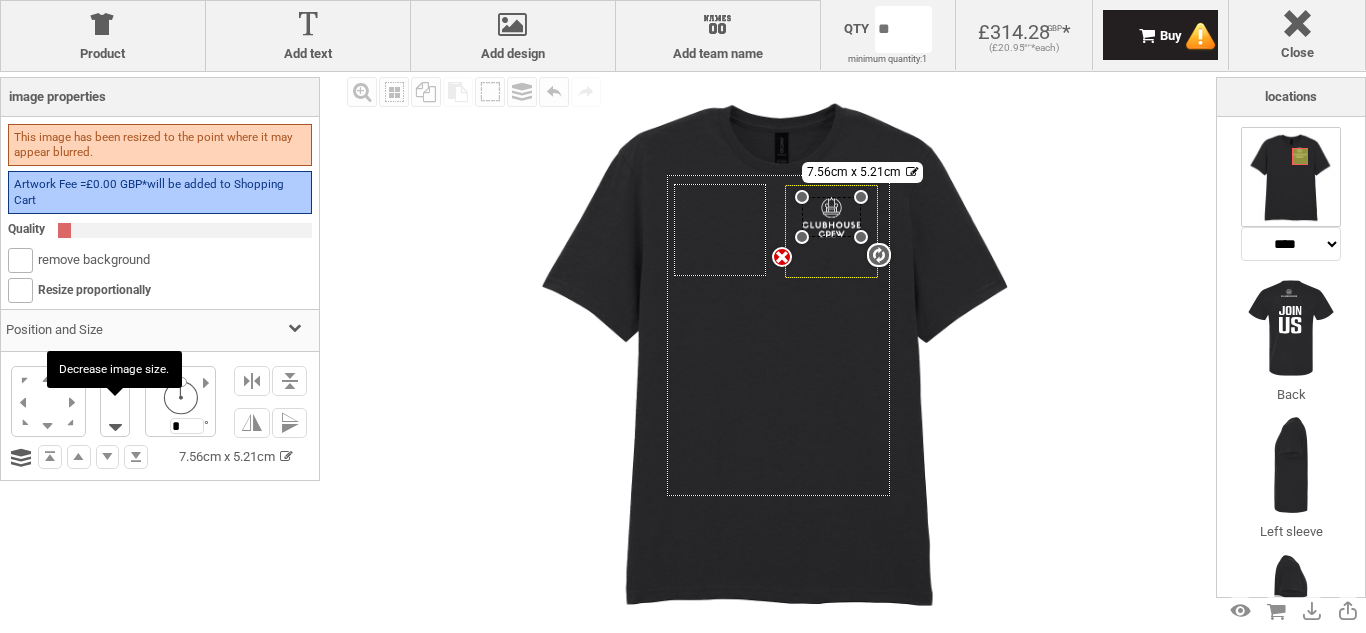 click at bounding box center (115, 419) 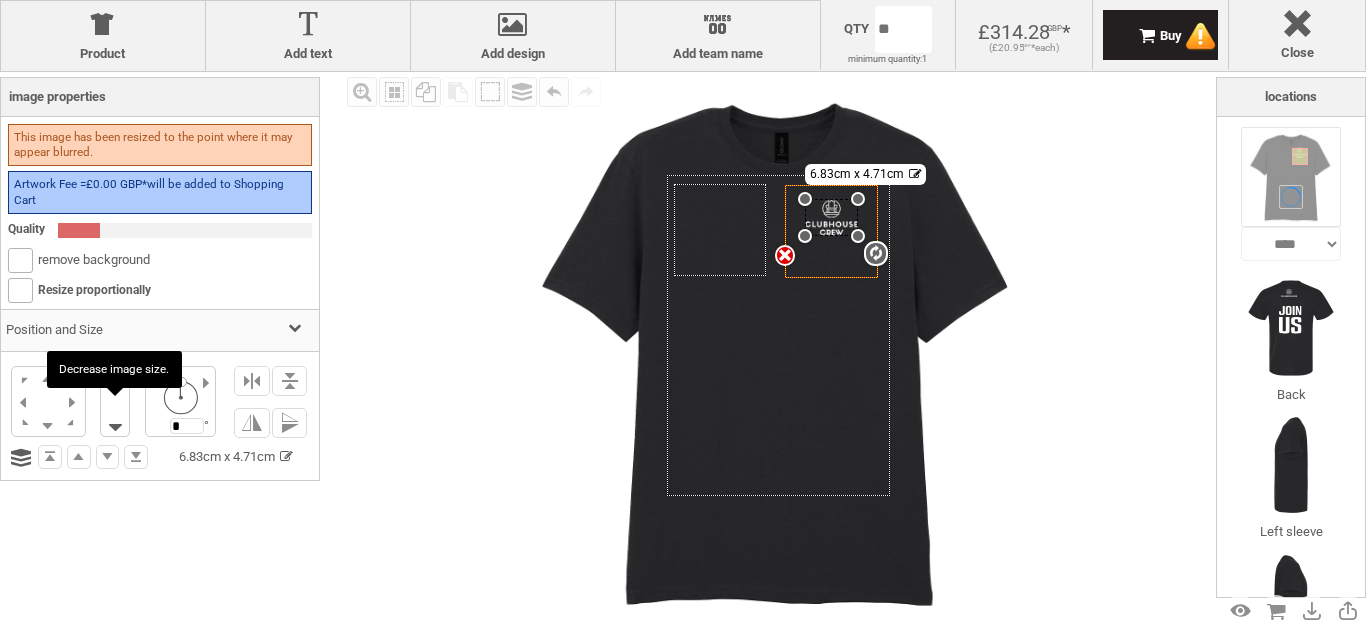 click at bounding box center (115, 419) 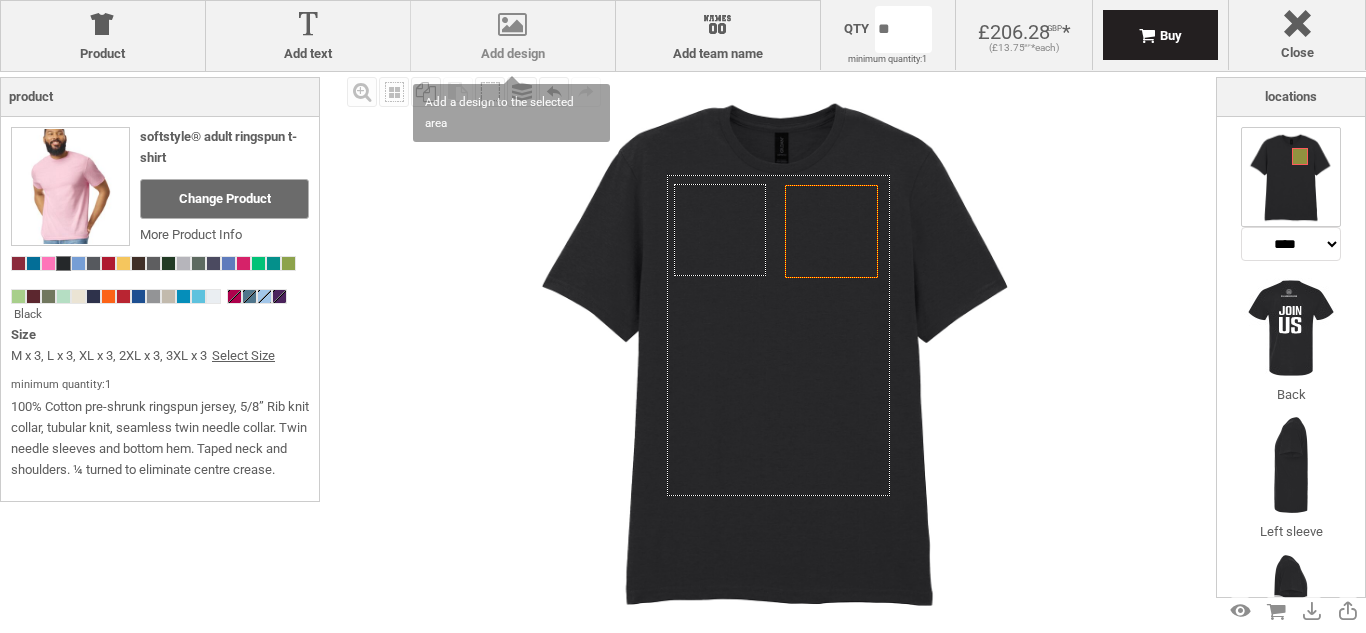 click at bounding box center (513, 28) 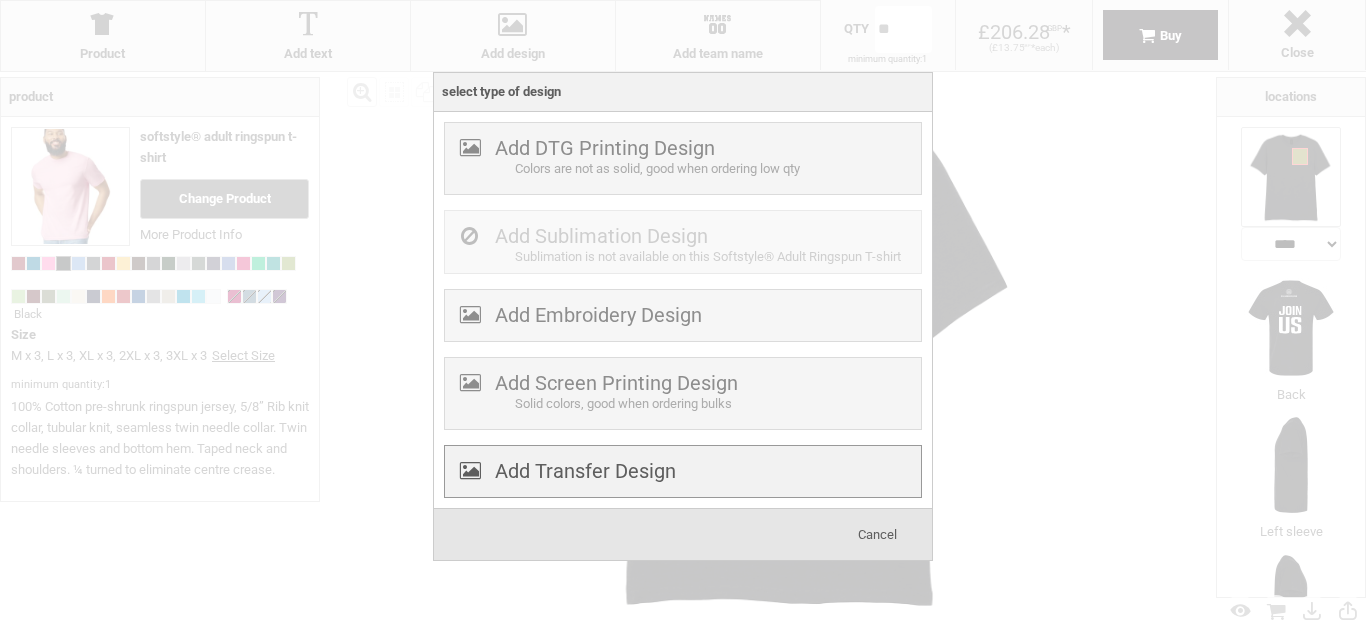 click on "Add Transfer Design" at bounding box center [585, 471] 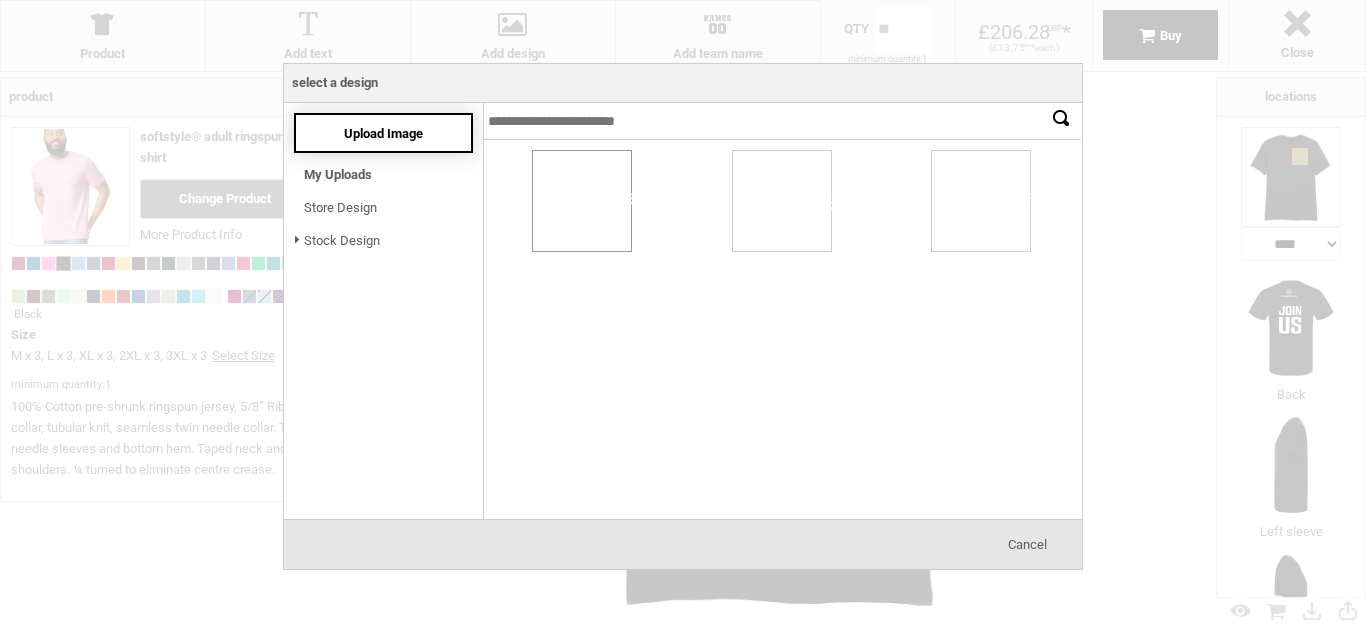 click on "Upload Image" at bounding box center (383, 133) 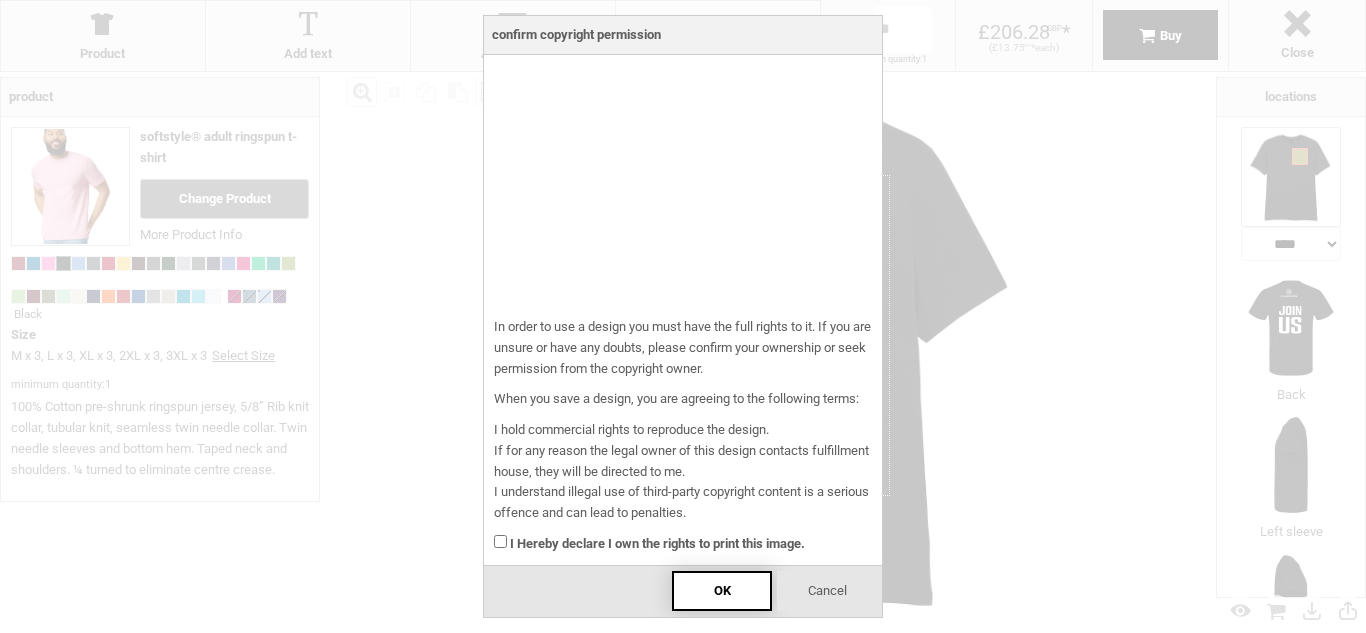 click on "OK" at bounding box center [722, 590] 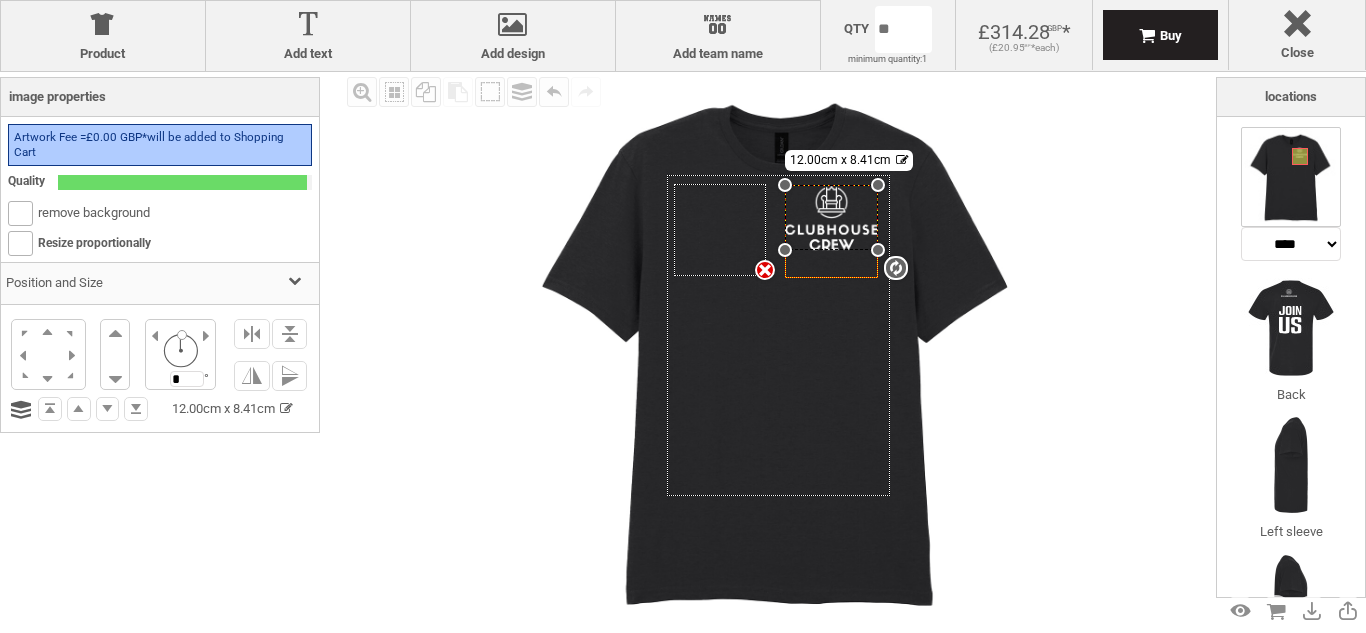 click at bounding box center (779, 351) 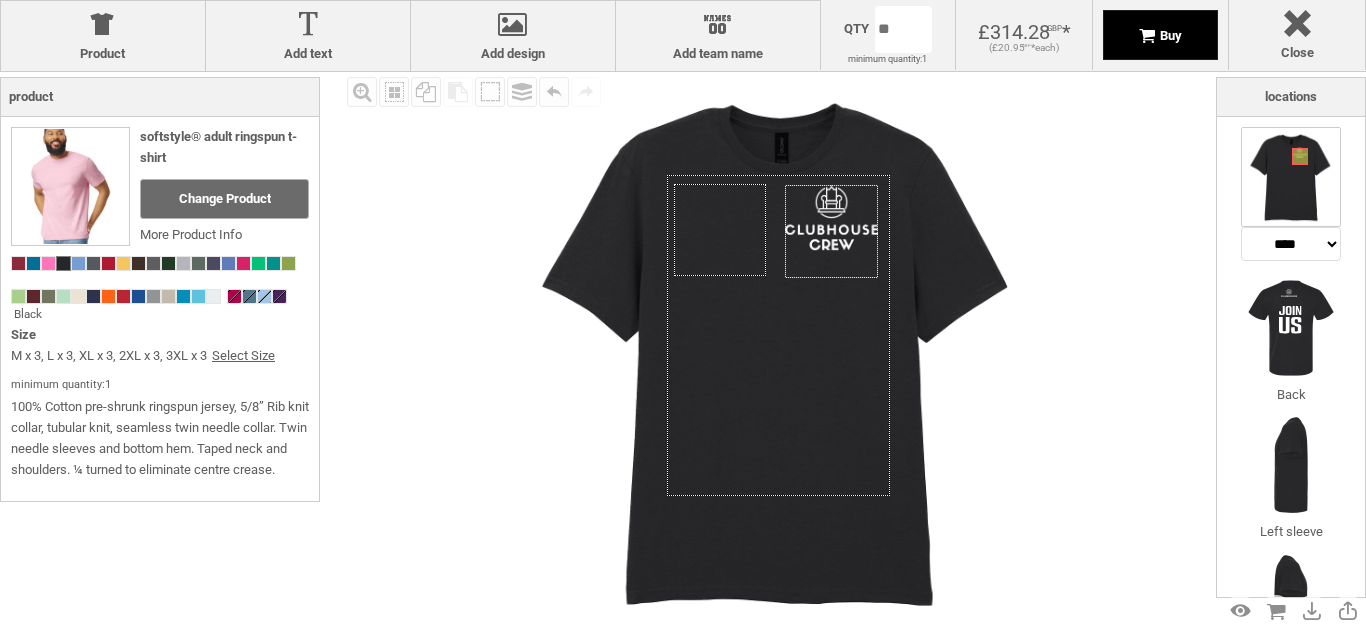 click on "Buy" at bounding box center (1160, 35) 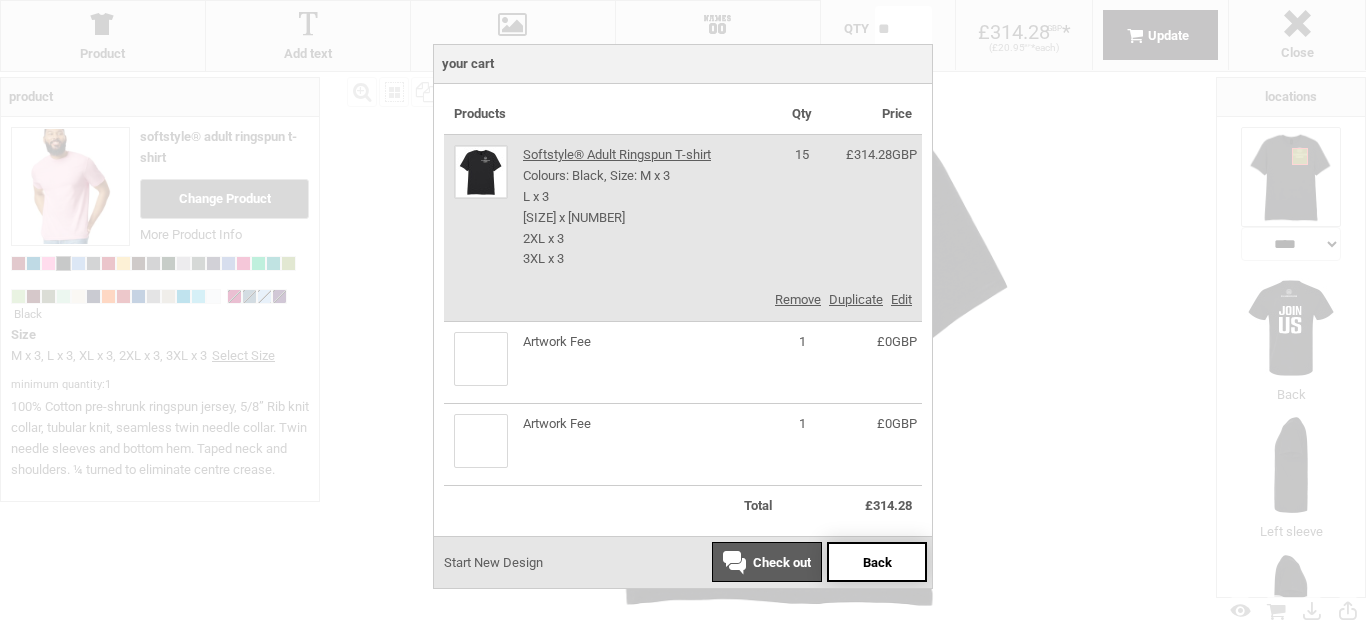 click on "Back" at bounding box center (877, 562) 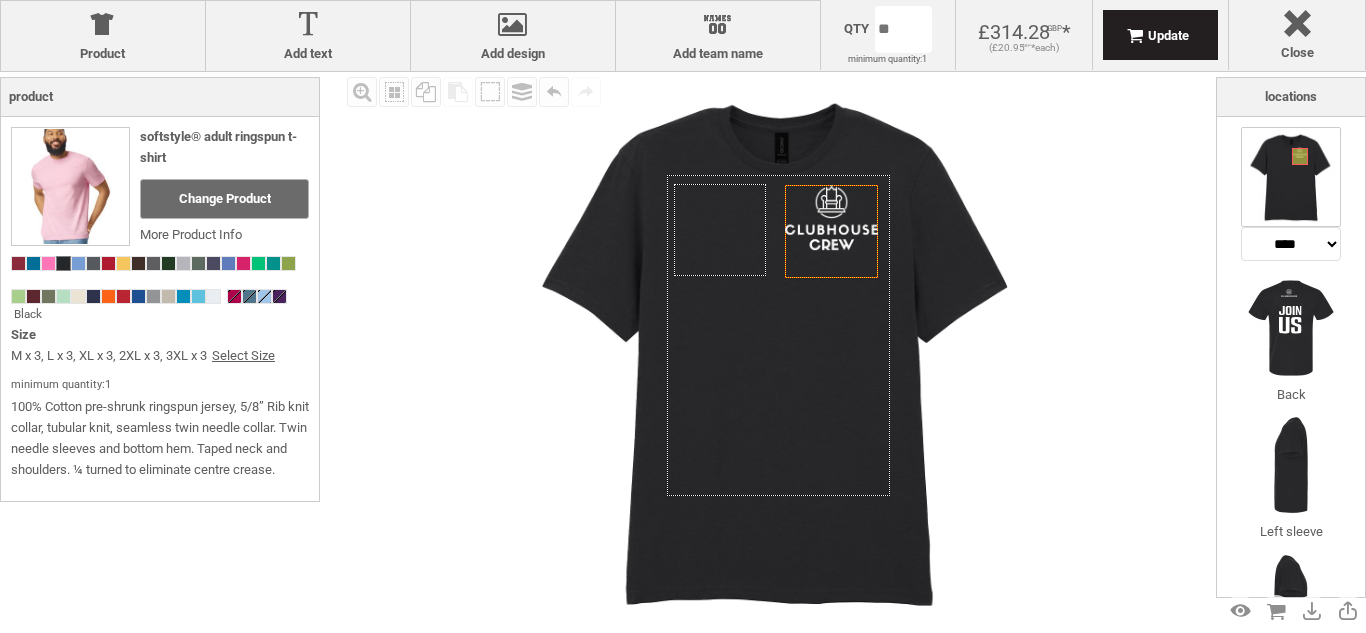click on "get a quote design tool order Contact More
Login
Register
3
£ GBP
+44 [PHONE]
Hub
>
design tool
settings
Product Product Add text Add text Add design Add design Names Add team name Add placeholder Add placeholder Area Select location Close Close
Qty
**
minimum quantity:  1
available in bundles of:  x" at bounding box center [683, 0] 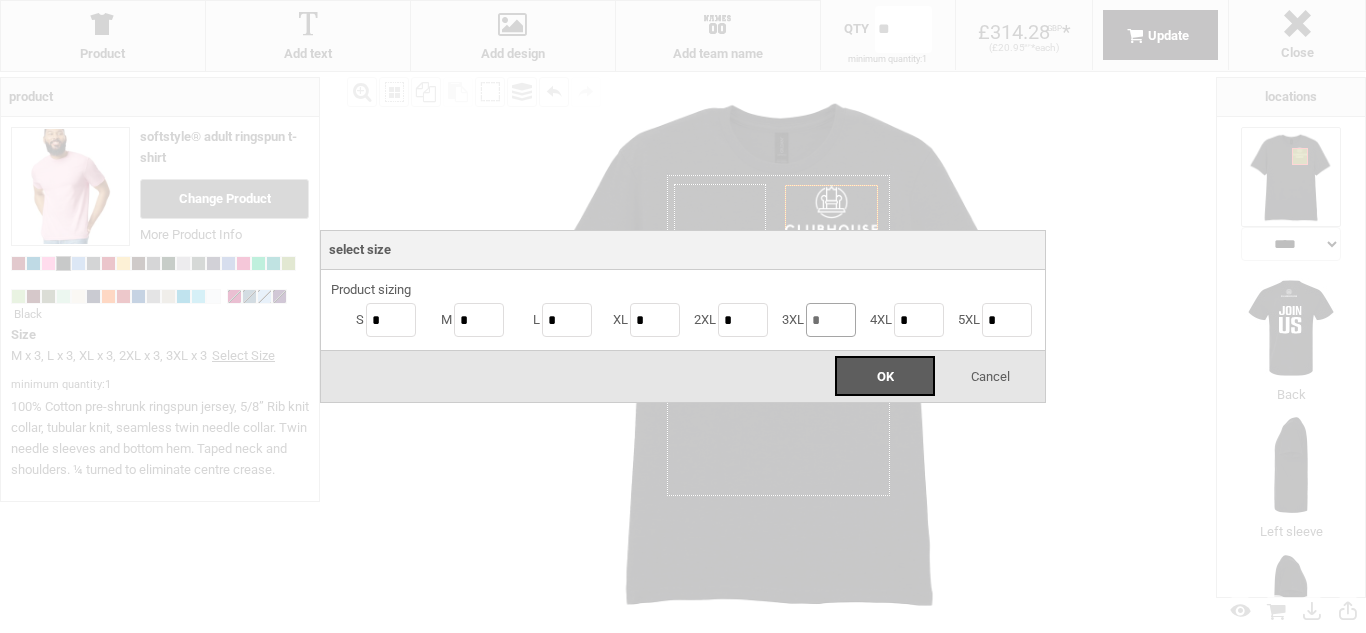 click on "*" at bounding box center (831, 320) 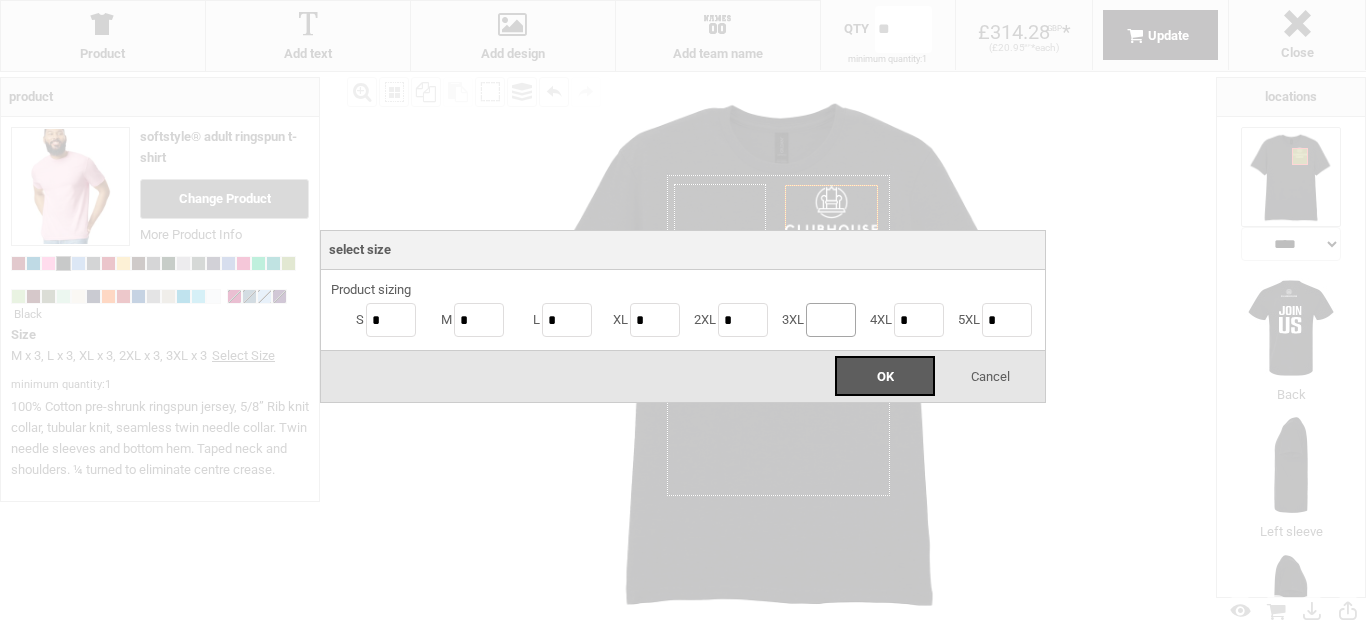 type 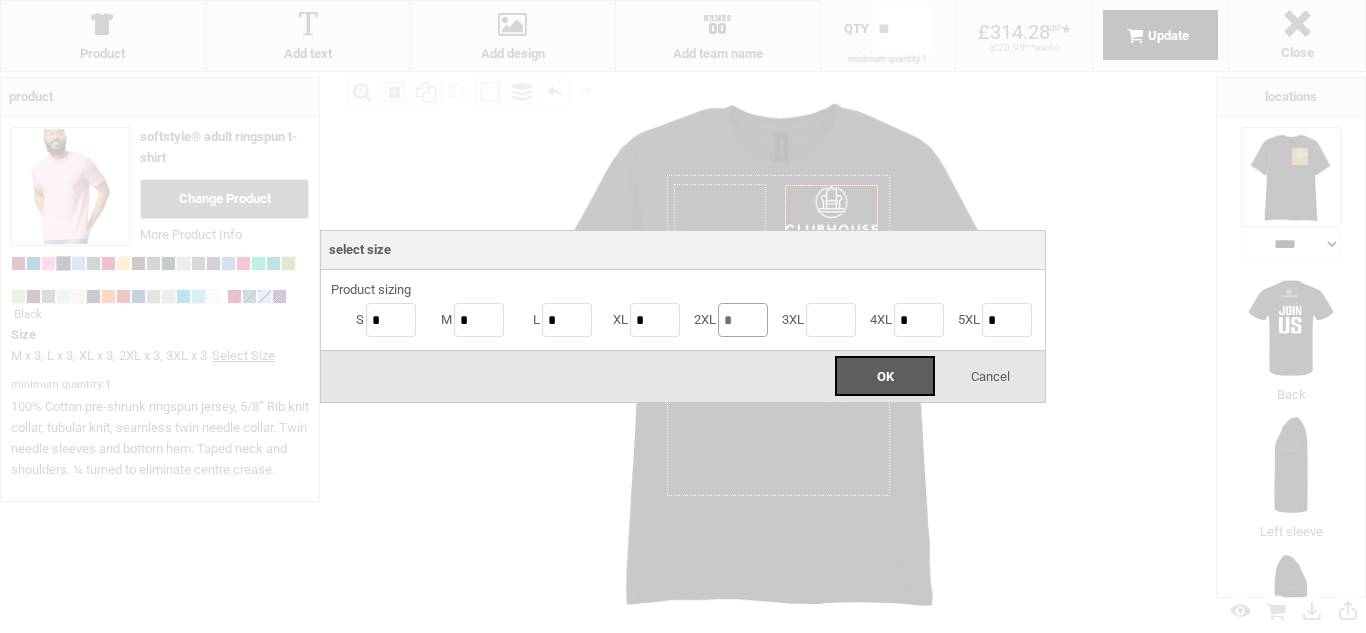 click on "*" at bounding box center [743, 320] 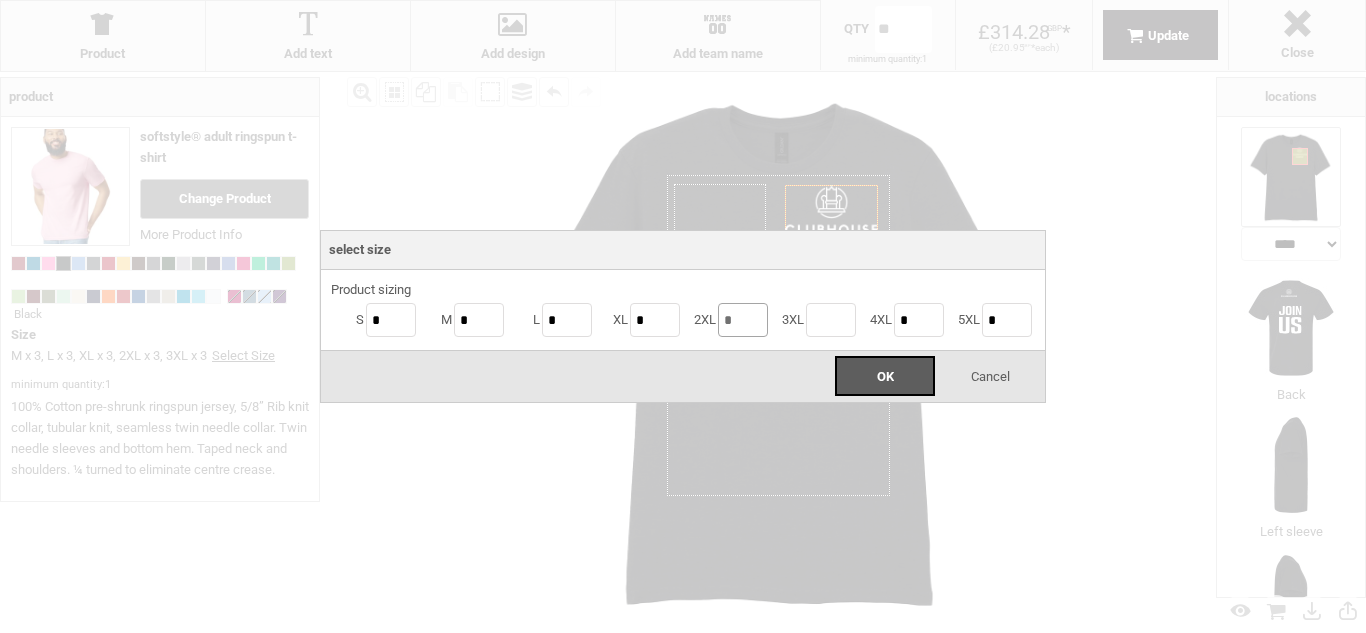type on "*" 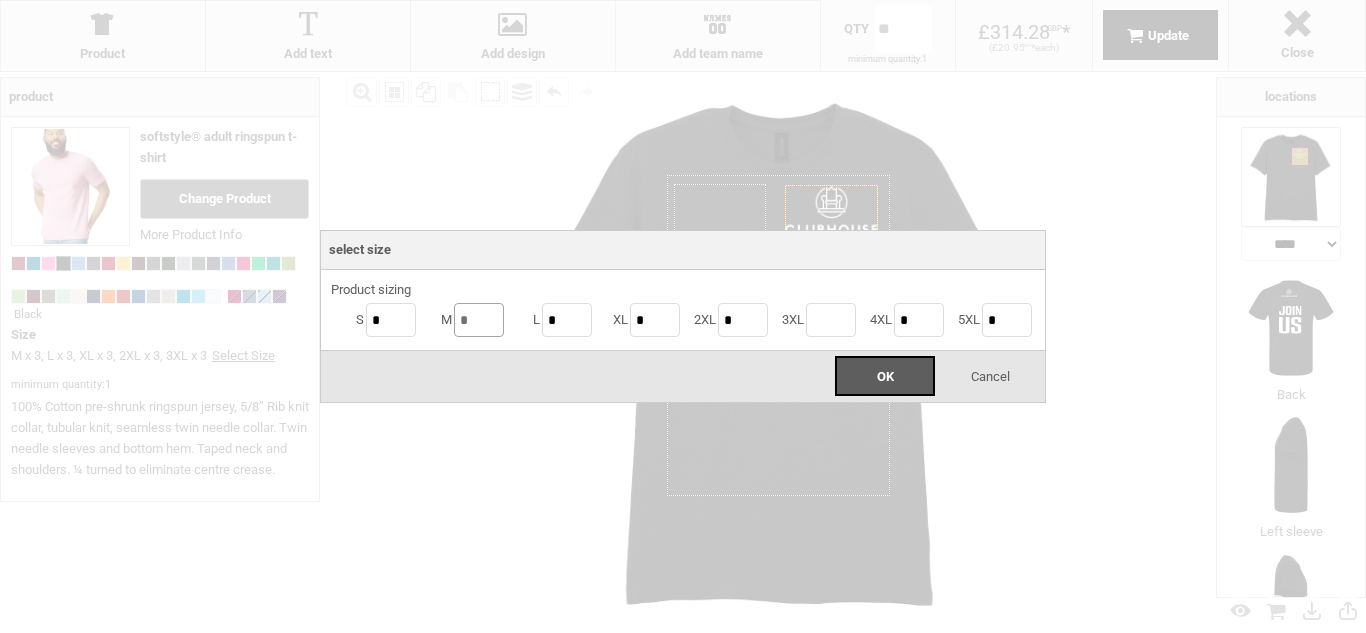 click on "*" at bounding box center [479, 320] 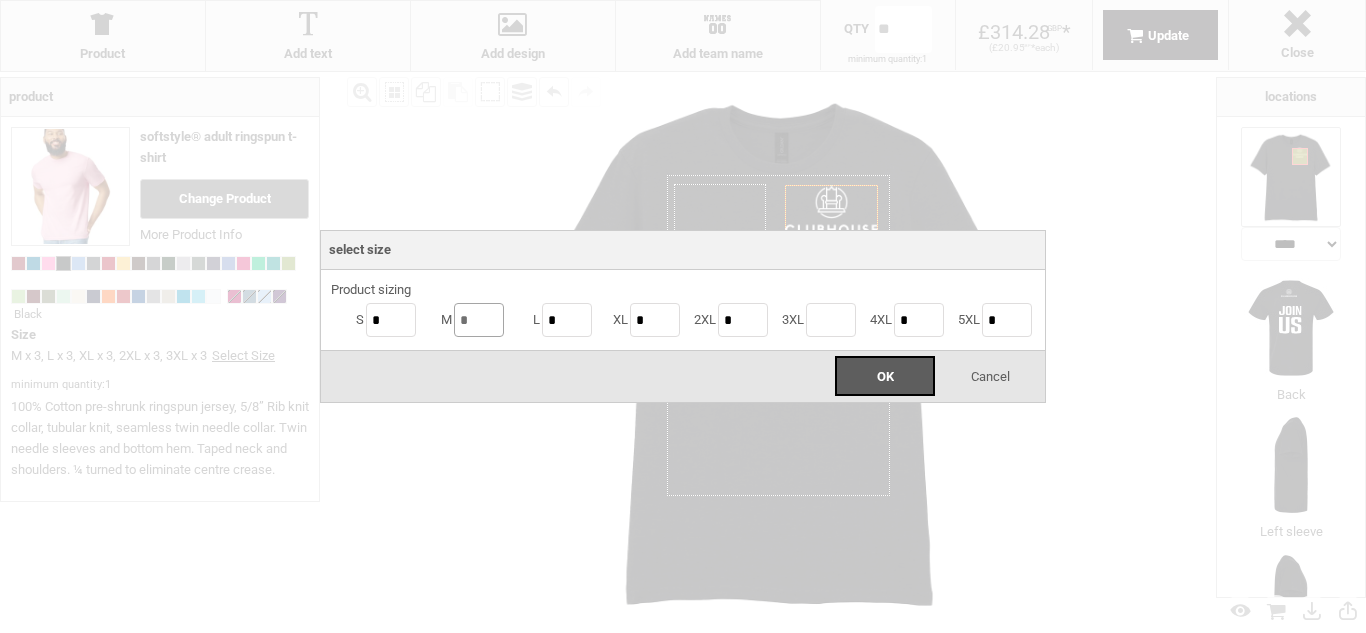type on "*" 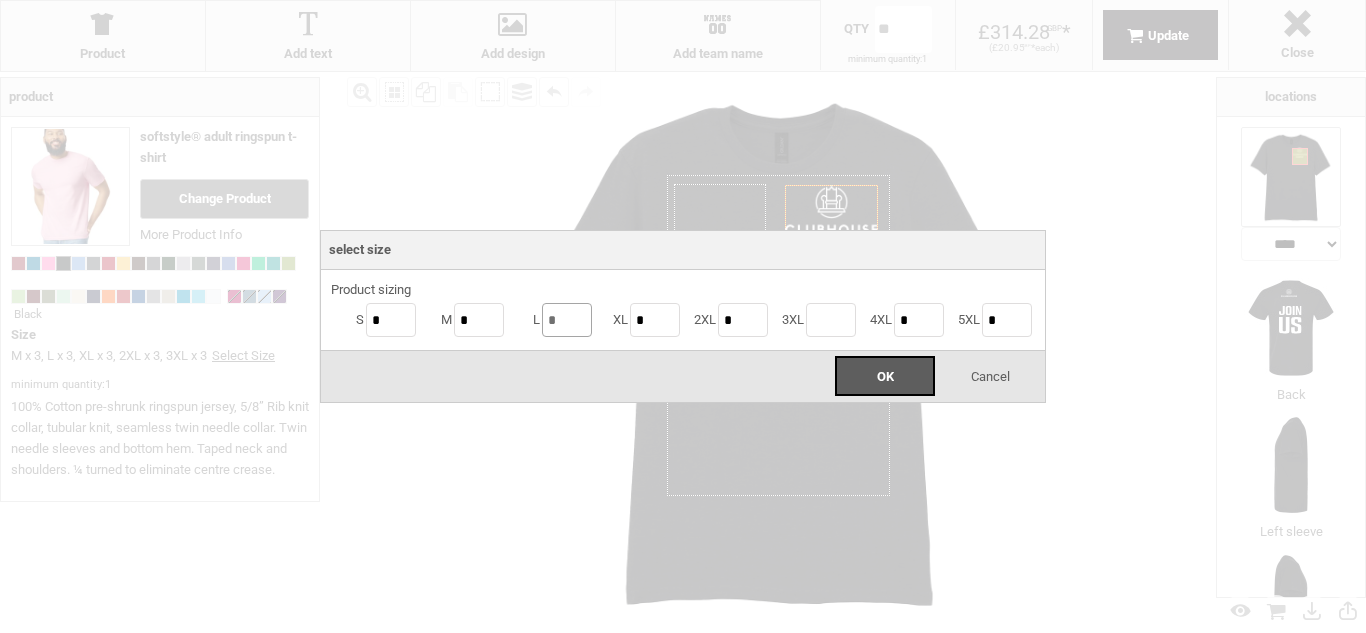 click on "*" at bounding box center [567, 320] 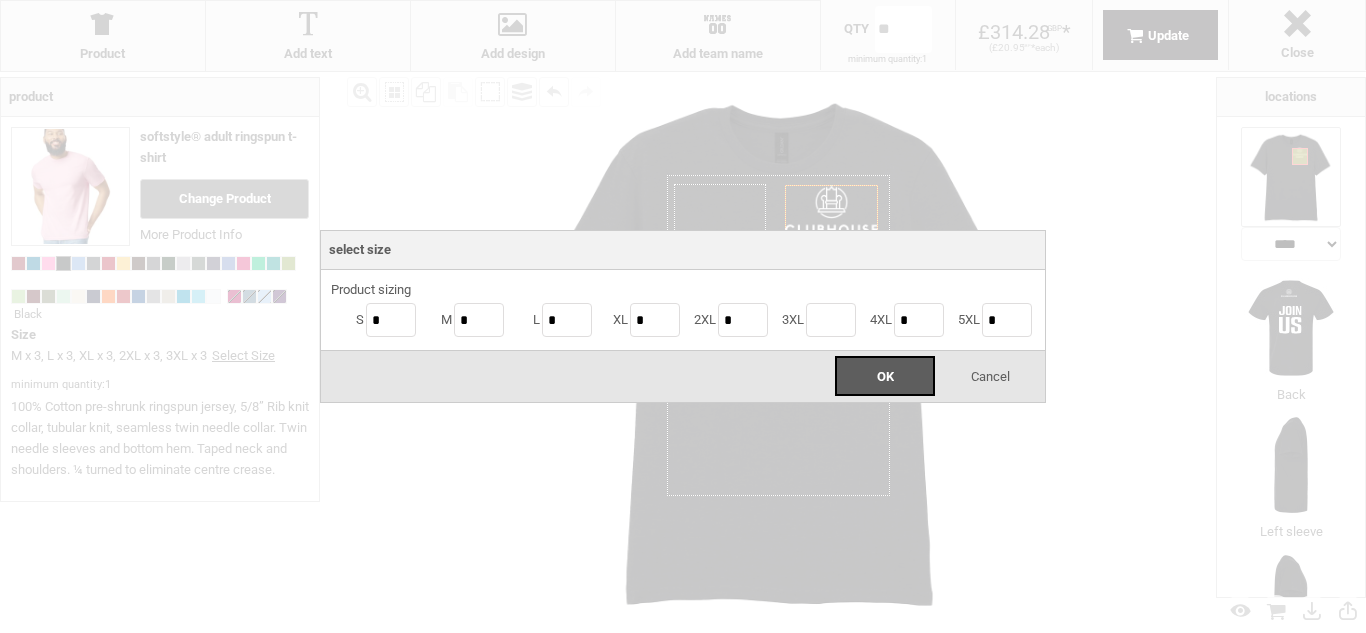click on "Product sizing S *
M *
L *
XL *
2XL *
3XL
4XL *
5XL *" at bounding box center [683, 310] 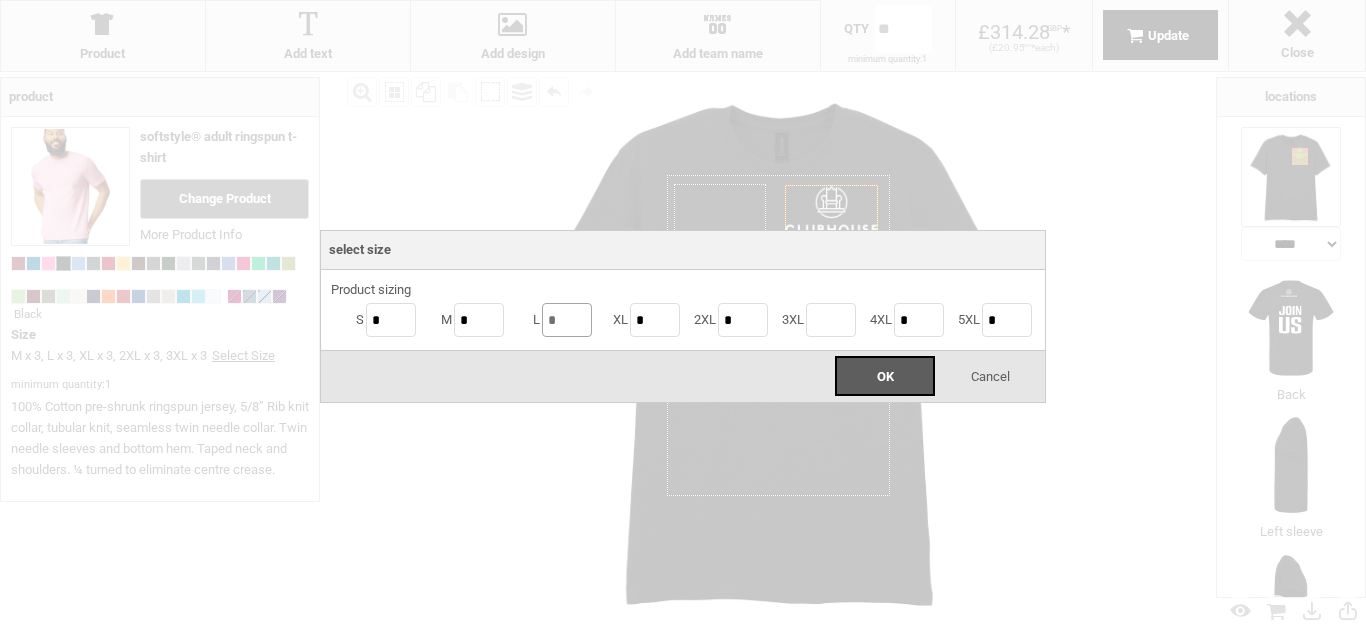 click on "*" at bounding box center [567, 320] 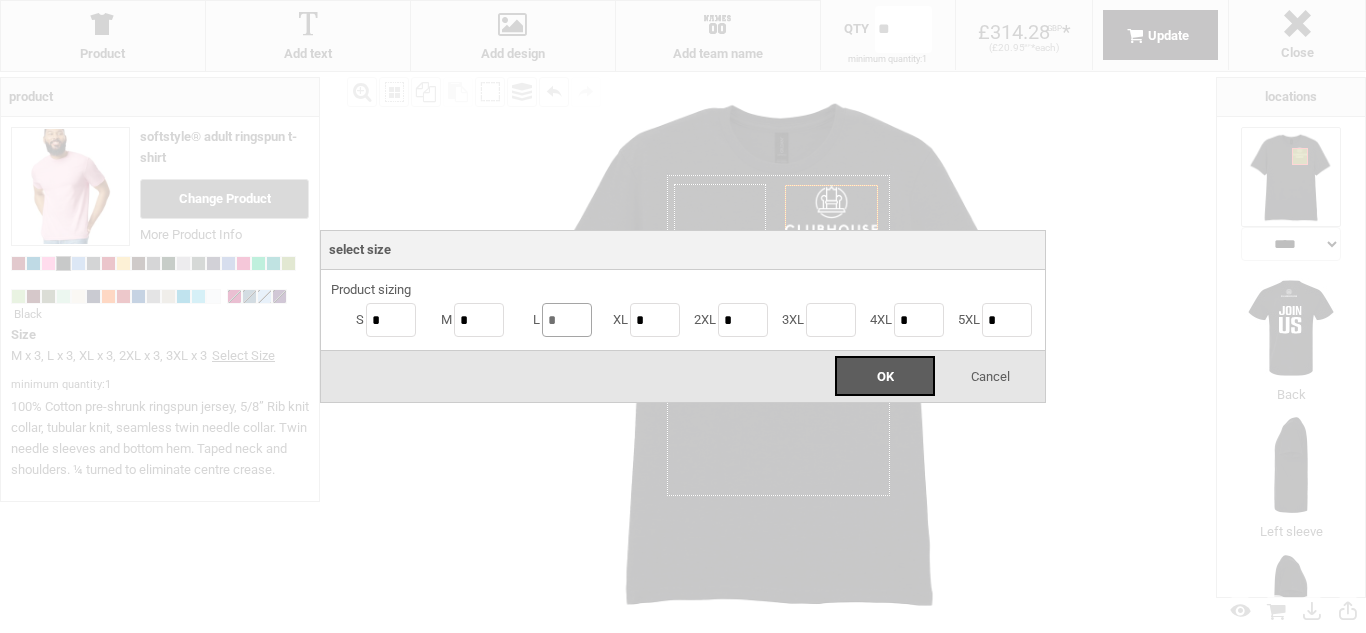 type on "*" 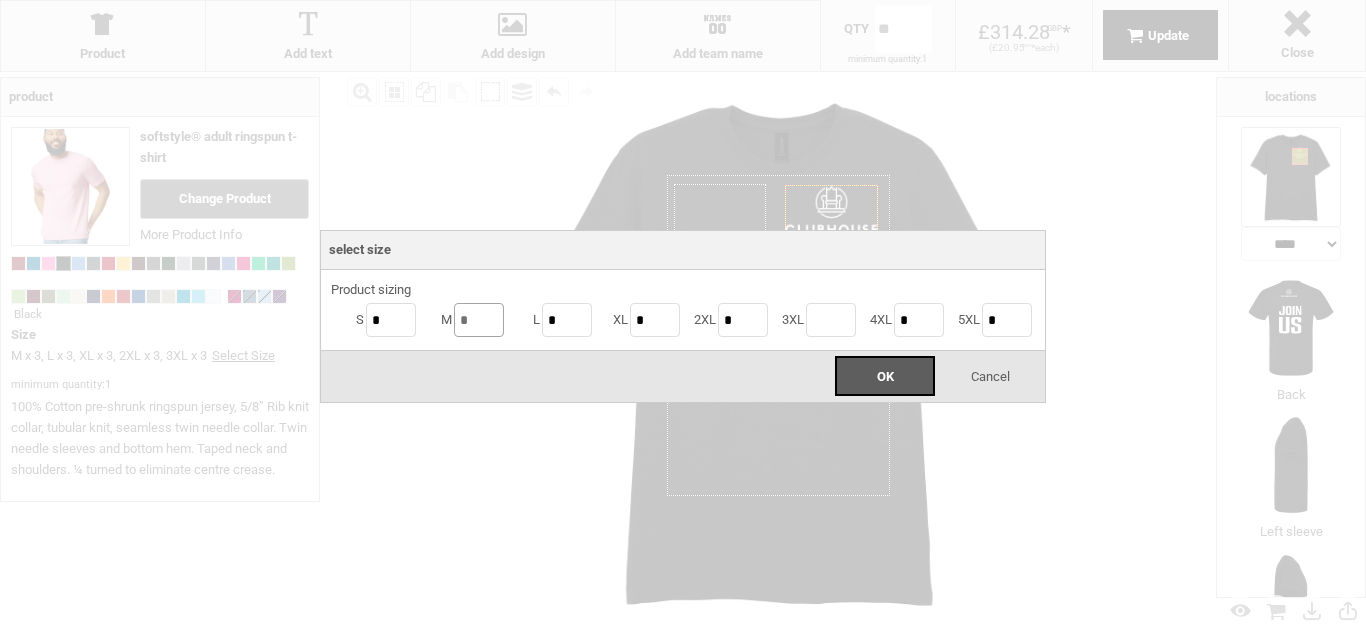 click on "*" at bounding box center (479, 320) 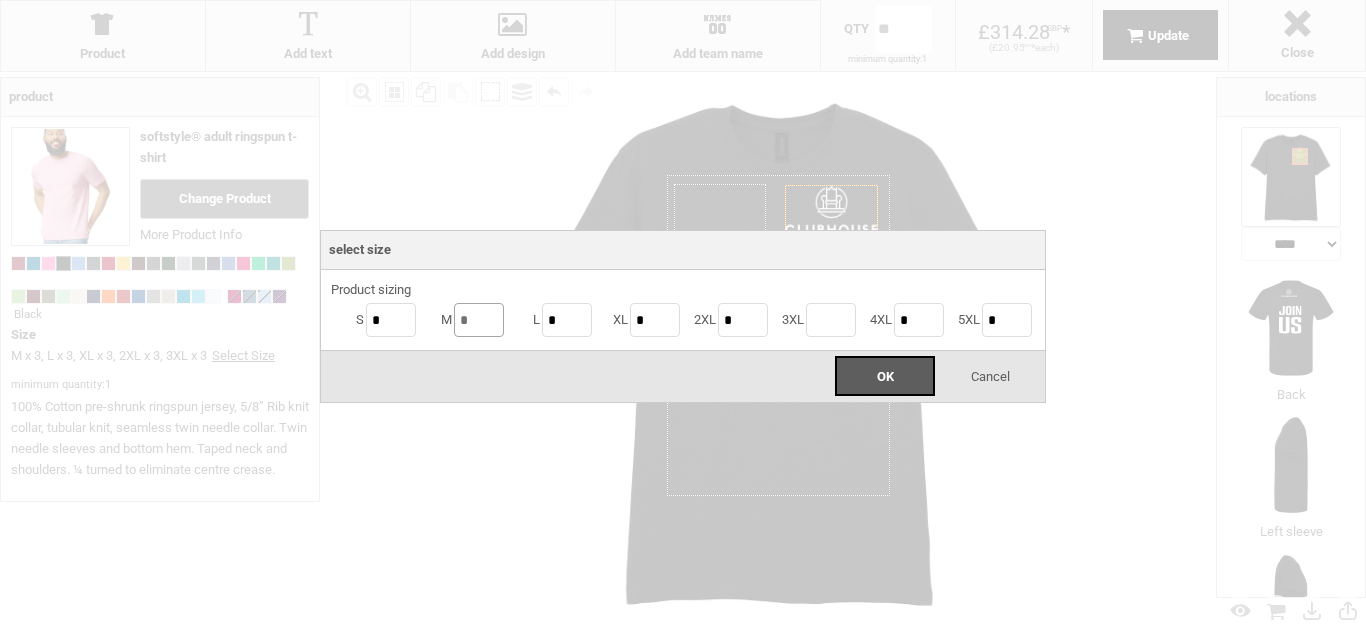type on "*" 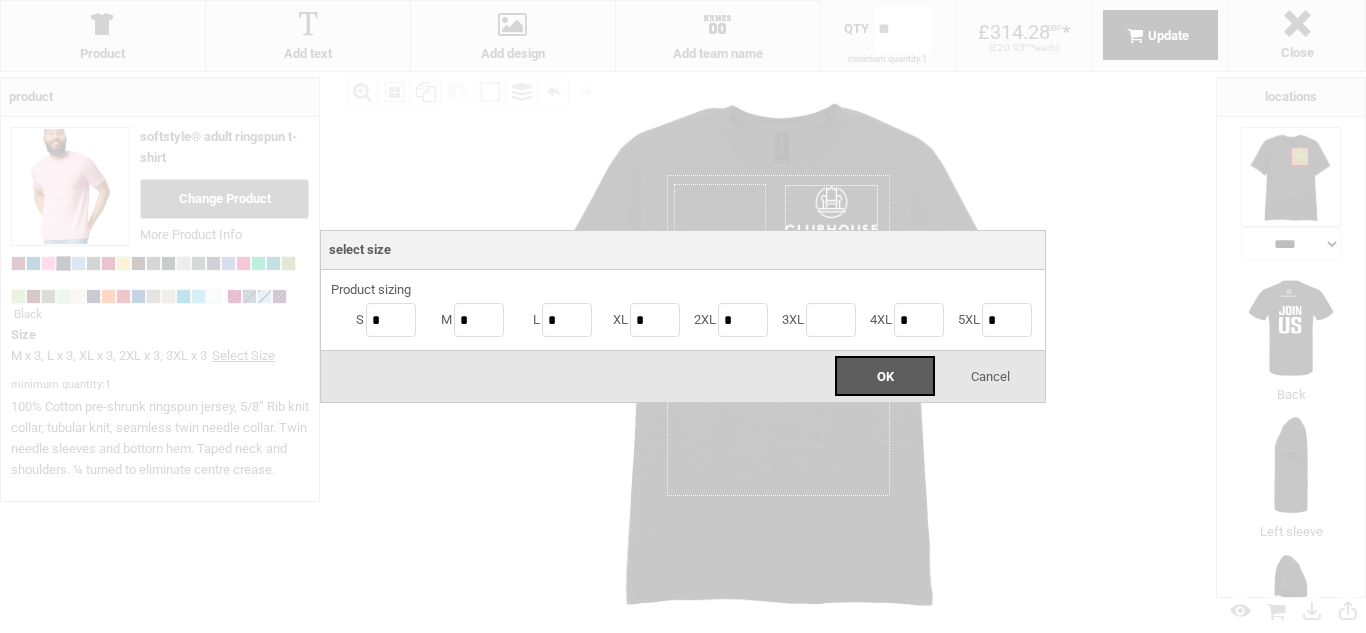 click on "OK Cancel" at bounding box center (683, 376) 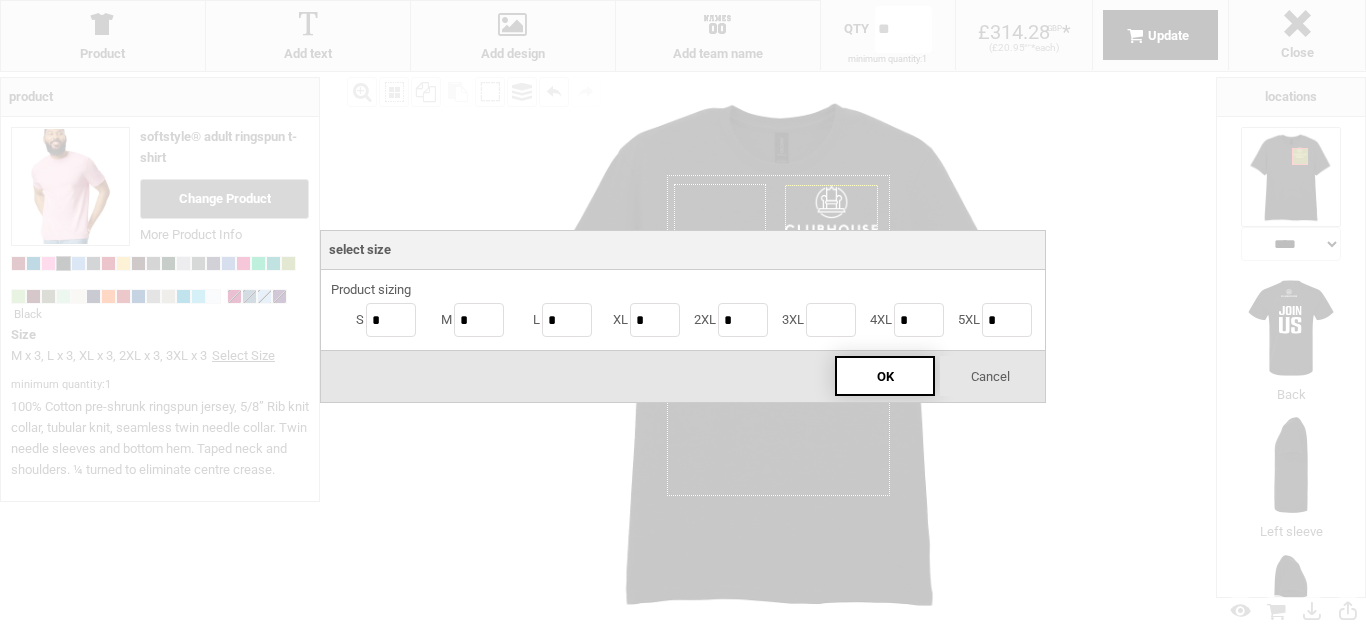 click on "OK" at bounding box center (885, 376) 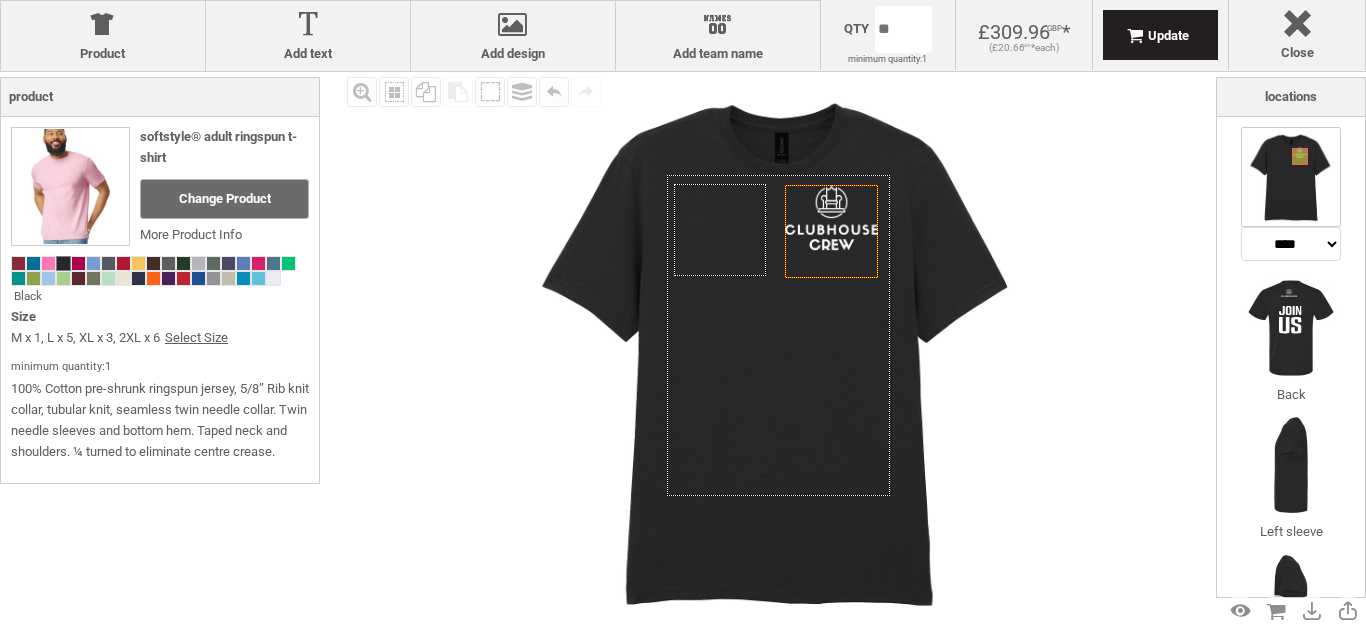click on "get a quote design tool order Contact More
Login
Register
3
£ GBP
+44 [PHONE]
Hub
>
design tool
settings
Product Product Add text Add text Add design Add design Names Add team name Add placeholder Add placeholder Area Select location Close Close
Qty
**
minimum quantity:  1
available in bundles of:  x" at bounding box center [683, 0] 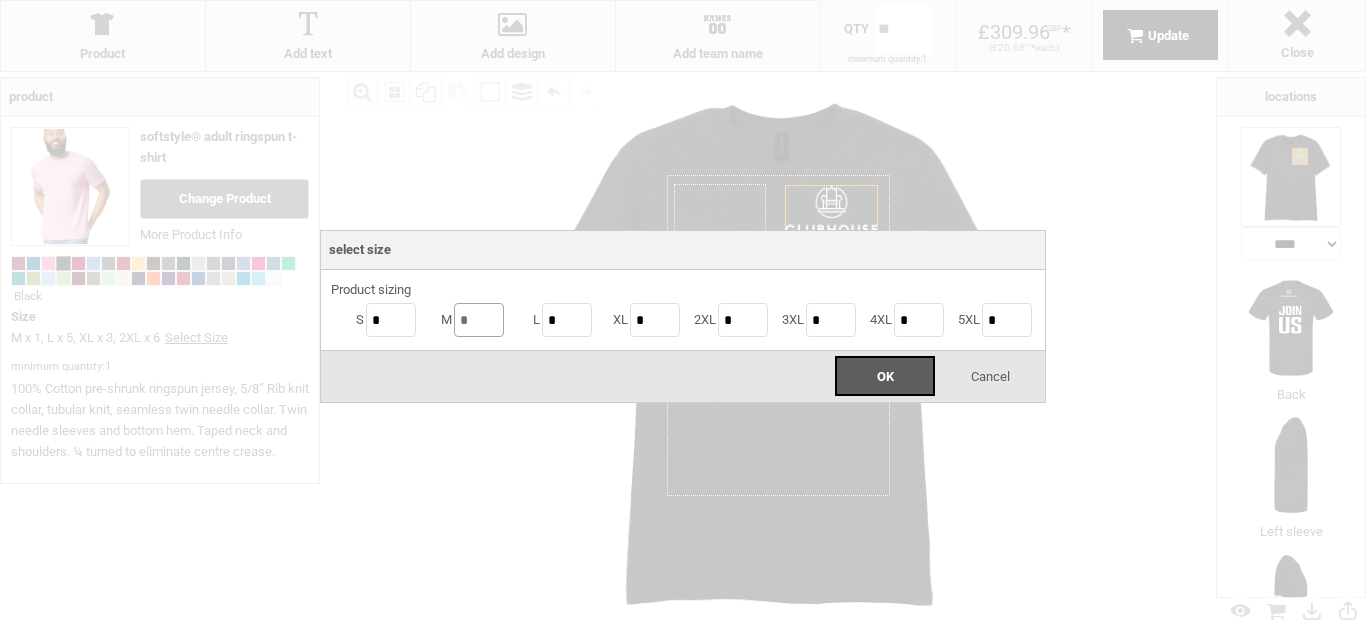 click on "*" at bounding box center (479, 320) 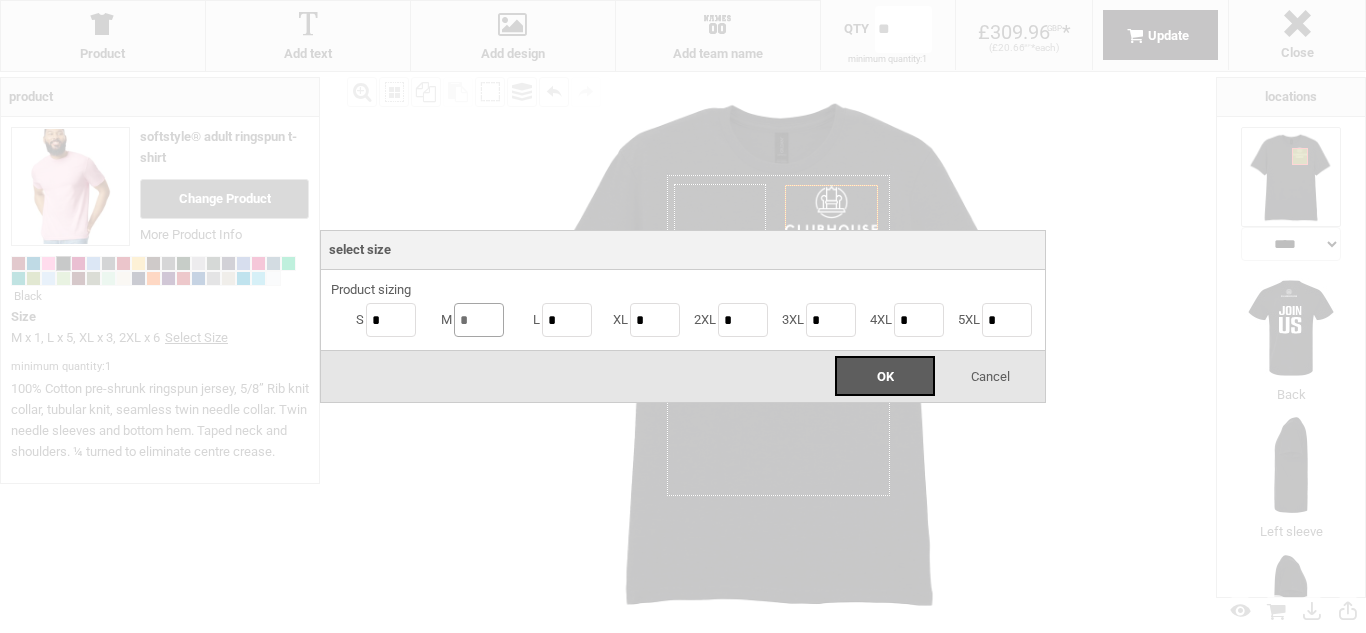 type on "*" 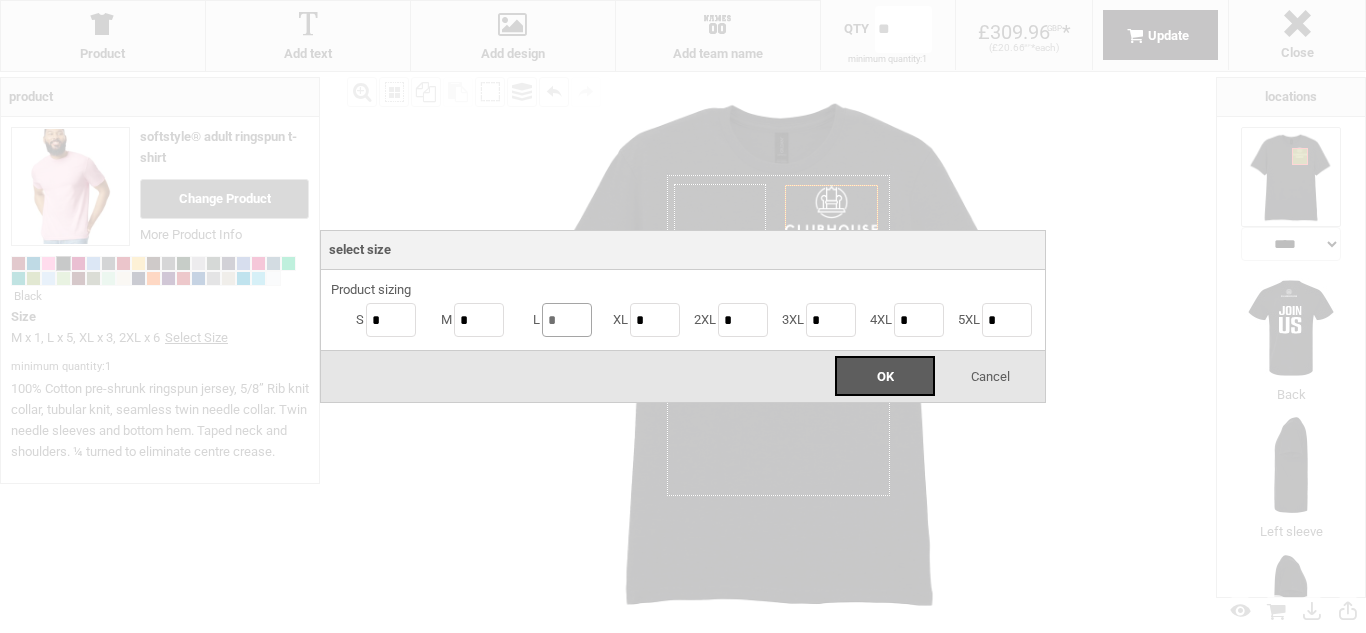 click on "*" at bounding box center (567, 320) 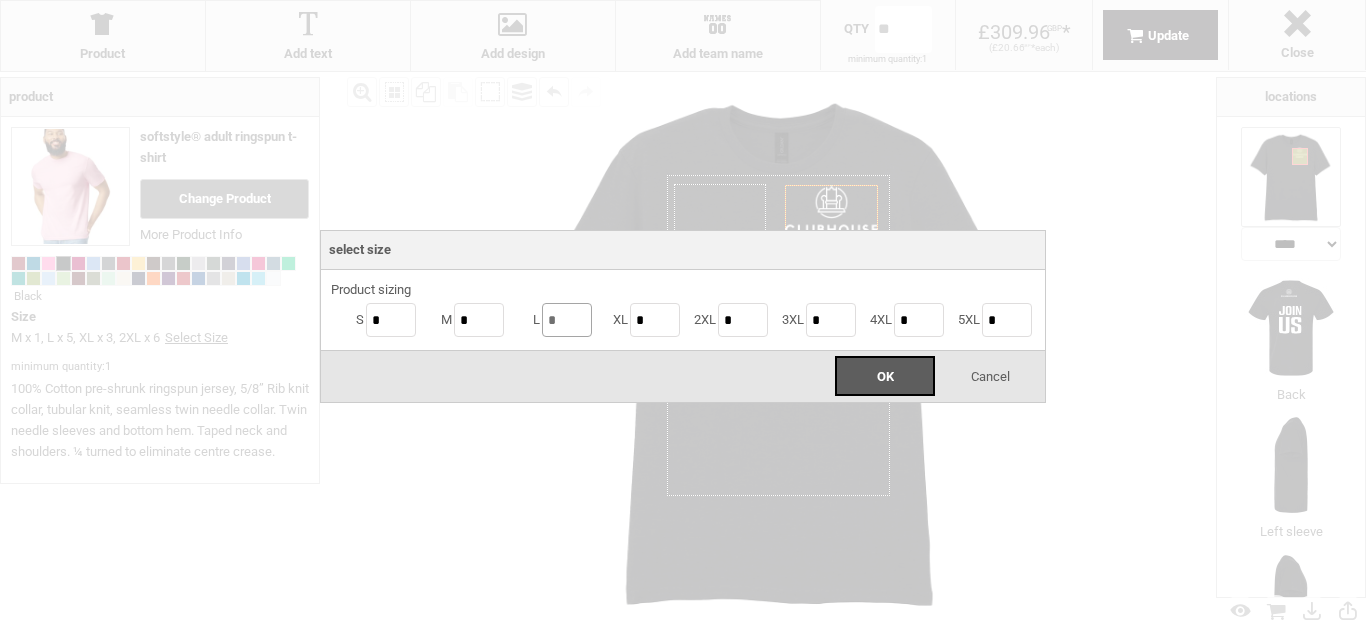 type on "*" 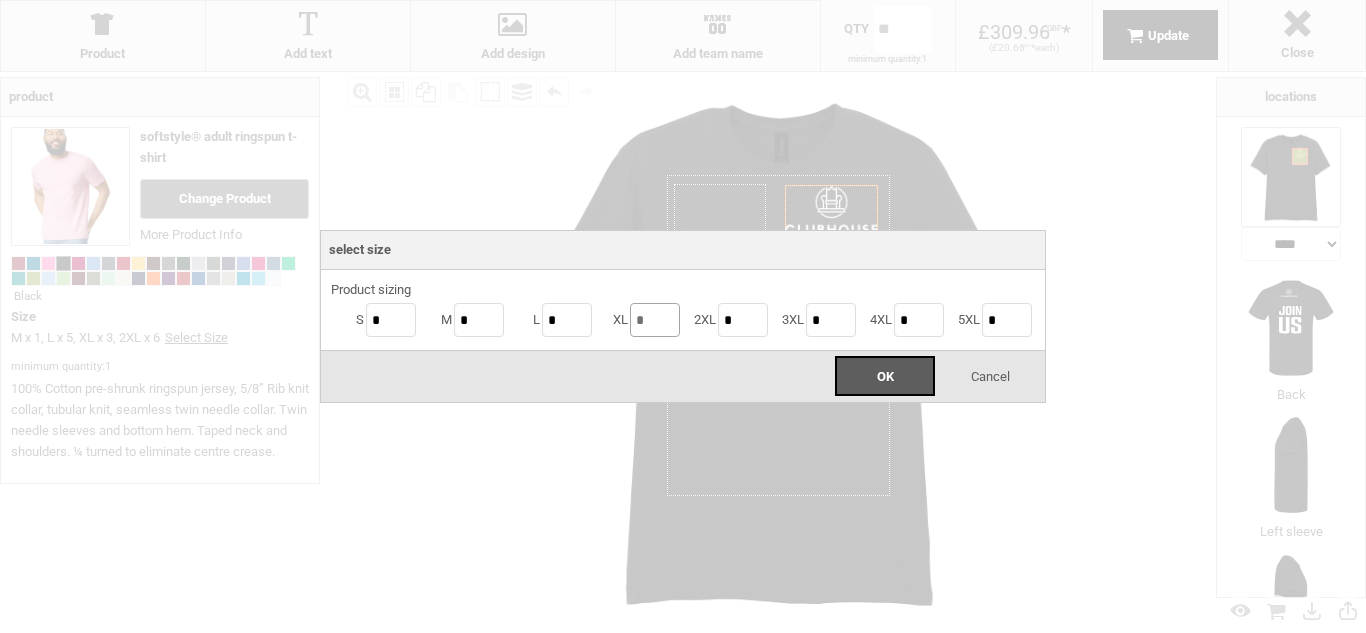 click on "*" at bounding box center (655, 320) 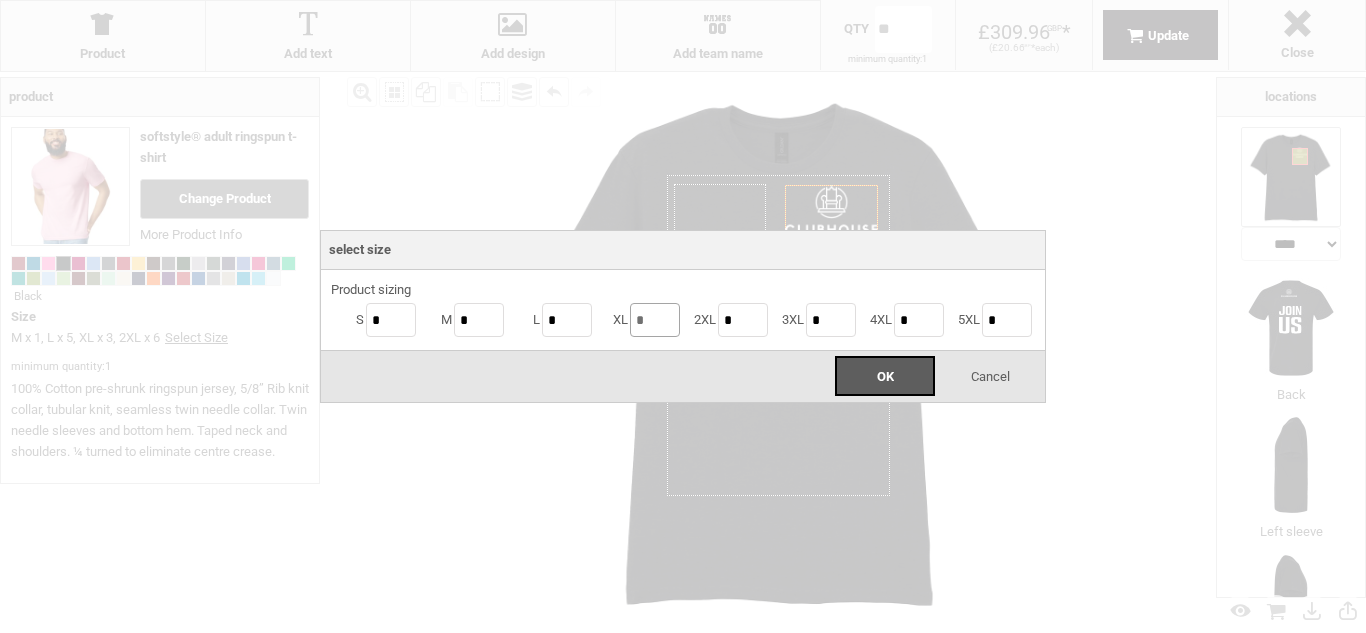 type on "*" 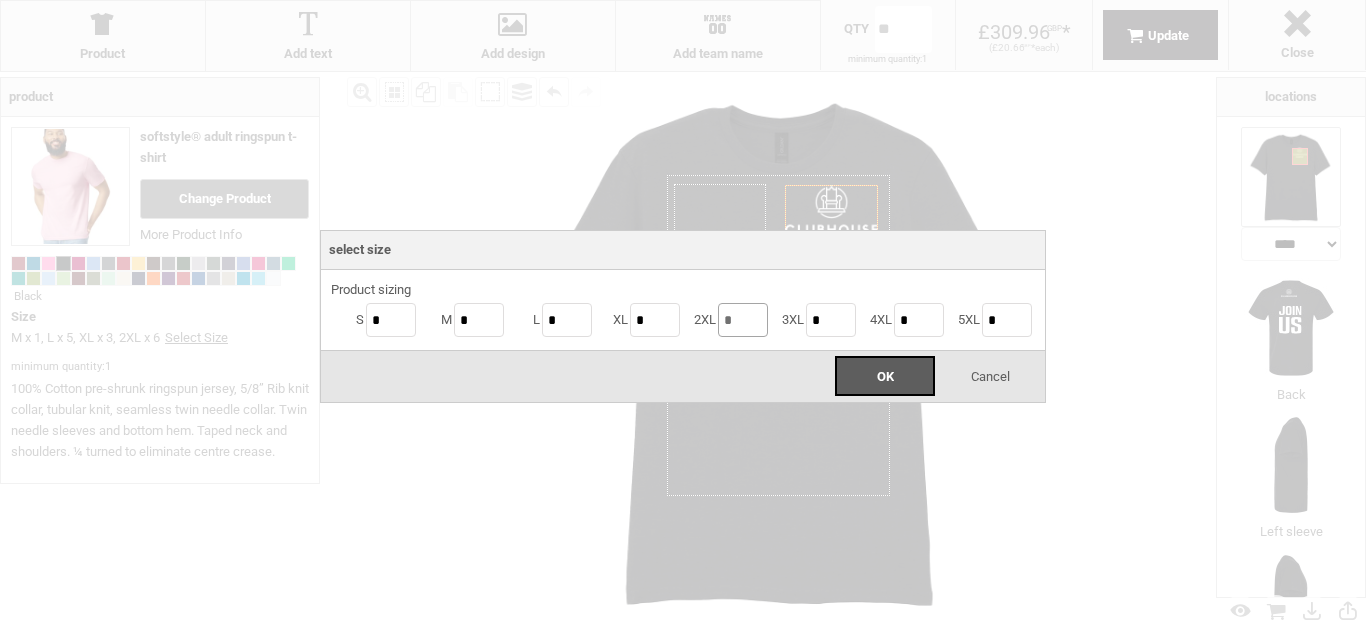 click on "*" at bounding box center [743, 320] 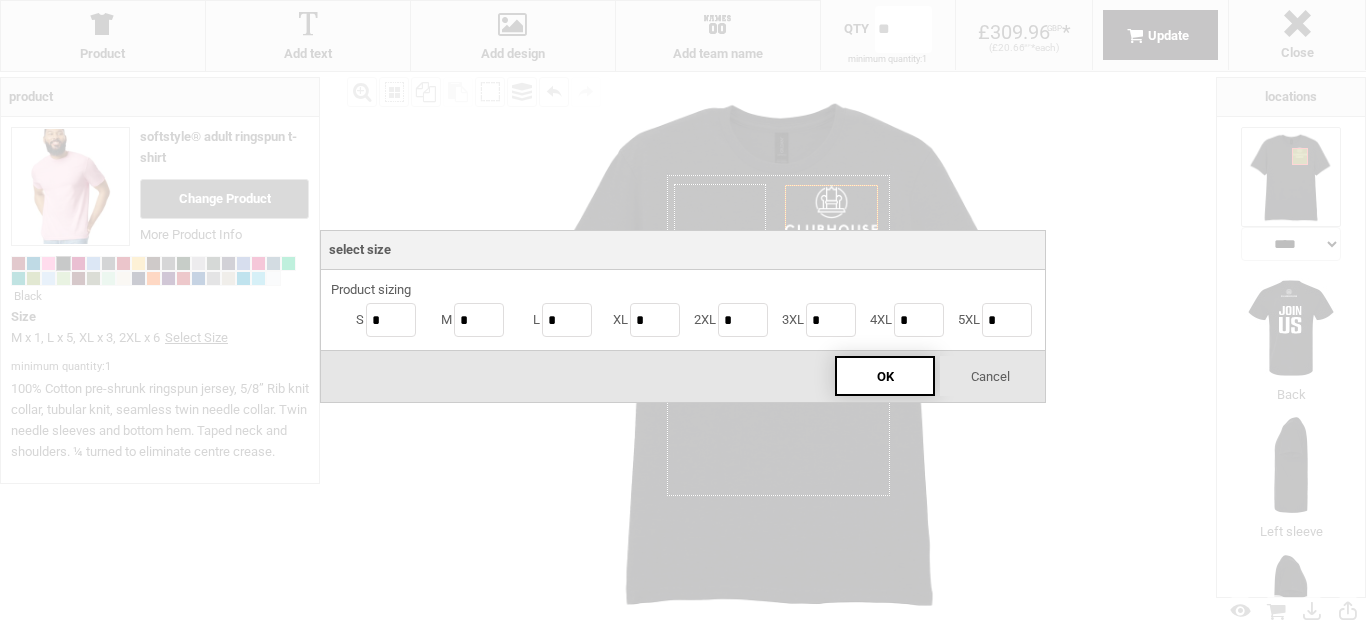 click on "OK" at bounding box center [885, 376] 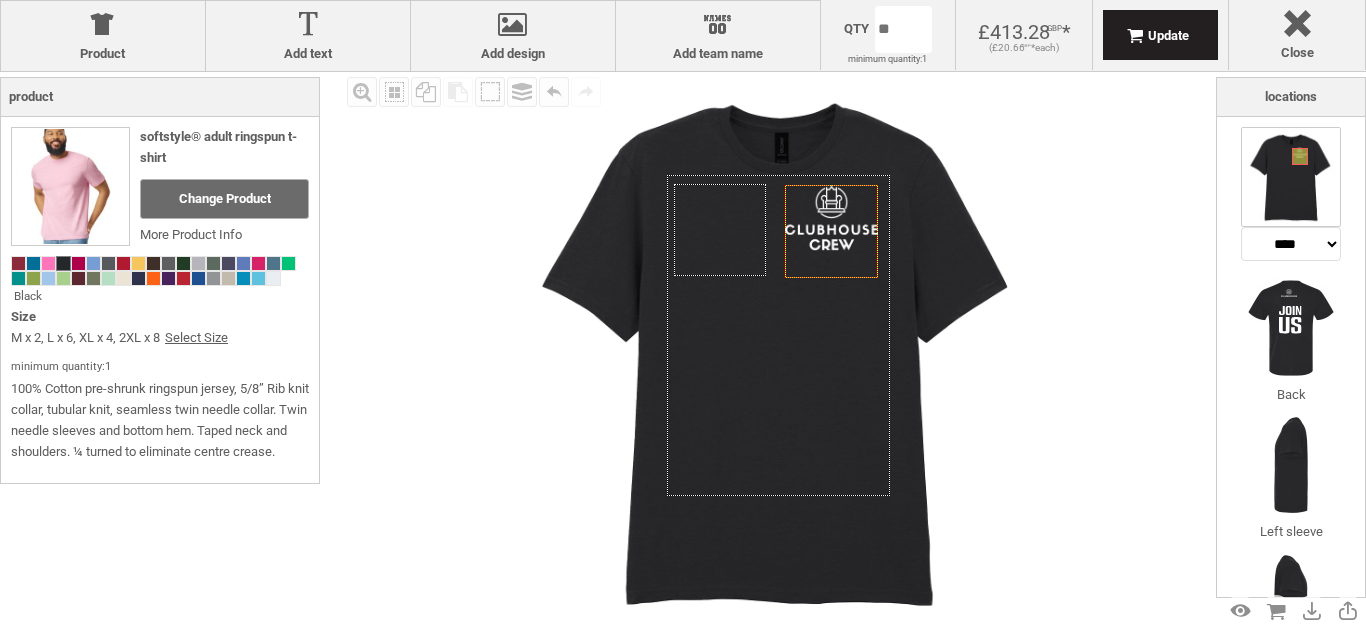 click on "get a quote design tool order Contact More
Login
Register
3
£ GBP
+44 [PHONE]
Hub
>
design tool
settings
Product Product Add text Add text Add design Add design Names Add team name Add placeholder Add placeholder Area Select location Close Close
Qty
**
minimum quantity:  1
available in bundles of:  x" at bounding box center [683, 0] 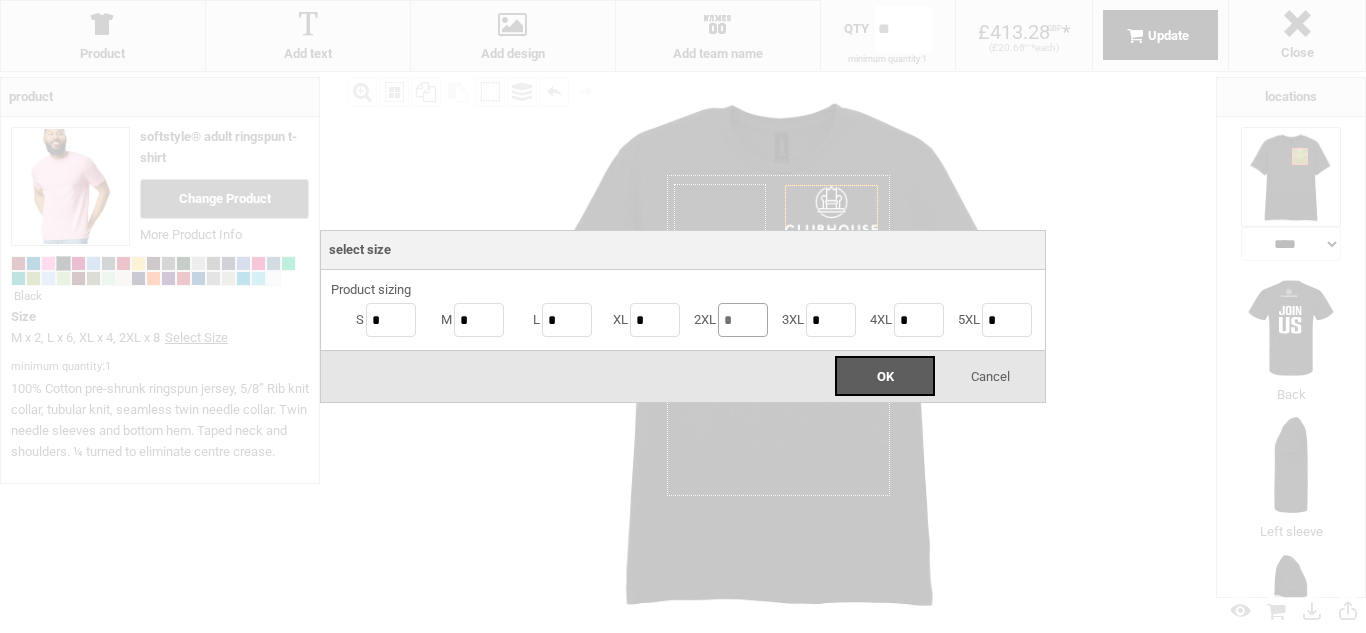 click on "*" at bounding box center [743, 320] 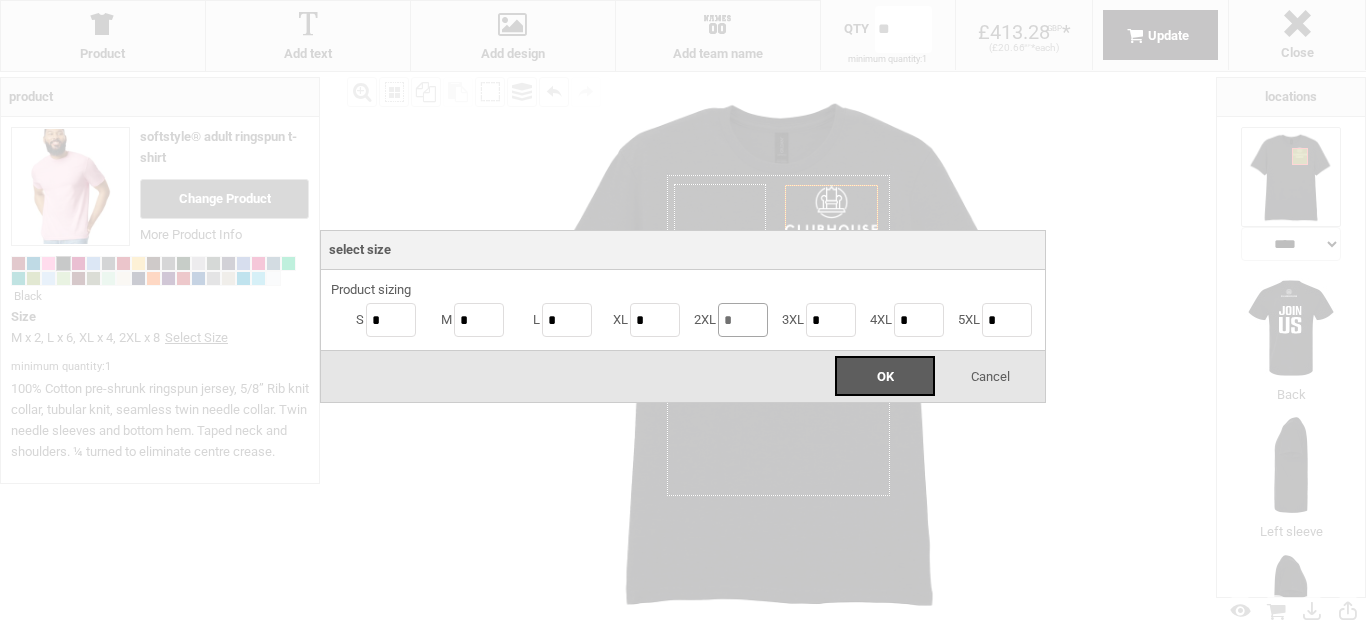 type on "*" 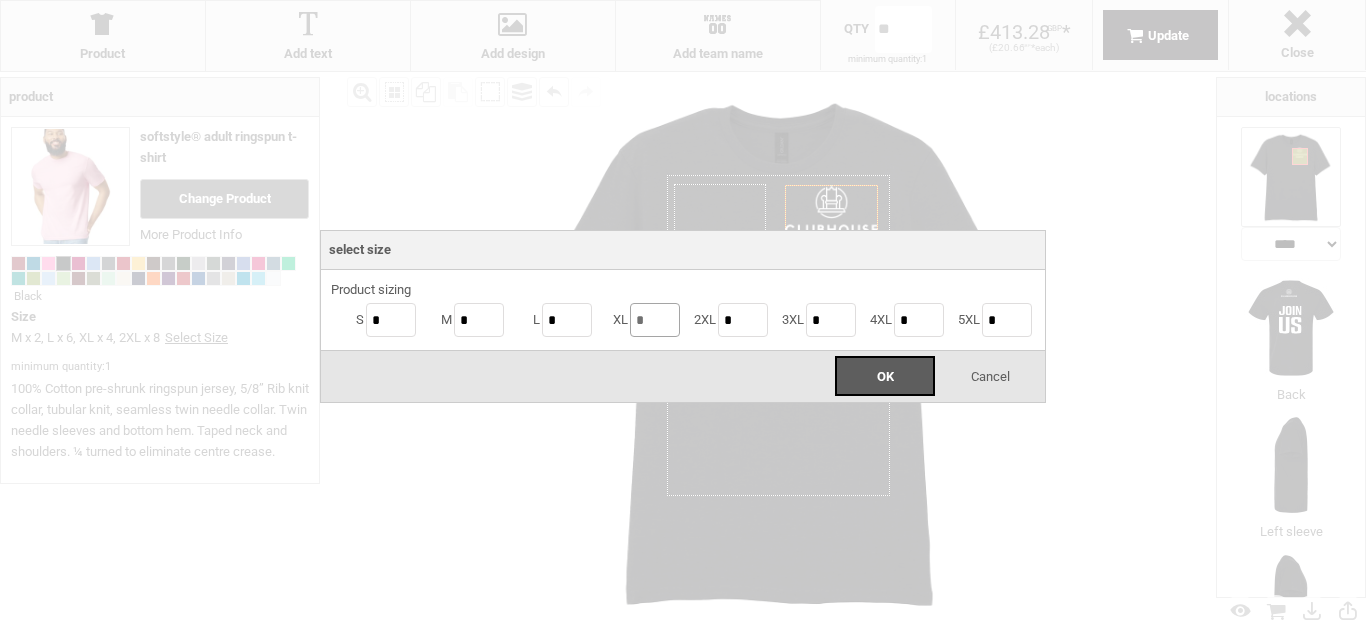 click on "*" at bounding box center [655, 320] 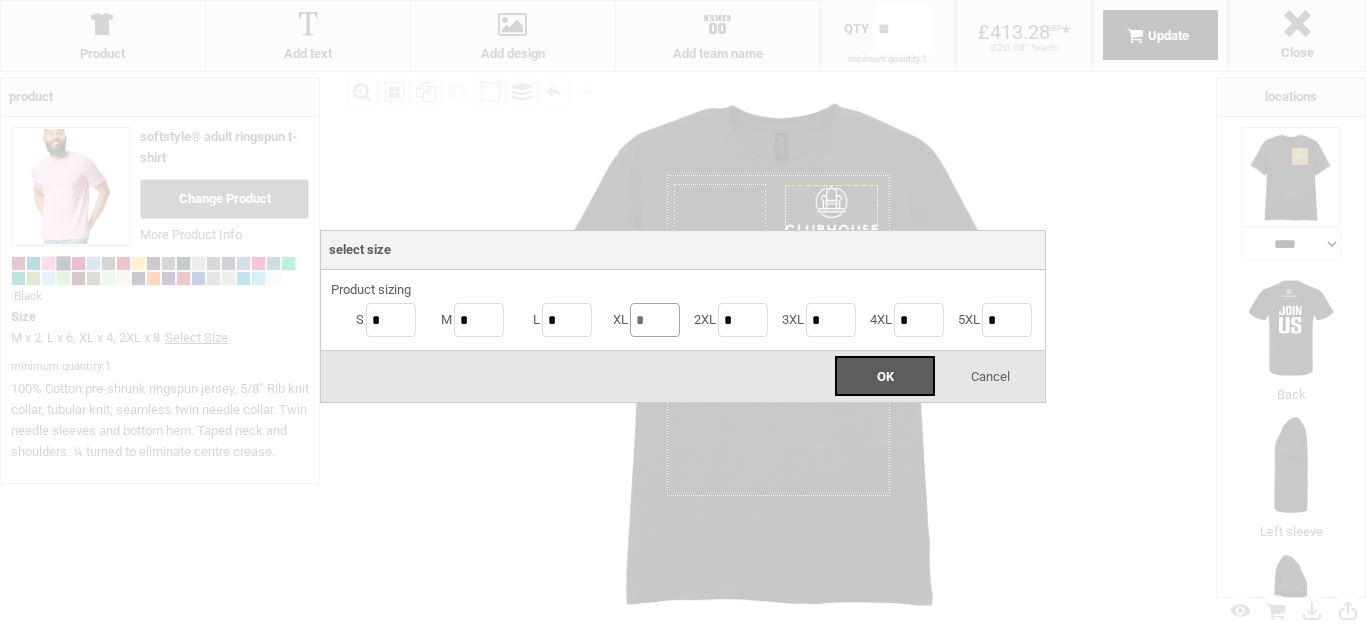 type on "*" 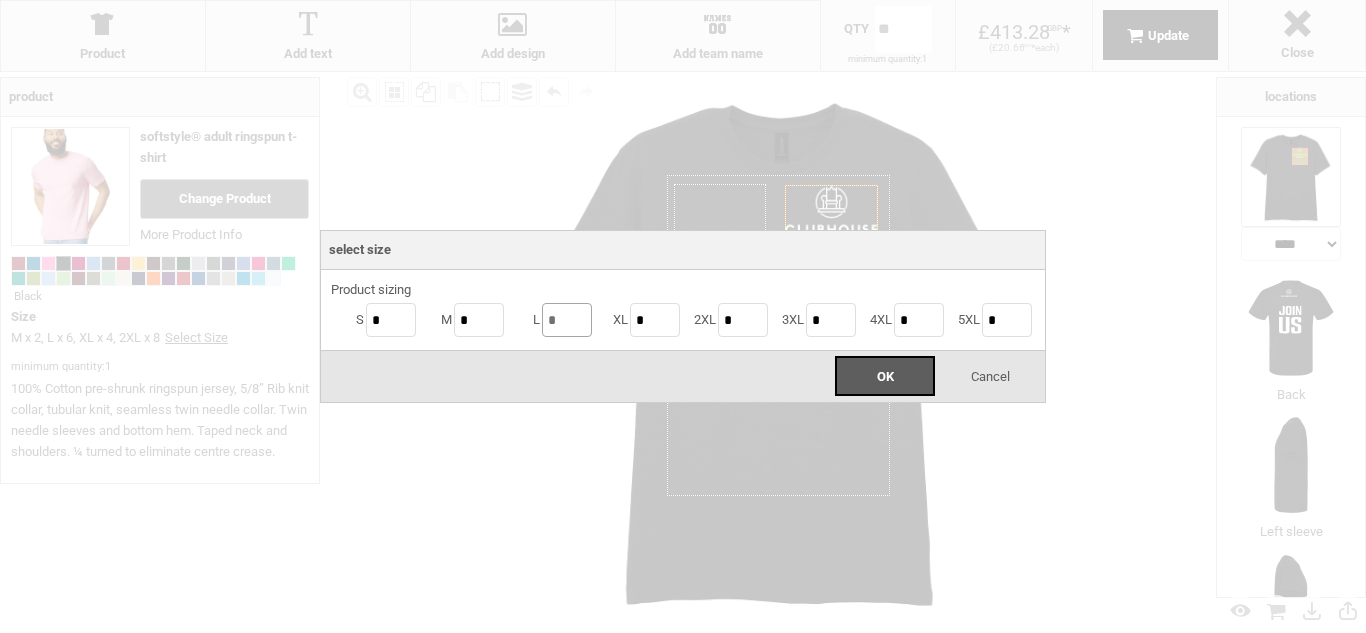 click on "*" at bounding box center [567, 320] 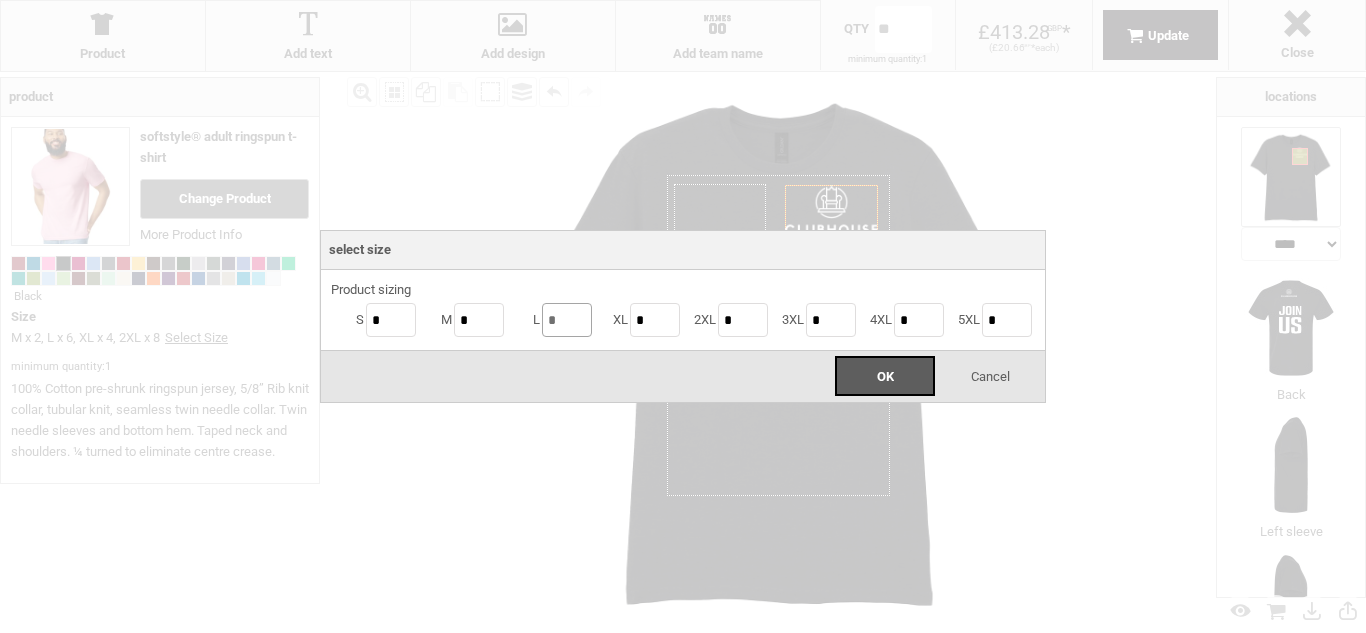 type on "*" 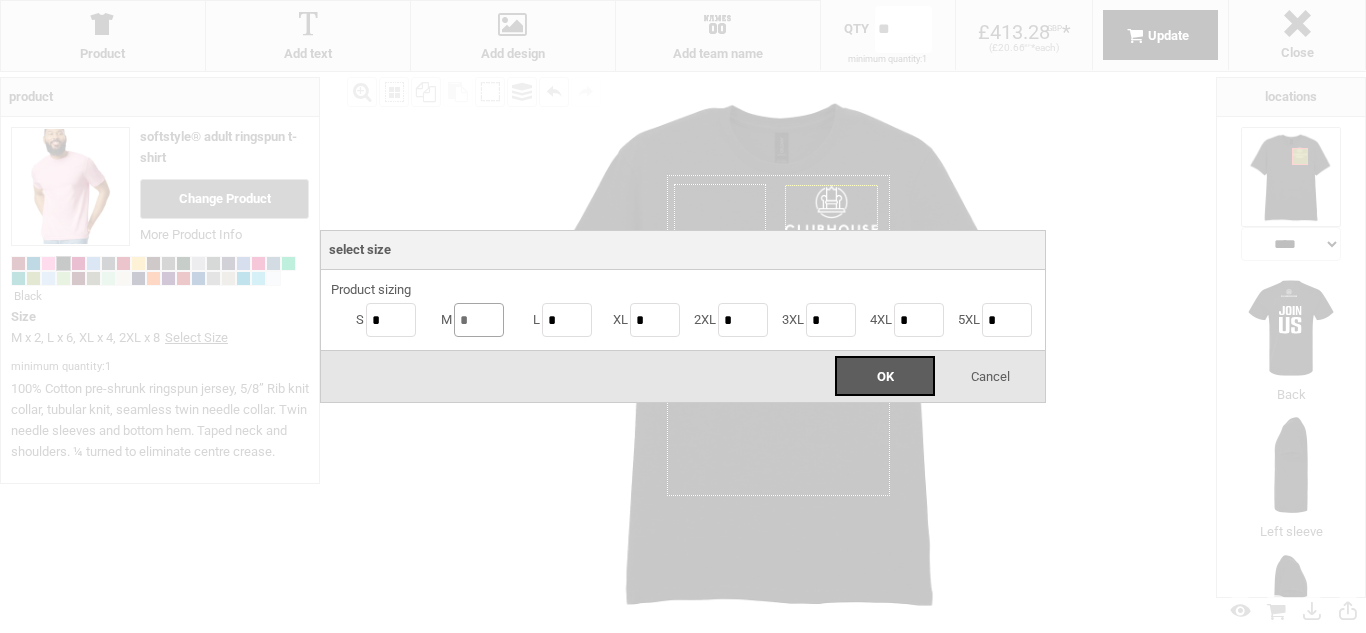 click on "*" at bounding box center (479, 320) 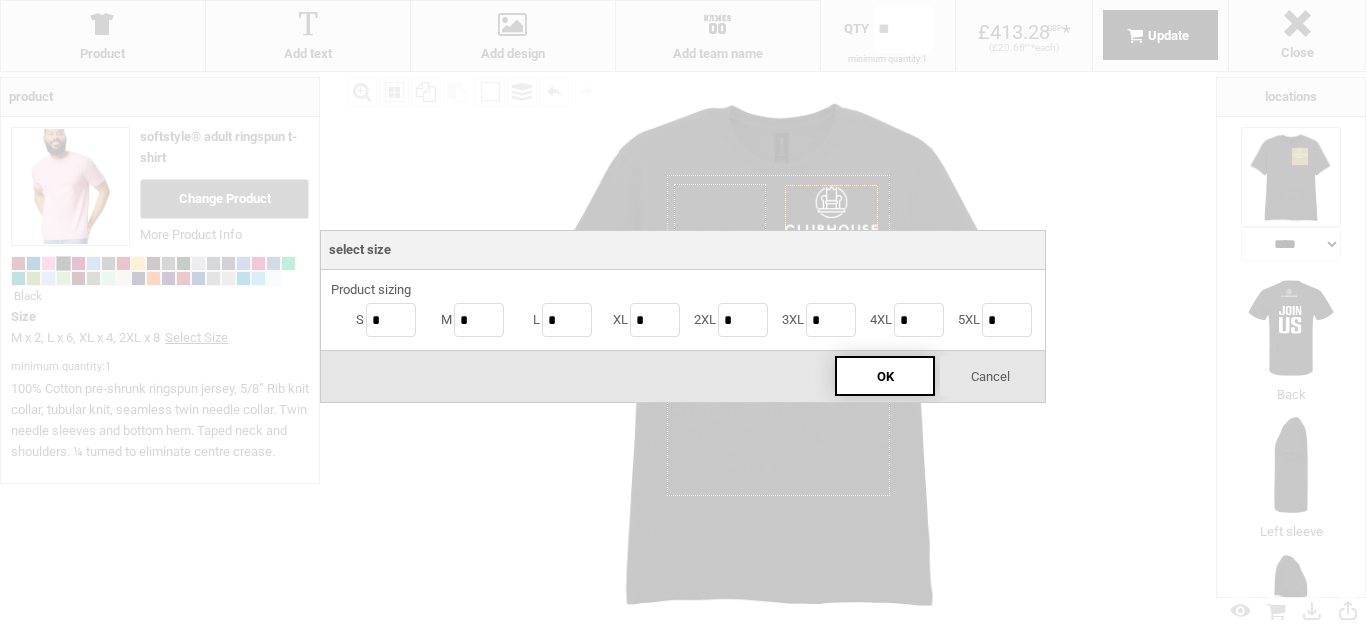 click on "OK" at bounding box center (885, 376) 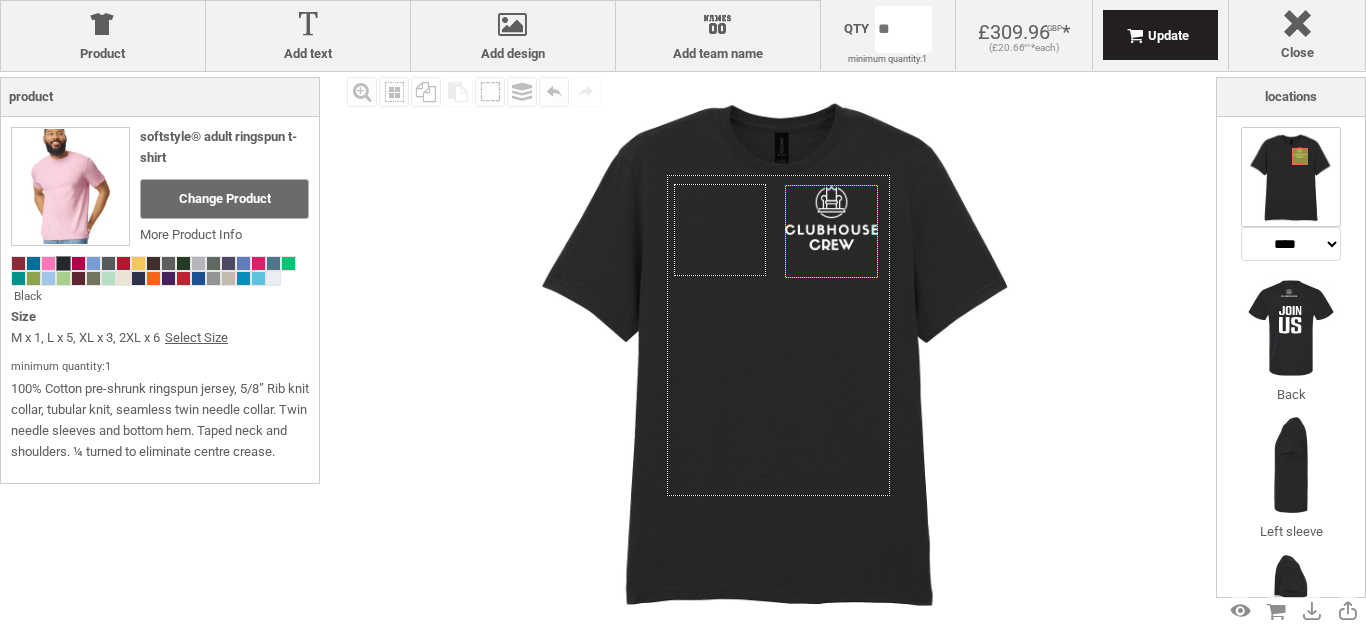 click on "get a quote design tool order Contact More
Login
Register
3
£ GBP
+44 [PHONE]
Hub
>
design tool
settings
Product Product Add text Add text Add design Add design Names Add team name Add placeholder Add placeholder Area Select location Close Close
Qty
**
minimum quantity:  1
available in bundles of:  x" at bounding box center (683, 0) 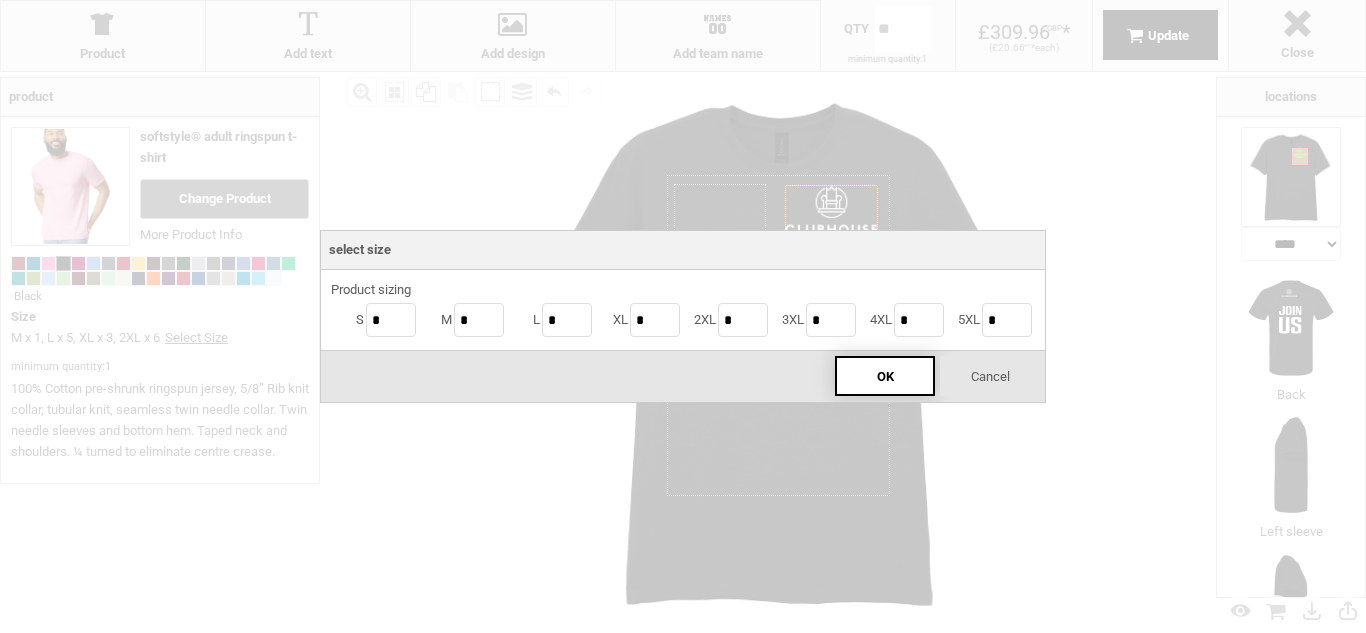 click on "OK" at bounding box center (885, 376) 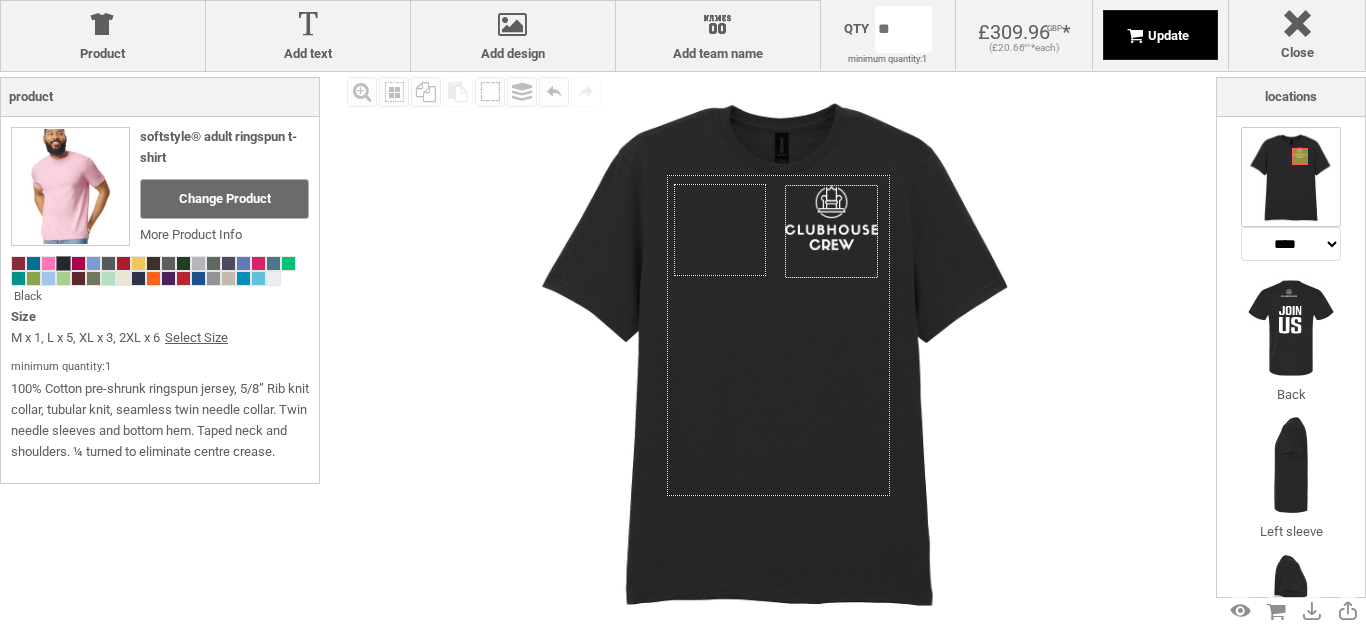 click on "Update" at bounding box center [1161, 35] 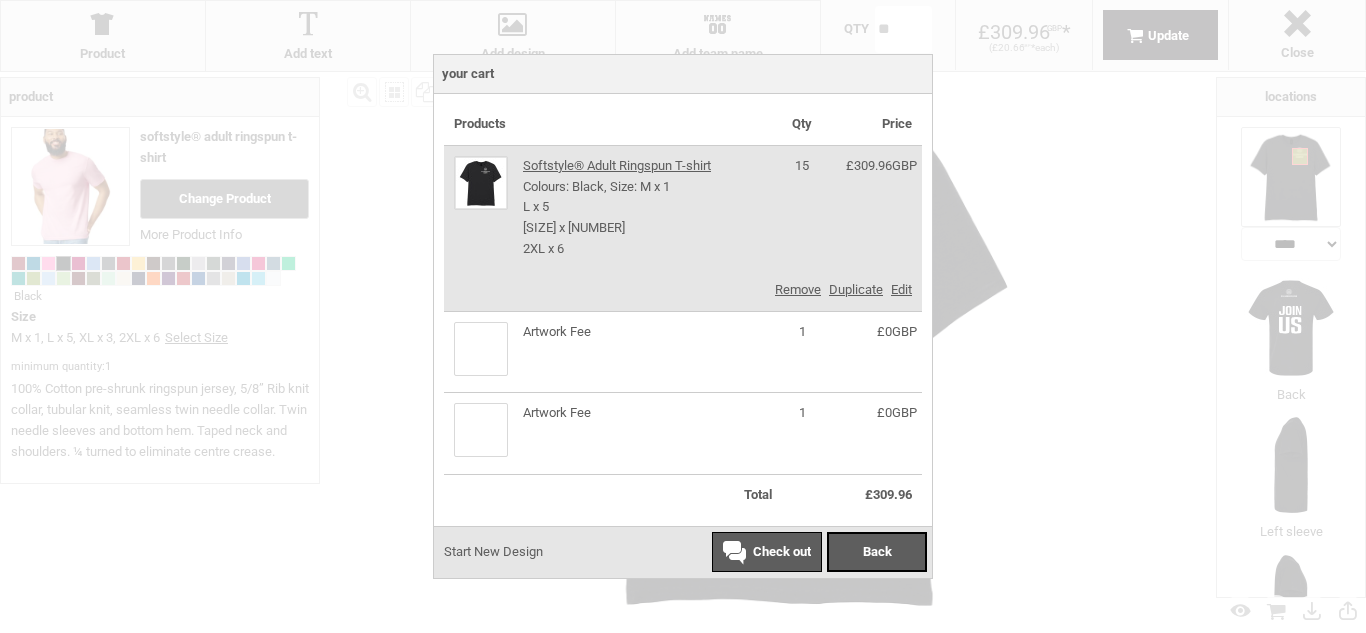 click on "Check out" at bounding box center (782, 551) 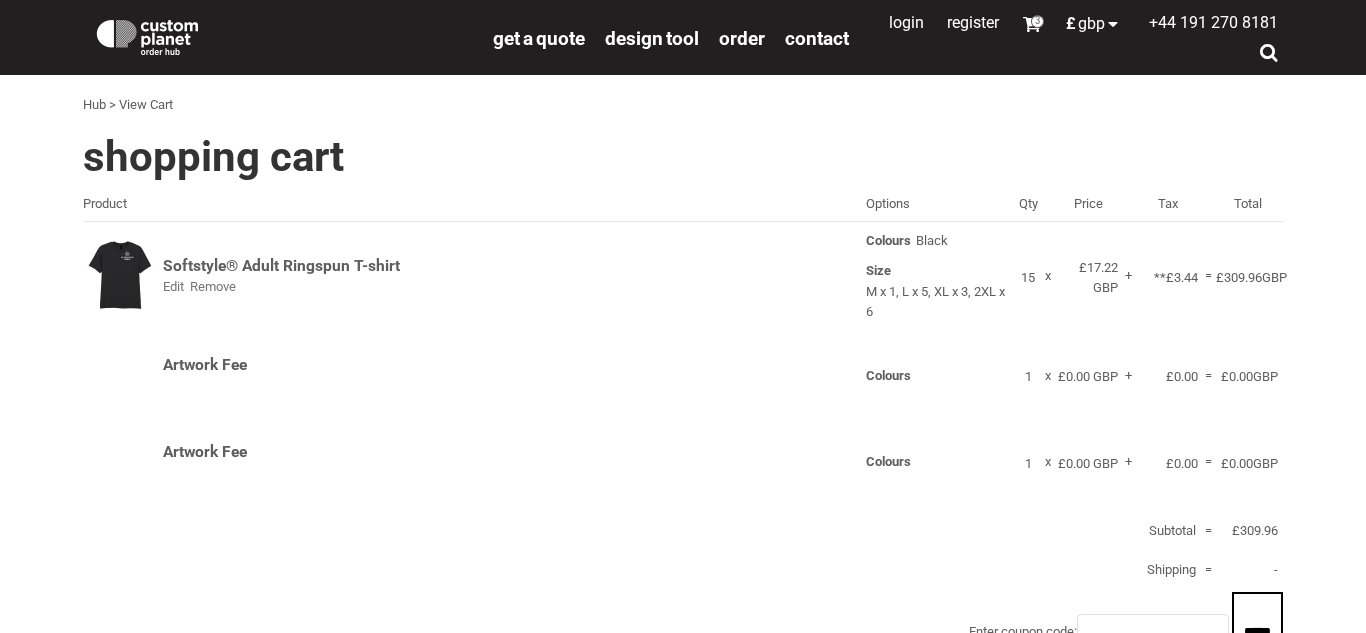 scroll, scrollTop: 0, scrollLeft: 0, axis: both 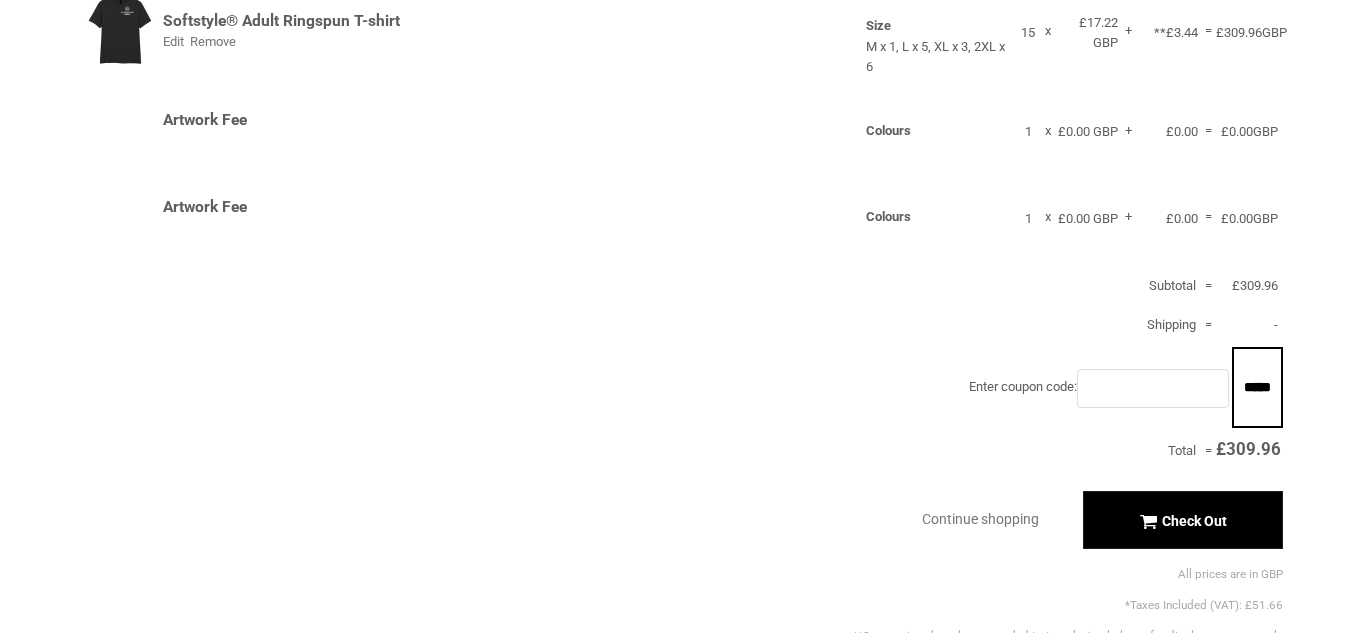 click on "Check Out" at bounding box center [1182, 521] 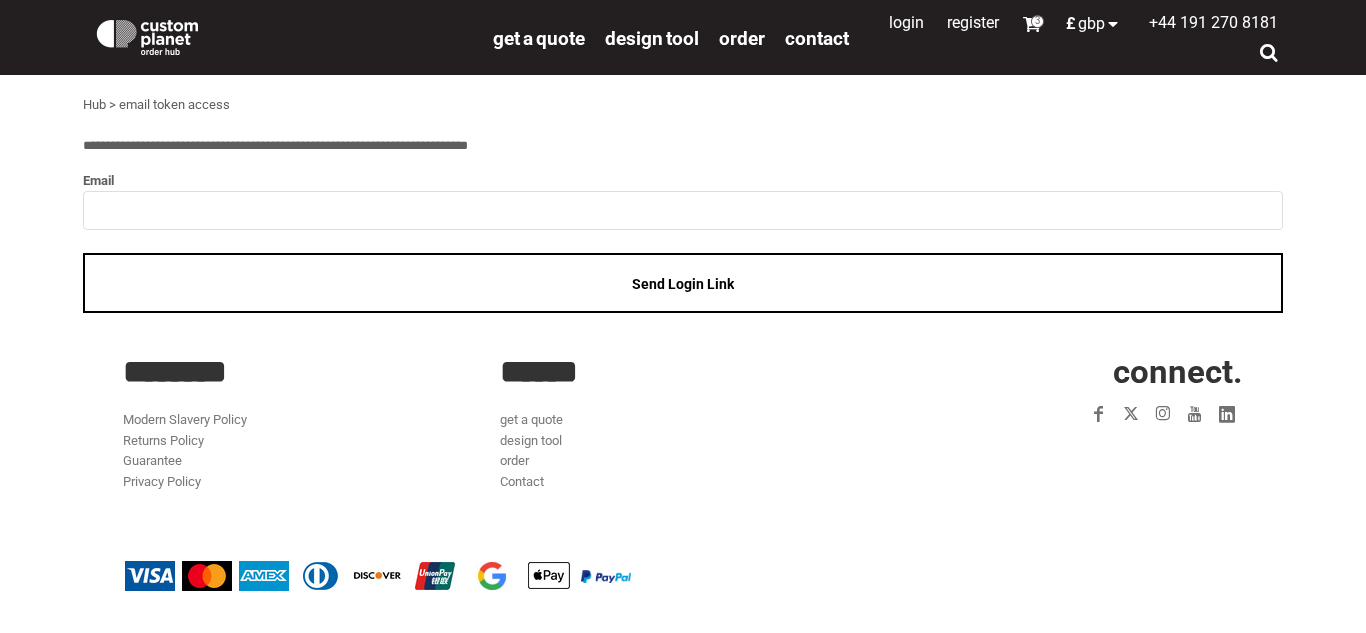 scroll, scrollTop: 0, scrollLeft: 0, axis: both 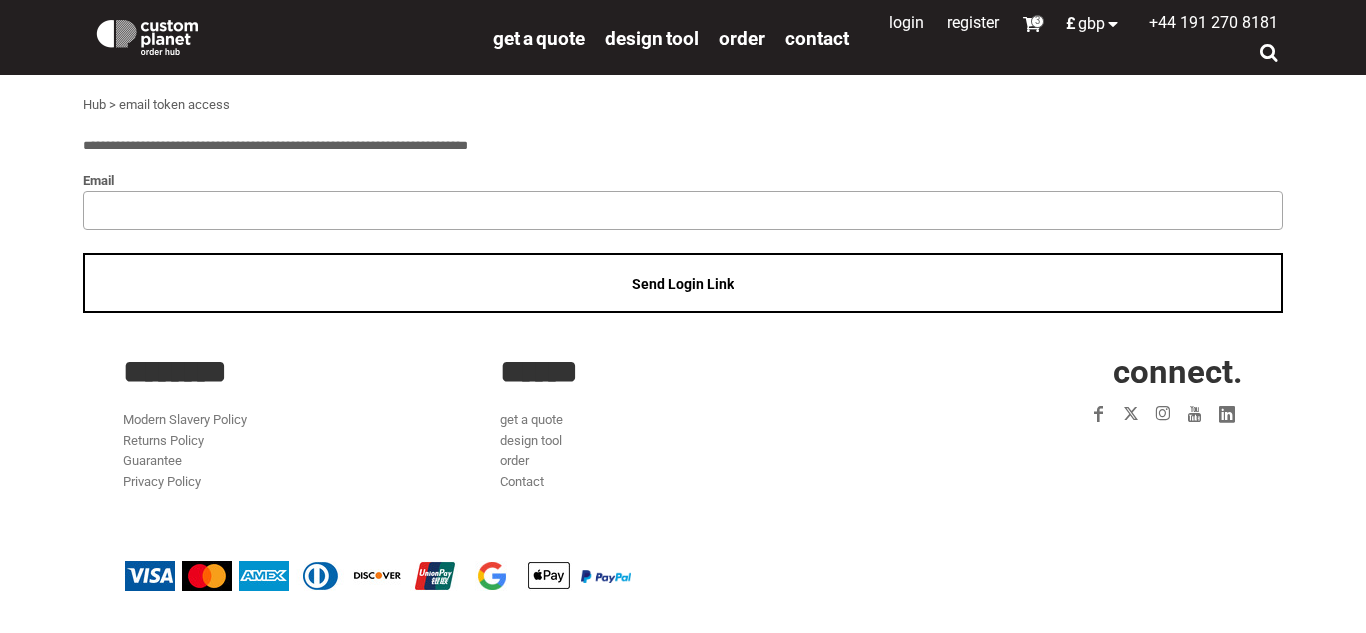 click at bounding box center (683, 210) 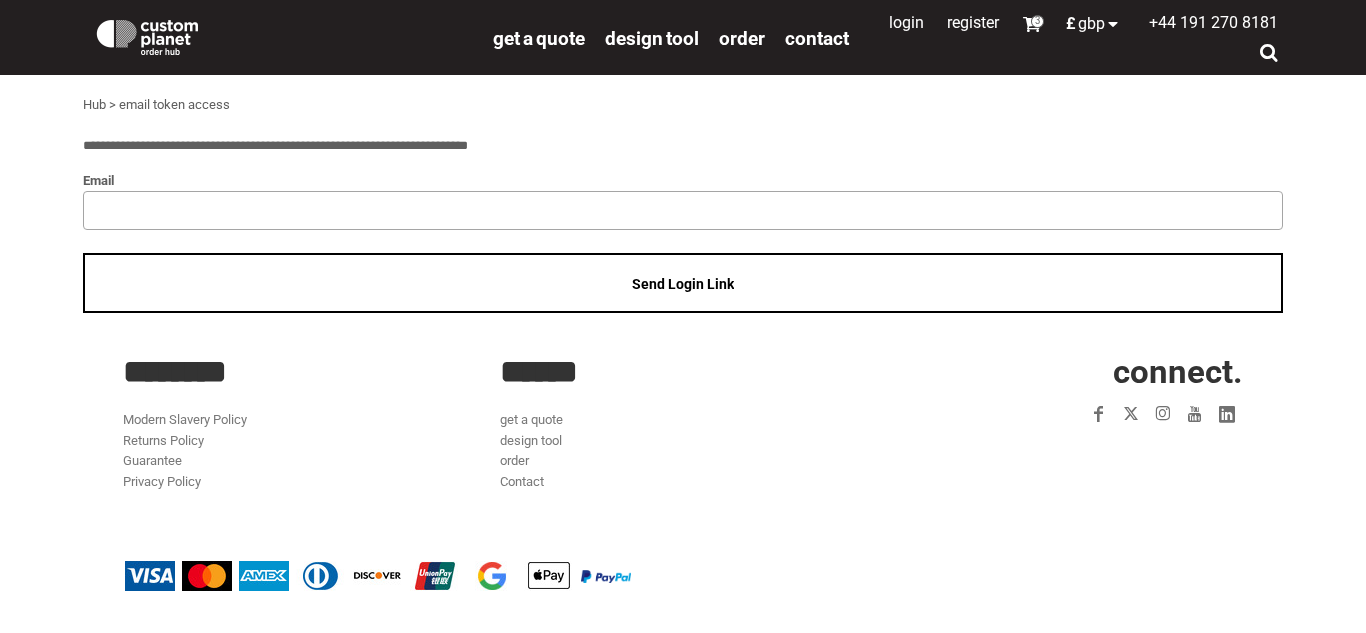 type on "**********" 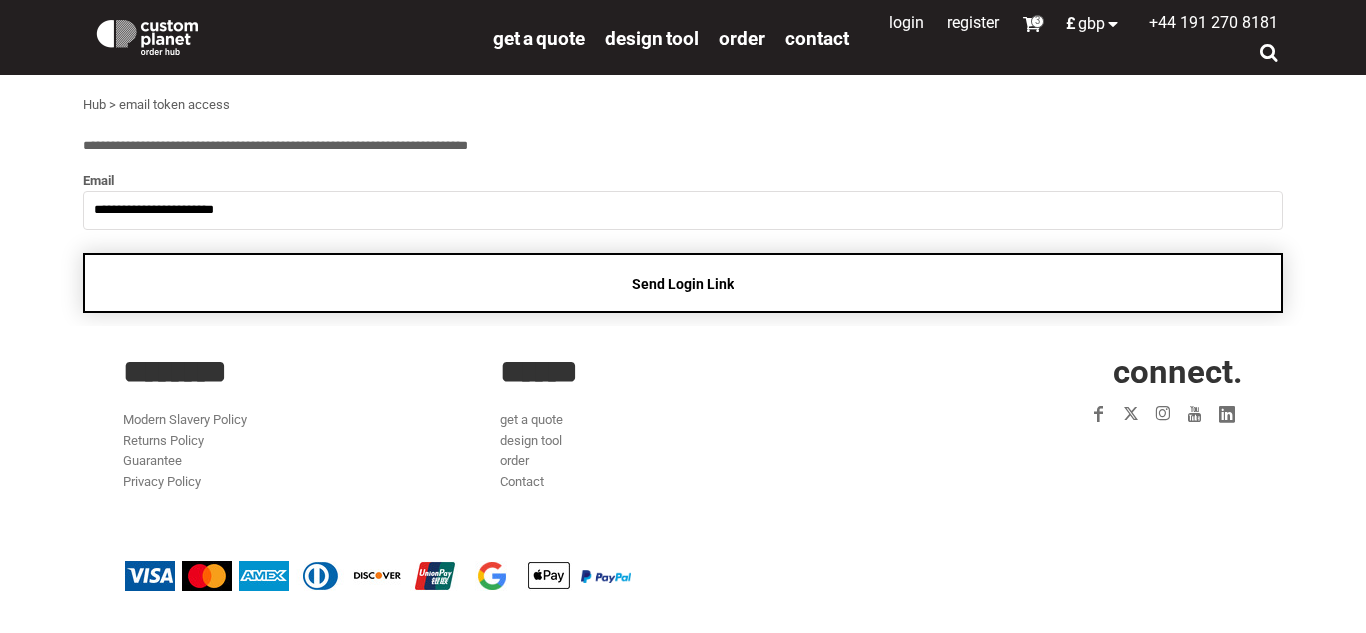 click on "Send Login Link" at bounding box center [683, 284] 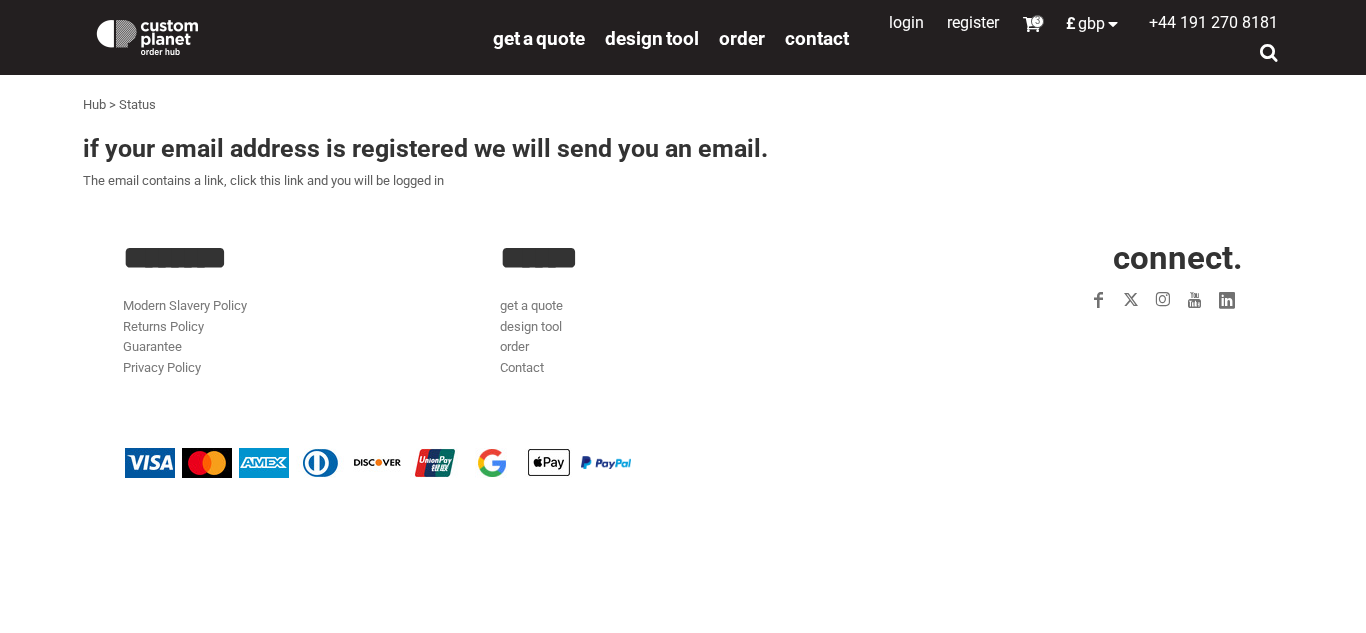 scroll, scrollTop: 0, scrollLeft: 0, axis: both 